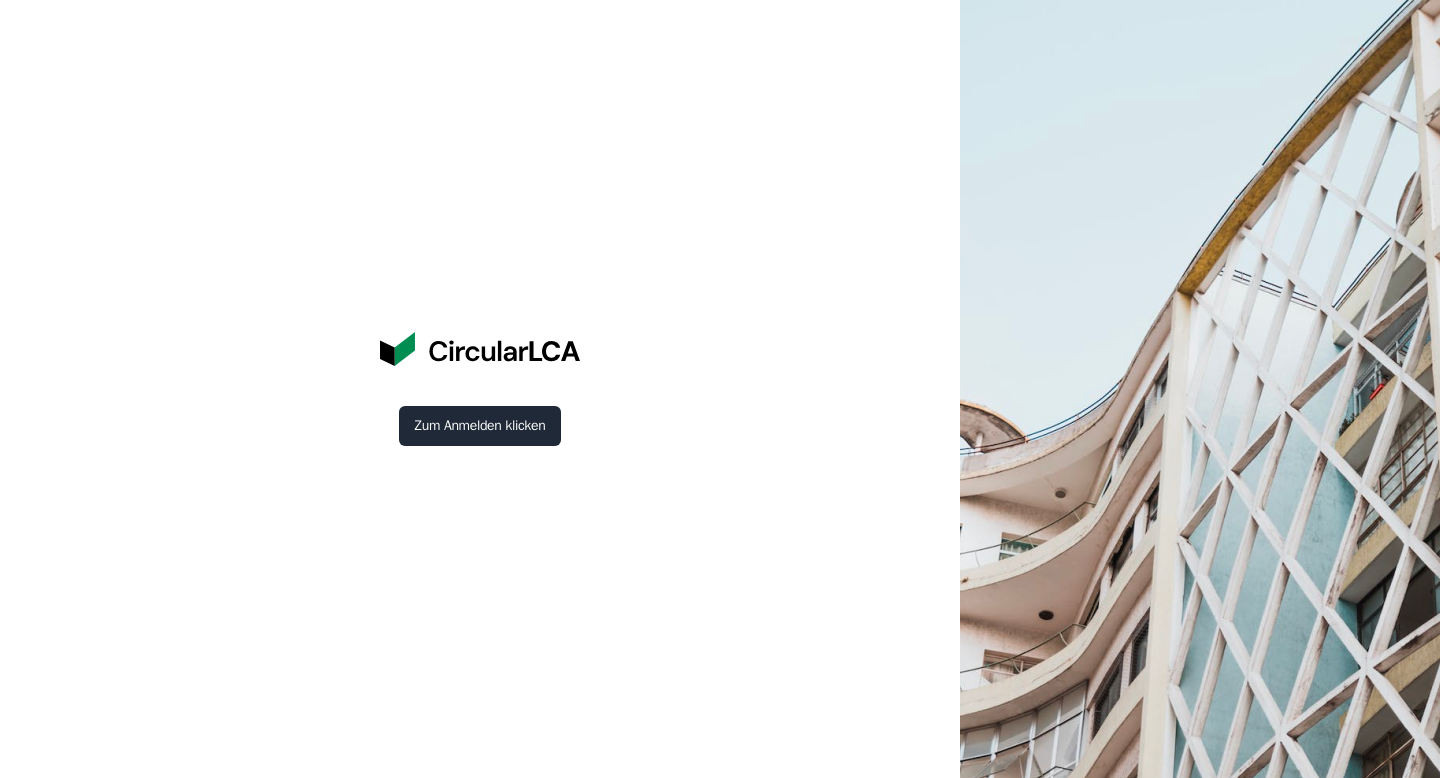 scroll, scrollTop: 0, scrollLeft: 0, axis: both 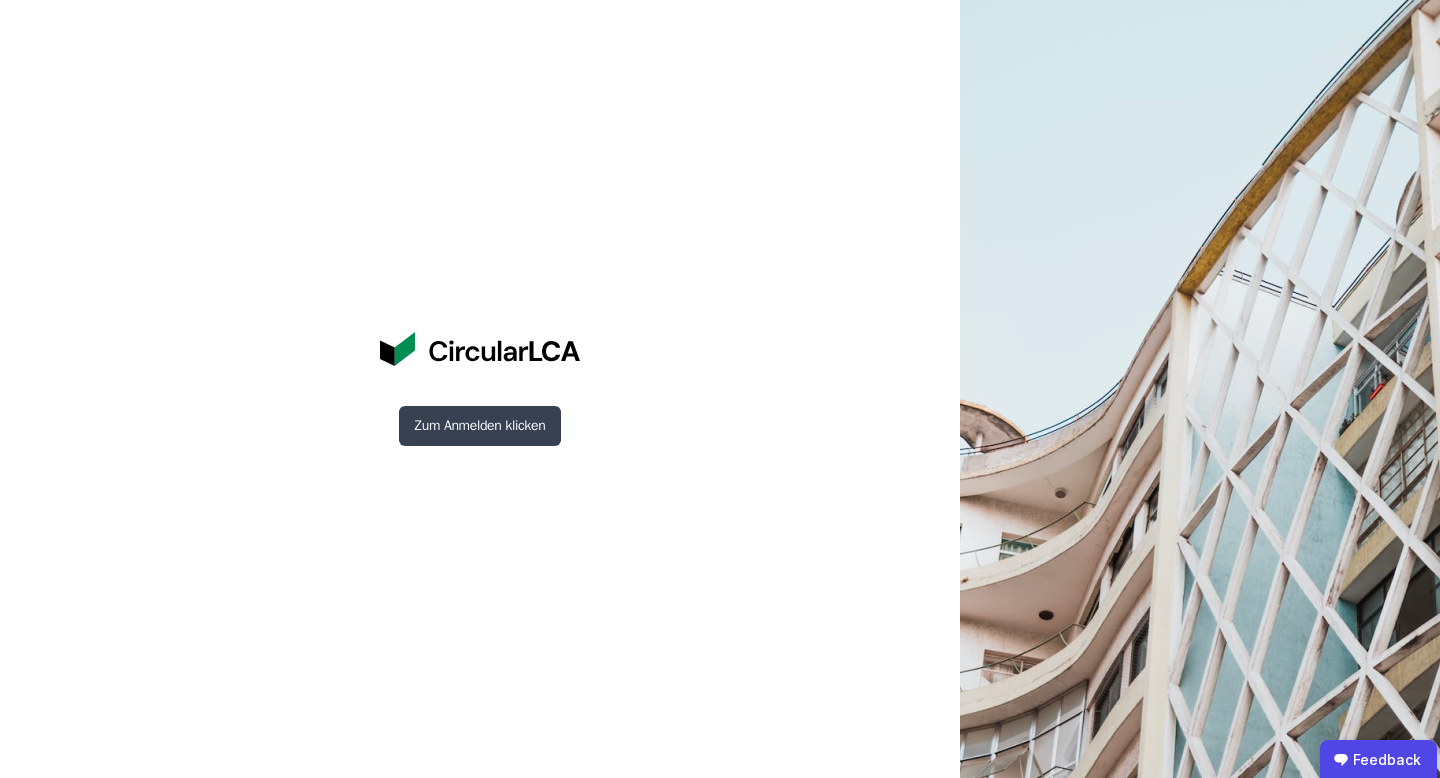 click on "Zum Anmelden klicken" at bounding box center [480, 426] 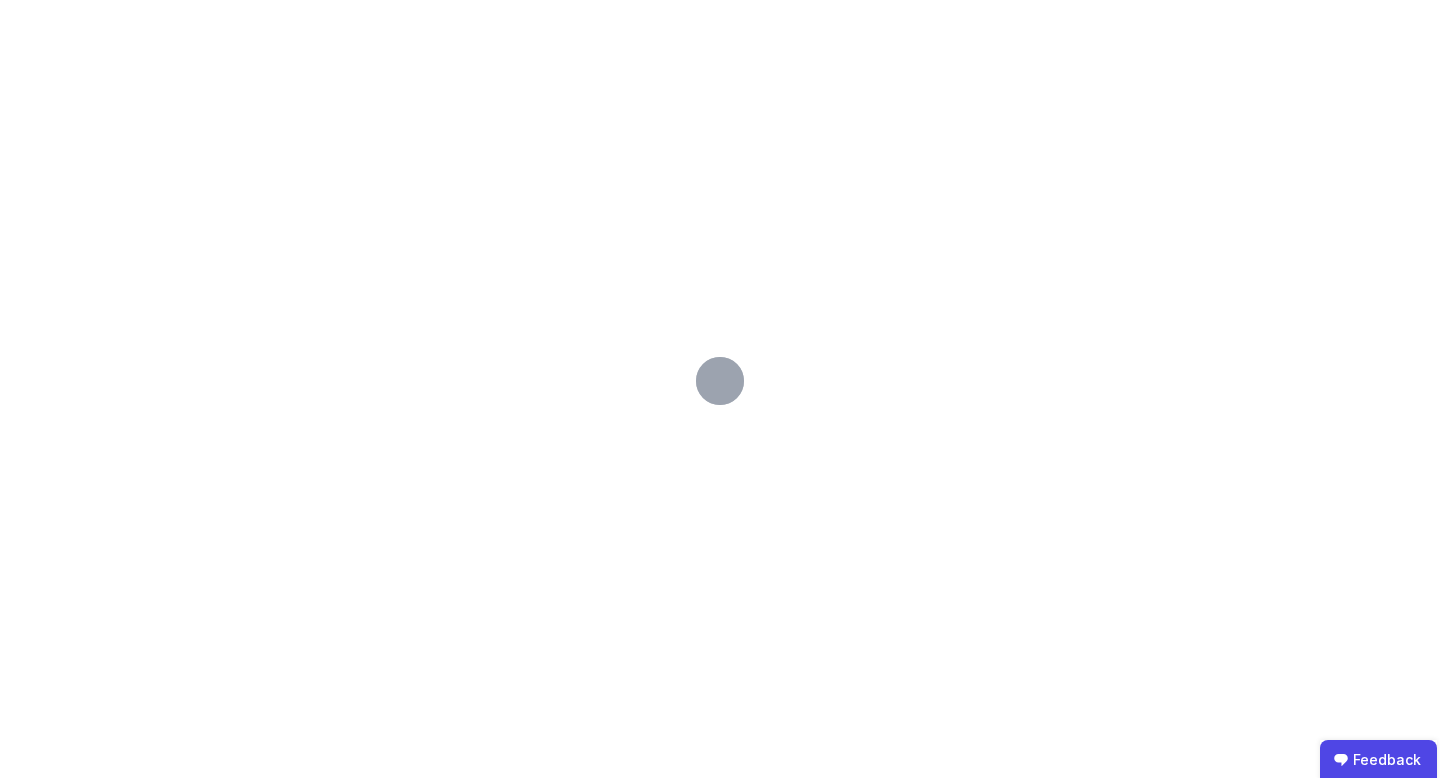 scroll, scrollTop: 0, scrollLeft: 0, axis: both 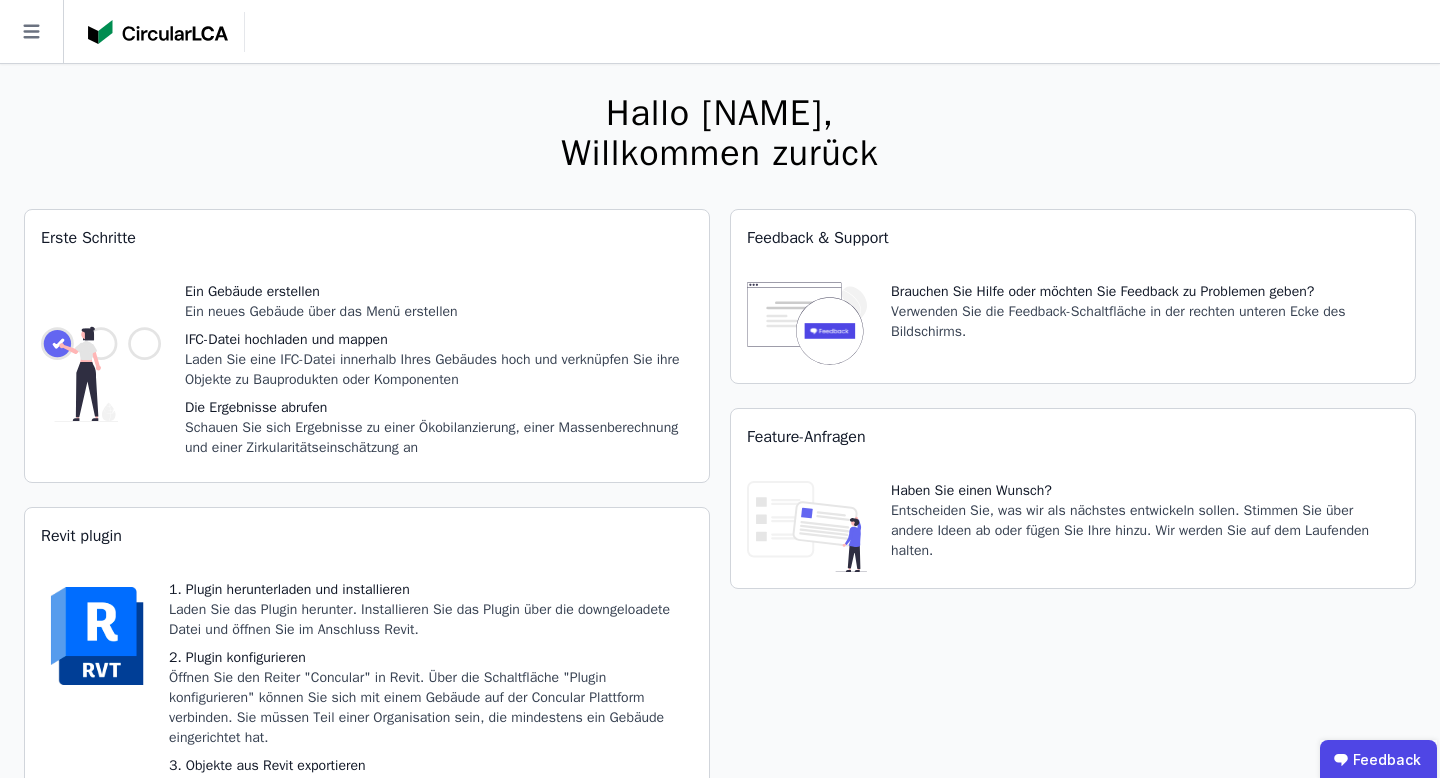 click 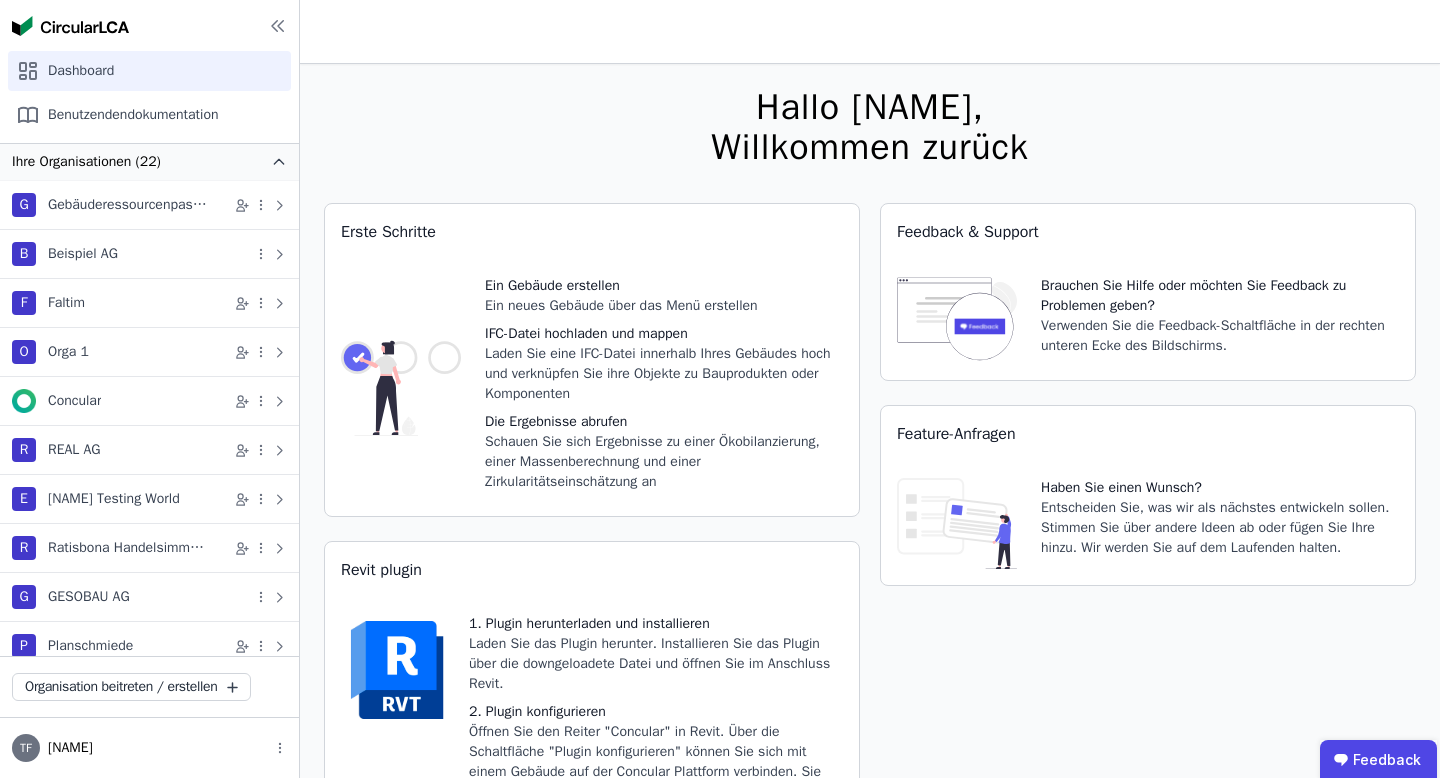 scroll, scrollTop: 11, scrollLeft: 0, axis: vertical 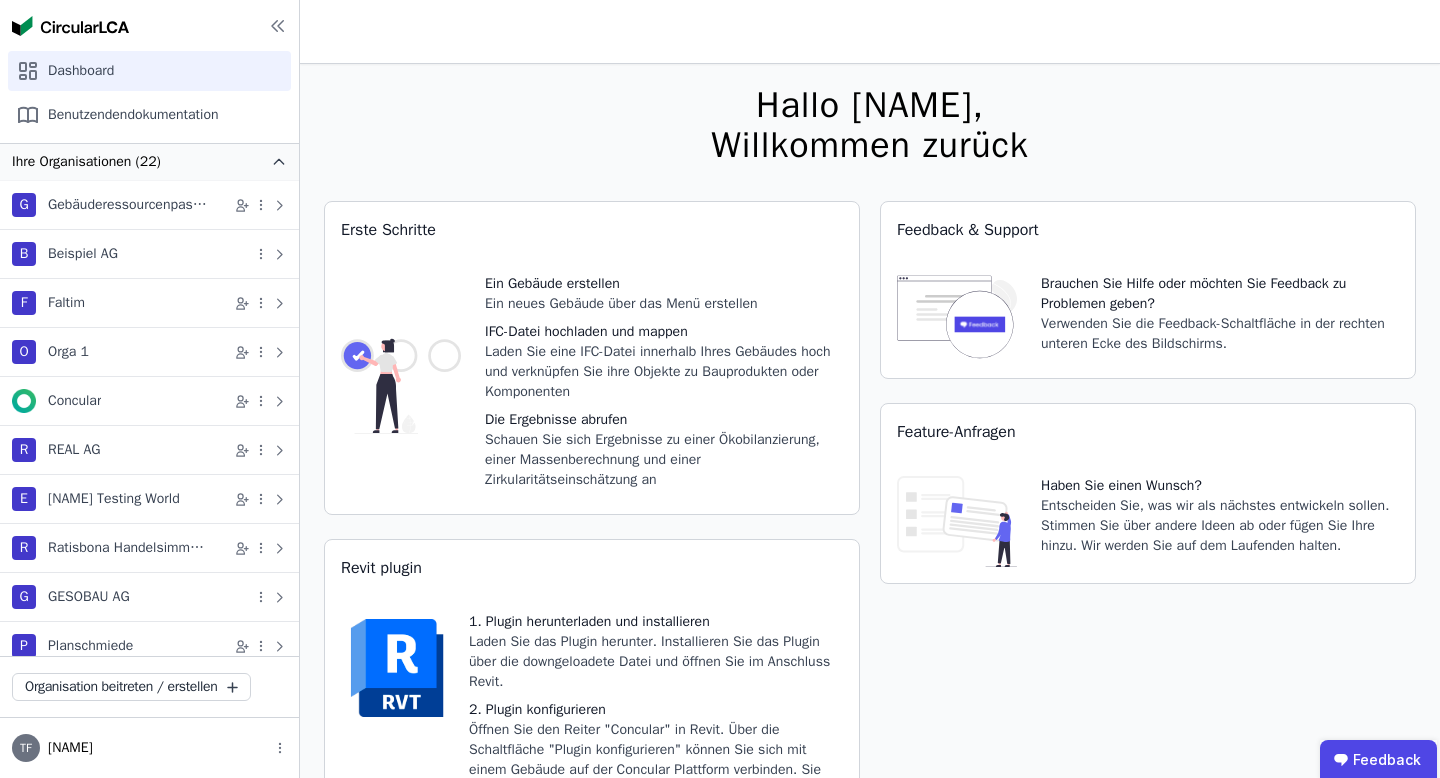 click on "F [NAME]" at bounding box center [149, 303] 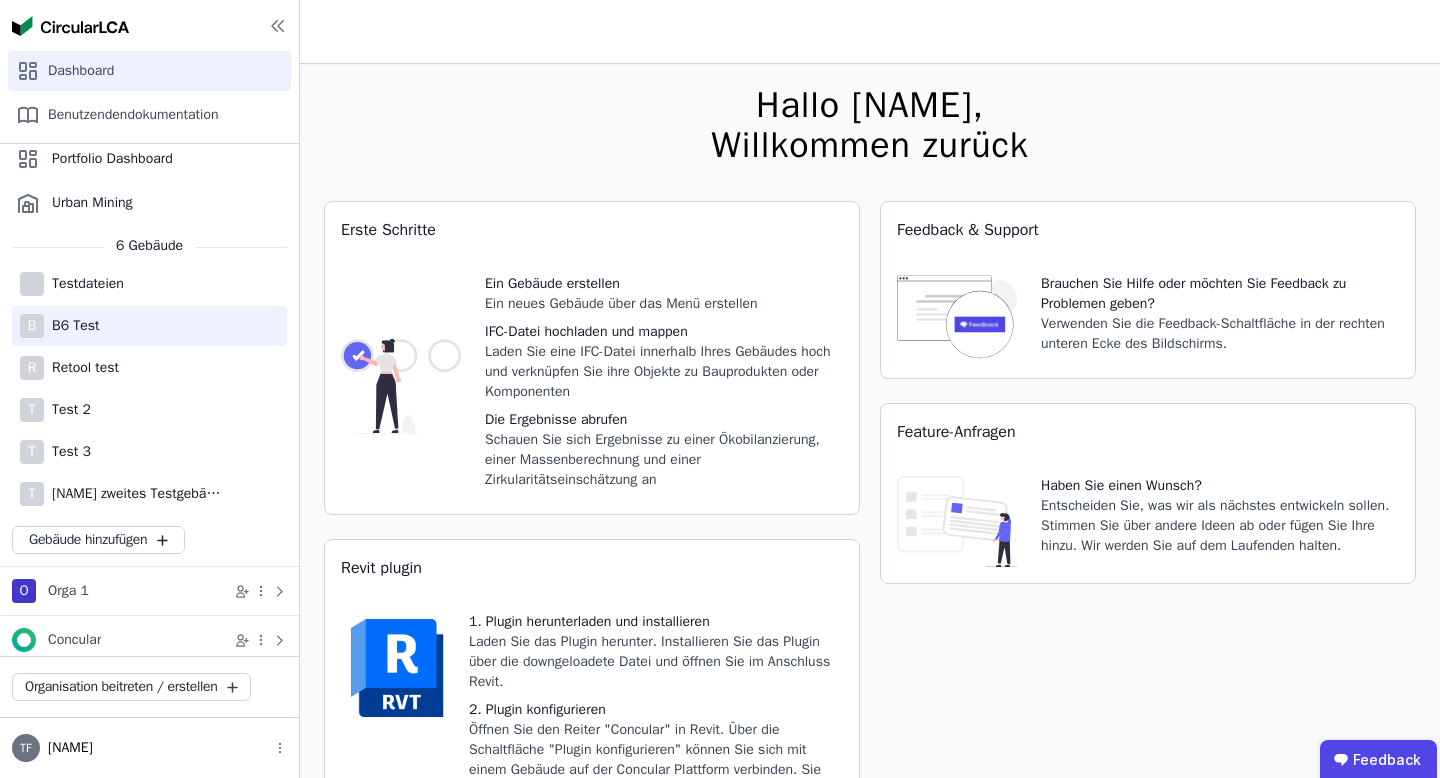 scroll, scrollTop: 187, scrollLeft: 0, axis: vertical 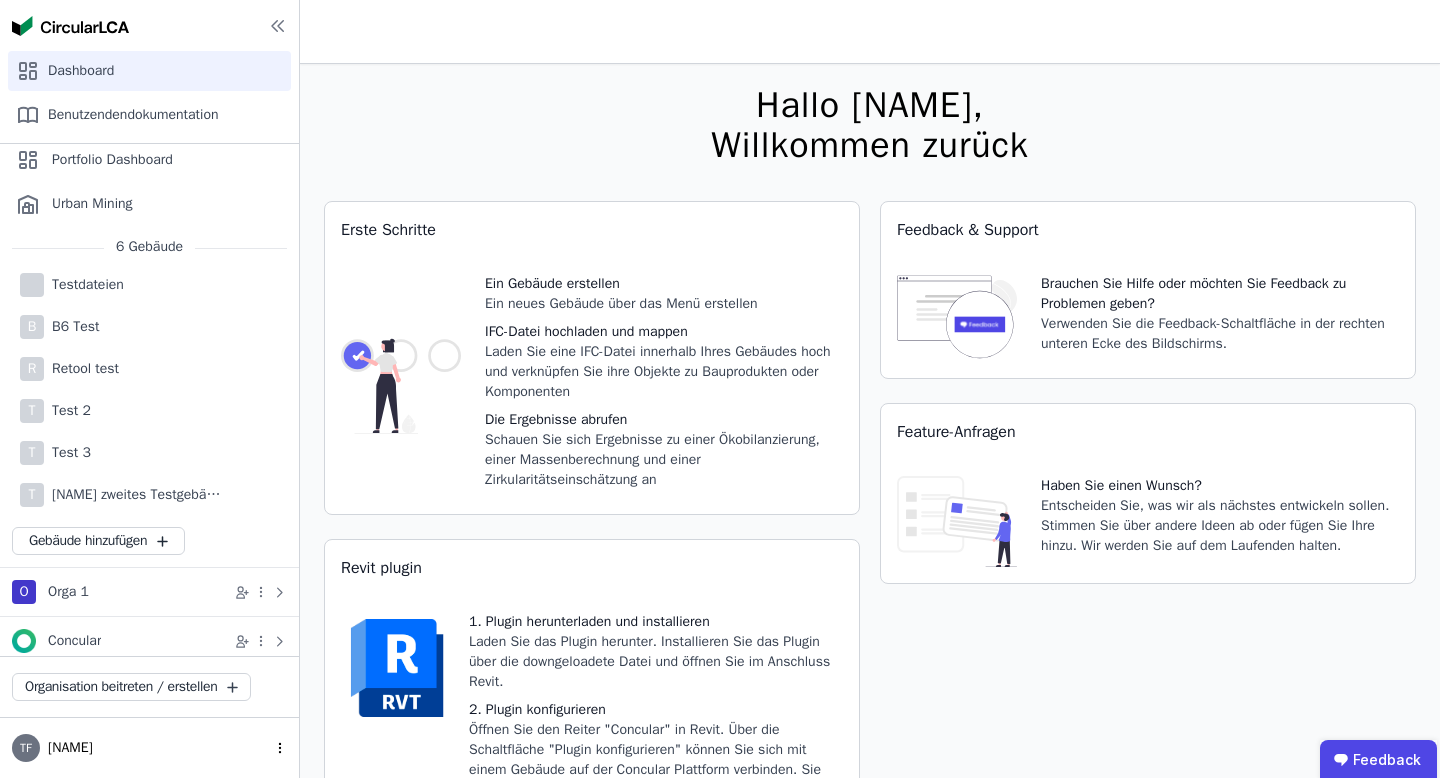 click 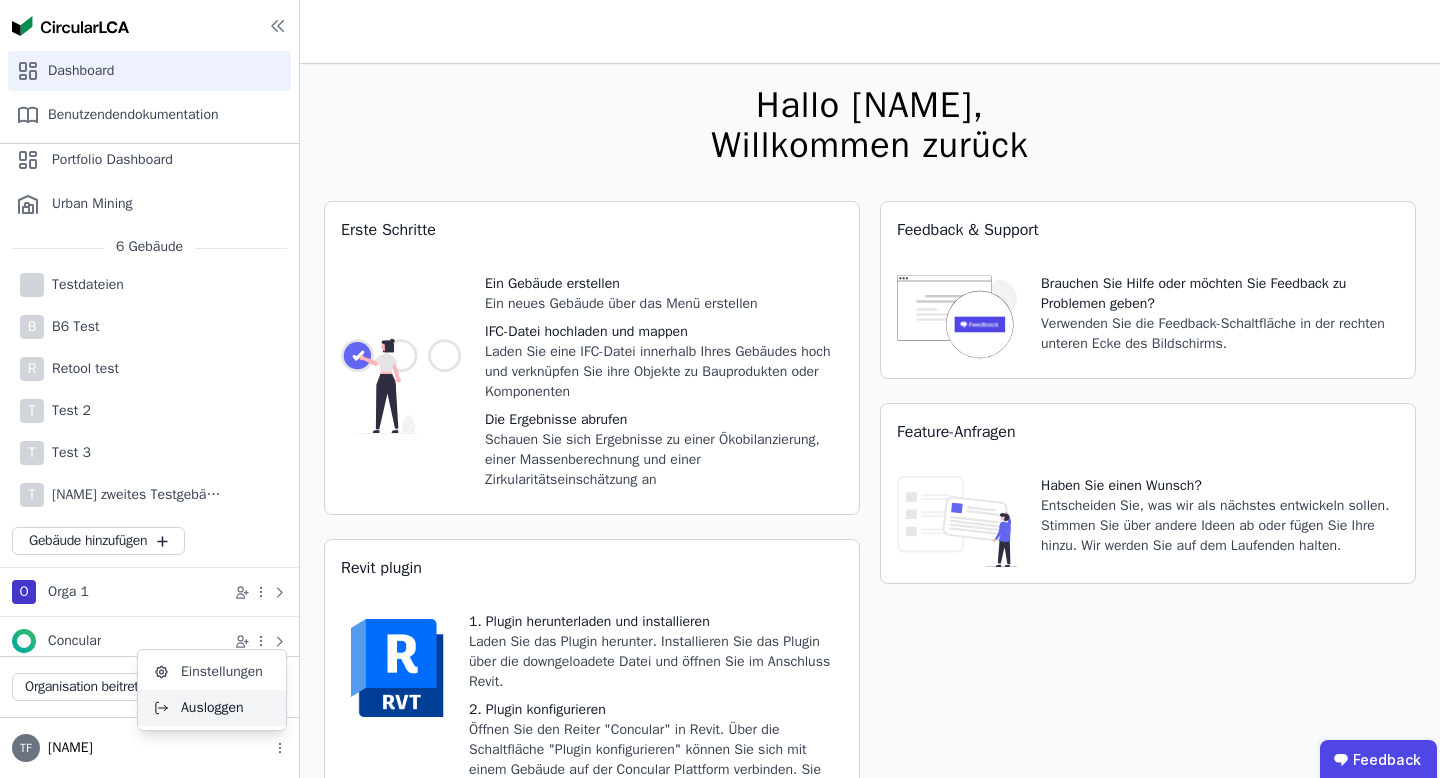 click on "Ausloggen" at bounding box center (212, 708) 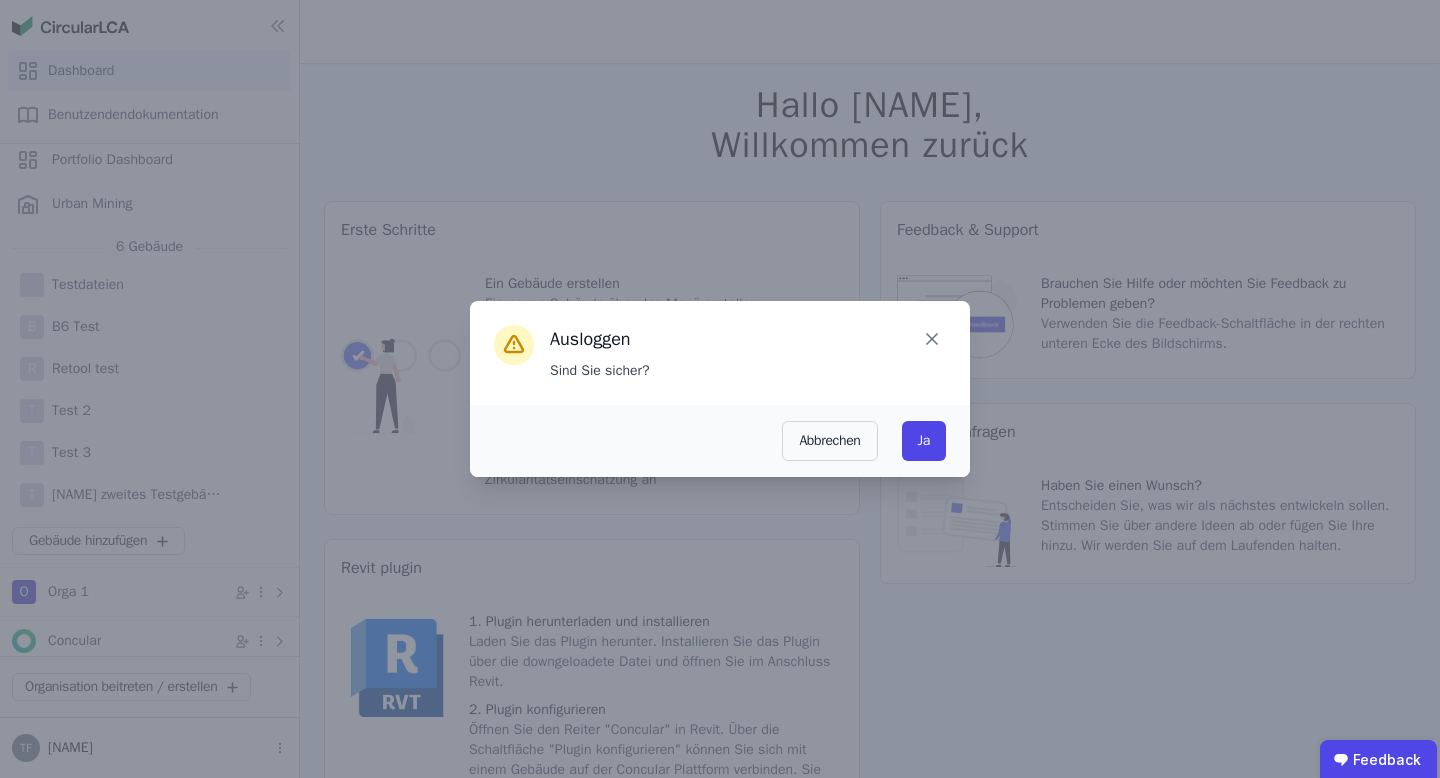 click on "Ja" at bounding box center [924, 441] 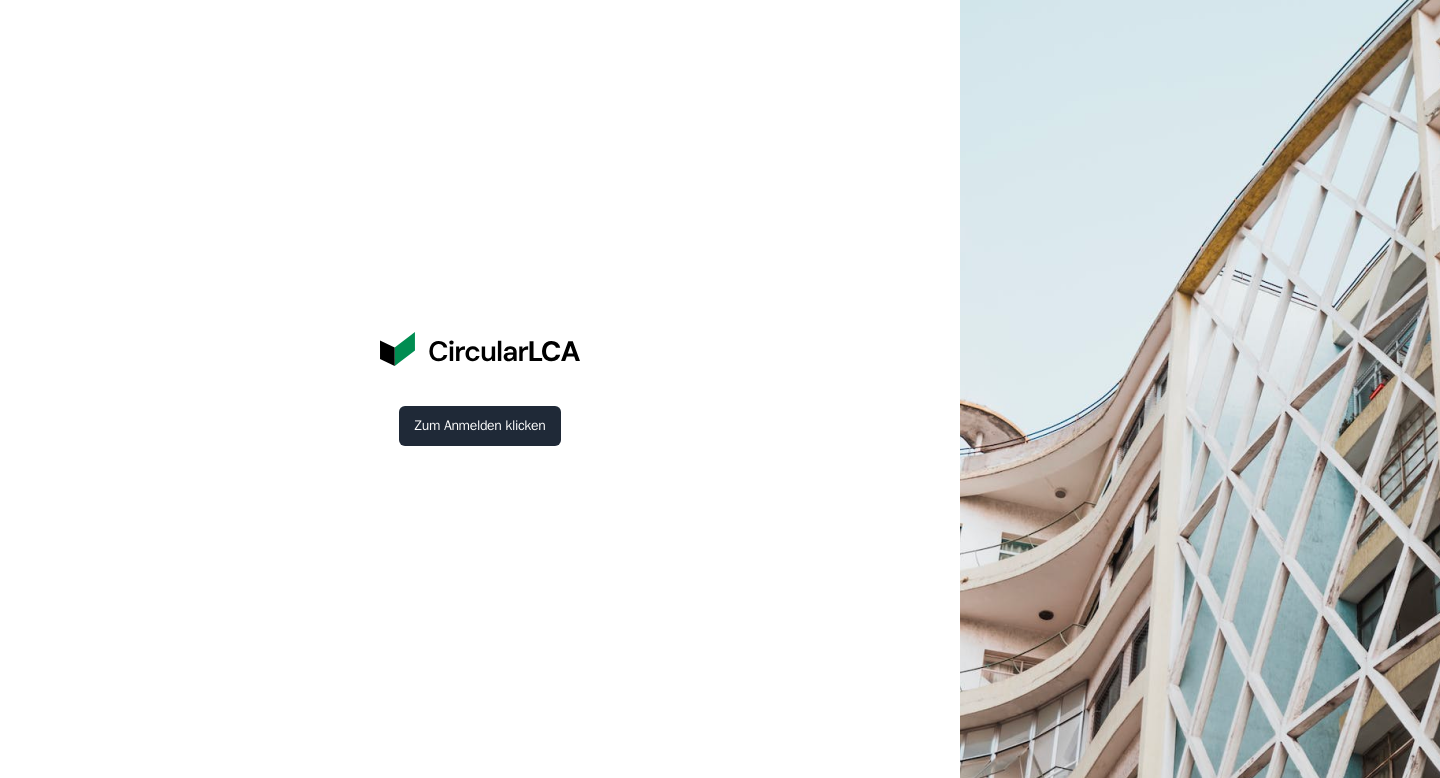 scroll, scrollTop: 0, scrollLeft: 0, axis: both 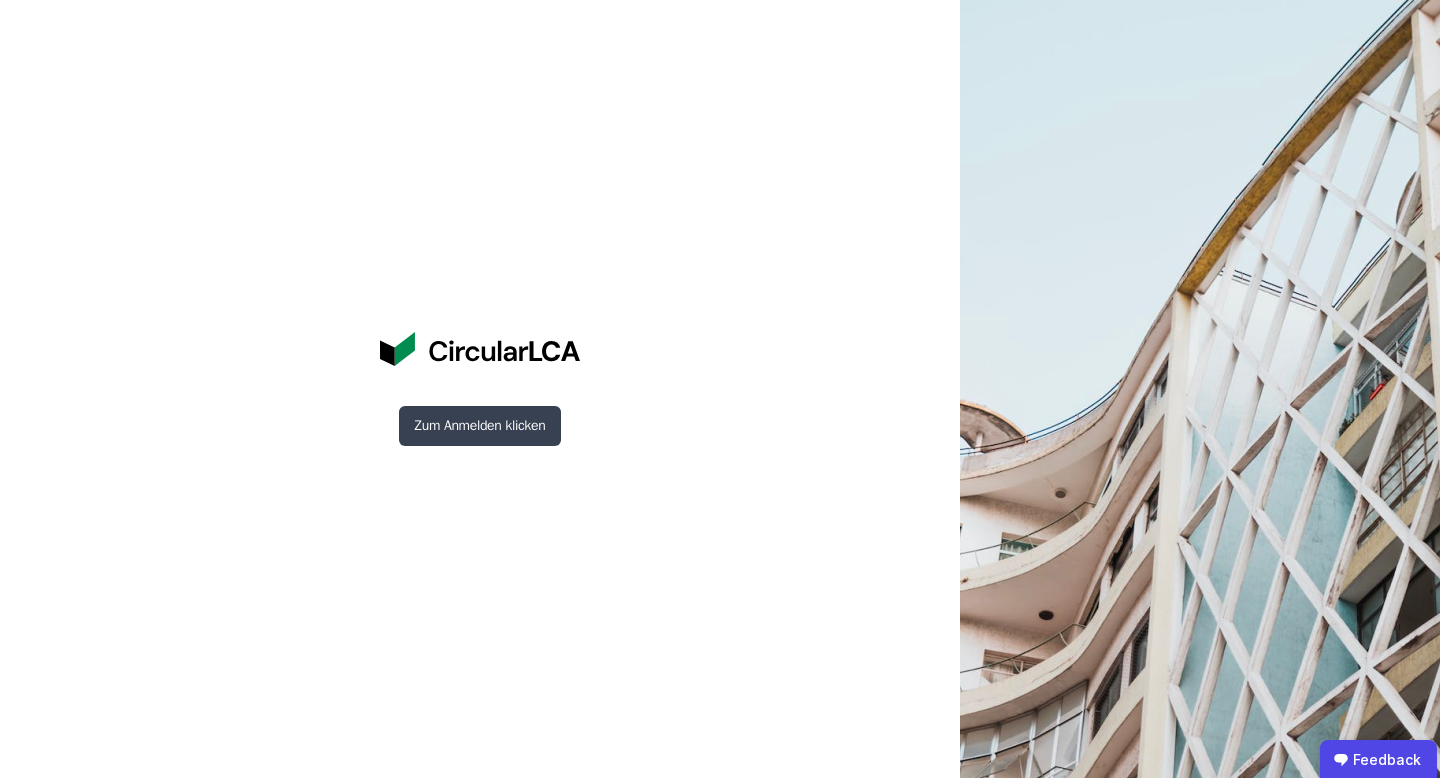 click on "Zum Anmelden klicken" at bounding box center [480, 426] 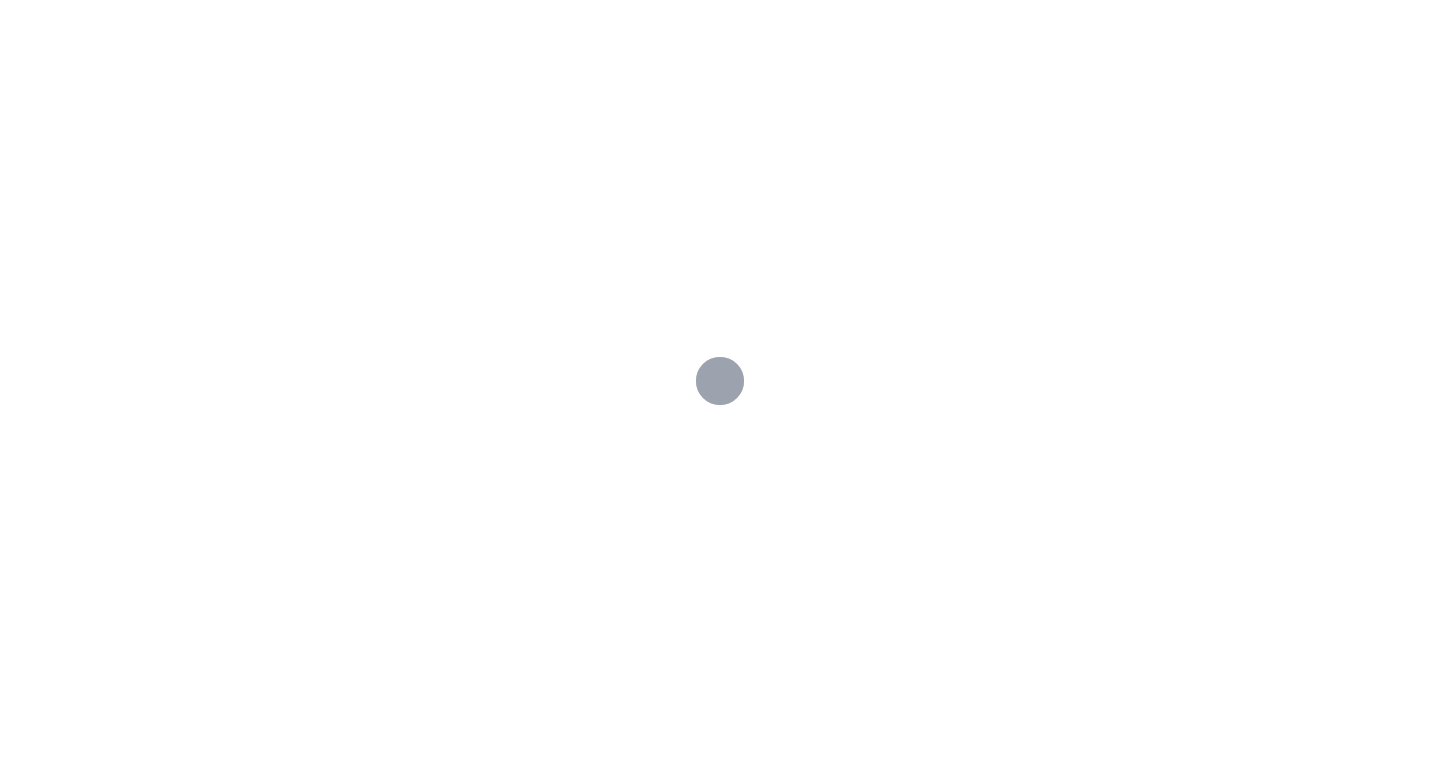scroll, scrollTop: 0, scrollLeft: 0, axis: both 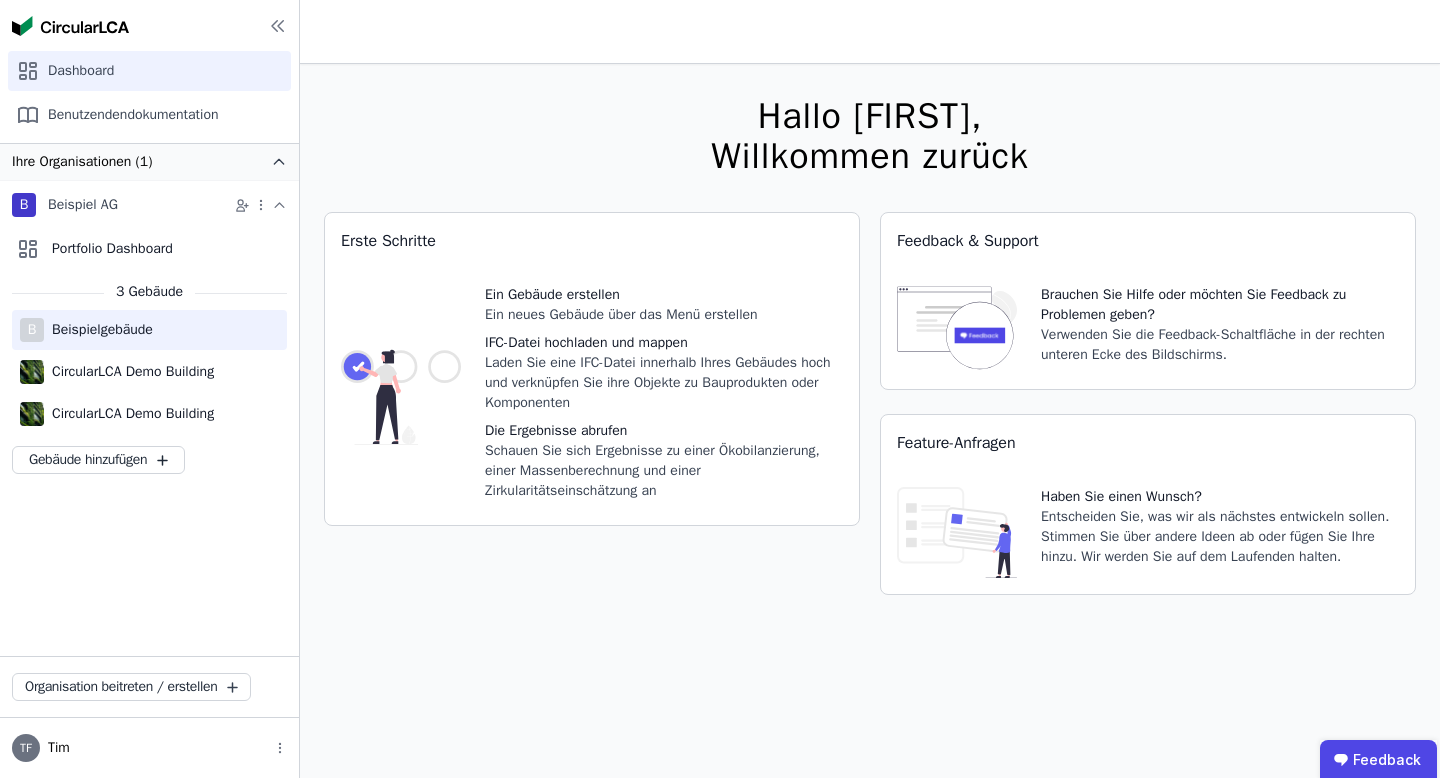 click on "Beispielgebäude" at bounding box center (98, 330) 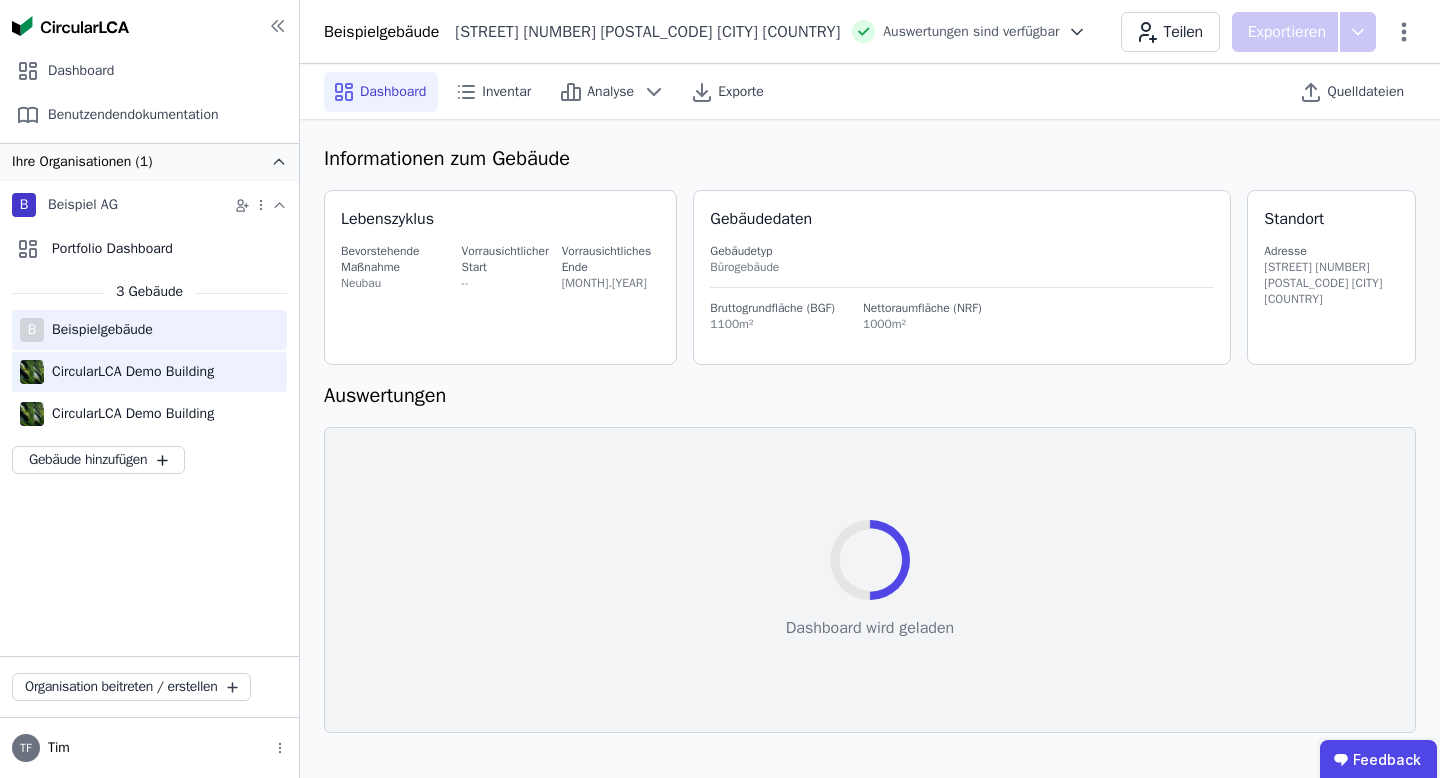 select on "*" 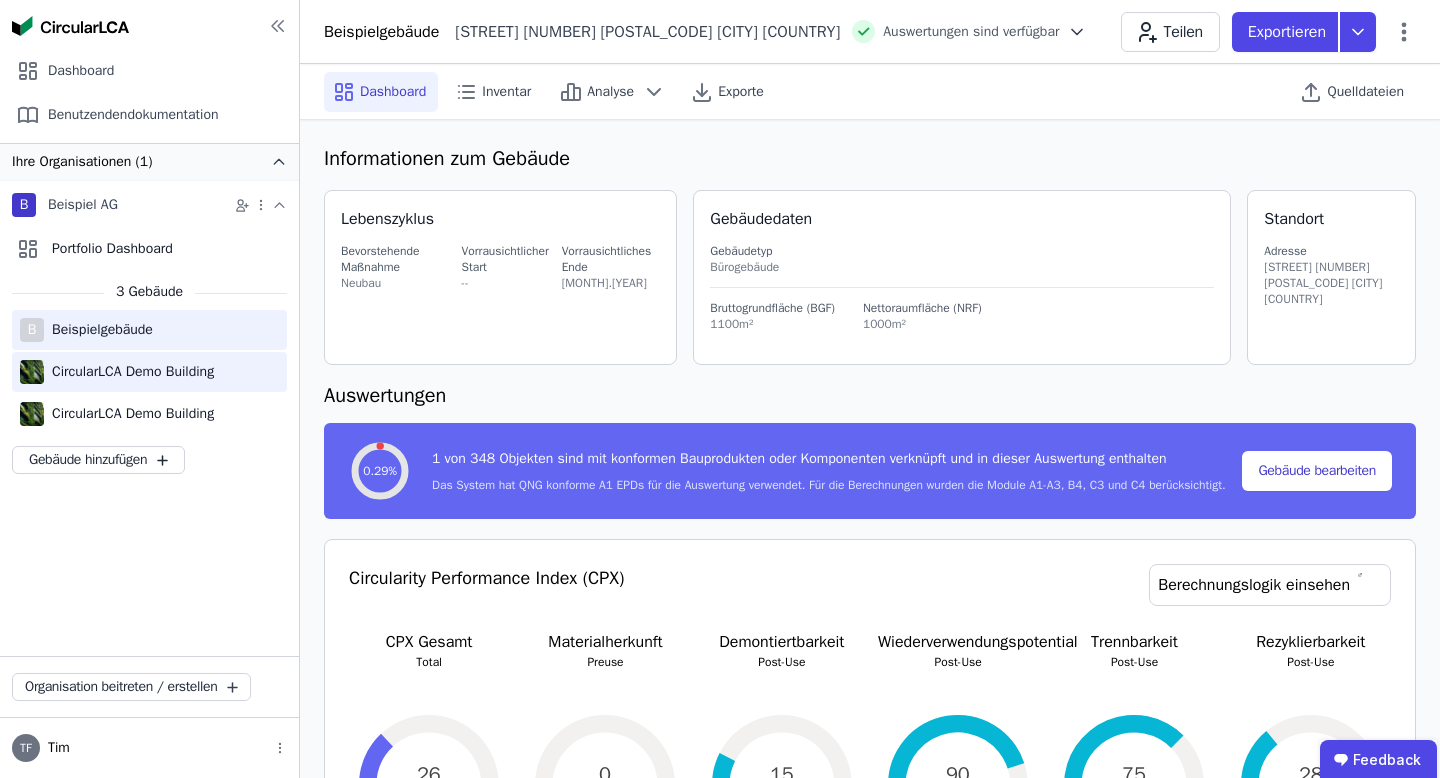 click on "CircularLCA Demo Building" at bounding box center (129, 372) 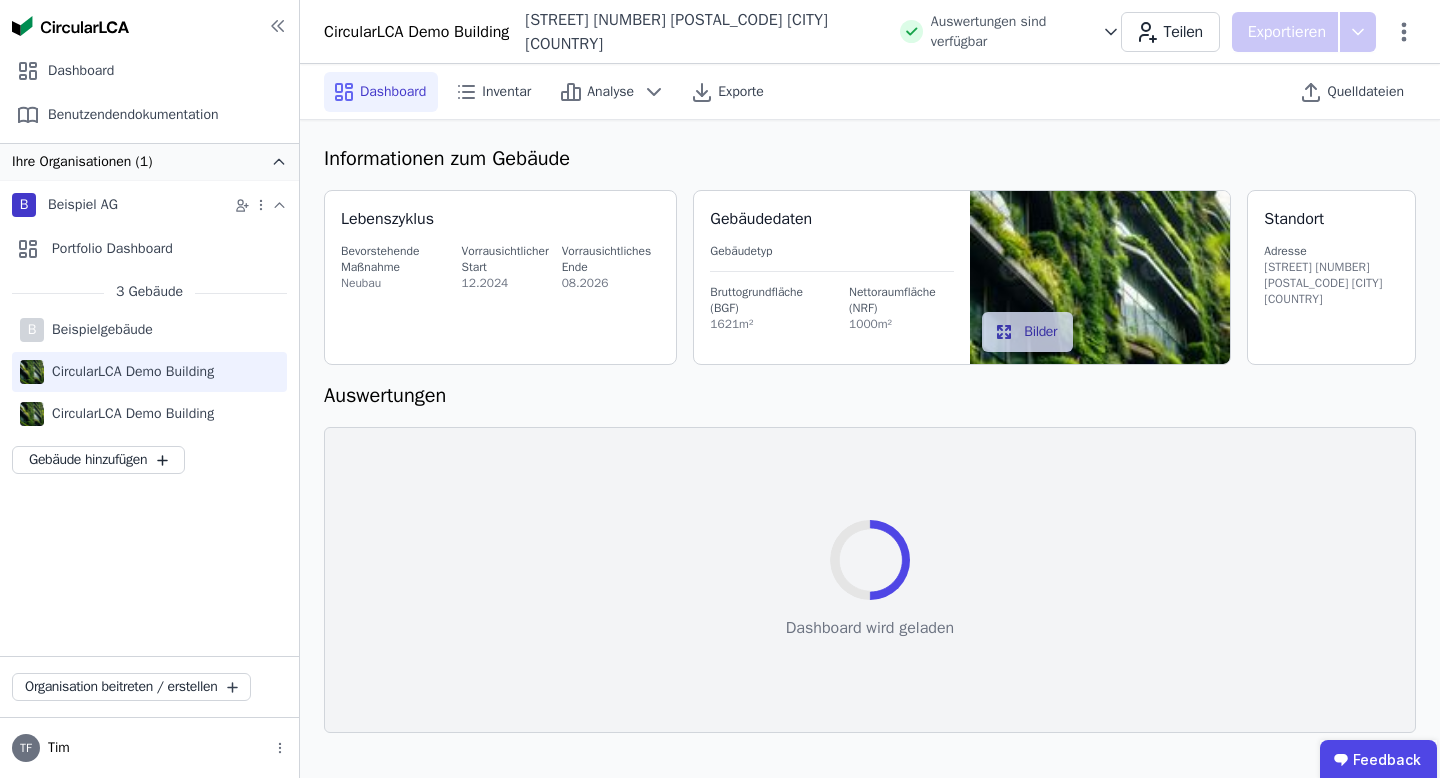 select on "*" 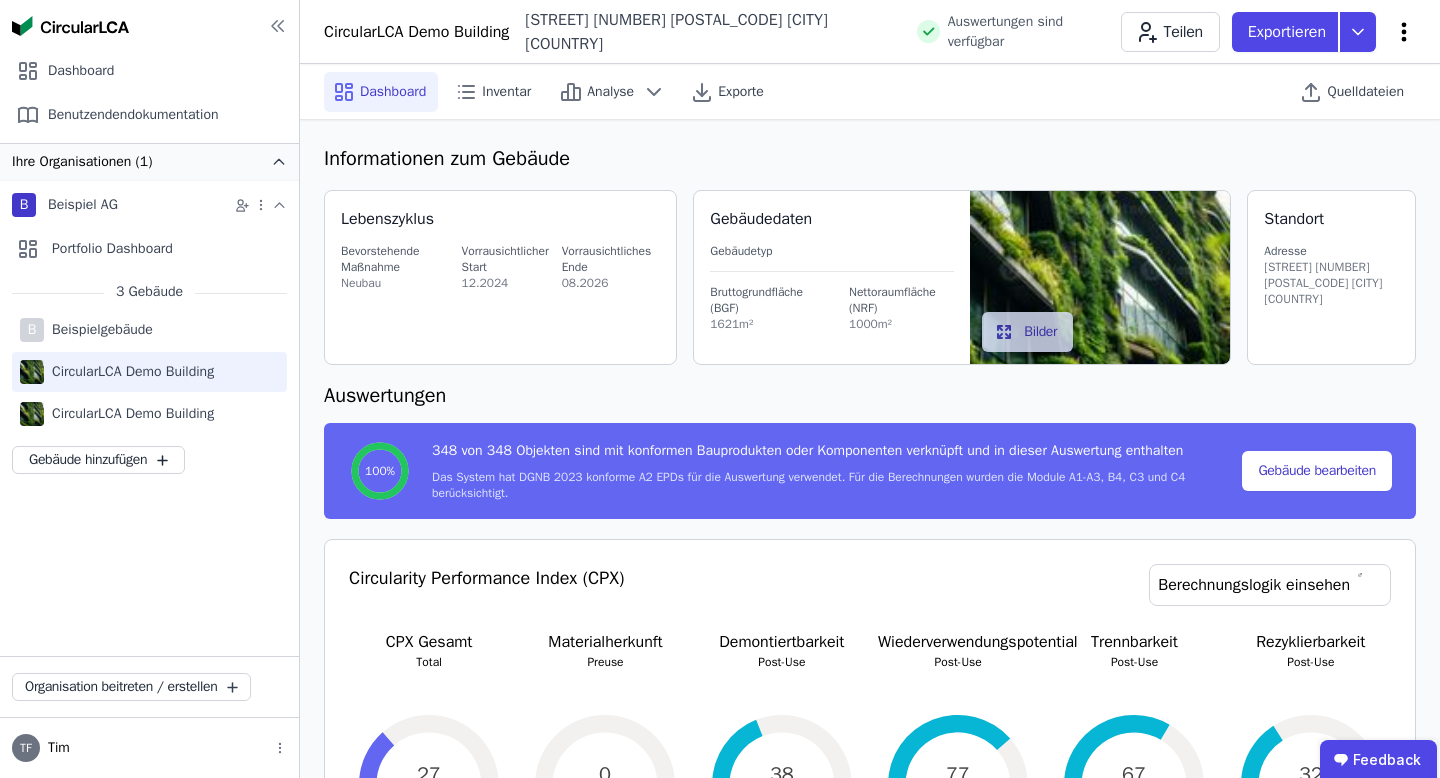 click 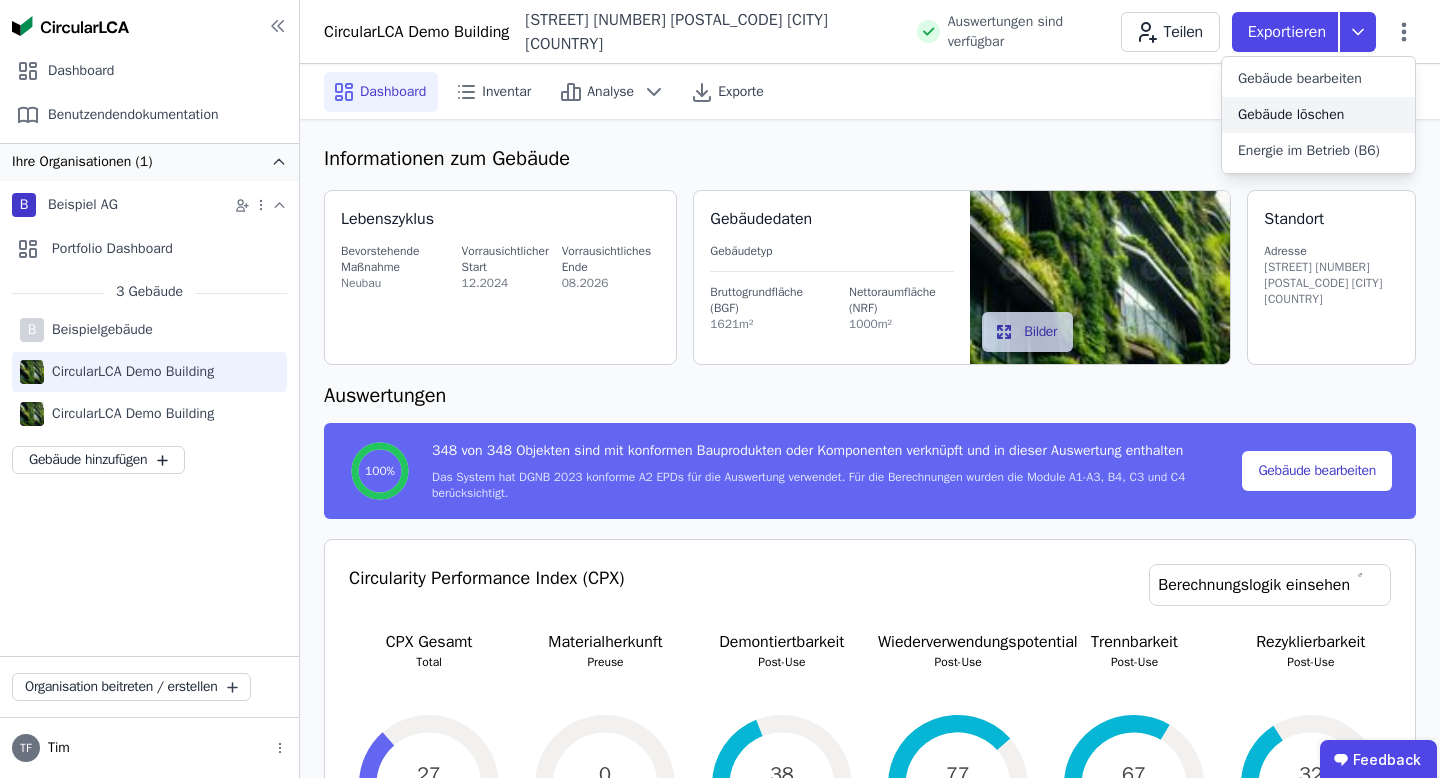 click on "Gebäude löschen" at bounding box center [1291, 115] 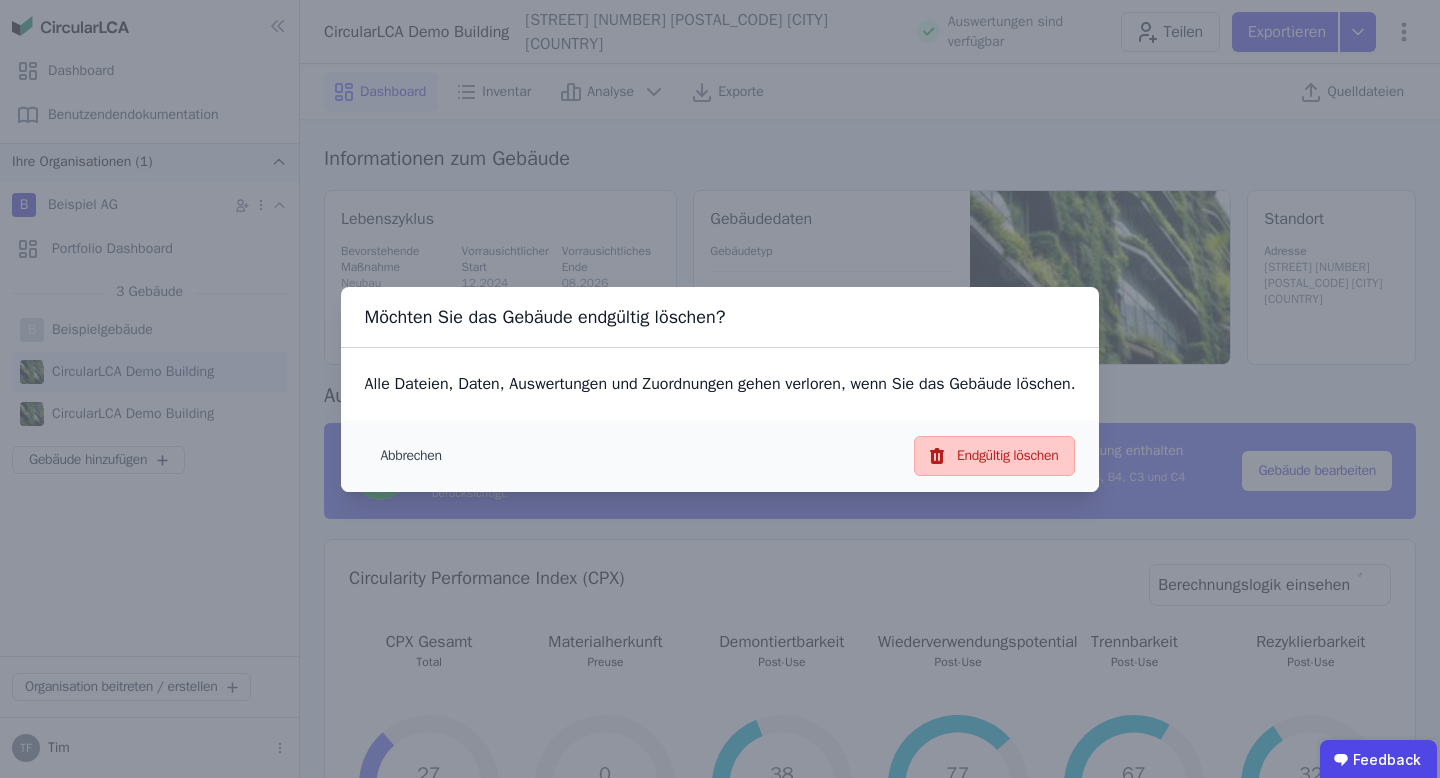 click on "Endgültig löschen" at bounding box center [994, 456] 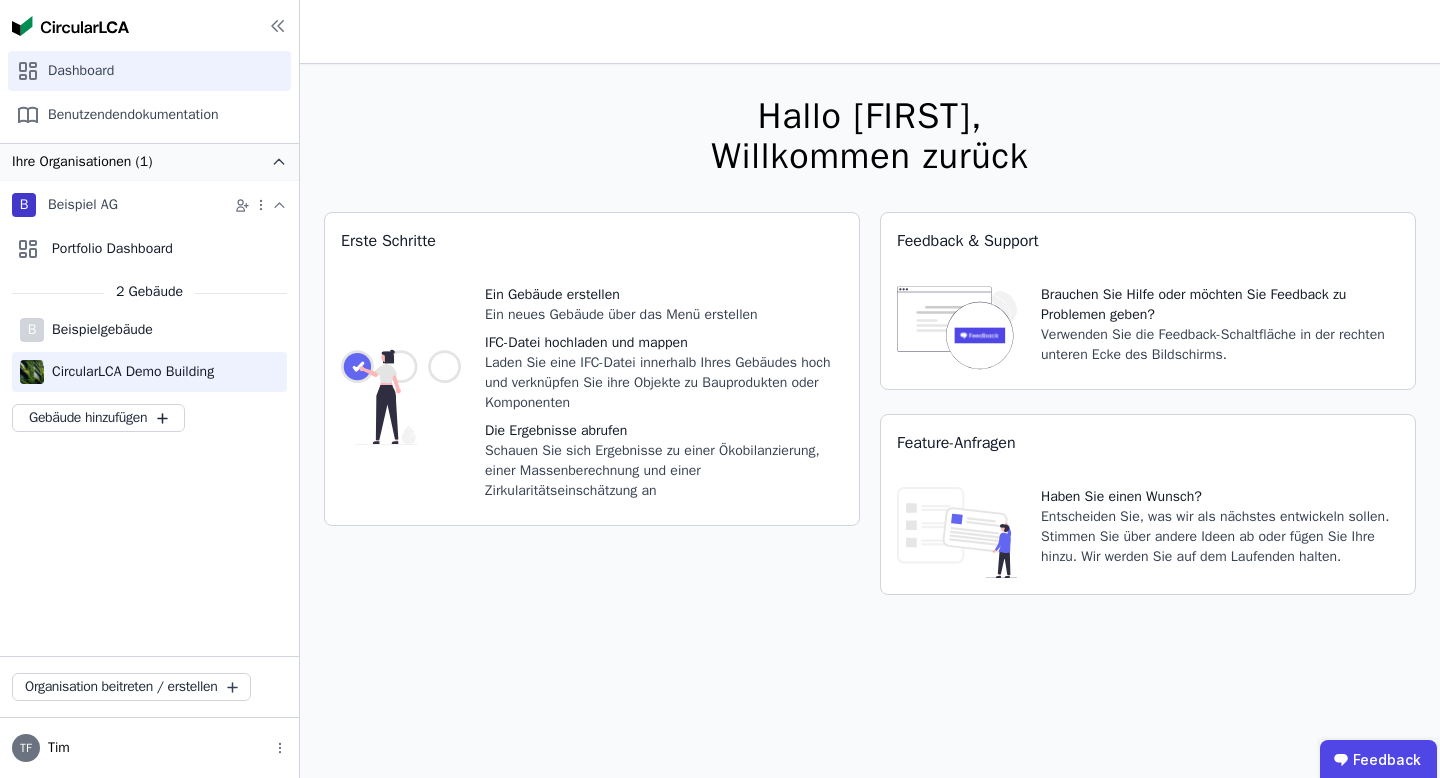 click on "CircularLCA Demo Building" at bounding box center [149, 372] 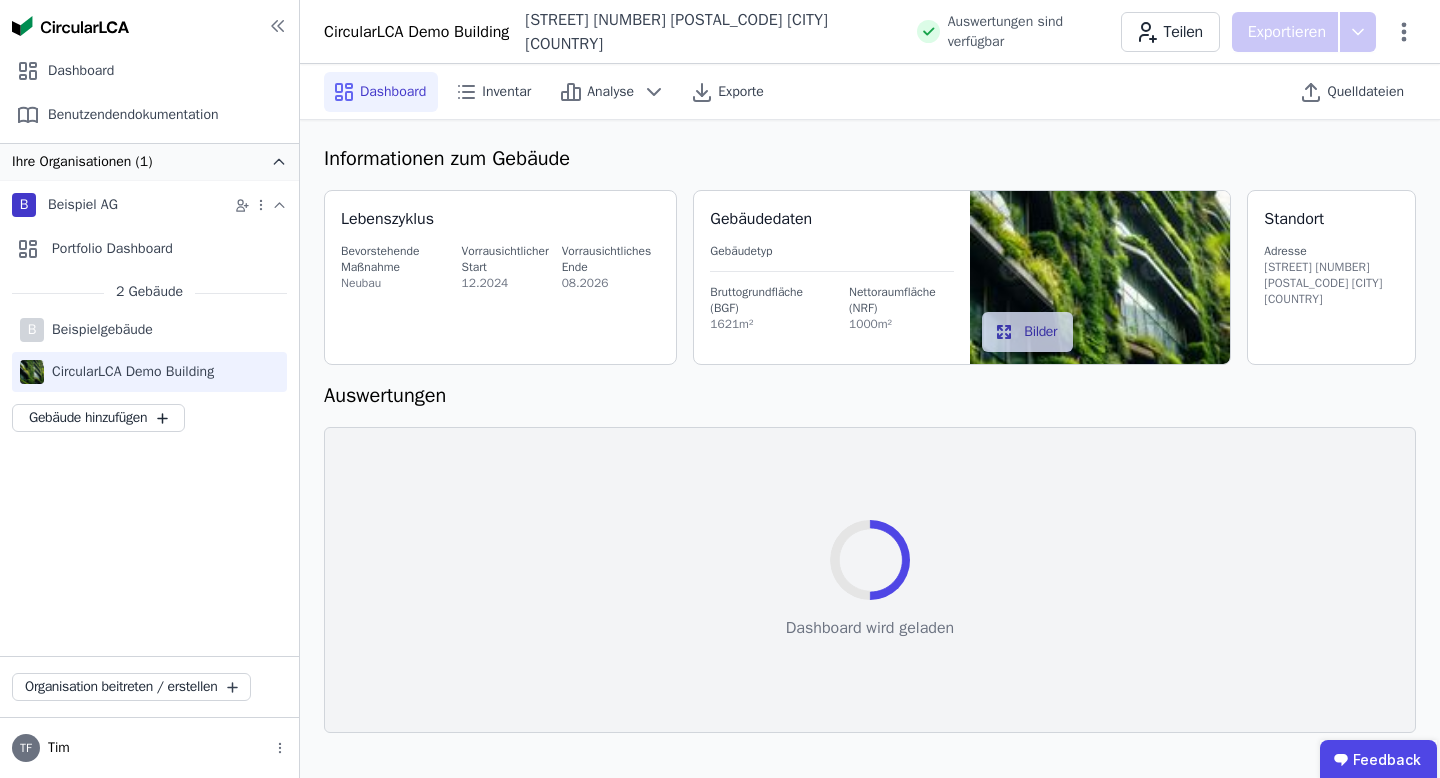 select on "*" 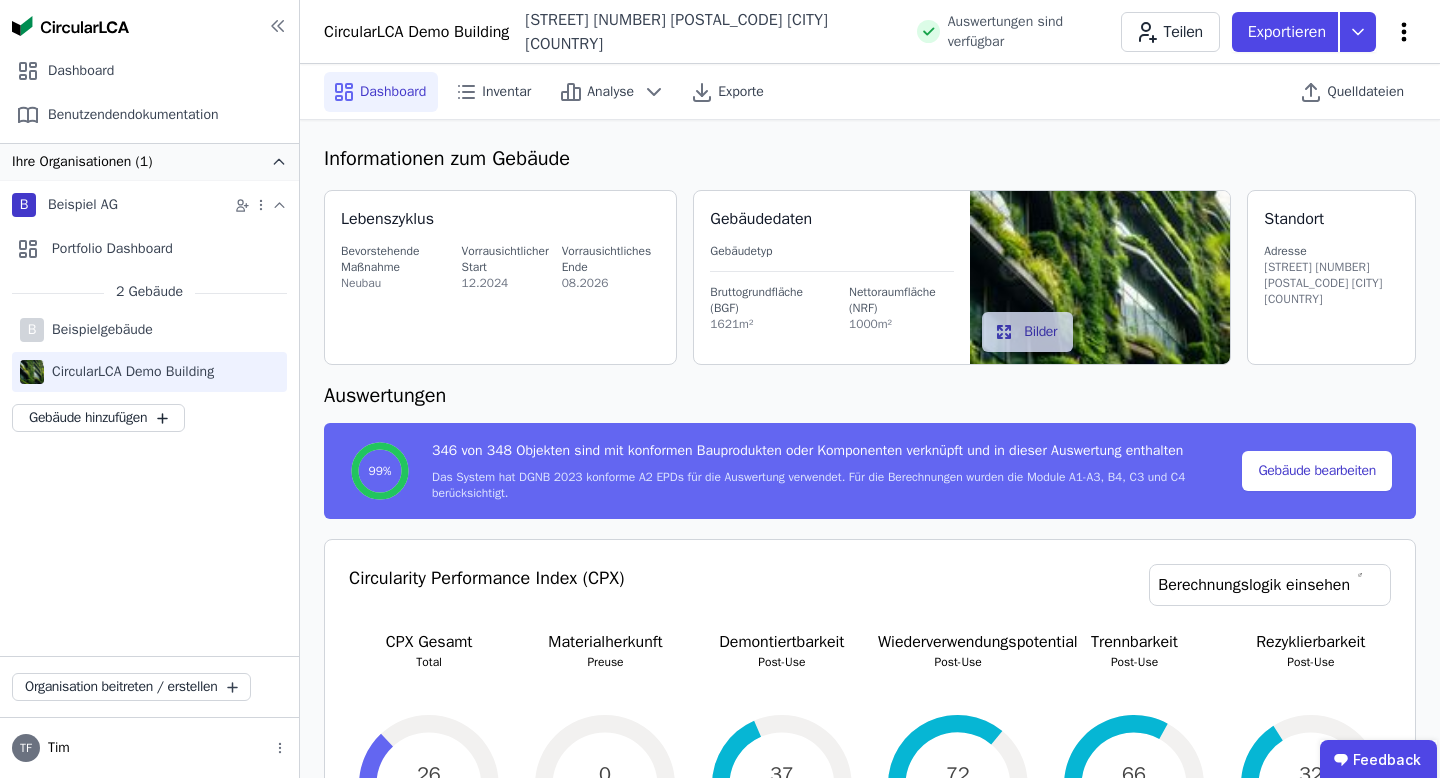 click 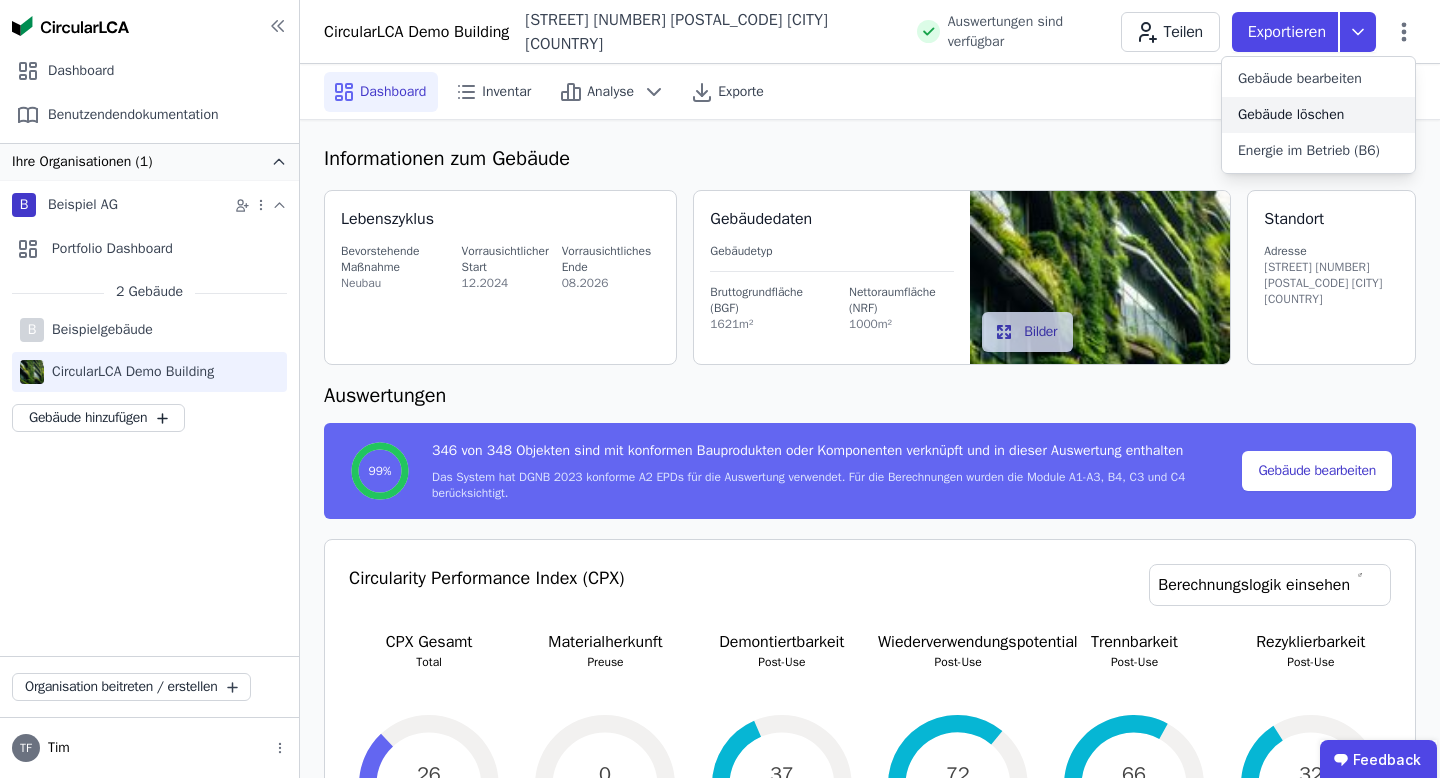 click on "Gebäude löschen" at bounding box center (1291, 115) 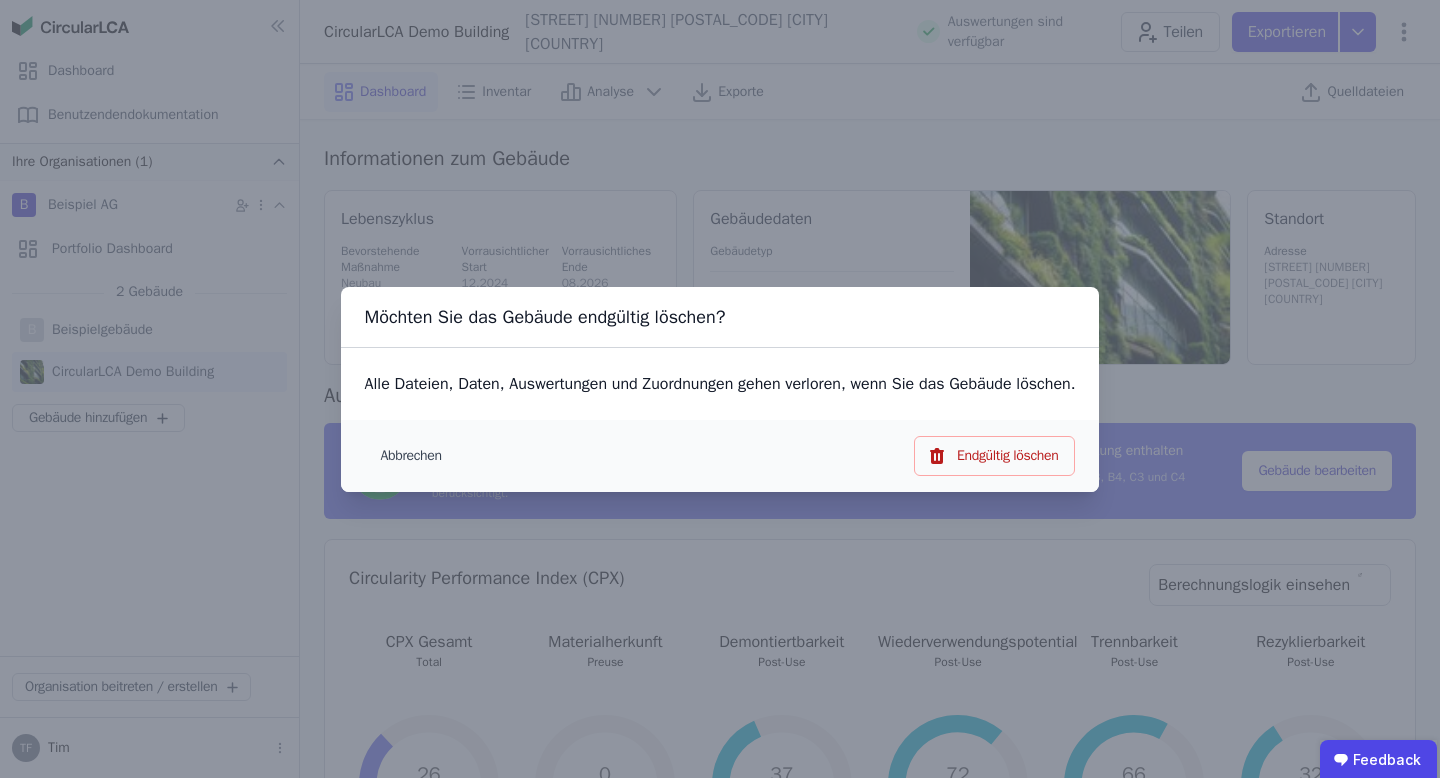 click on "Abbrechen Endgültig löschen" at bounding box center (720, 456) 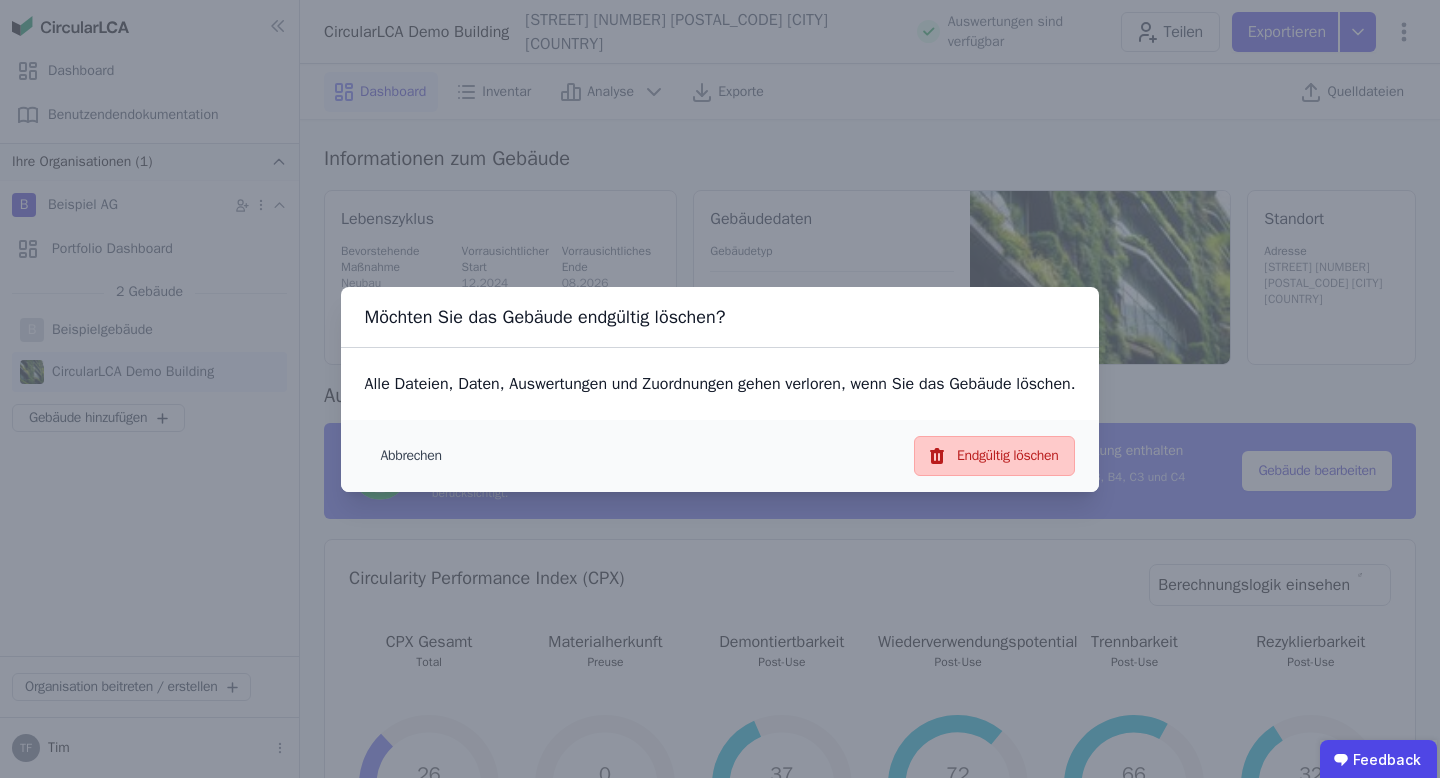 click on "Endgültig löschen" at bounding box center (994, 456) 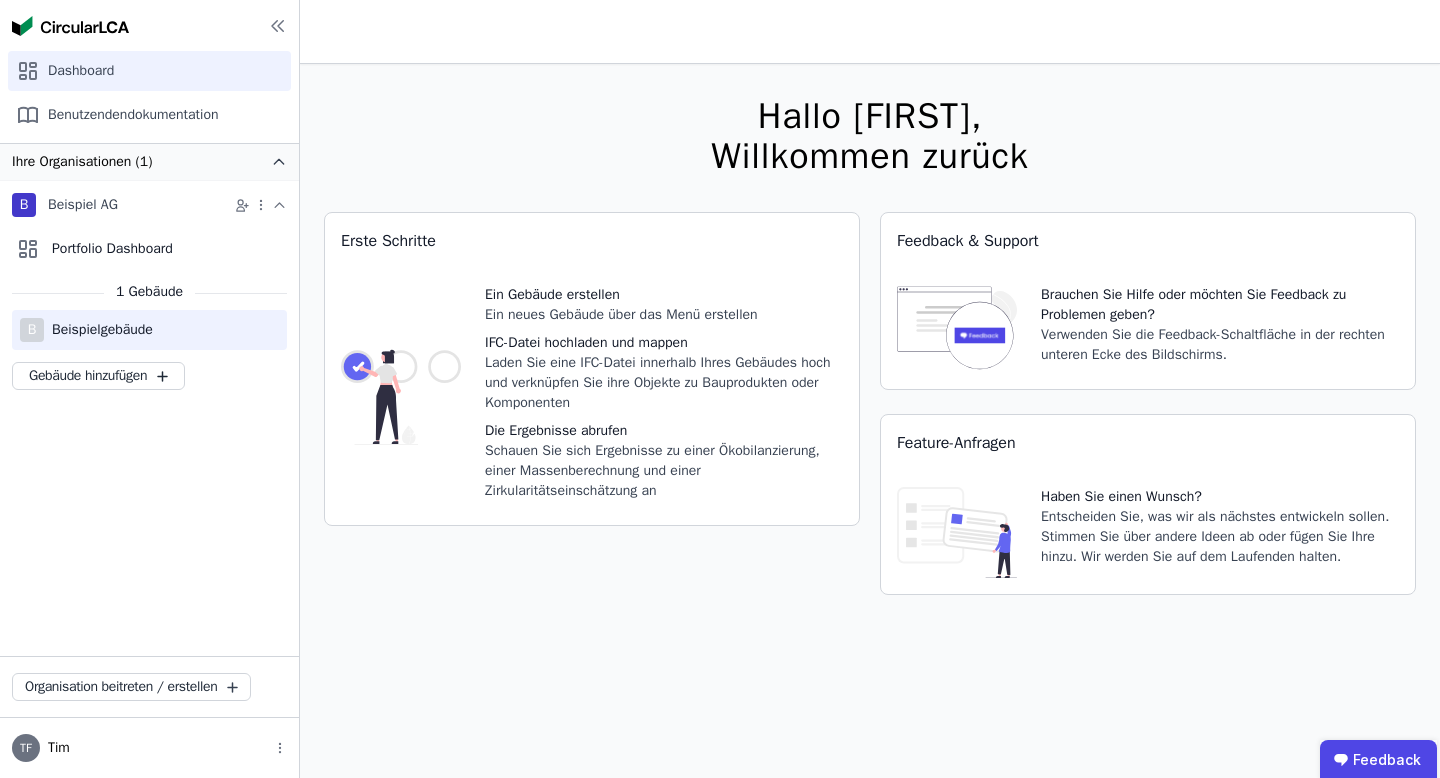click on "Beispielgebäude" at bounding box center (98, 330) 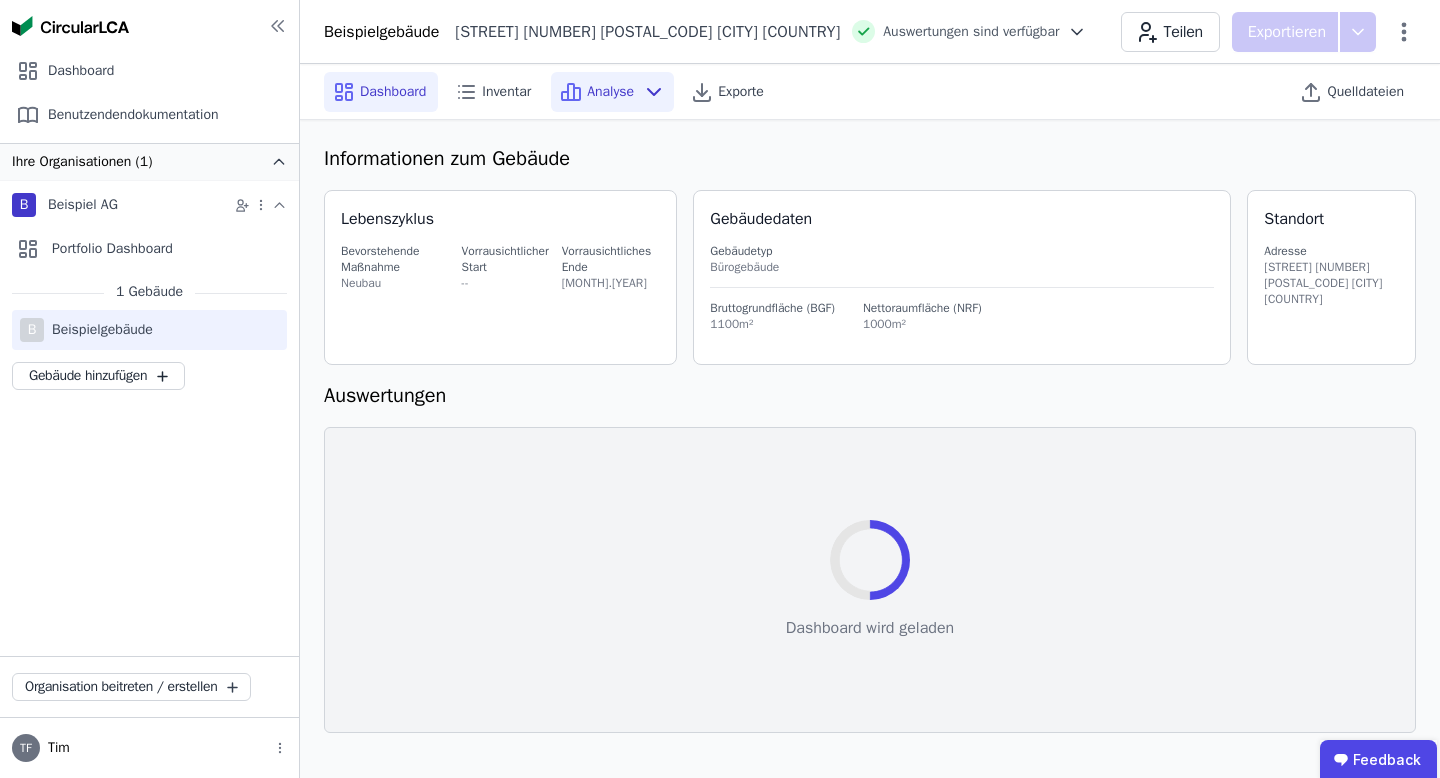 select on "*" 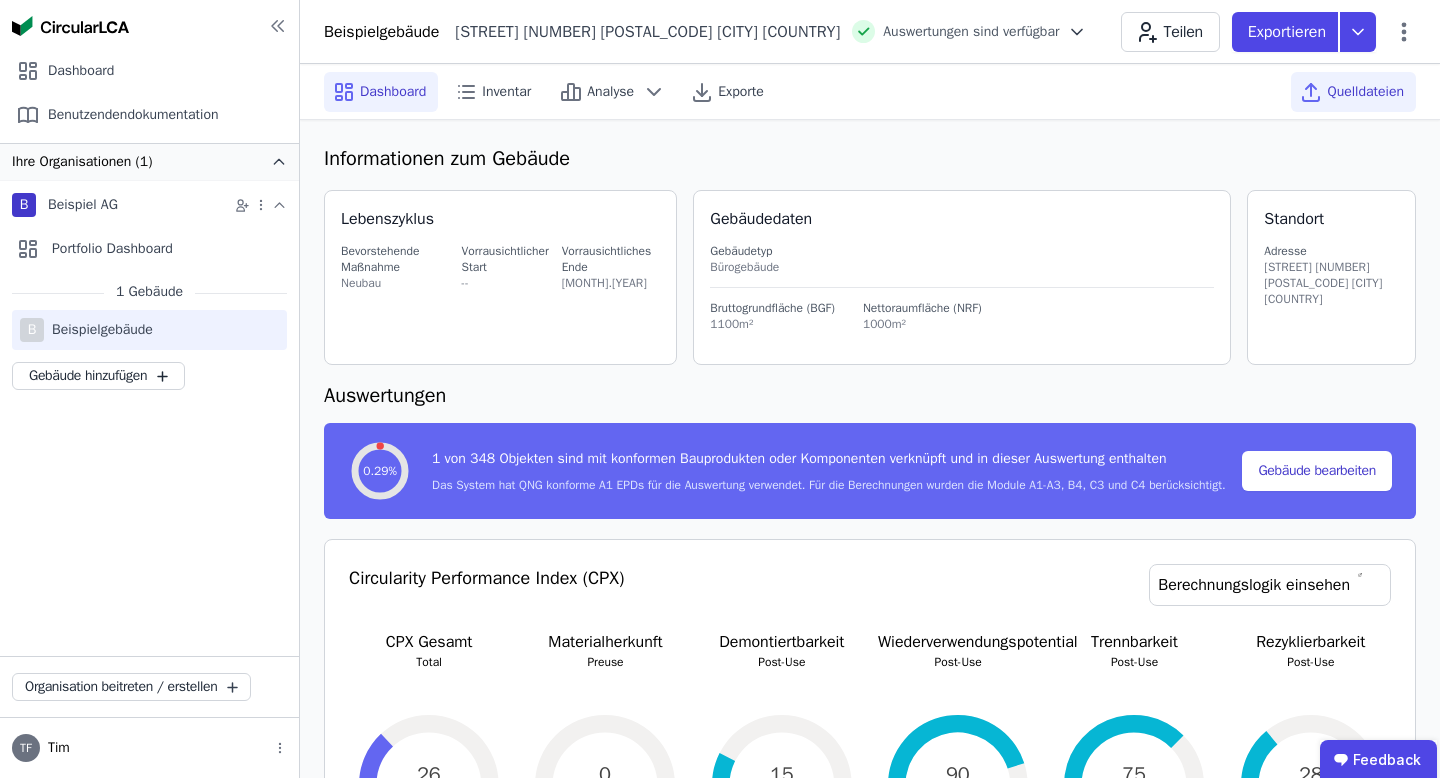 click on "Quelldateien" at bounding box center [1365, 92] 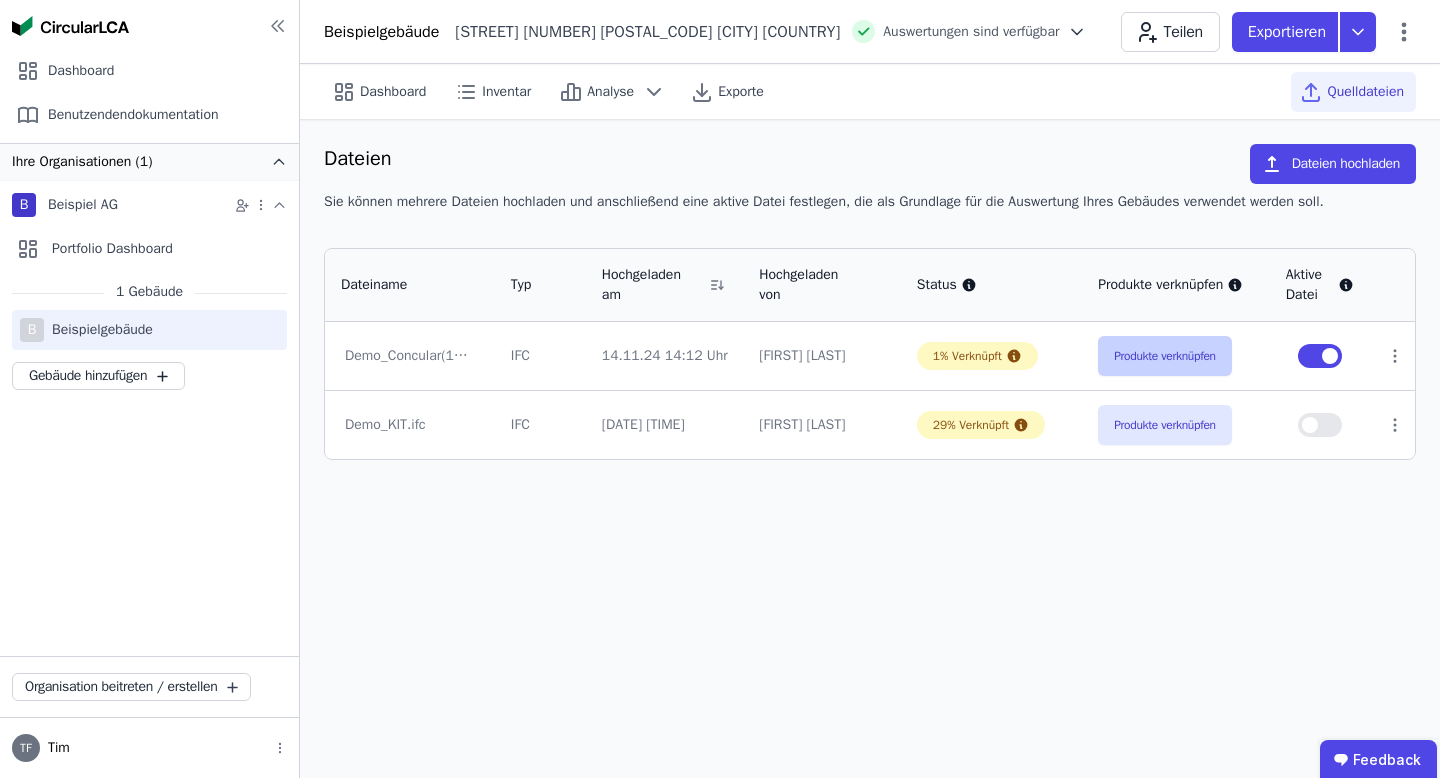 click on "Produkte verknüpfen" at bounding box center (1165, 356) 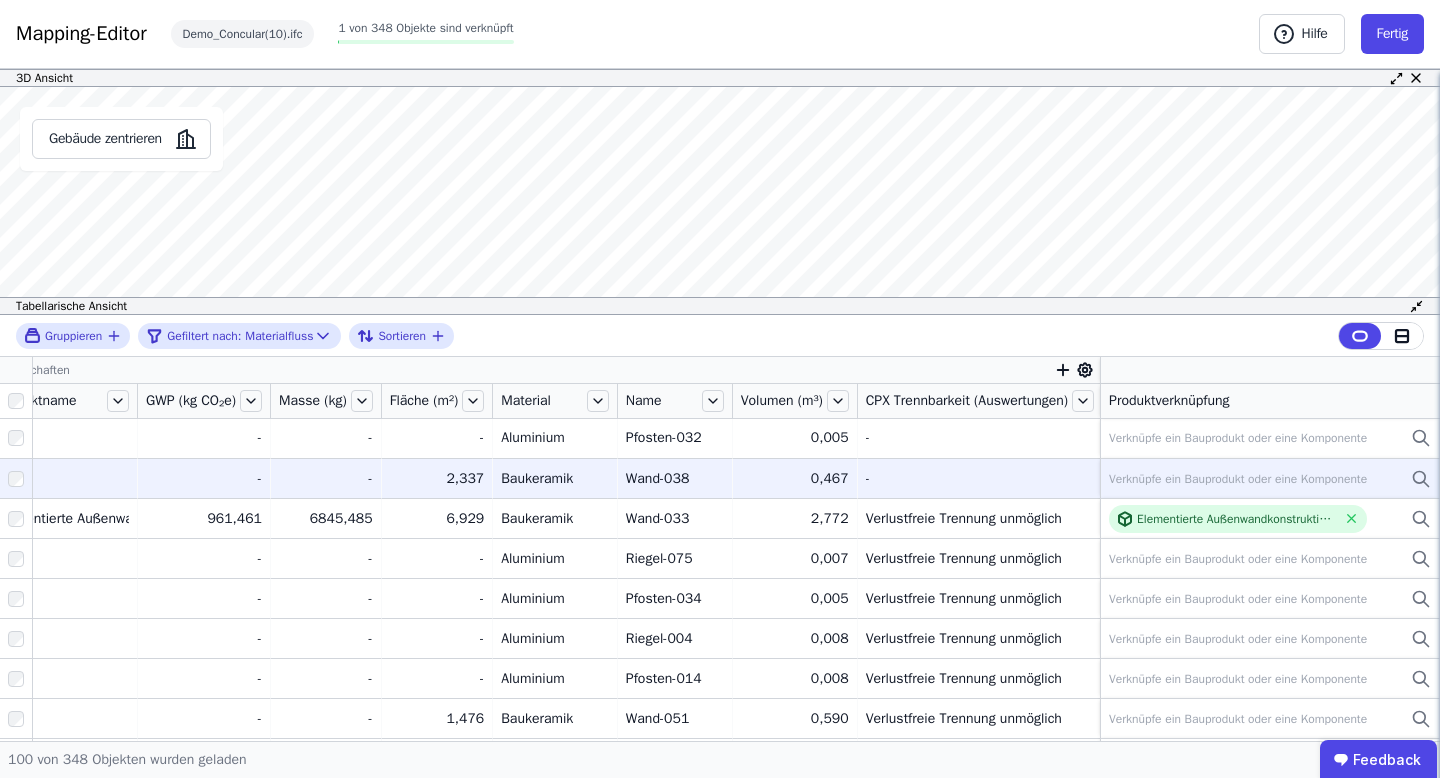 scroll, scrollTop: 1, scrollLeft: 0, axis: vertical 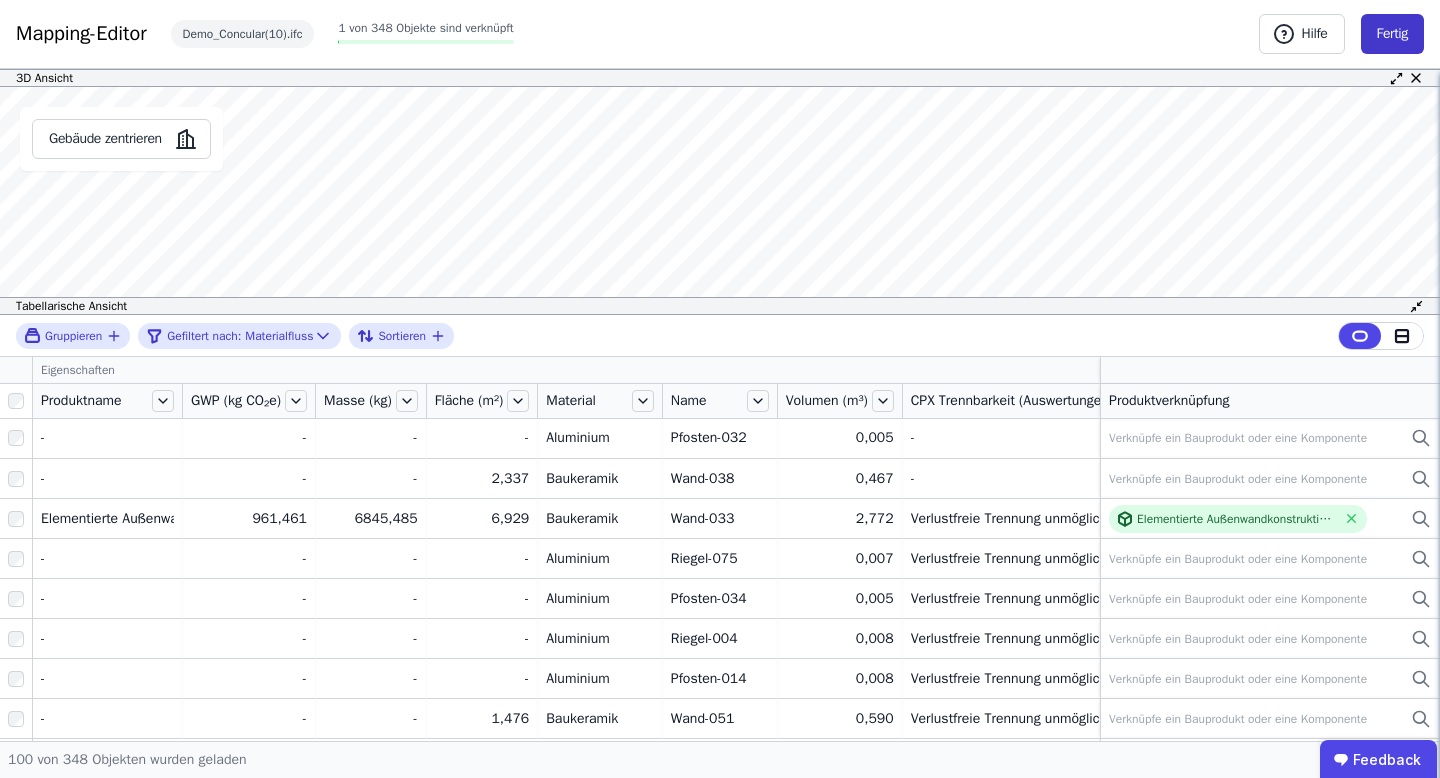 click on "Fertig" at bounding box center [1392, 34] 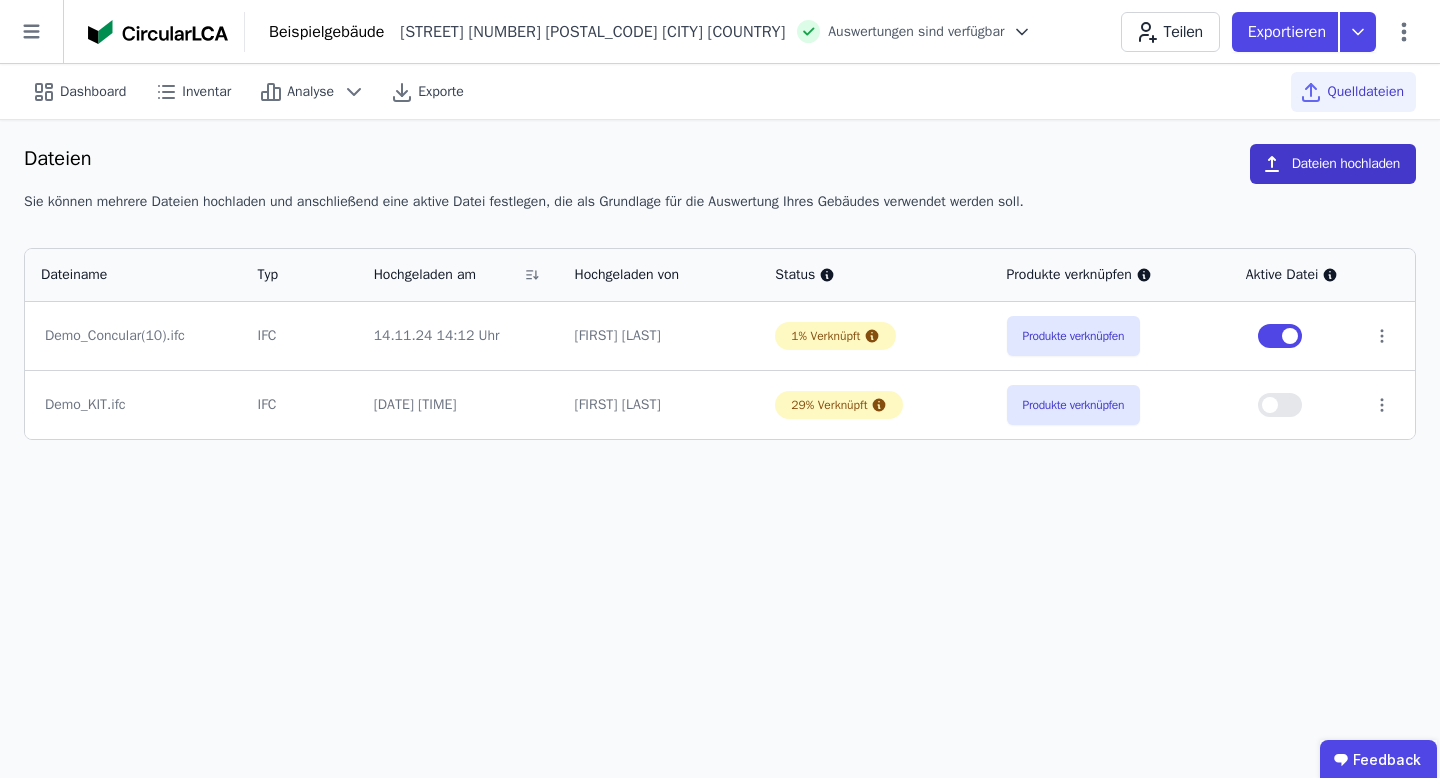 click on "Dateien hochladen" at bounding box center [1333, 164] 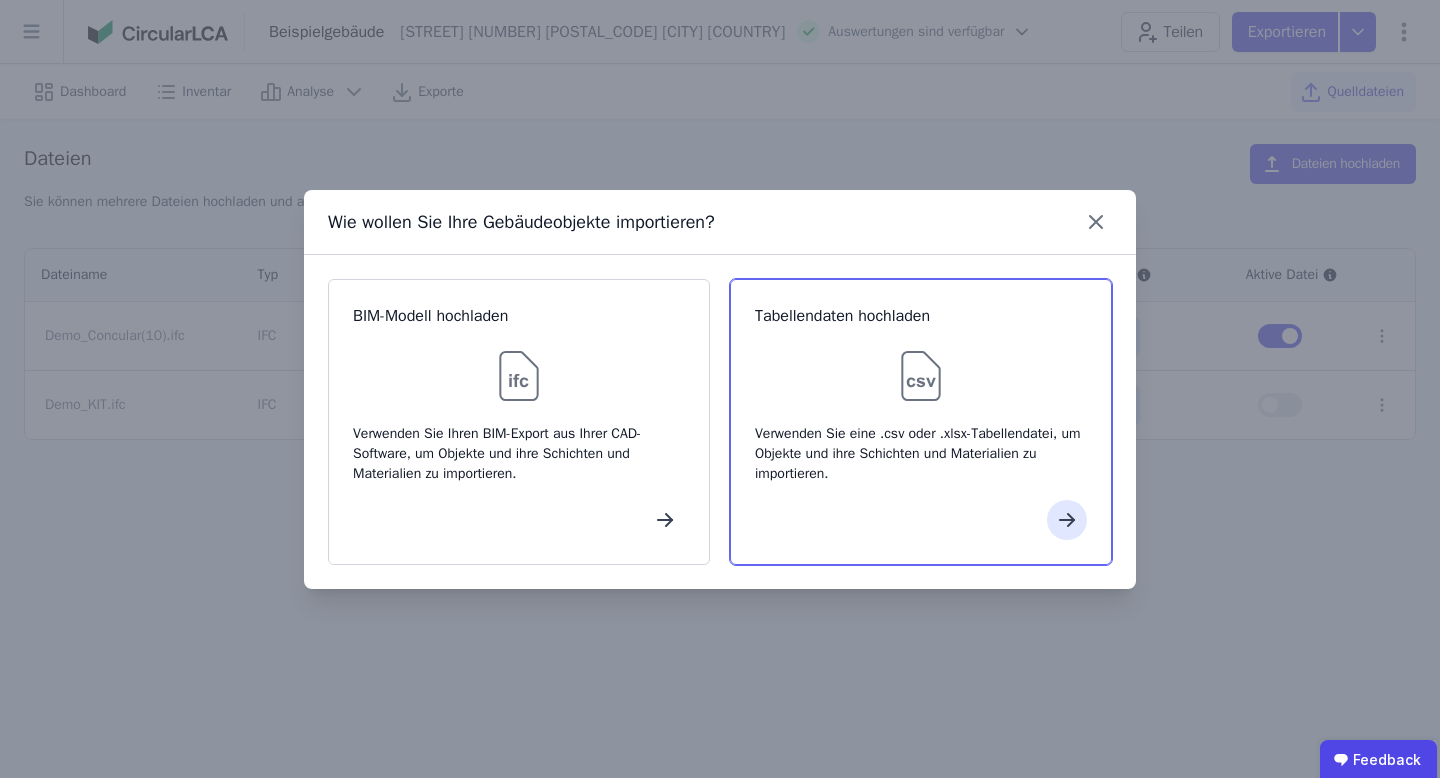 click at bounding box center (921, 376) 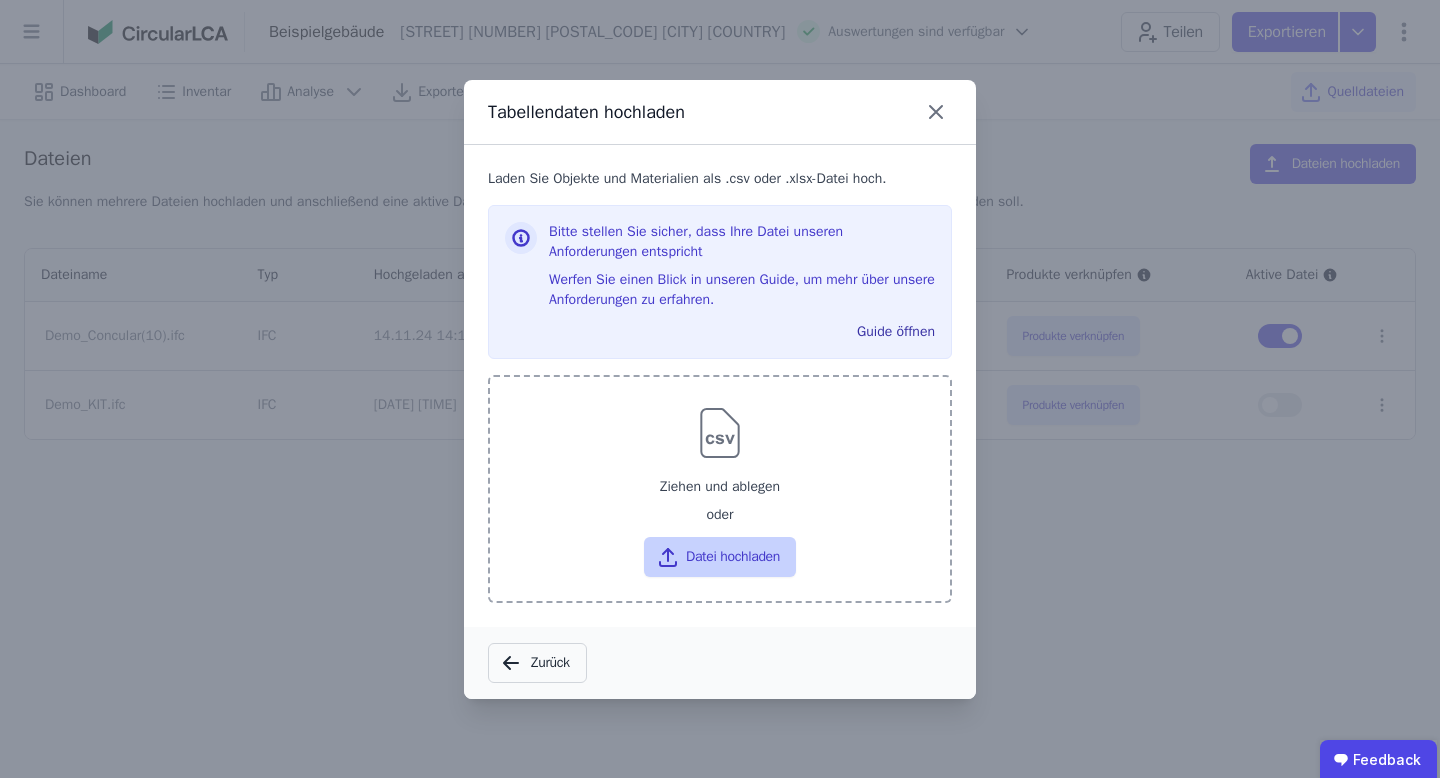 click on "Datei hochladen" at bounding box center [720, 557] 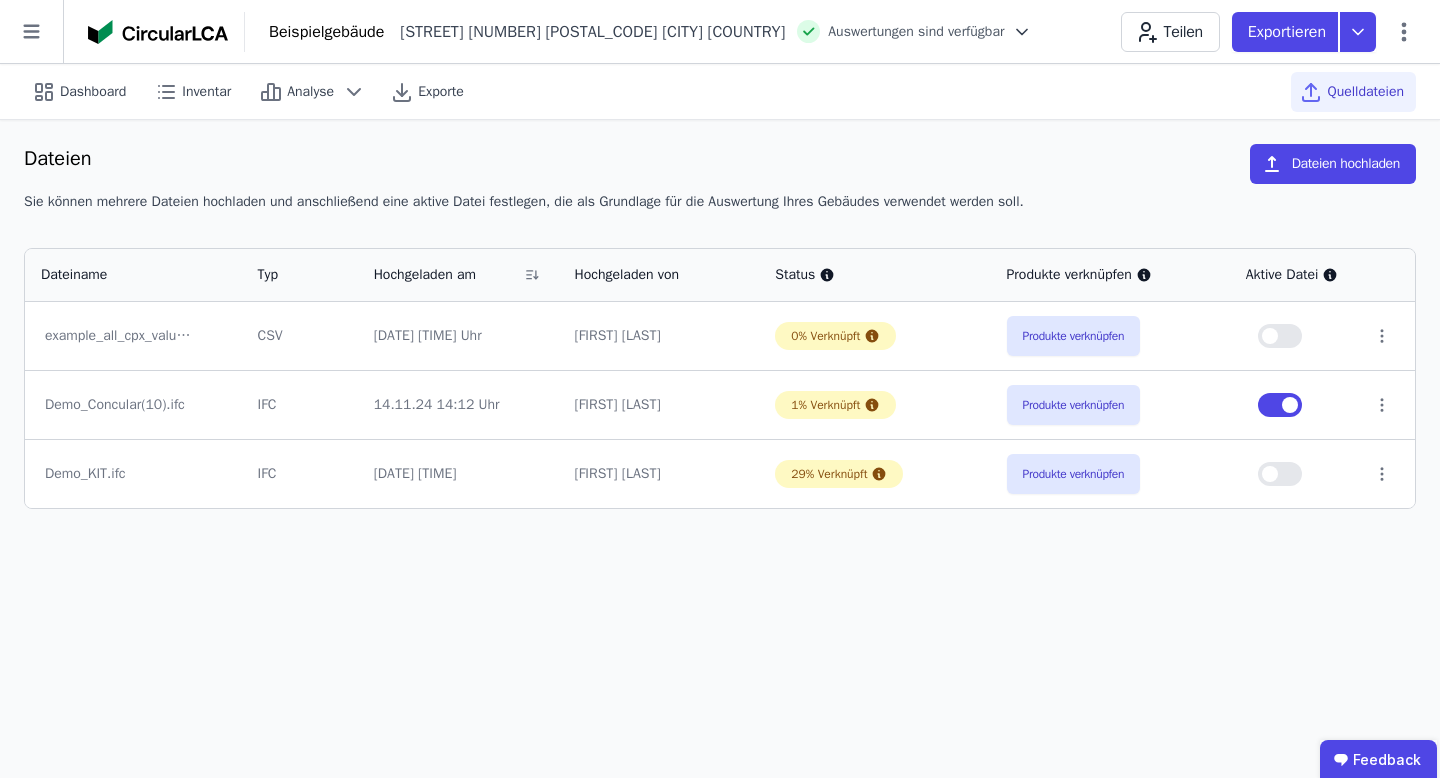 click on "Dashboard Inventar Analyse Exporte Quelldateien Dateien Dateien hochladen Sie können mehrere Dateien hochladen und anschließend eine aktive Datei festlegen, die als Grundlage für die Auswertung Ihres Gebäudes verwendet werden soll. Dateiname Typ Hochgeladen am Hochgeladen von Status Produkte verknüpfen Aktive Datei example_all_cpx_values_included.csv CSV 15.07.25 14:24 Uhr Tim Faltin 0% Verknüpft Produkte verknüpfen Demo_Concular(10).ifc IFC 14.11.24 14:12 Uhr Tim Faltin 1% Verknüpft Produkte verknüpfen Demo_KIT.ifc IFC 30.10.24 13:20 Uhr Tim Faltin 29% Verknüpft Produkte verknüpfen" at bounding box center [720, 429] 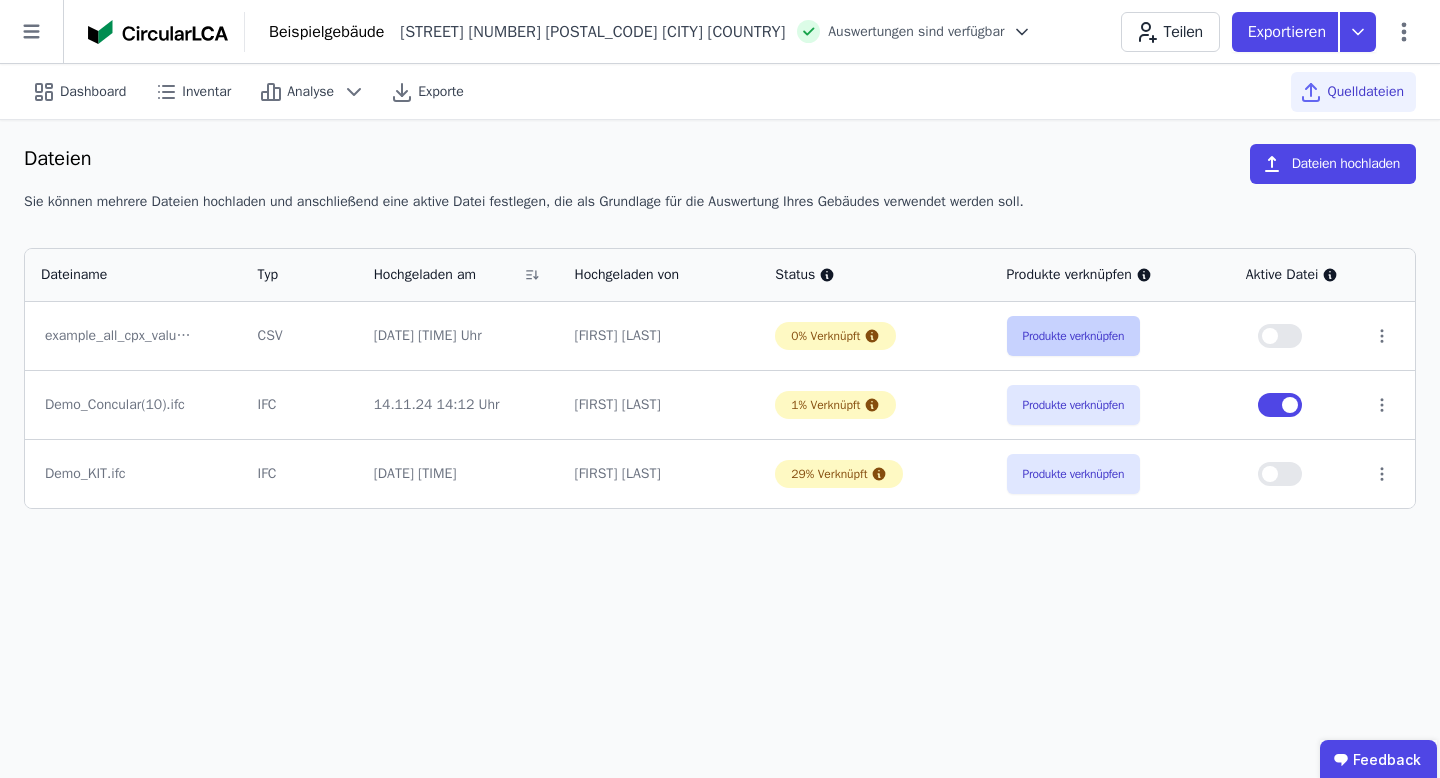 click on "Produkte verknüpfen" at bounding box center (1074, 336) 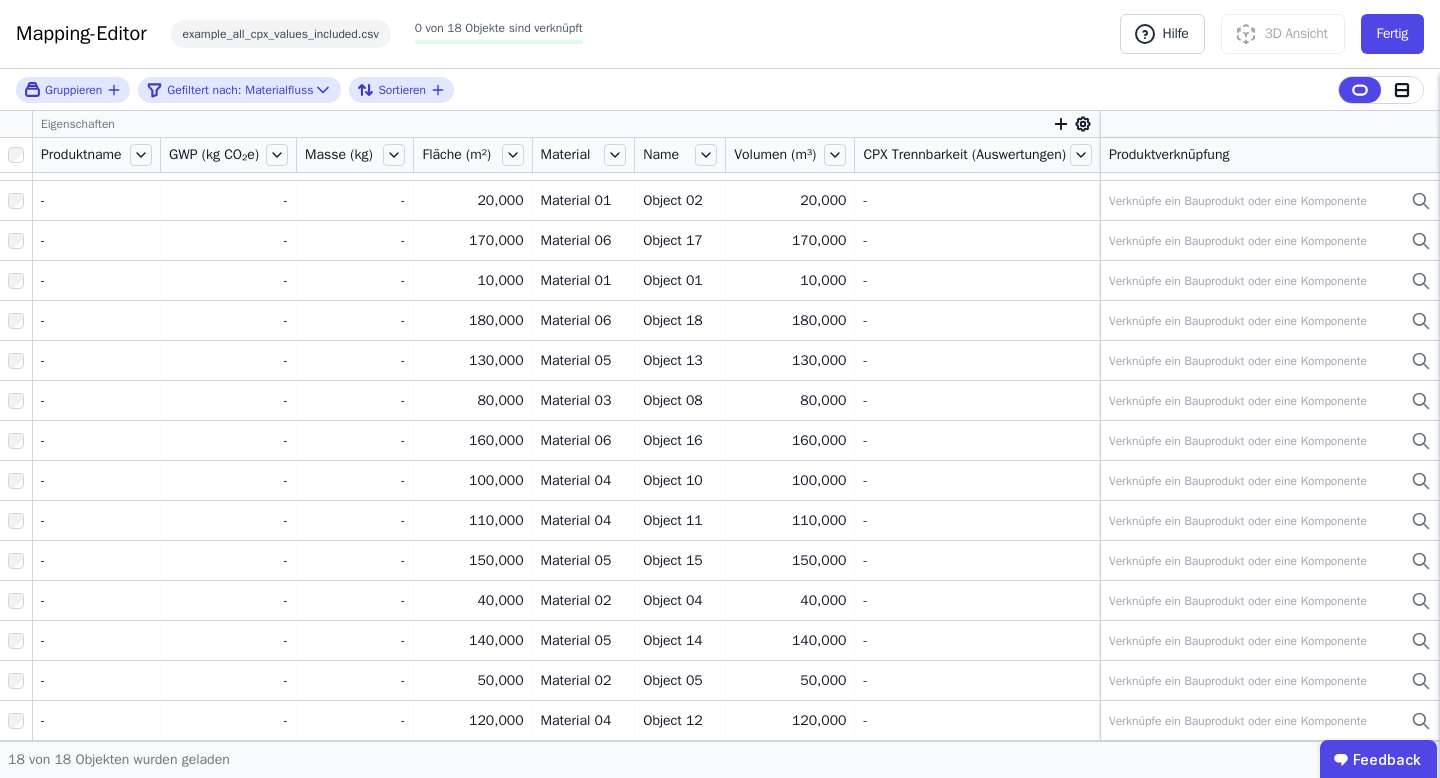 scroll, scrollTop: 153, scrollLeft: 36, axis: both 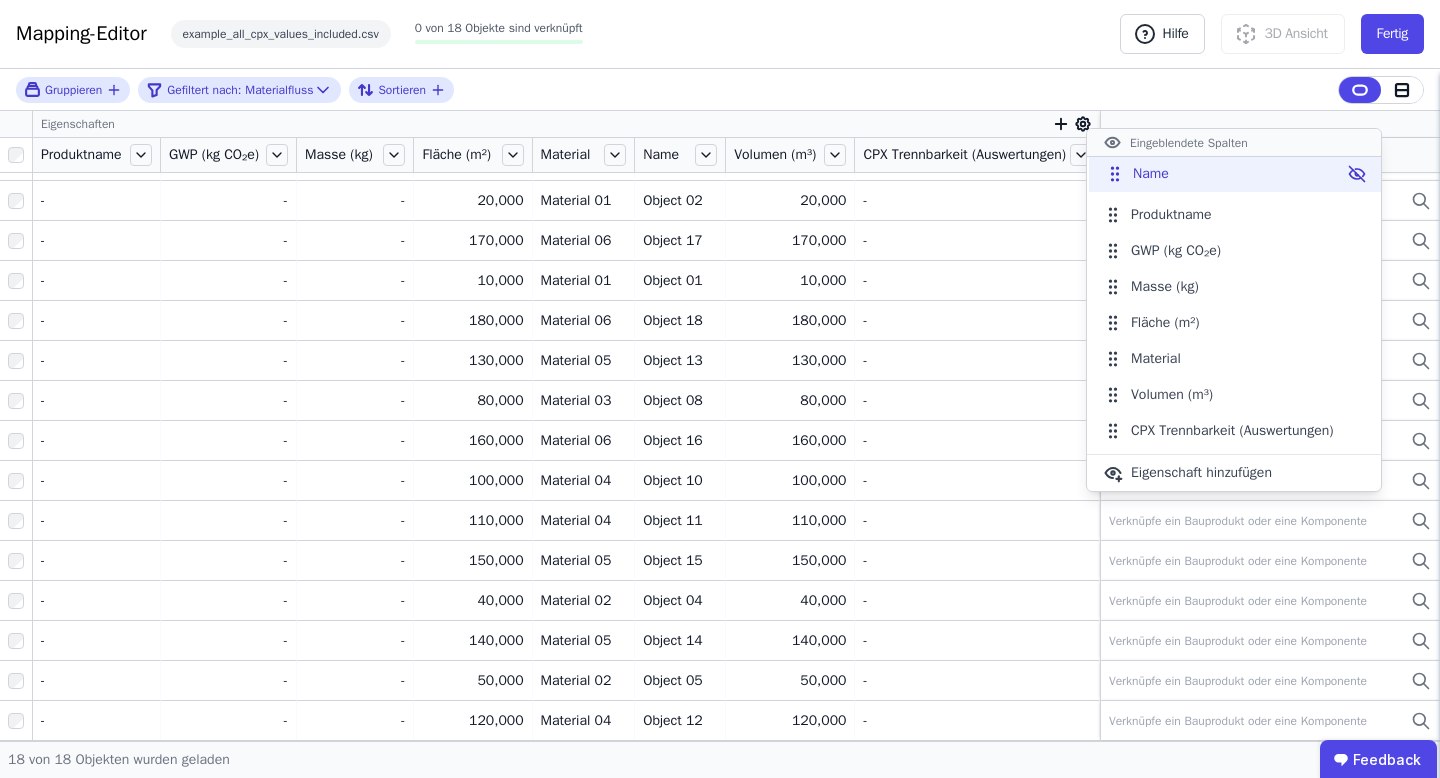 drag, startPoint x: 1110, startPoint y: 356, endPoint x: 1112, endPoint y: 170, distance: 186.01076 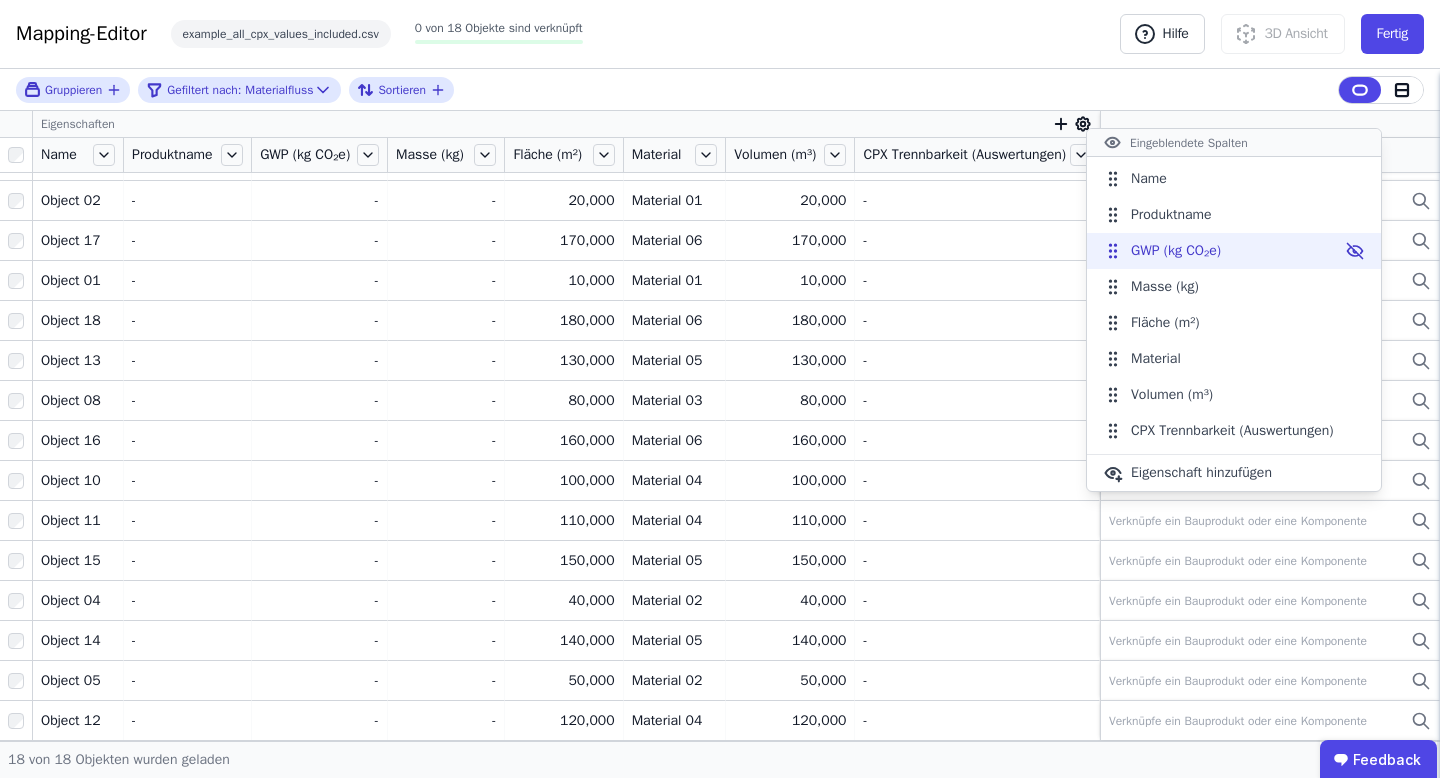 click 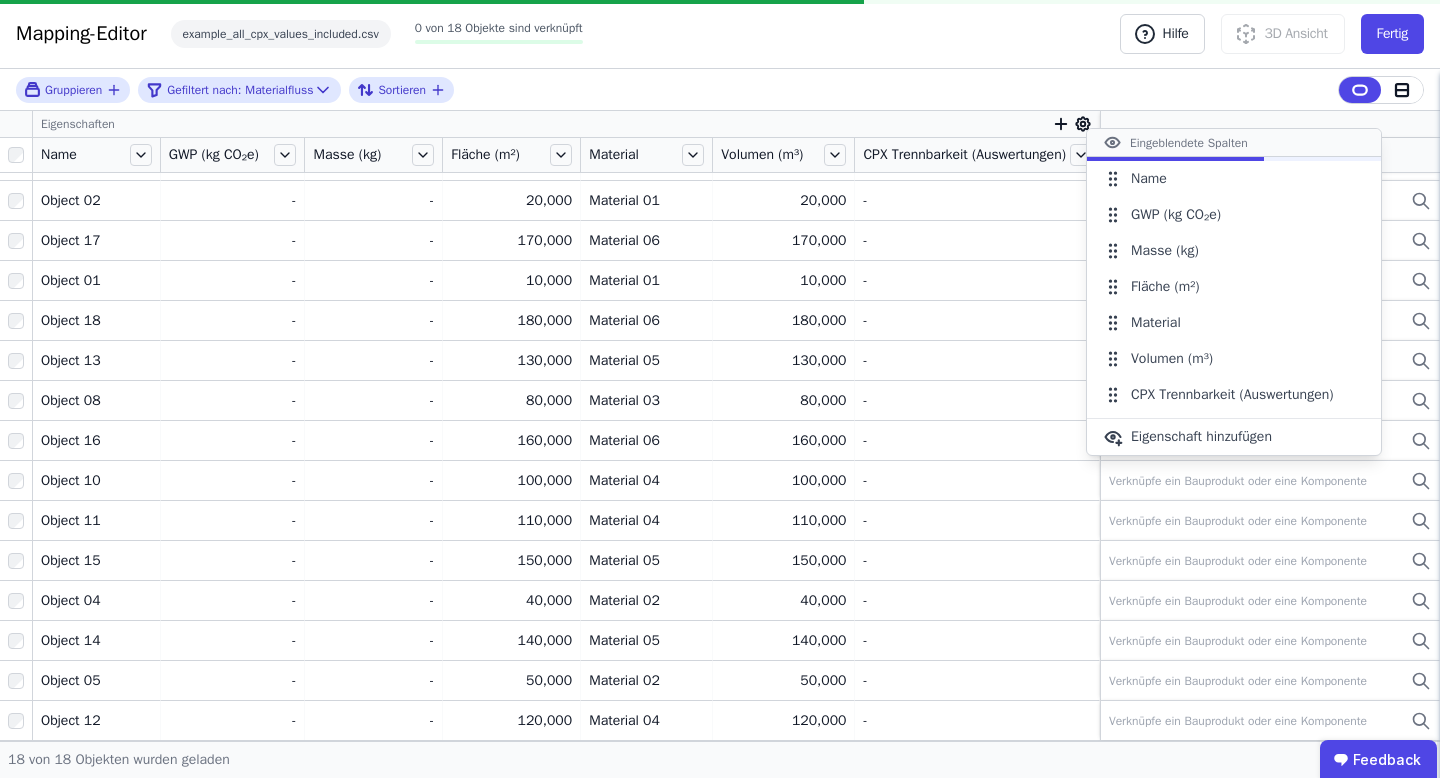 scroll, scrollTop: 153, scrollLeft: 0, axis: vertical 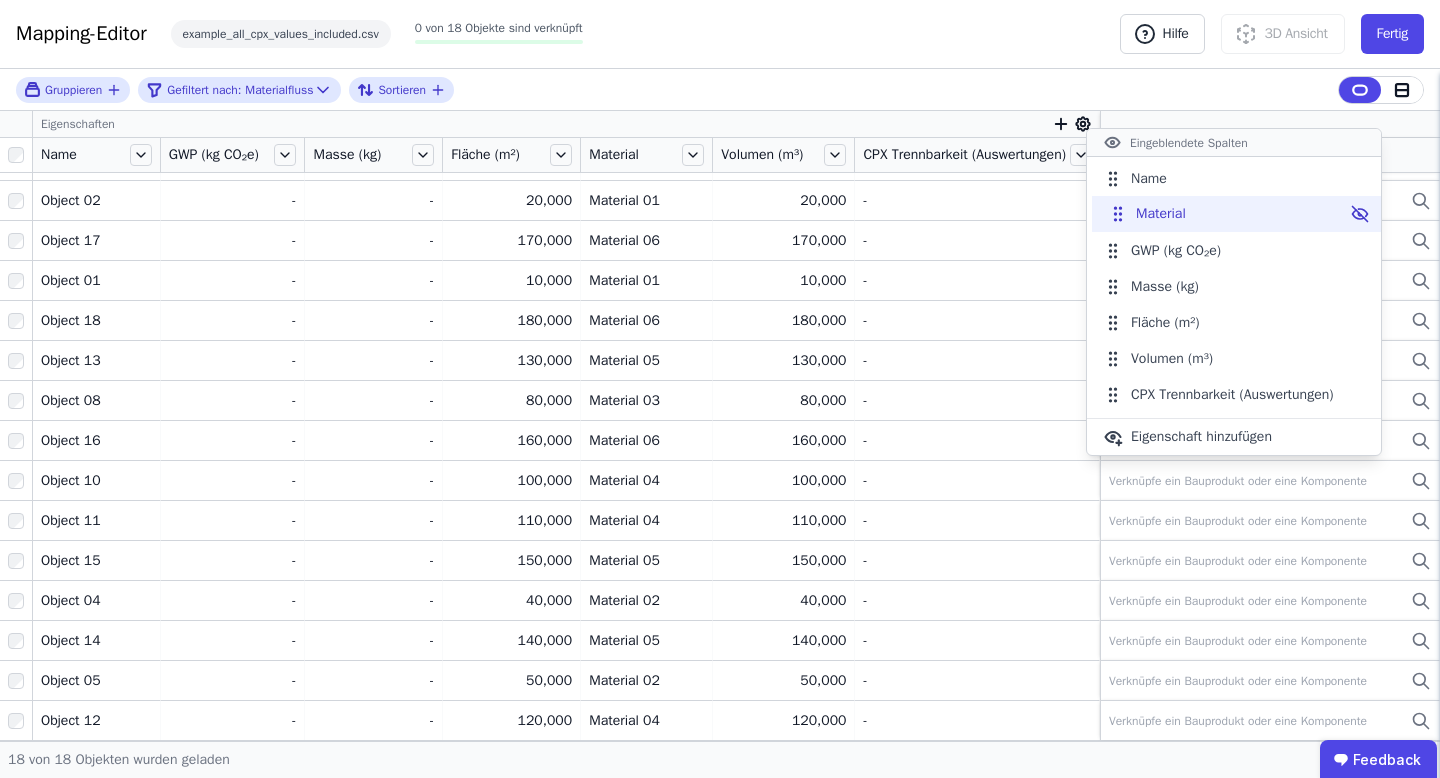 drag, startPoint x: 1109, startPoint y: 320, endPoint x: 1115, endPoint y: 216, distance: 104.172935 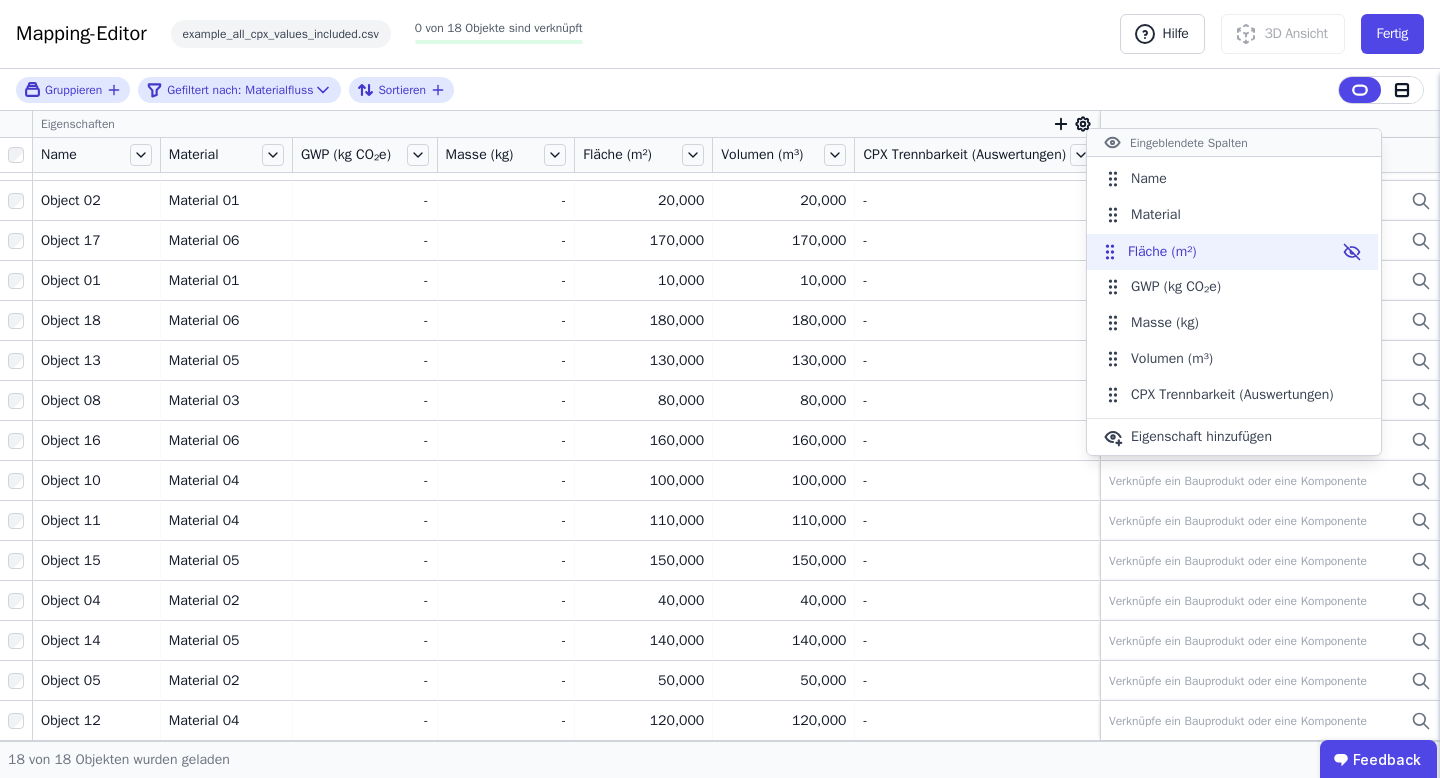 drag, startPoint x: 1118, startPoint y: 326, endPoint x: 1114, endPoint y: 251, distance: 75.10659 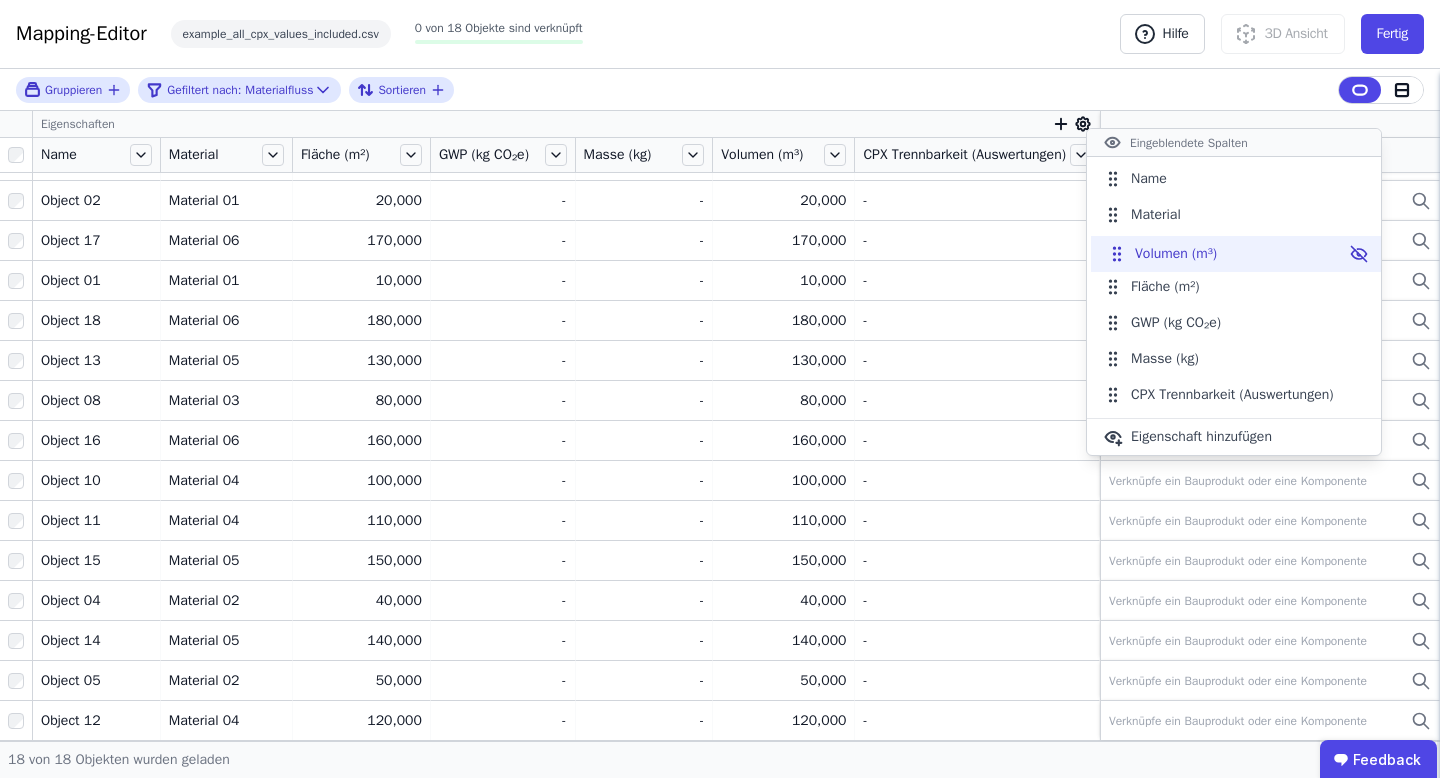 drag, startPoint x: 1120, startPoint y: 364, endPoint x: 1123, endPoint y: 261, distance: 103.04368 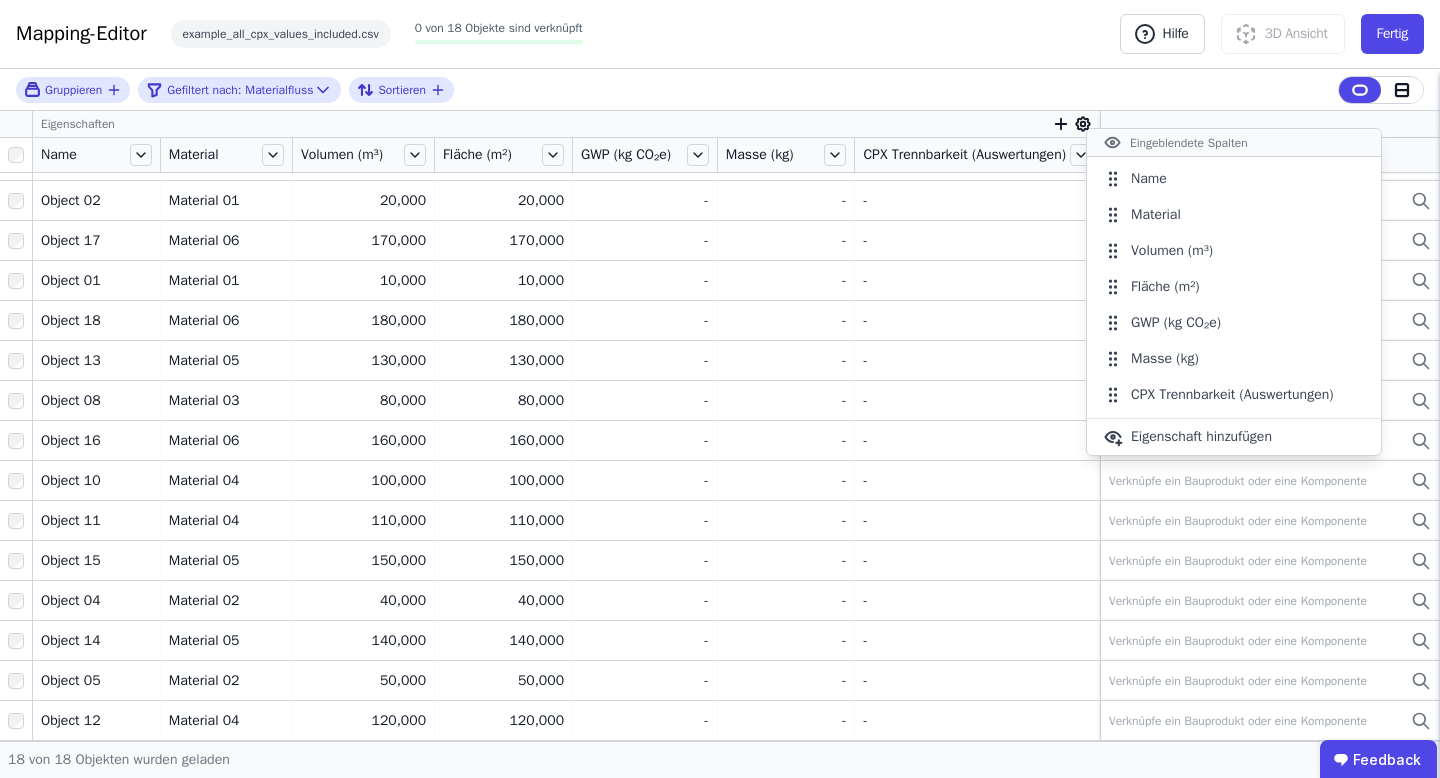 click 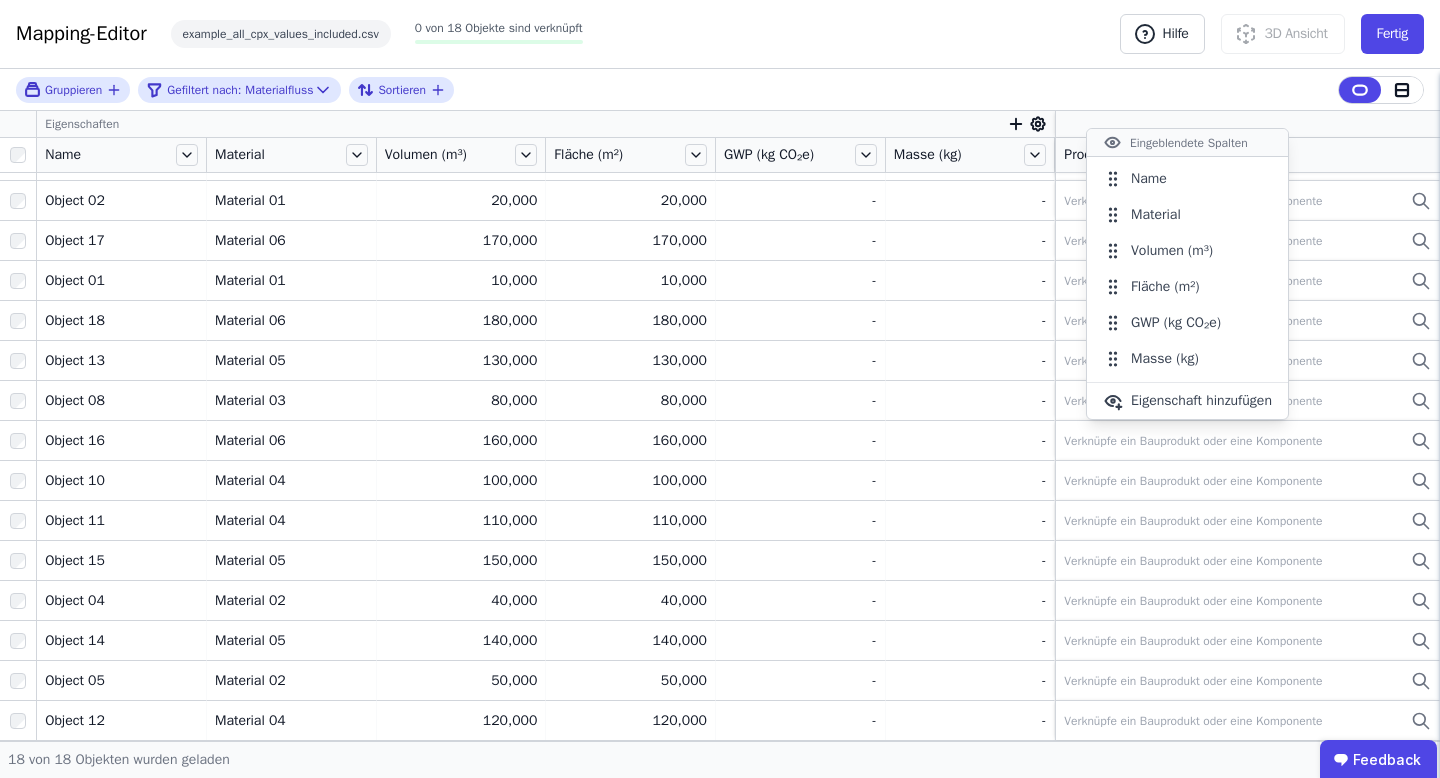 click on "Gruppieren Gefiltert nach:  Materialfluss Sortieren" at bounding box center [720, 90] 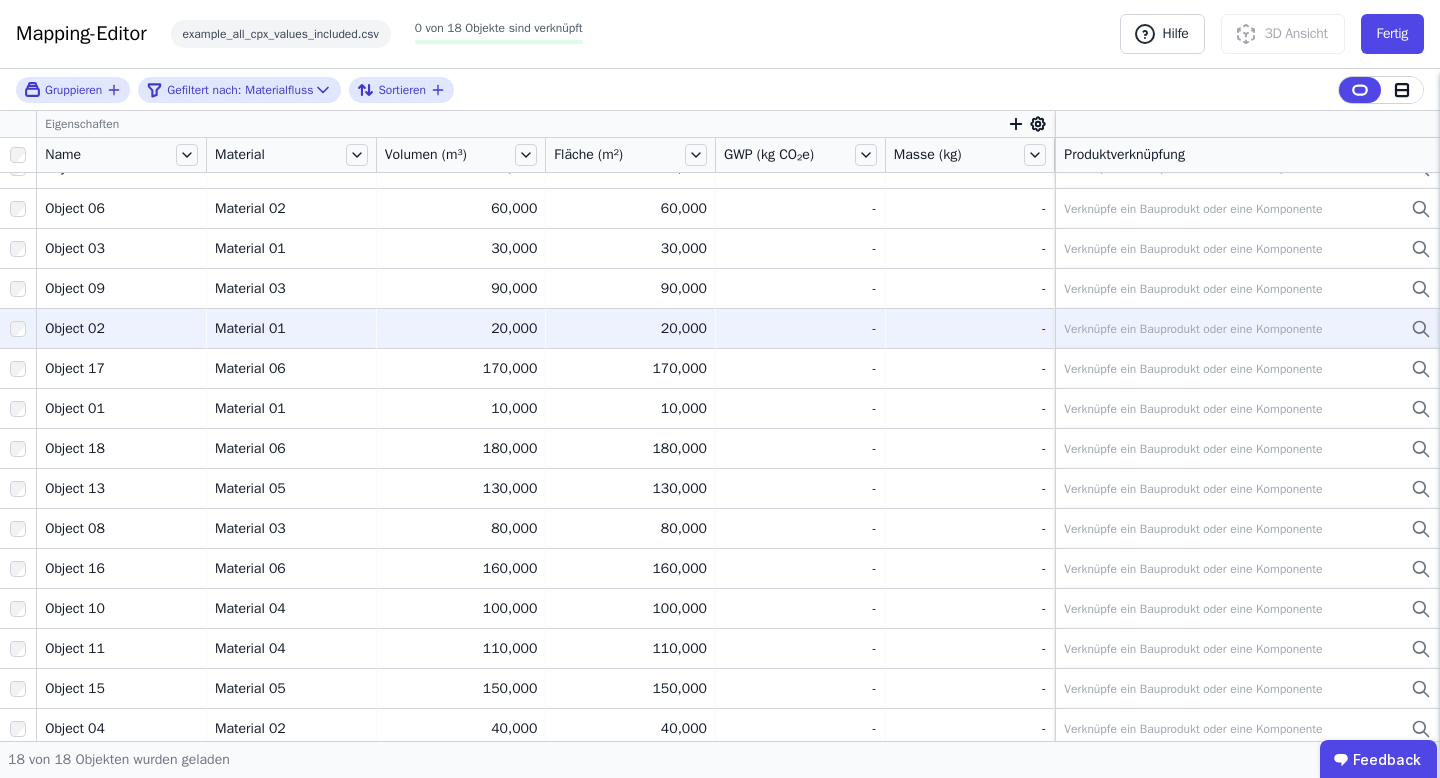 scroll, scrollTop: 0, scrollLeft: 0, axis: both 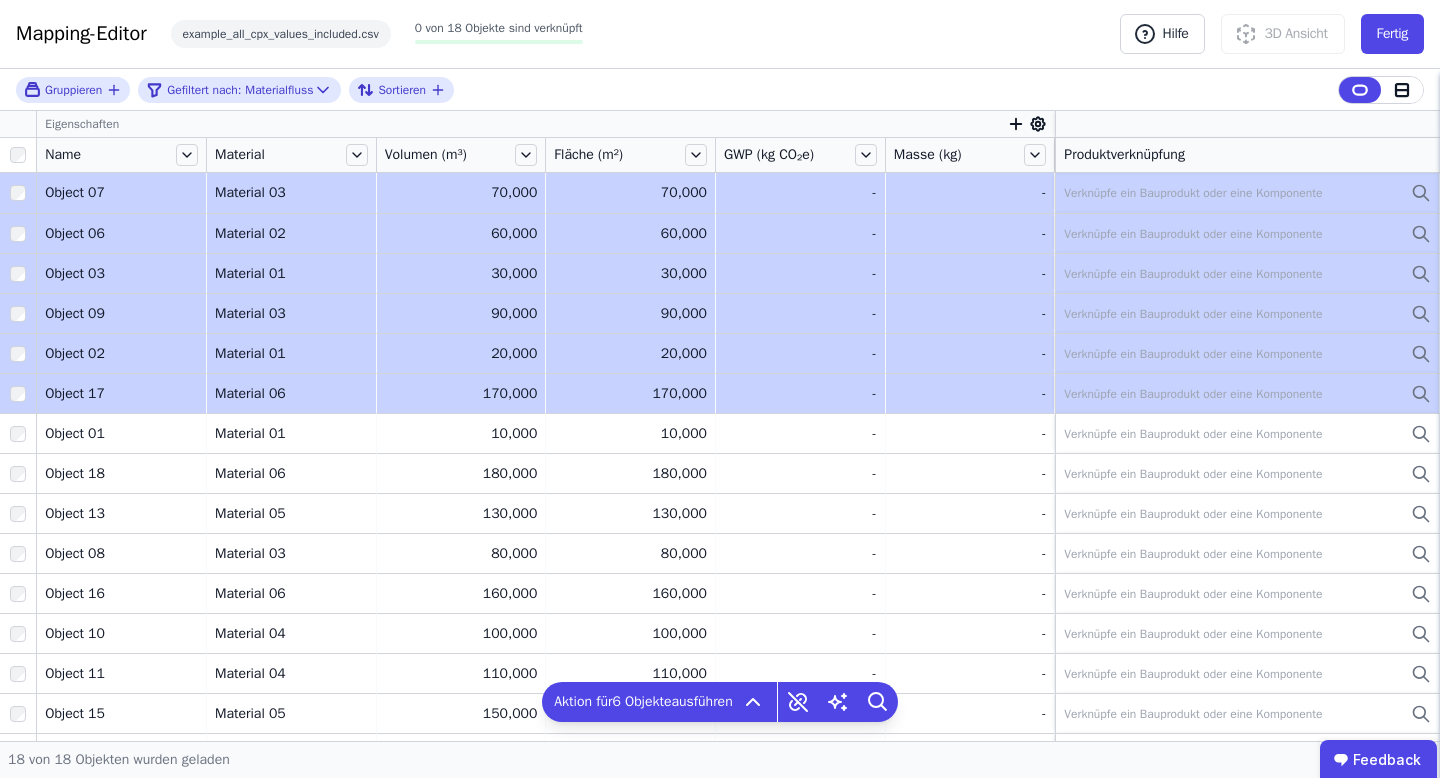 click on "Object 07 Object 07 Material 03 Material 03 70,000 70,000 70,000 70,000 - - - - Verknüpfe ein Bauprodukt oder eine Komponente Verknüpfe ein Bauprodukt oder eine Komponente Object 06 Object 06 Material 02 Material 02 60,000 60,000 60,000 60,000 - - - - Verknüpfe ein Bauprodukt oder eine Komponente Verknüpfe ein Bauprodukt oder eine Komponente Object 03 Object 03 Material 01 Material 01 30,000 30,000 30,000 30,000 - - - - Verknüpfe ein Bauprodukt oder eine Komponente Verknüpfe ein Bauprodukt oder eine Komponente Object 09 Object 09 Material 03 Material 03 90,000 90,000 90,000 90,000 - - - - Verknüpfe ein Bauprodukt oder eine Komponente Verknüpfe ein Bauprodukt oder eine Komponente Object 02 Object 02 Material 01 Material 01 20,000 20,000 20,000 20,000 - - - - Verknüpfe ein Bauprodukt oder eine Komponente Verknüpfe ein Bauprodukt oder eine Komponente Object 17 Object 17 Material 06 Material 06 170,000 170,000 170,000 170,000 - - - - Verknüpfe ein Bauprodukt oder eine Komponente Object 01 Object 01 - -" at bounding box center (720, 533) 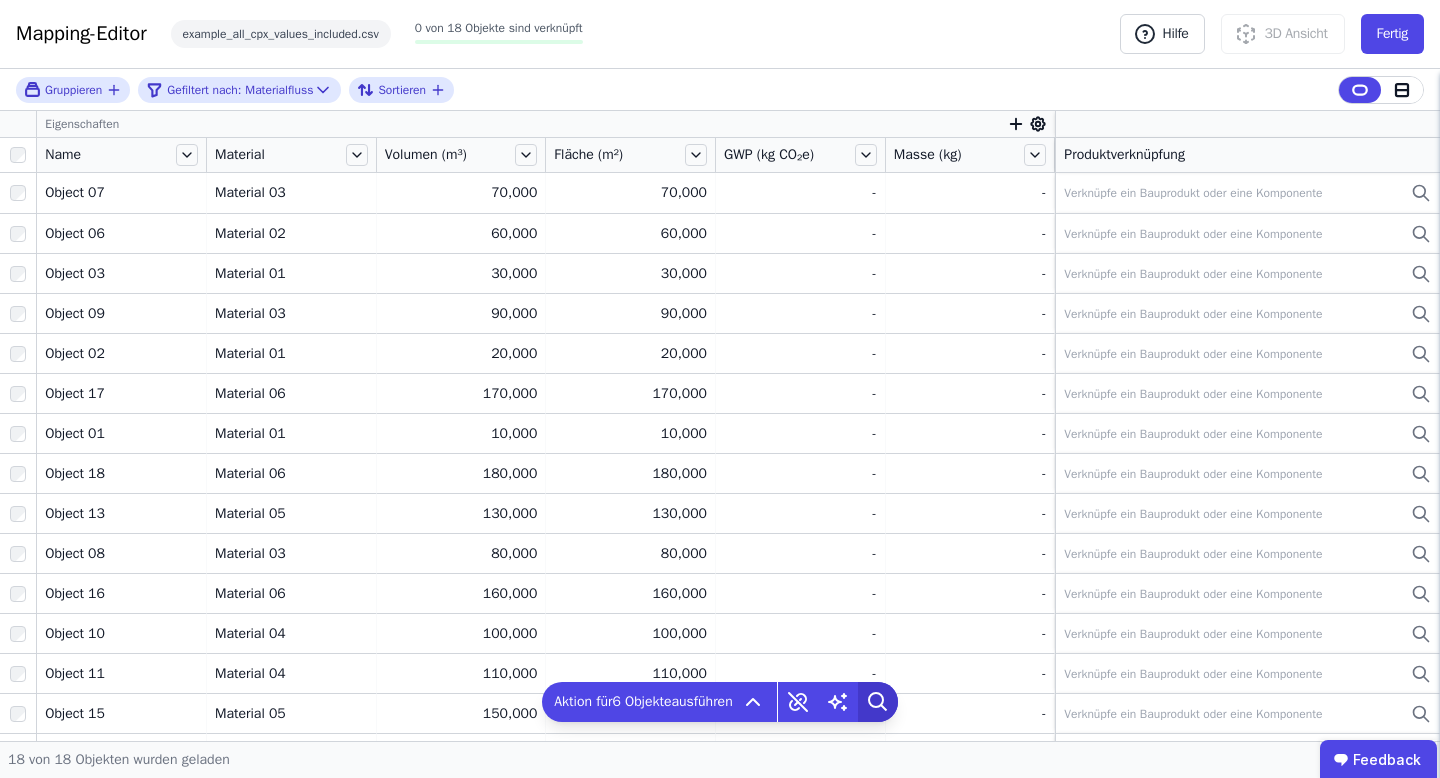 click 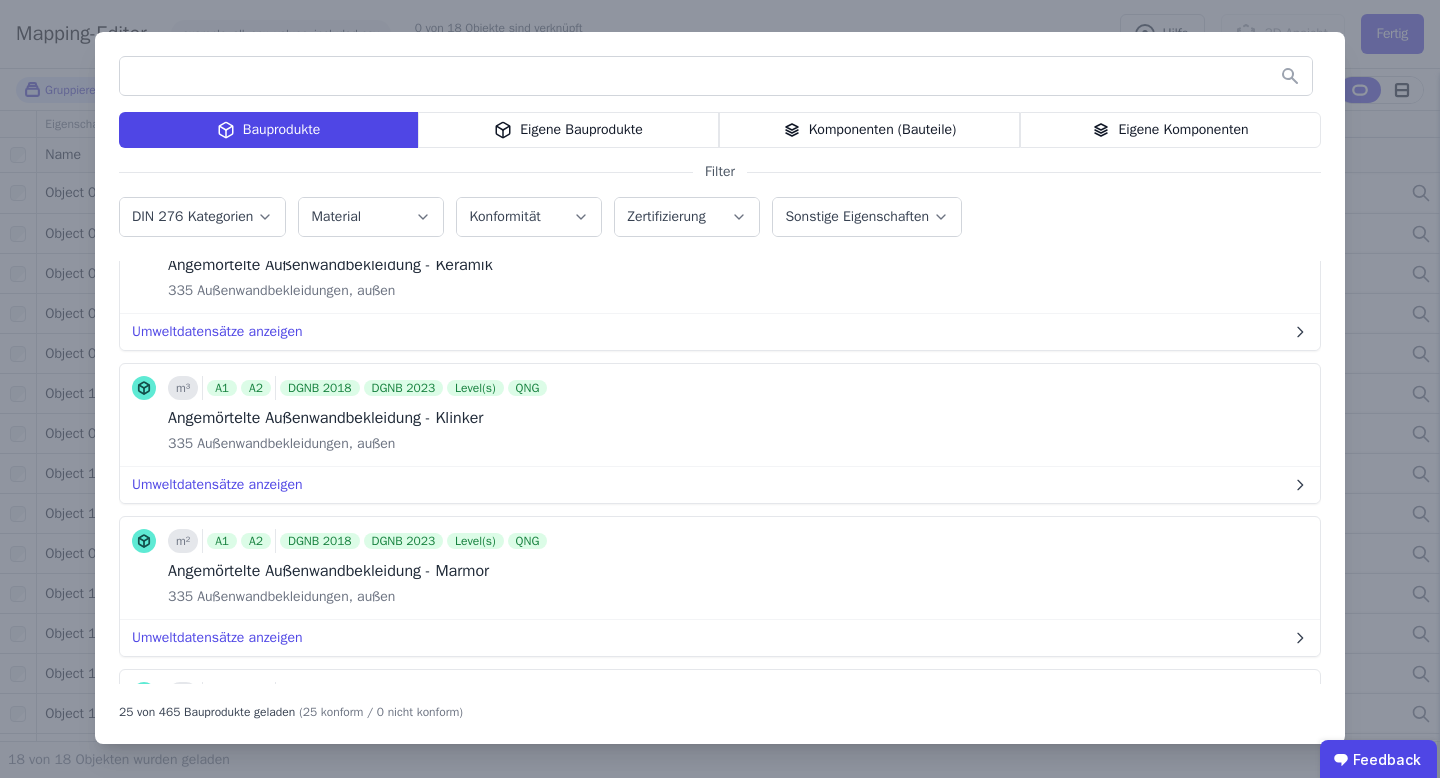 scroll, scrollTop: 708, scrollLeft: 0, axis: vertical 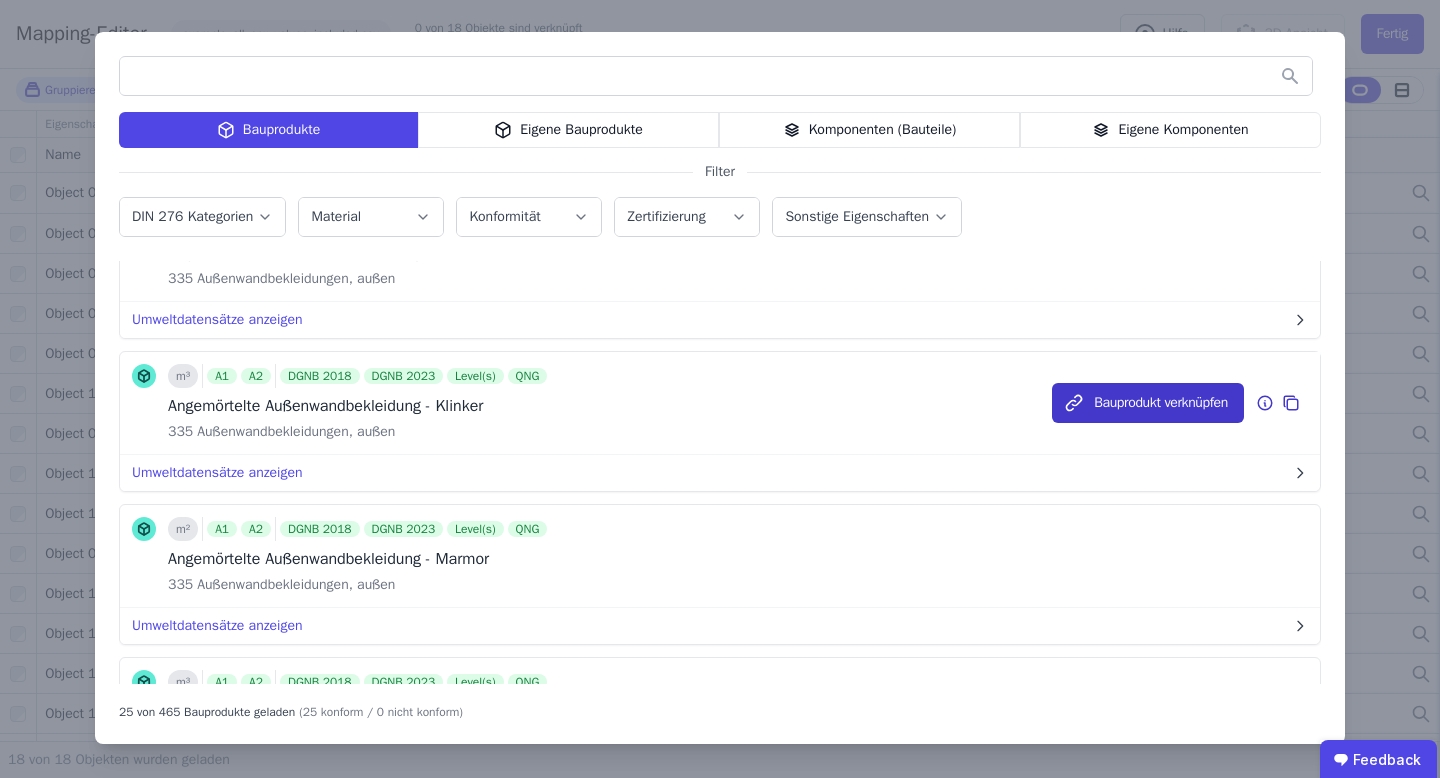 click on "Bauprodukt verknüpfen" at bounding box center (1148, 403) 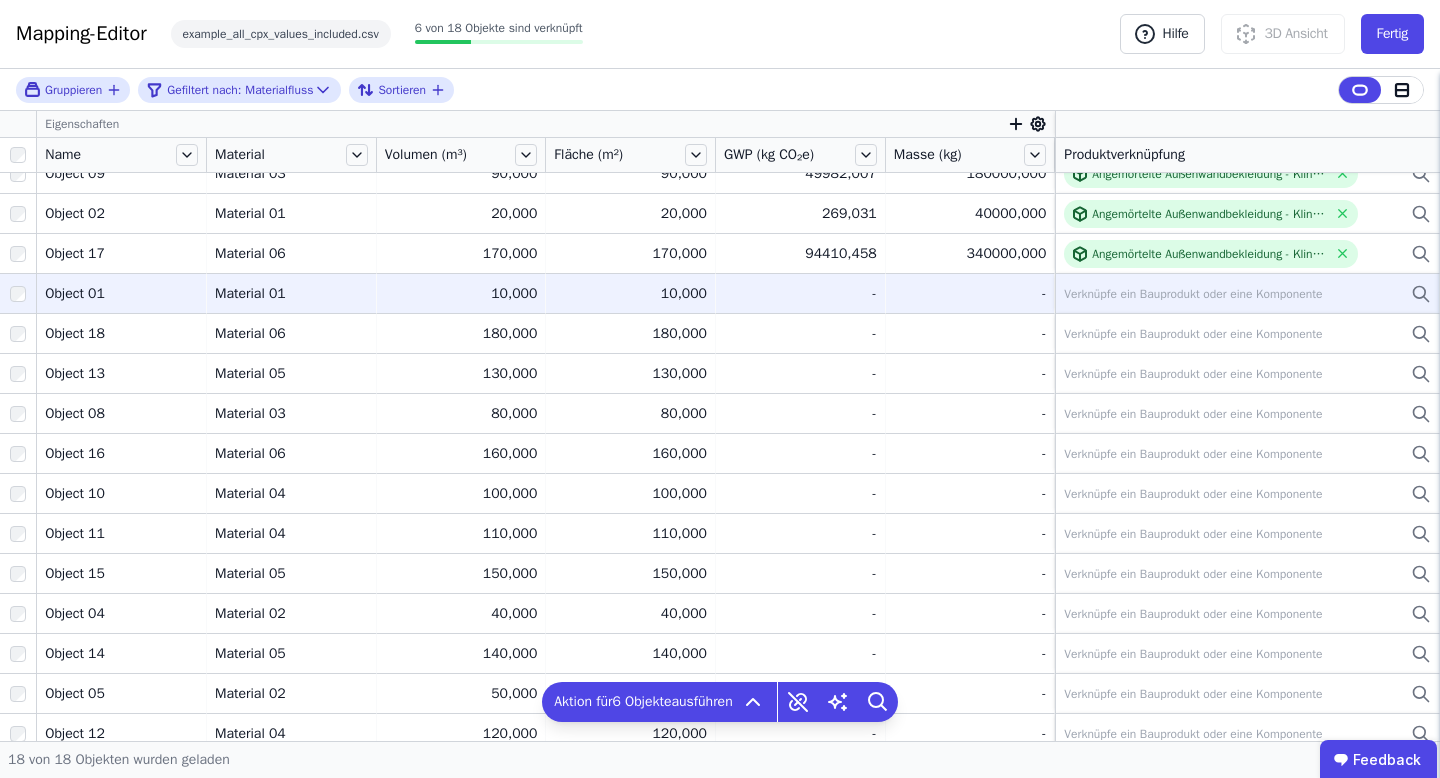 scroll, scrollTop: 153, scrollLeft: 0, axis: vertical 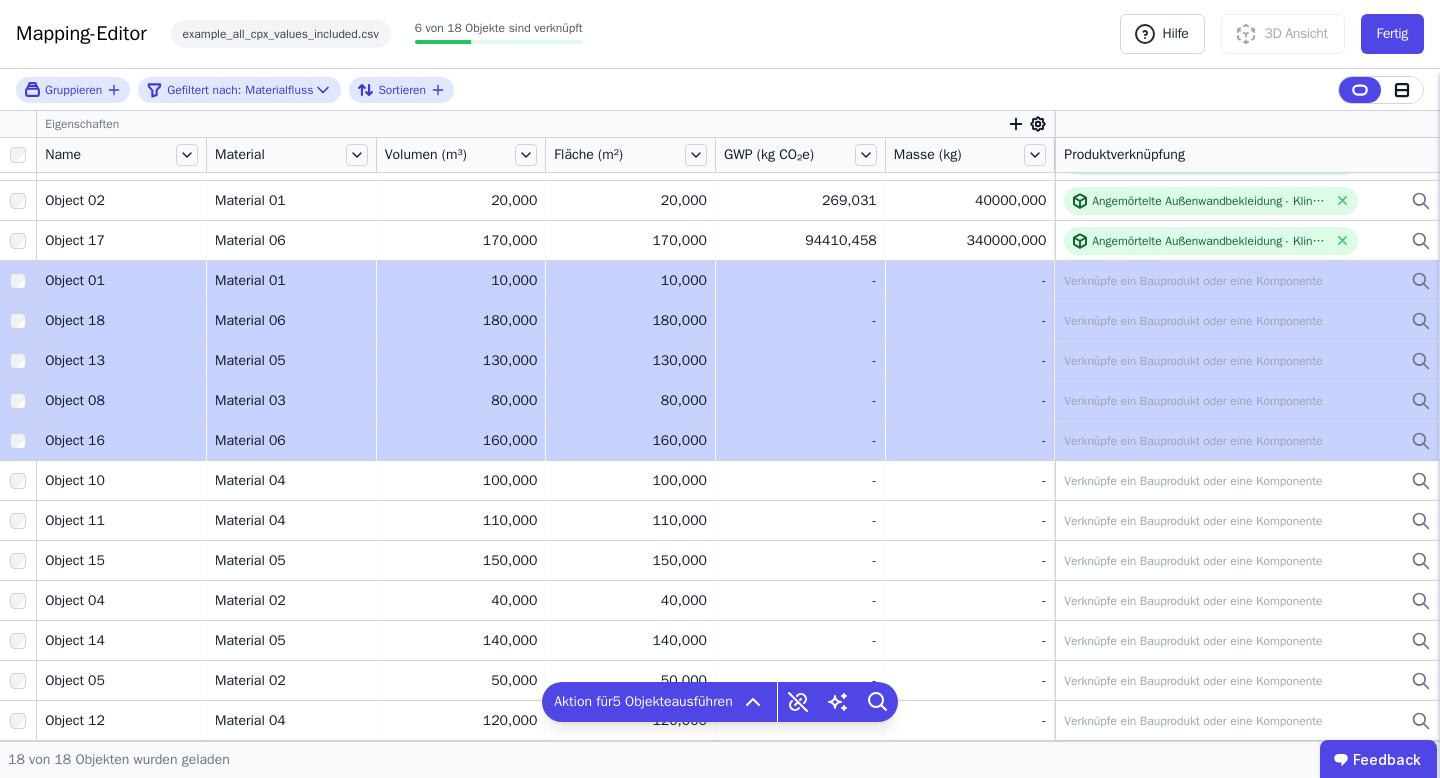 click on "Object 07 Object 07 Material 03 Material 03 70,000 70,000 70,000 70,000 38874,895 38874,895 140000,000 140000,000 Angemörtelte Außenwandbekleidung - Klinker Angemörtelte Außenwandbekleidung - Klinker Object 06 Object 06 Material 02 Material 02 60,000 60,000 60,000 60,000 33321,338 33321,338 120000,000 120000,000 Angemörtelte Außenwandbekleidung - Klinker Angemörtelte Außenwandbekleidung - Klinker Object 03 Object 03 Material 01 Material 01 30,000 30,000 30,000 30,000 403,547 403,547 60000,000 60000,000 Angemörtelte Außenwandbekleidung - Klinker Angemörtelte Außenwandbekleidung - Klinker Object 09 Object 09 Material 03 Material 03 90,000 90,000 90,000 90,000 49982,007 49982,007 180000,000 180000,000 Angemörtelte Außenwandbekleidung - Klinker Angemörtelte Außenwandbekleidung - Klinker Object 02 Object 02 Material 01 Material 01 20,000 20,000 20,000 20,000 269,031 269,031 40000,000 40000,000 Angemörtelte Außenwandbekleidung - Klinker Angemörtelte Außenwandbekleidung - Klinker Object 17 10,000" at bounding box center [720, 380] 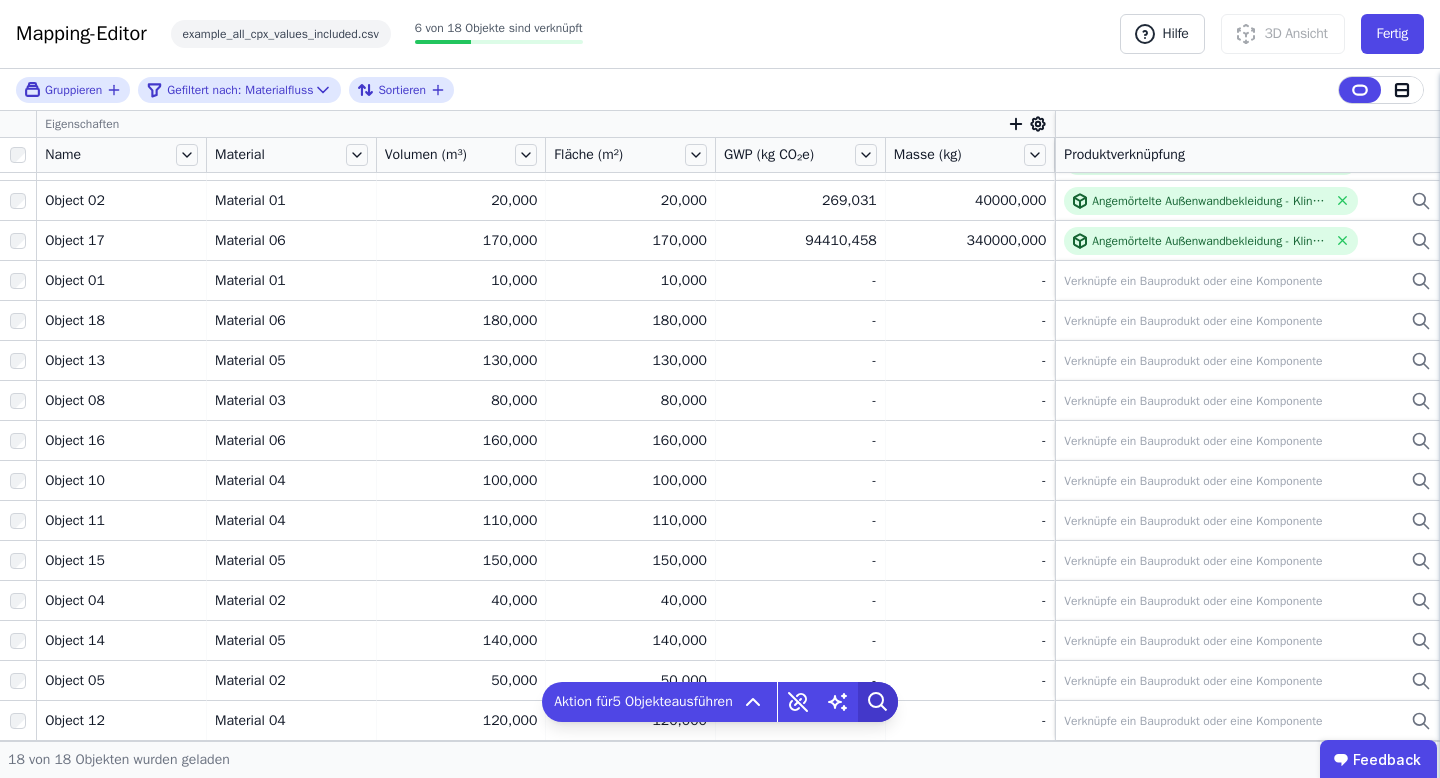 click 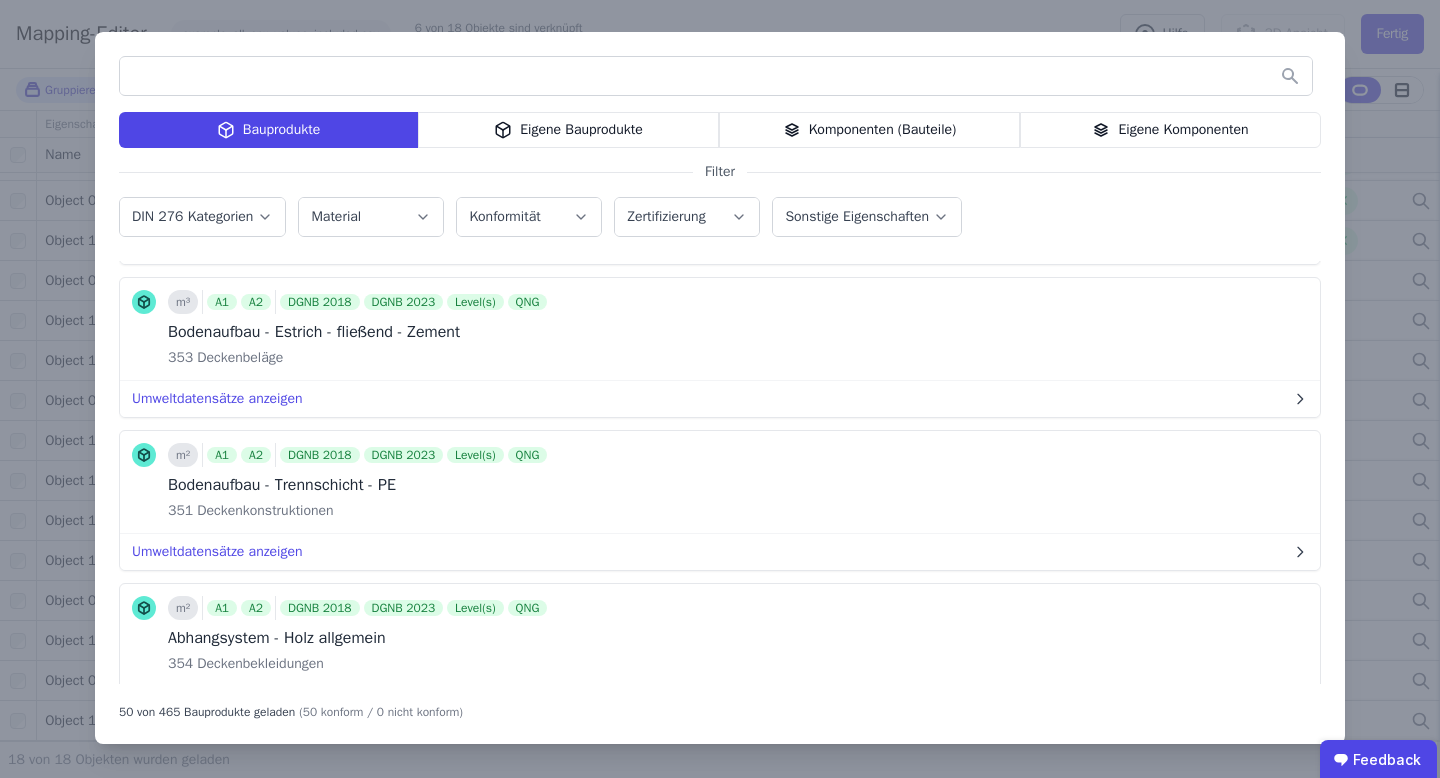 scroll, scrollTop: 3549, scrollLeft: 0, axis: vertical 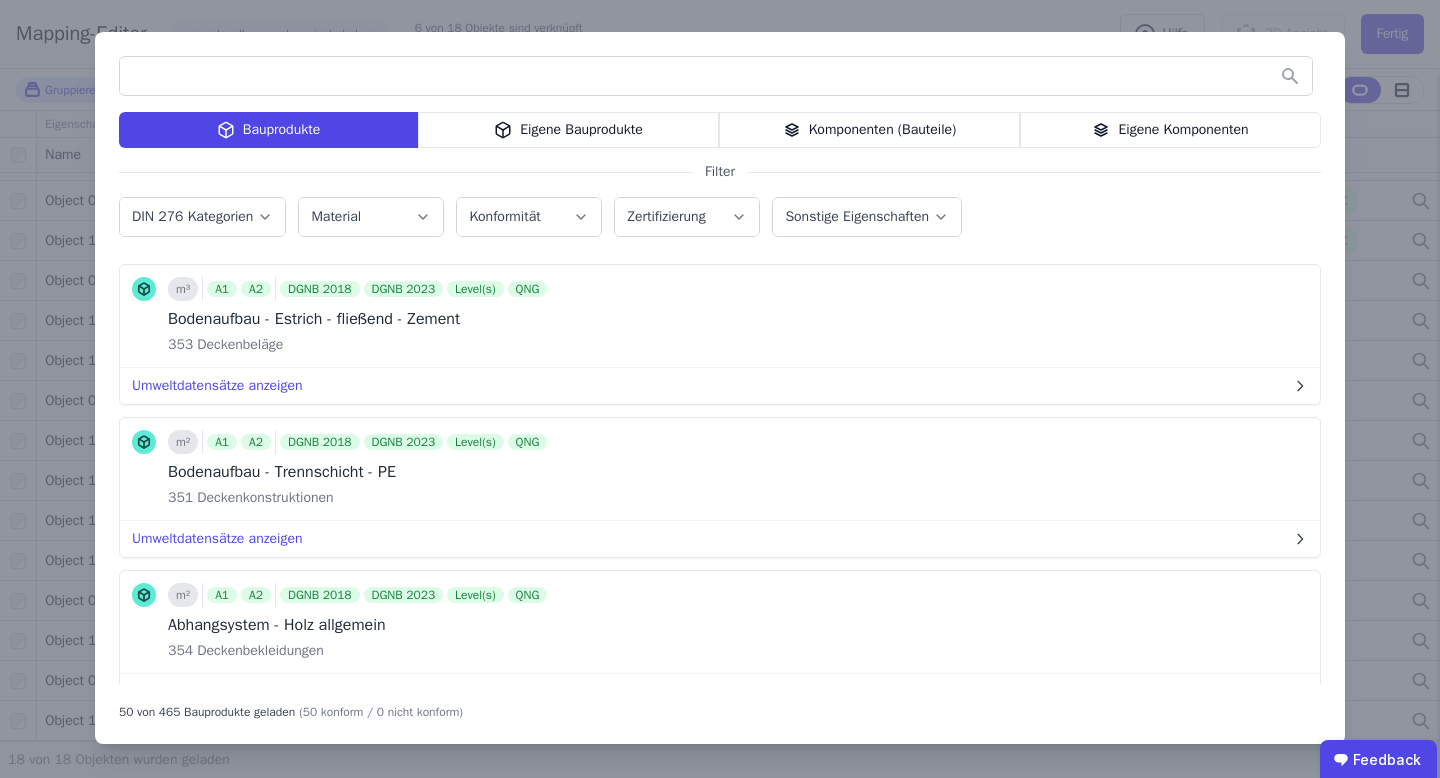 click at bounding box center [716, 76] 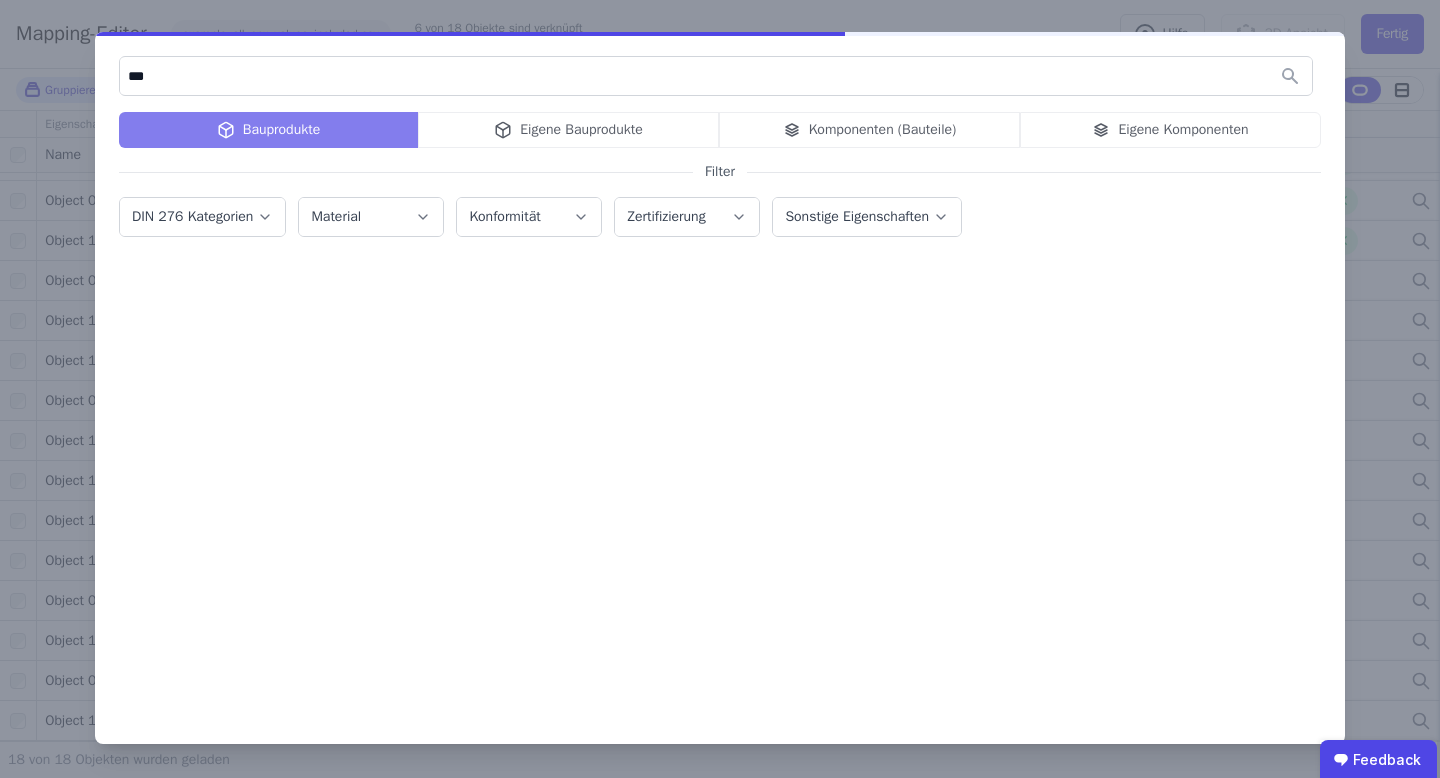 scroll, scrollTop: 0, scrollLeft: 0, axis: both 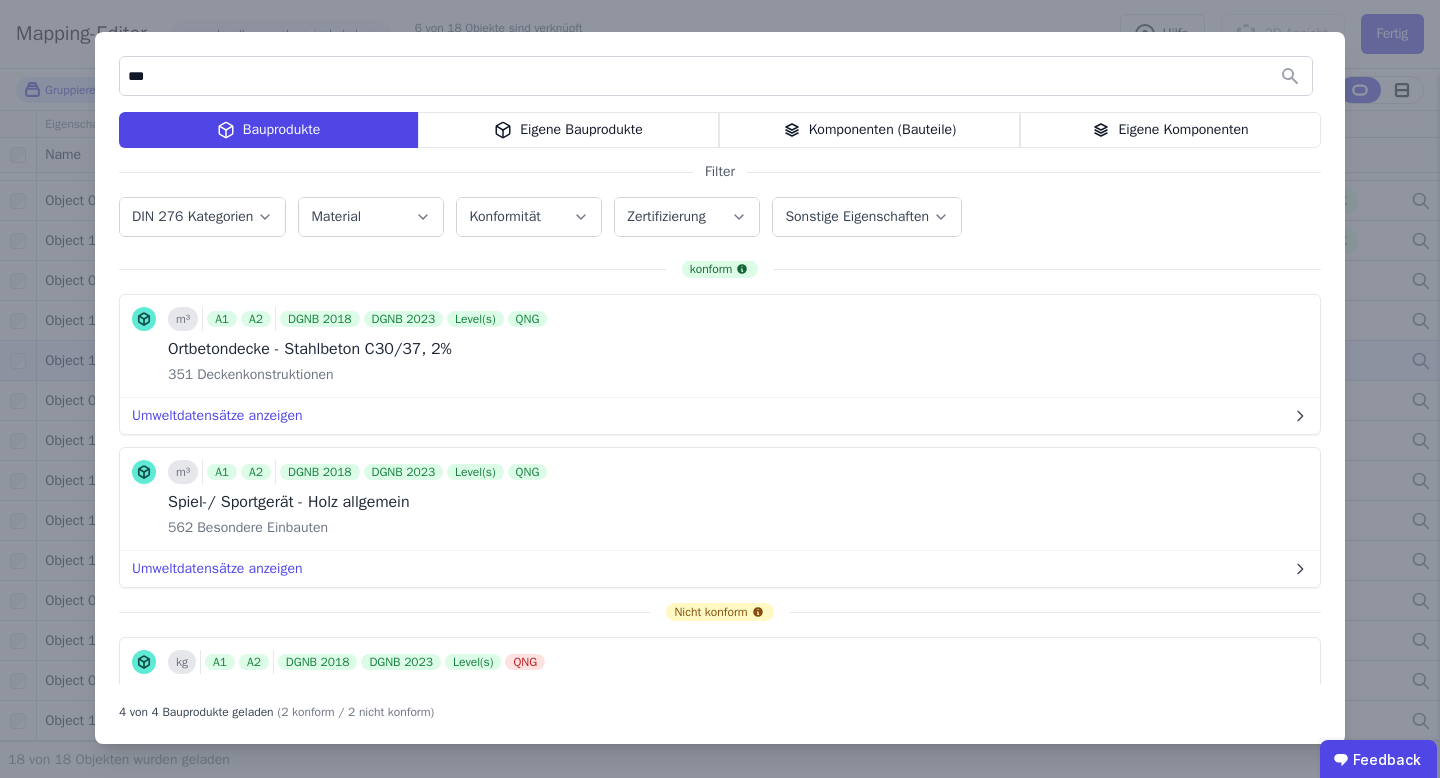 type on "***" 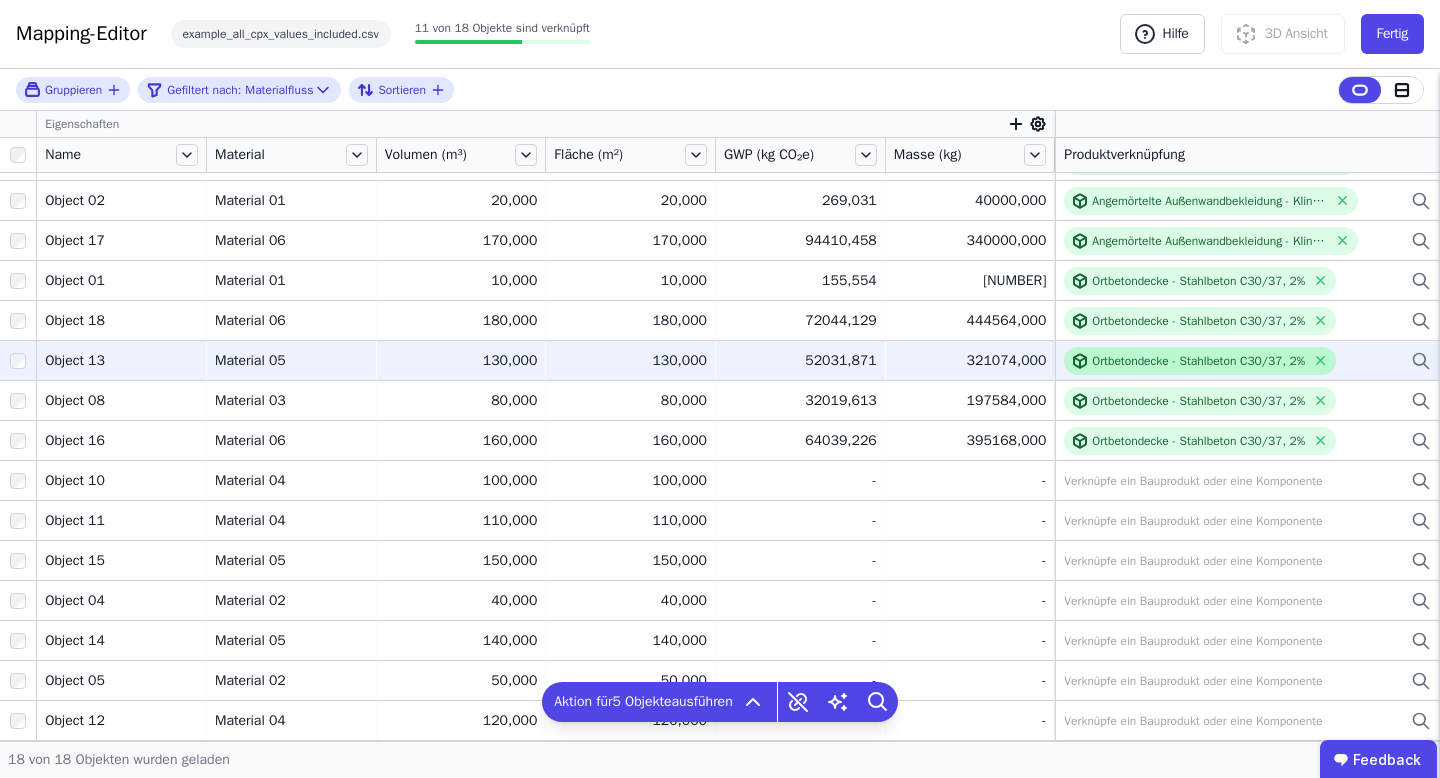 scroll, scrollTop: 0, scrollLeft: 0, axis: both 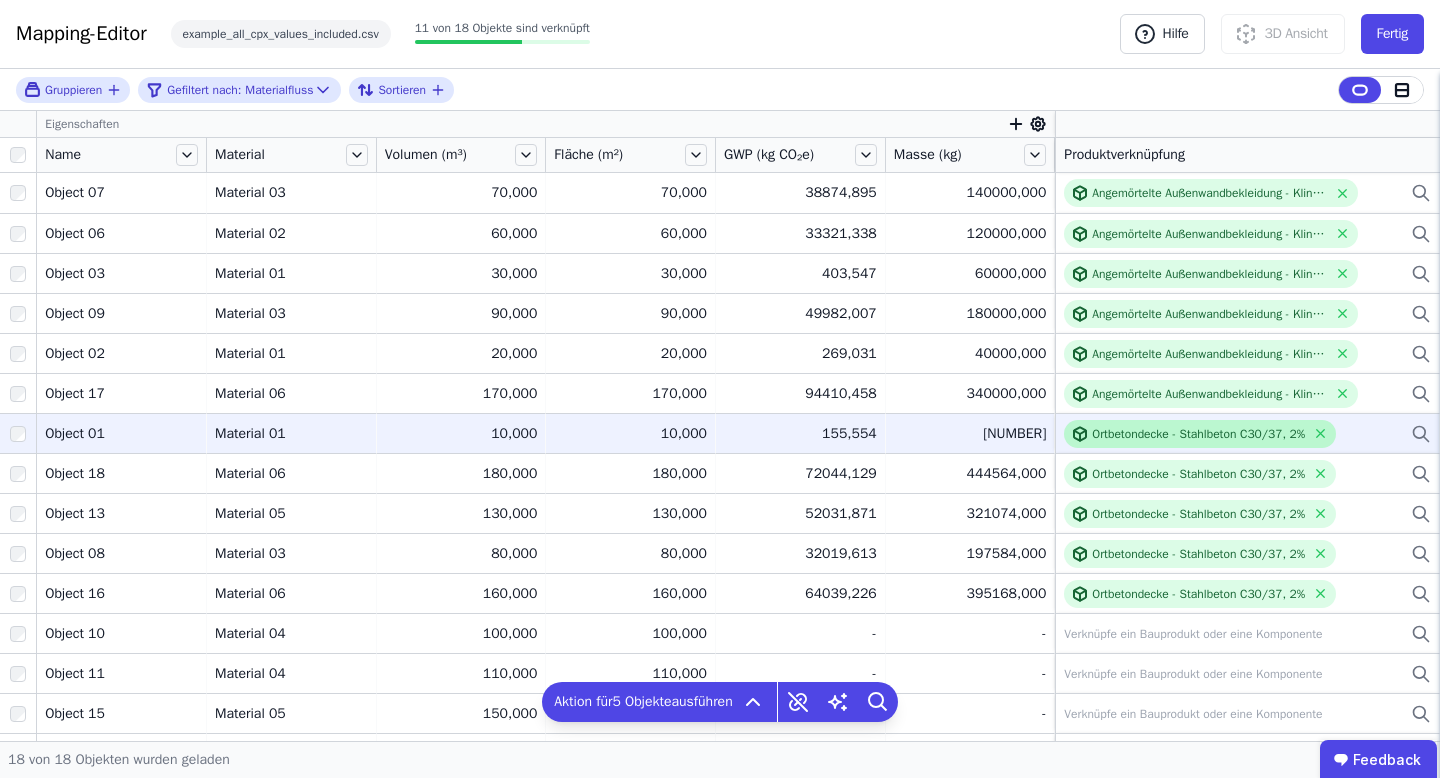 click on "Ortbetondecke - Stahlbeton C30/37, 2%" at bounding box center (1198, 434) 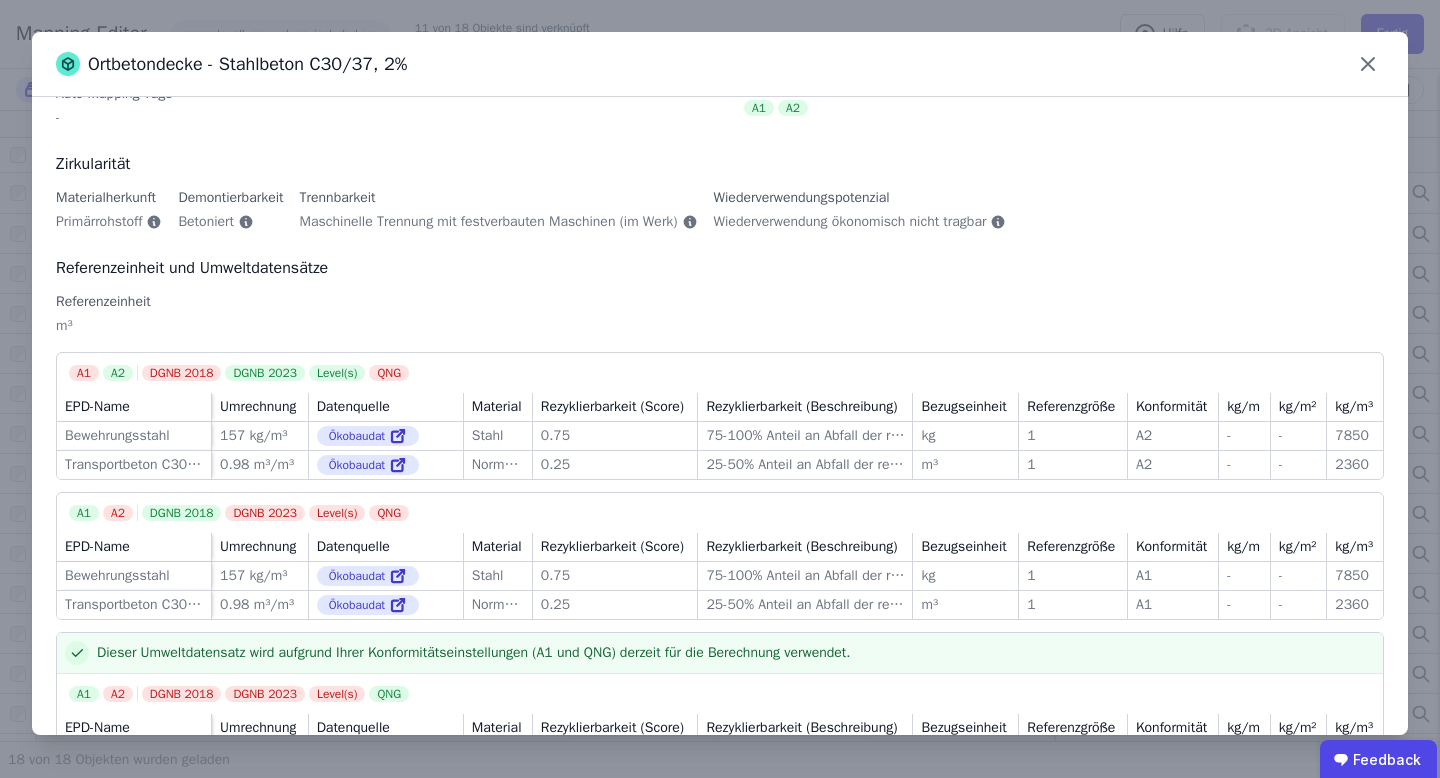 scroll, scrollTop: 0, scrollLeft: 0, axis: both 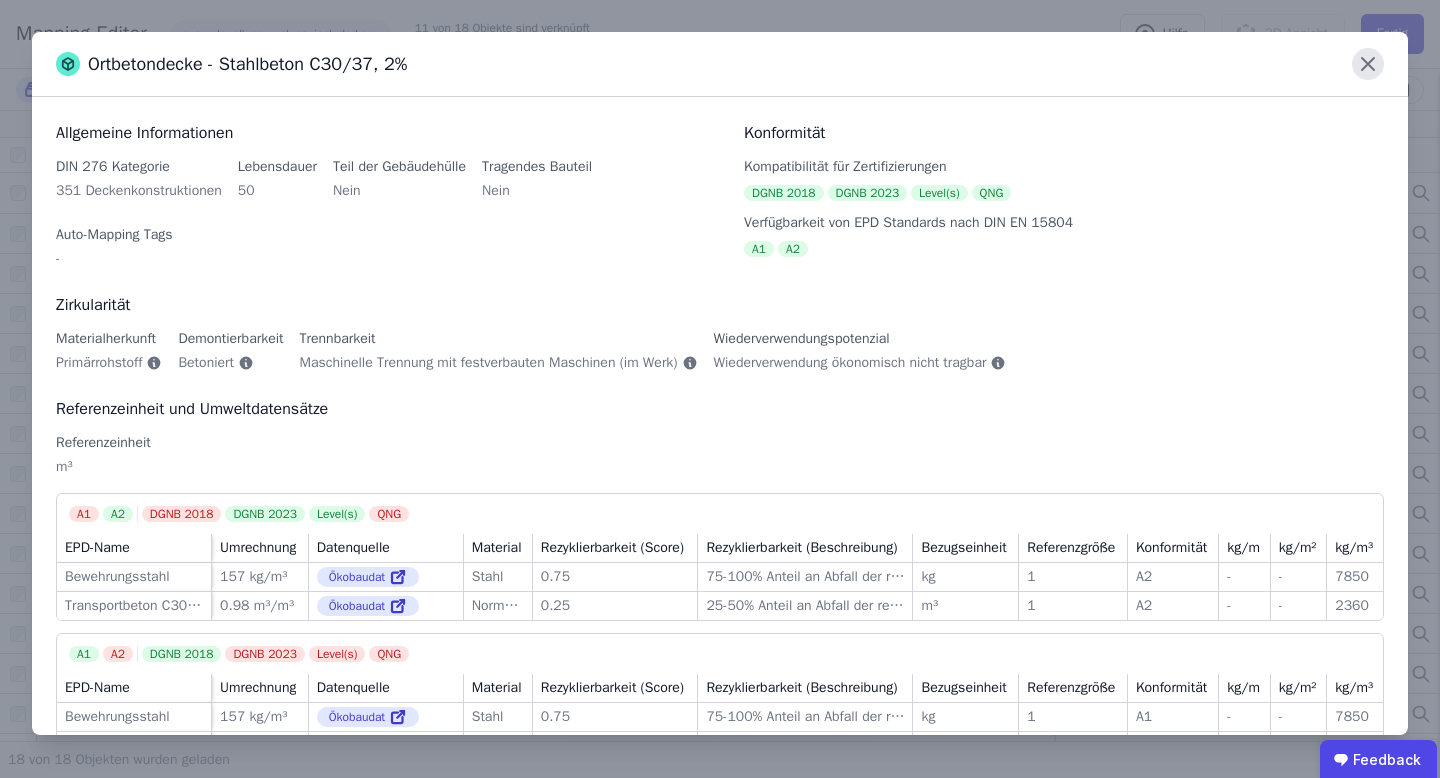 click 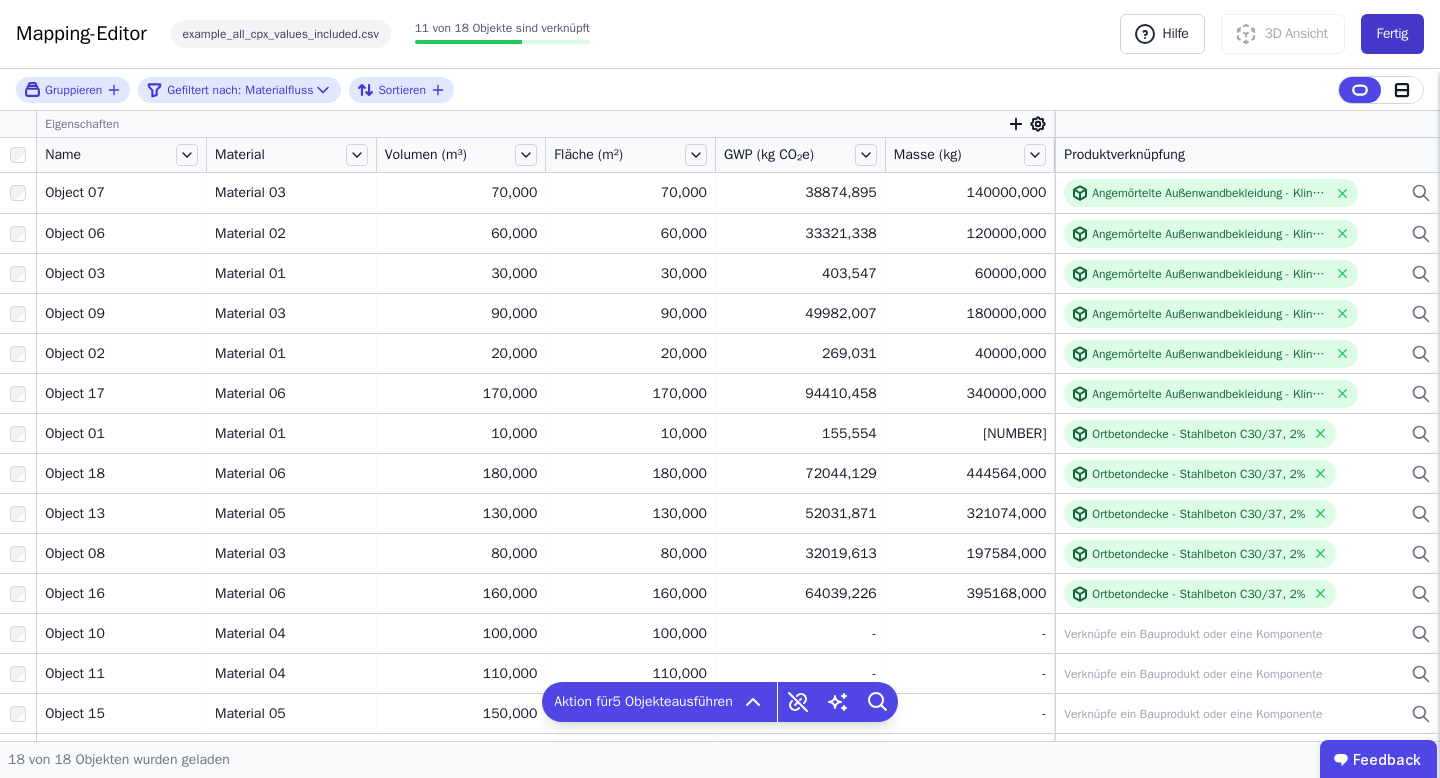 click on "Fertig" at bounding box center [1392, 34] 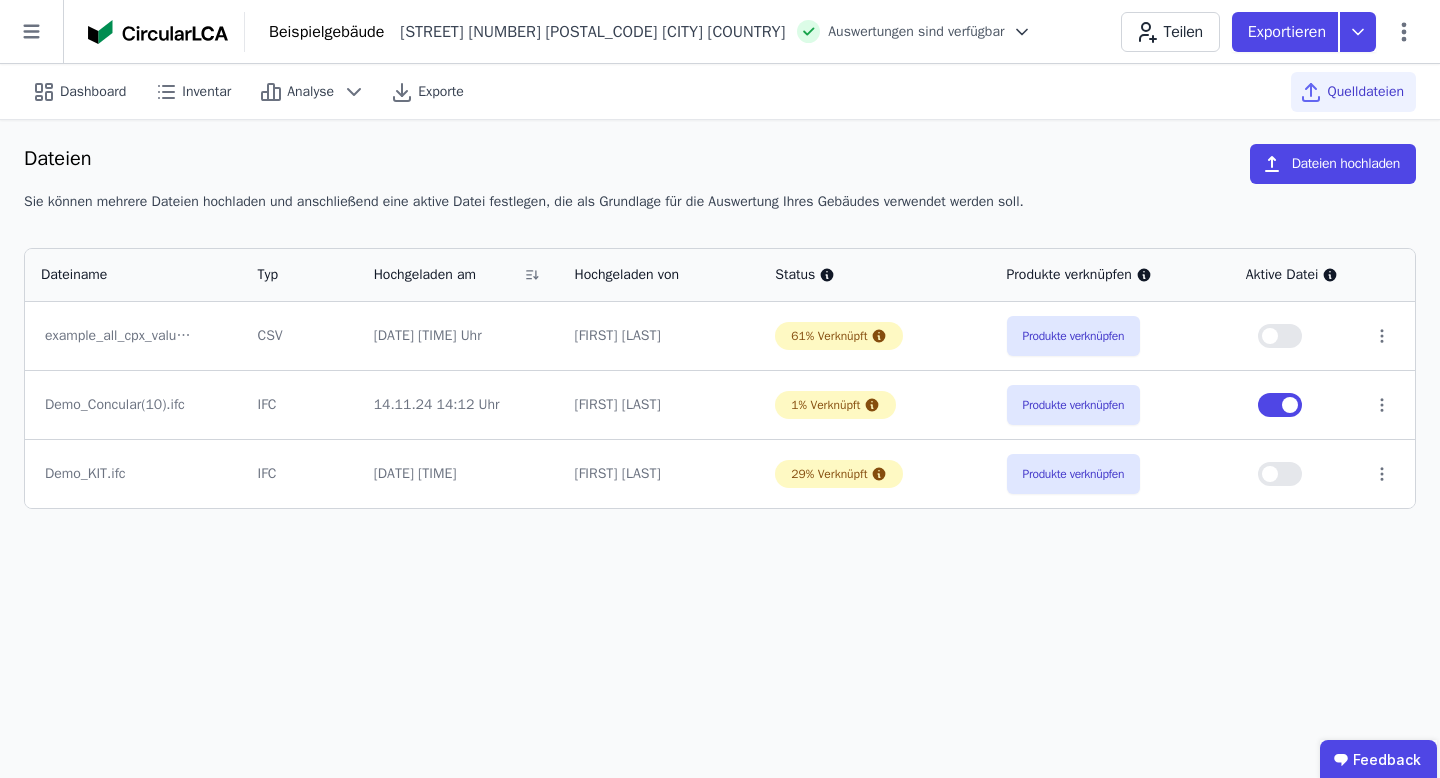 click at bounding box center (1270, 336) 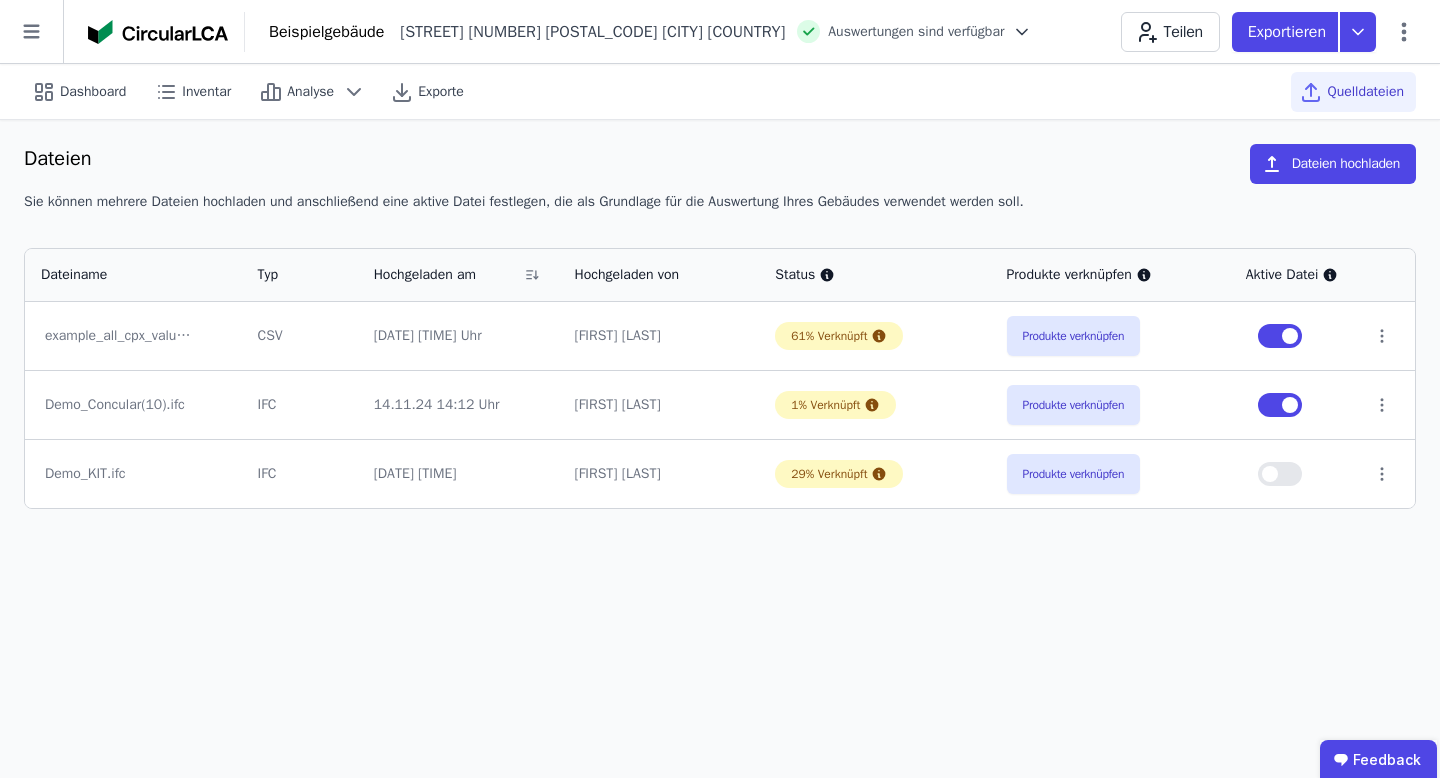 click at bounding box center [1290, 405] 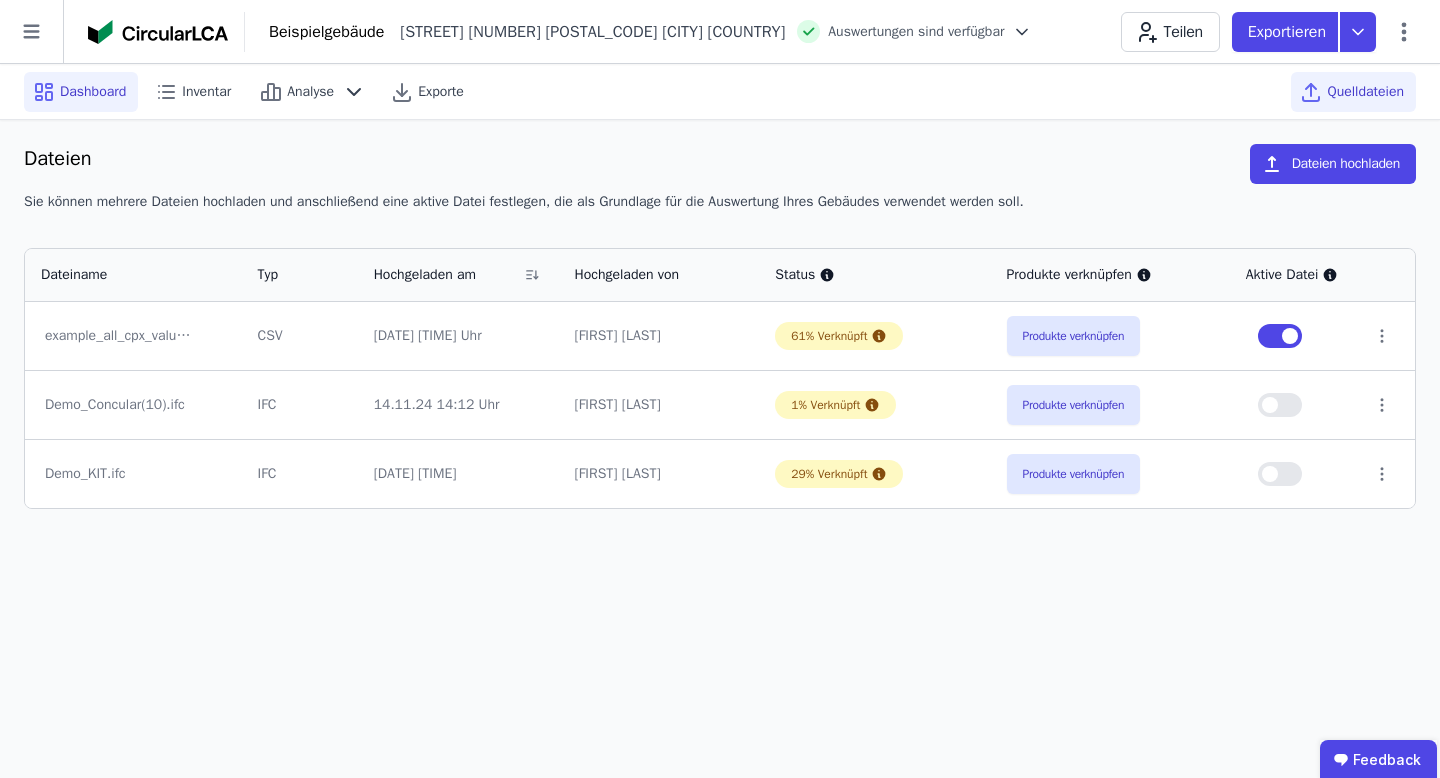 click on "Dashboard" at bounding box center (93, 92) 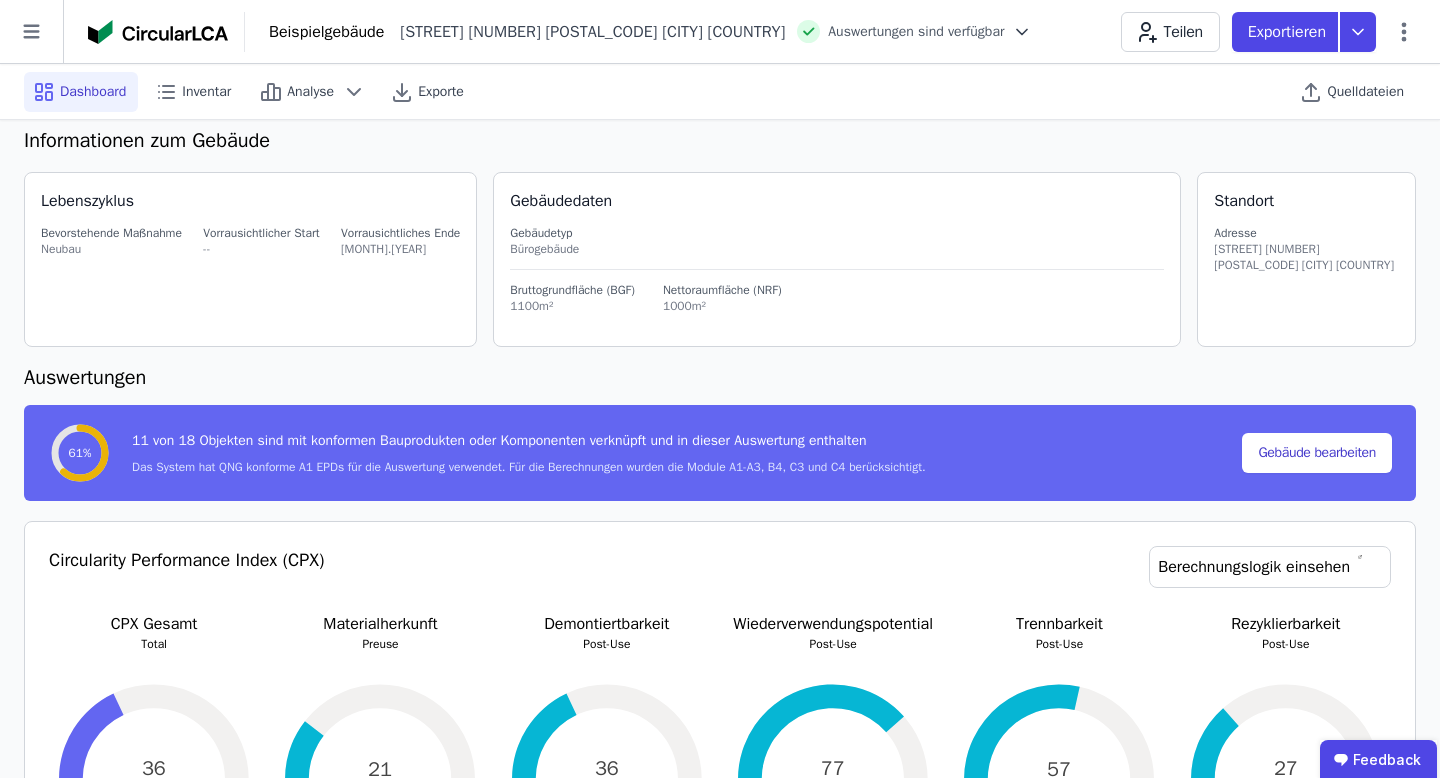 scroll, scrollTop: 0, scrollLeft: 0, axis: both 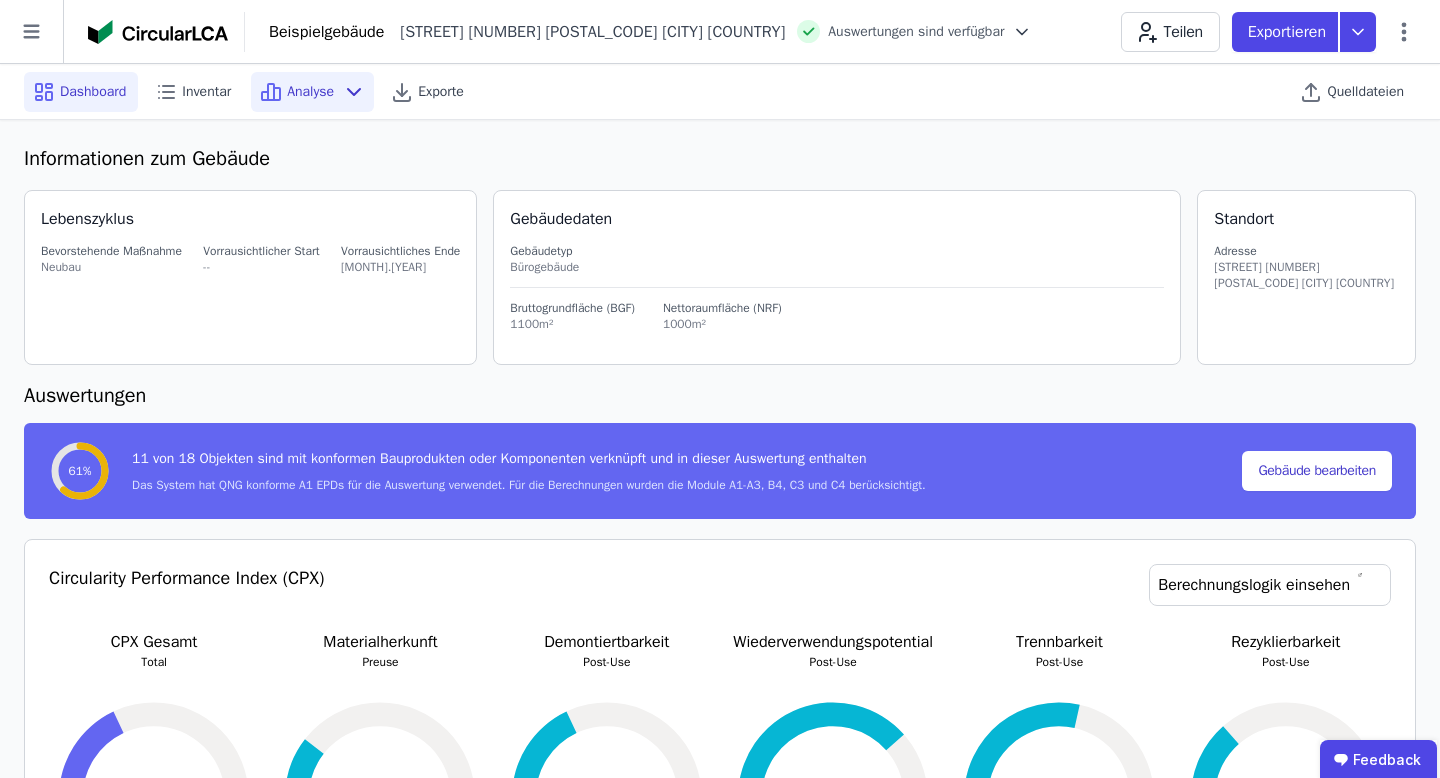 click on "Analyse" at bounding box center [310, 92] 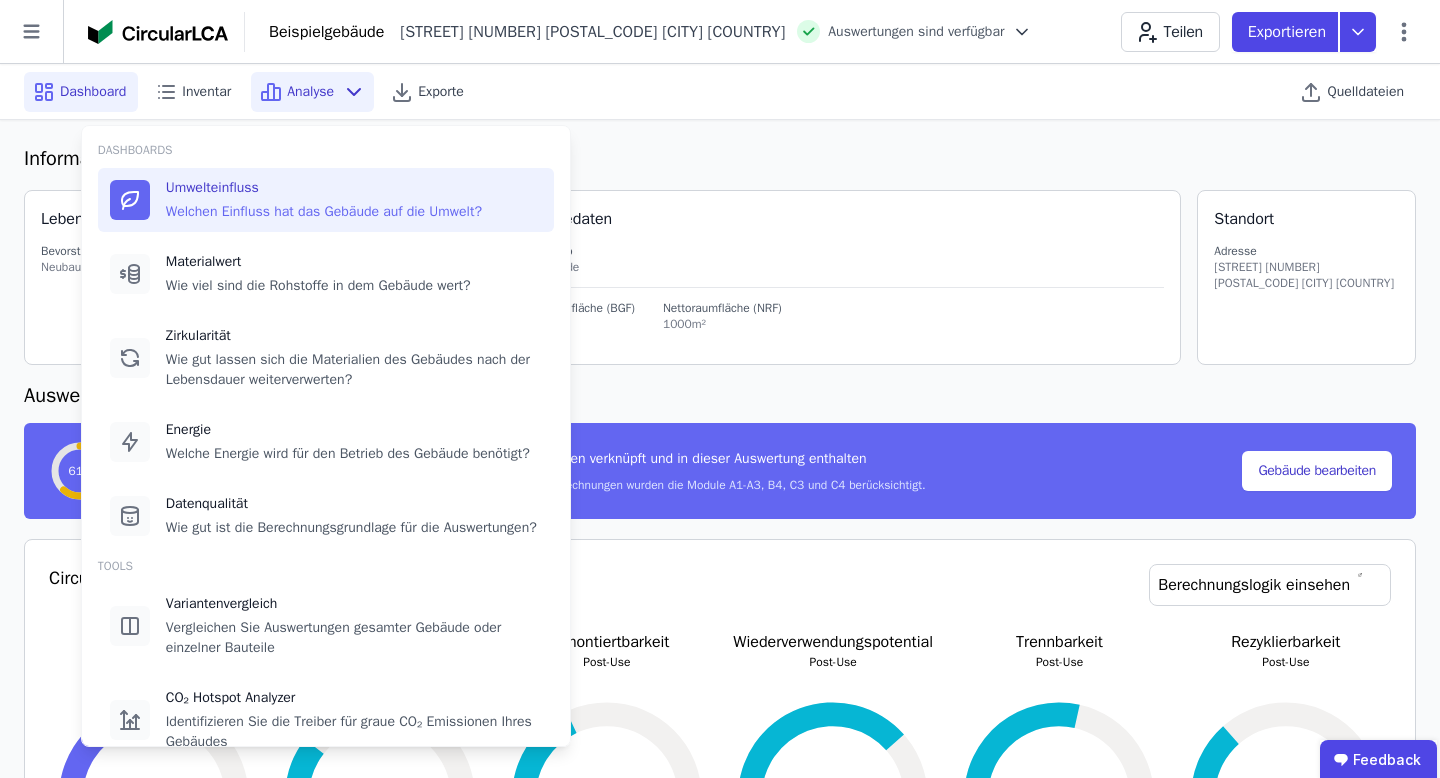 click on "Umwelteinfluss" at bounding box center [324, 188] 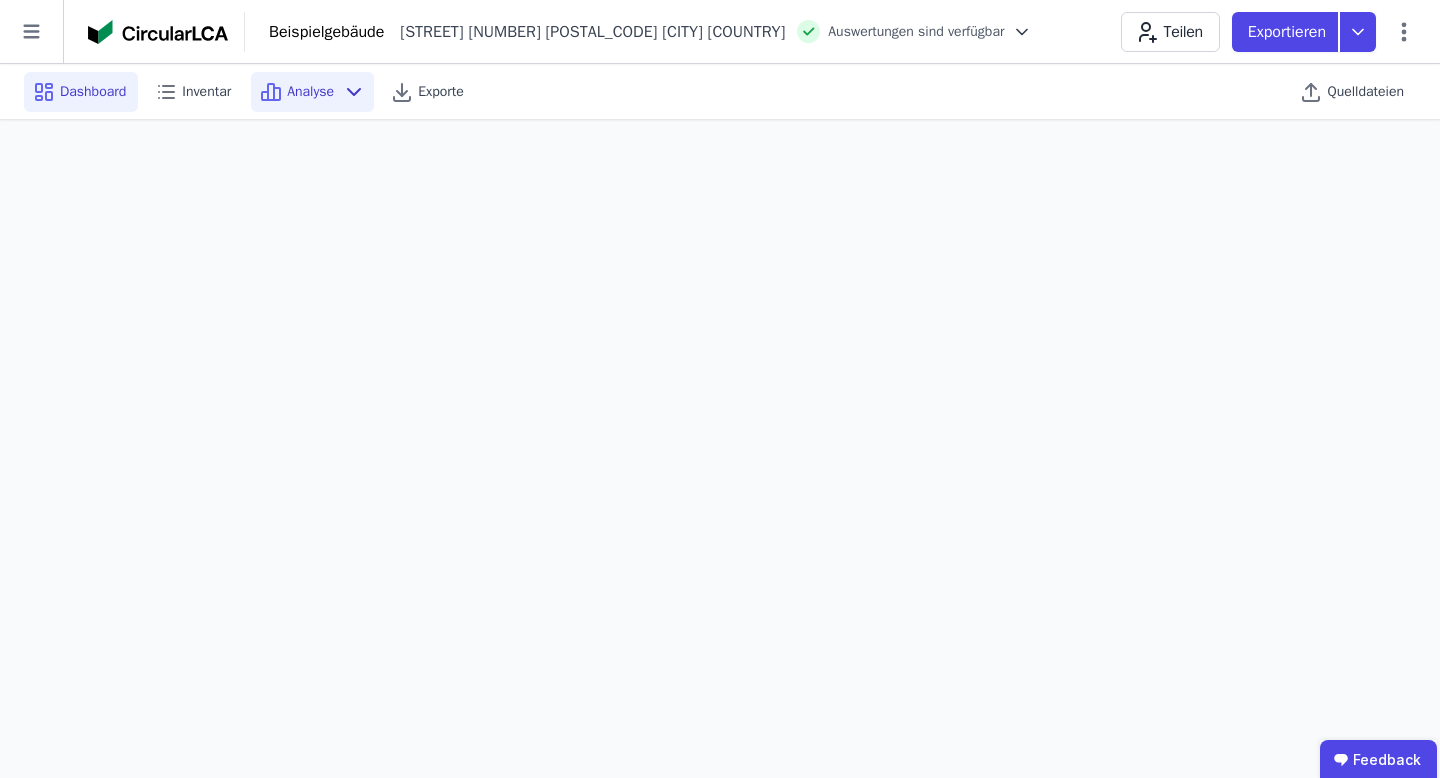 click on "Dashboard" at bounding box center (93, 92) 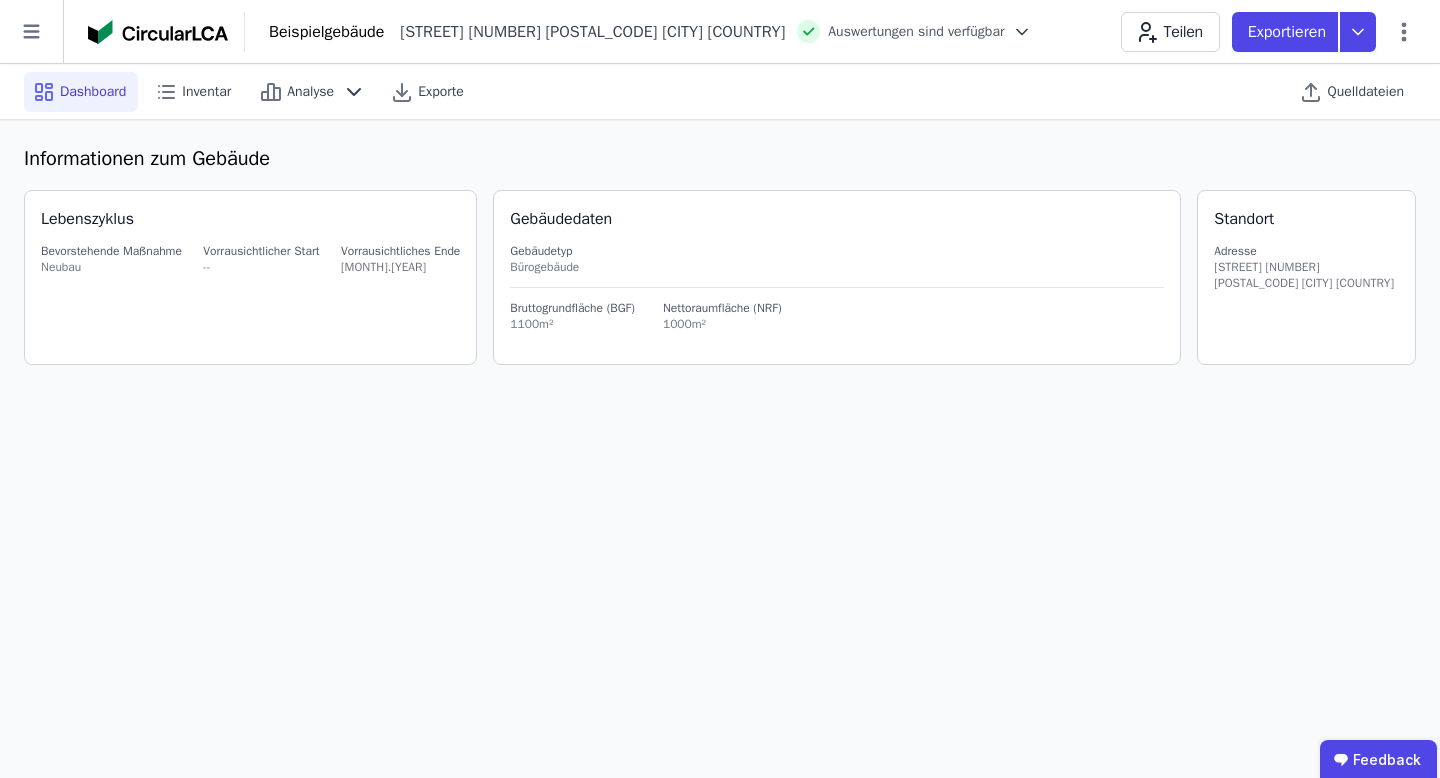 select on "*" 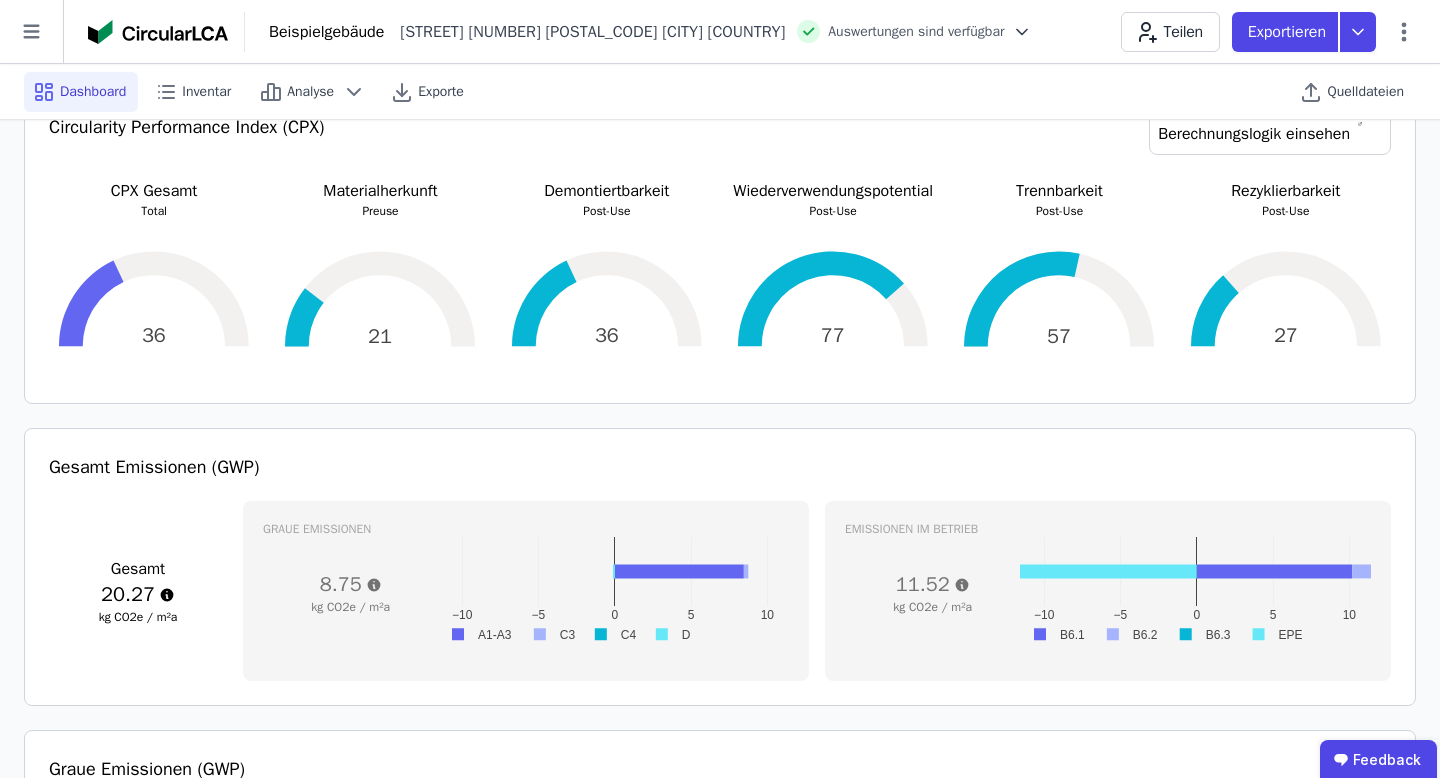scroll, scrollTop: 0, scrollLeft: 0, axis: both 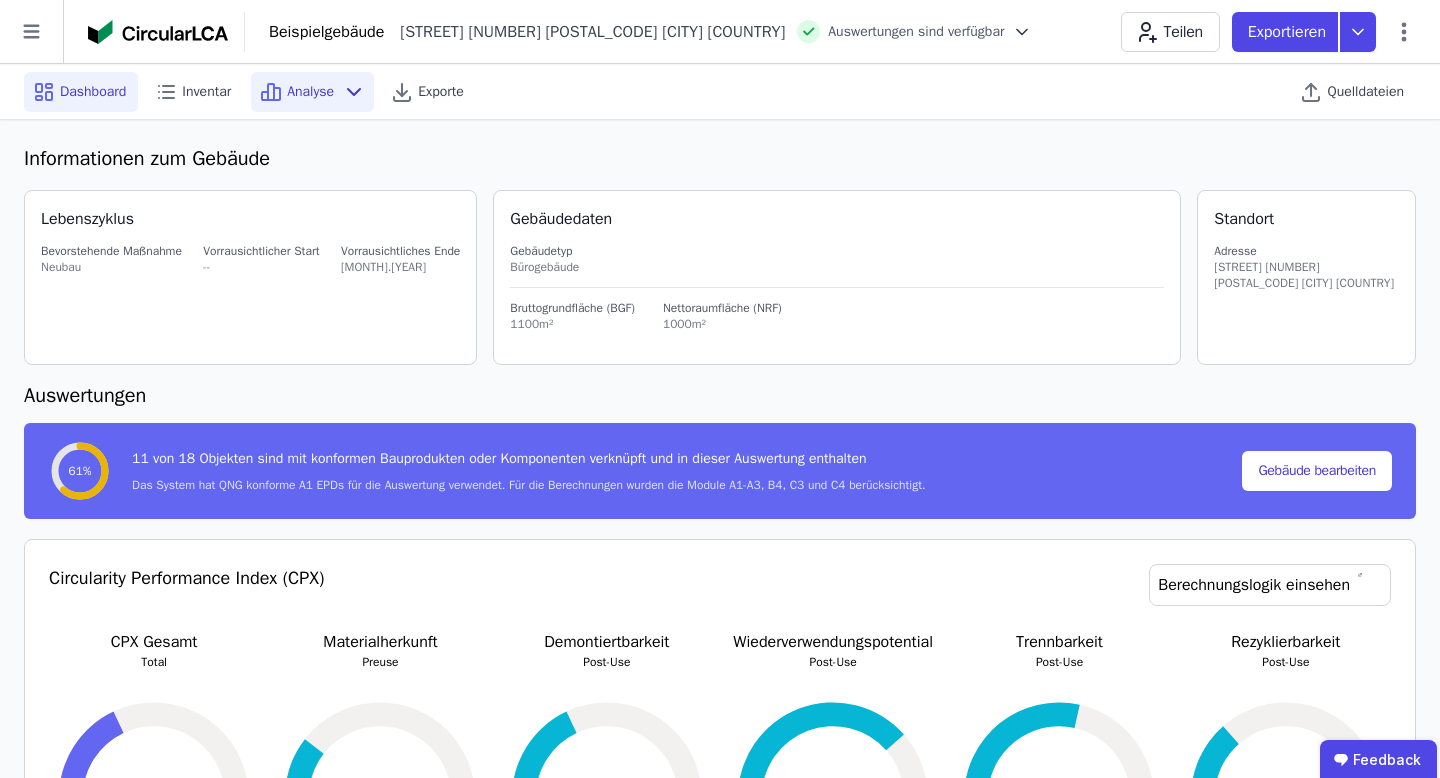click on "Analyse" at bounding box center (312, 92) 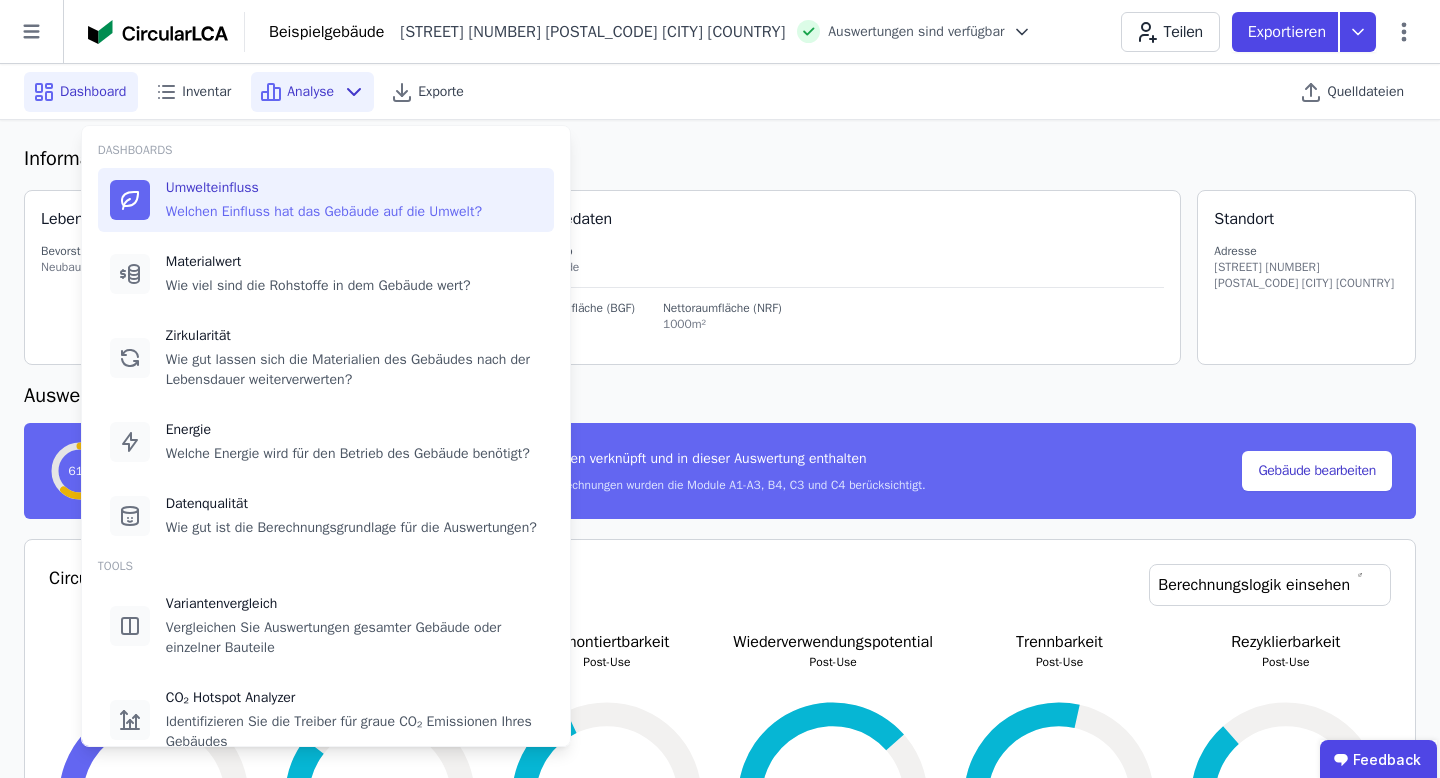 click on "Umwelteinfluss" at bounding box center [324, 188] 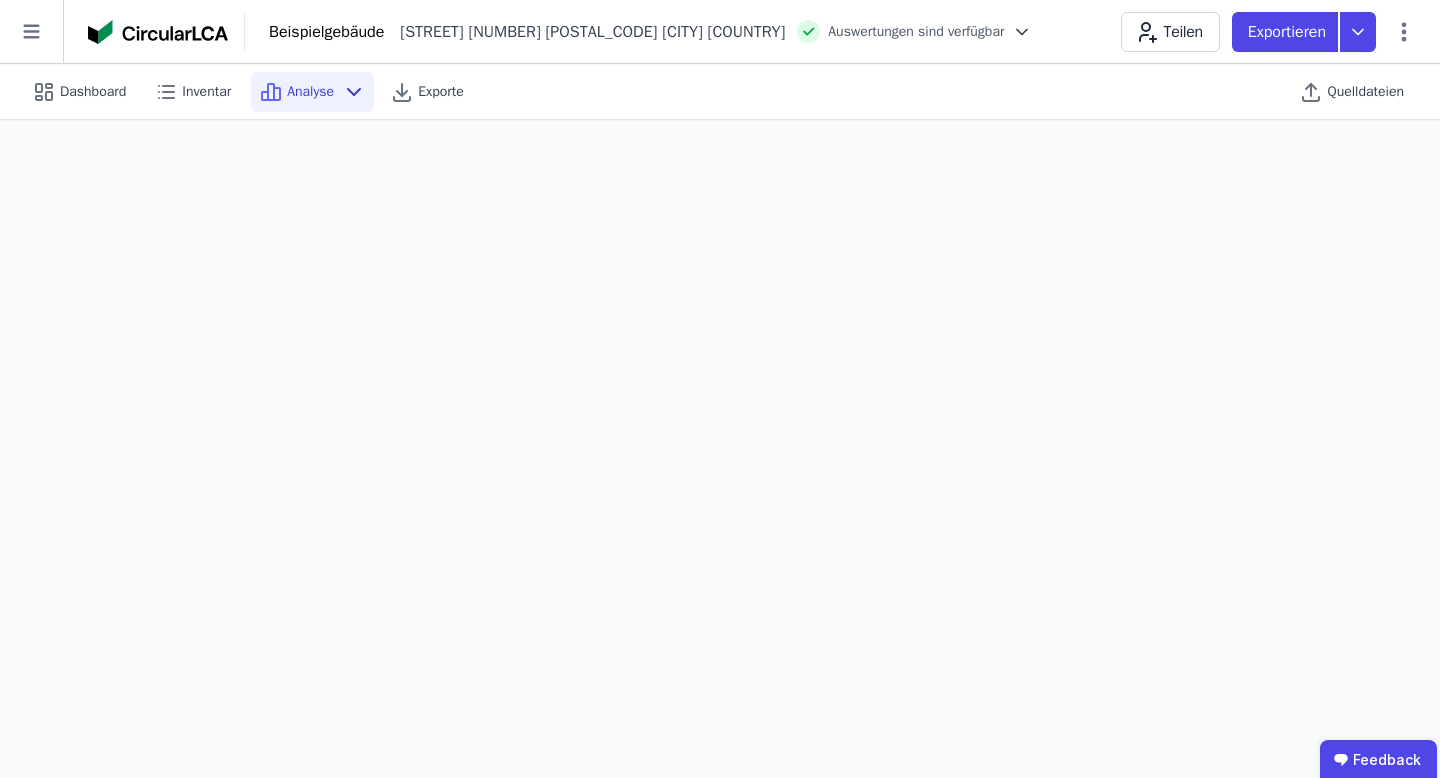 scroll, scrollTop: 120, scrollLeft: 0, axis: vertical 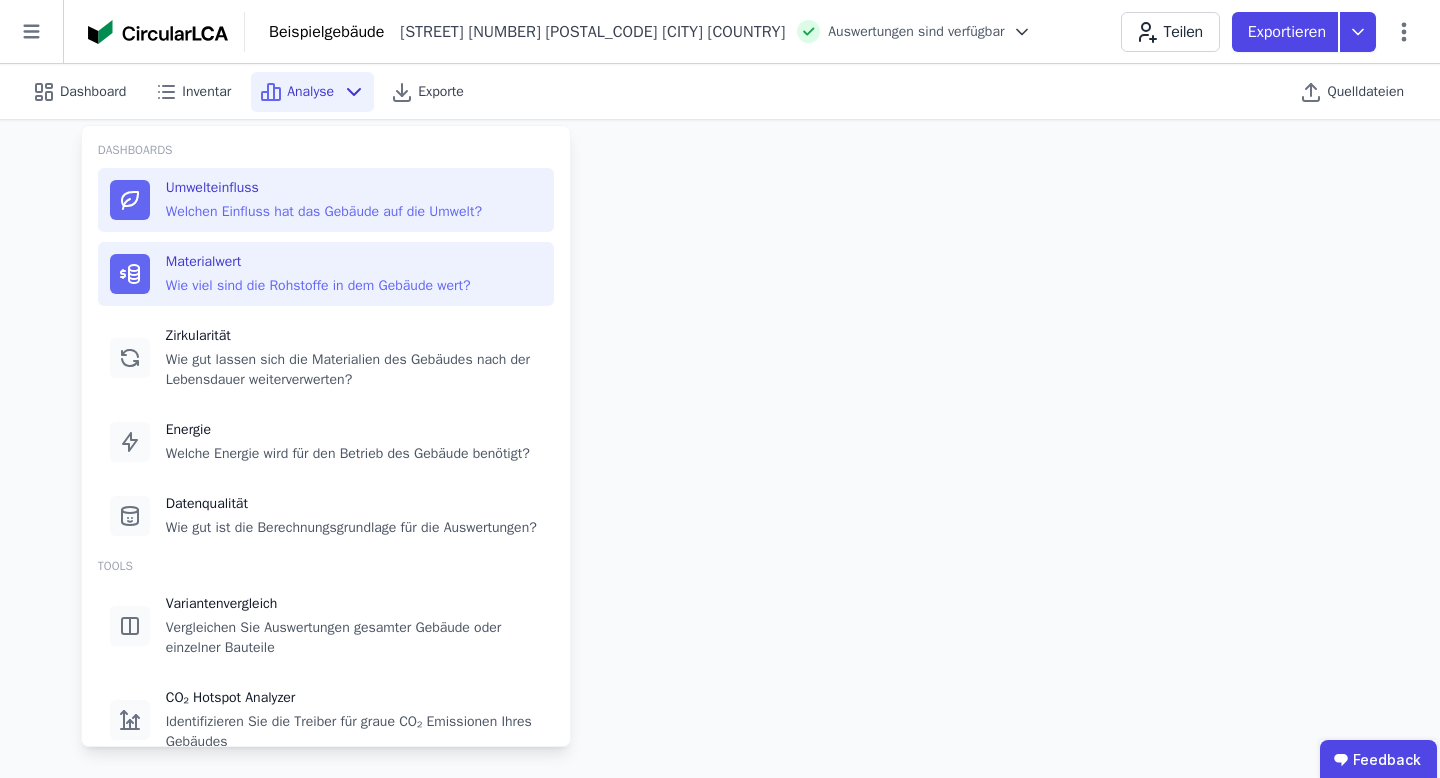 click on "Materialwert" at bounding box center (318, 262) 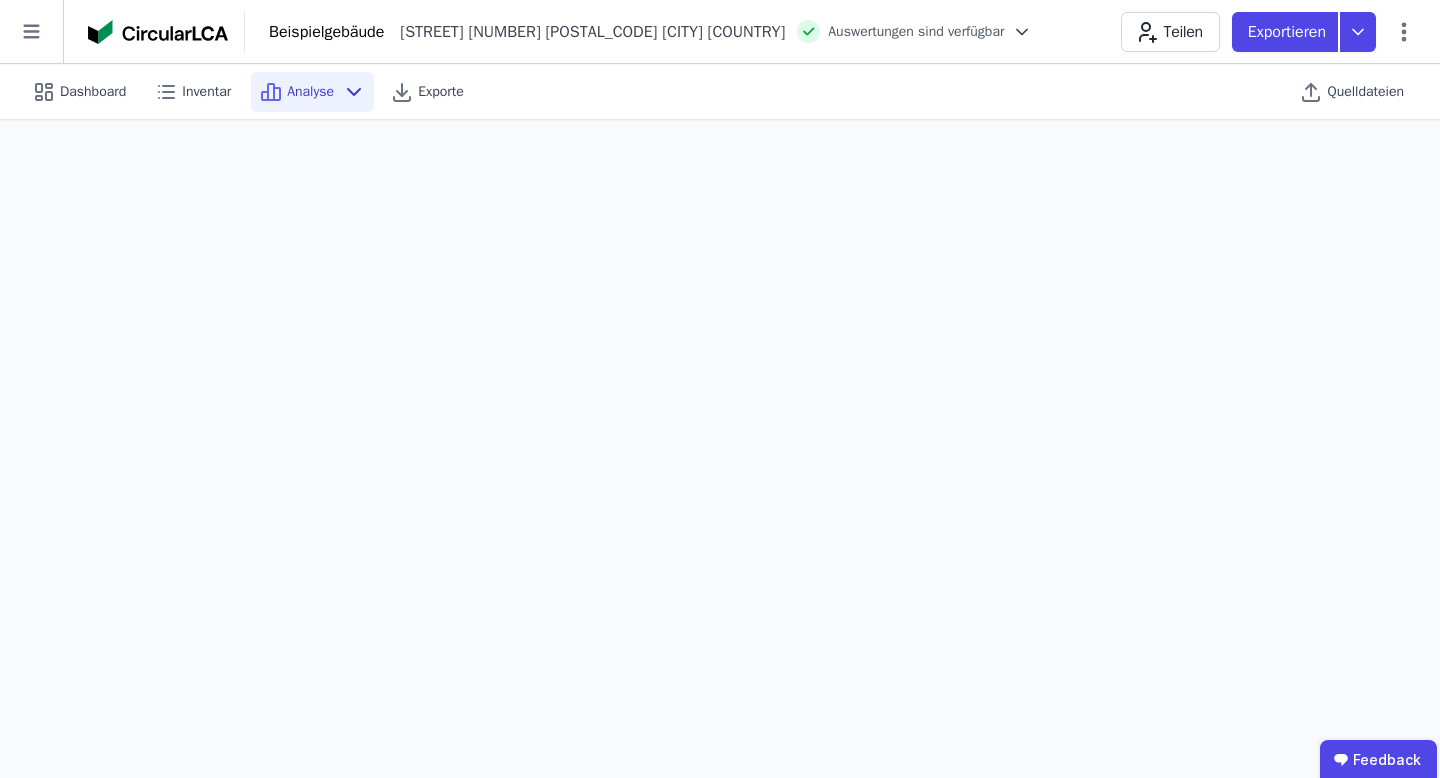 click 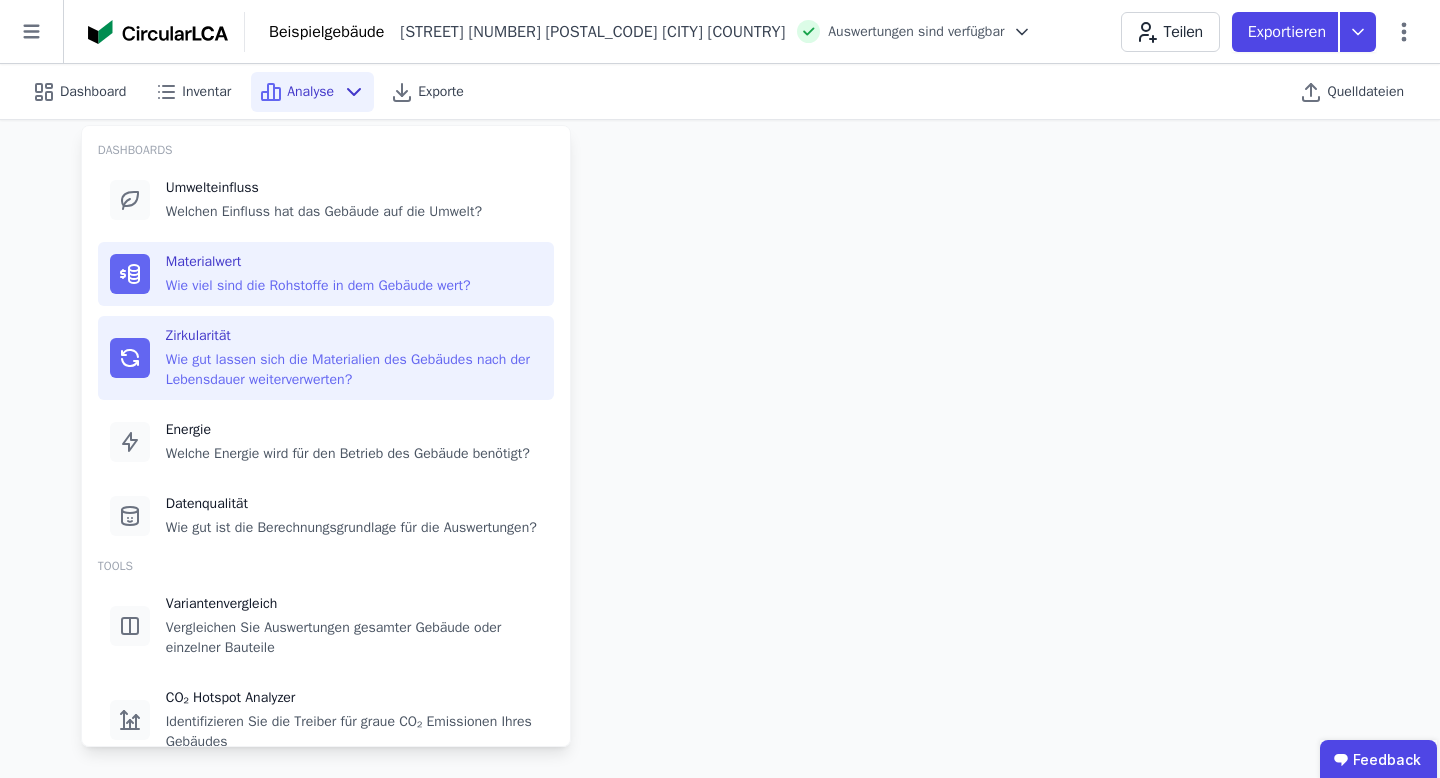 click on "Wie gut lassen sich die Materialien des Gebäudes nach der Lebensdauer weiterverwerten?" at bounding box center (354, 370) 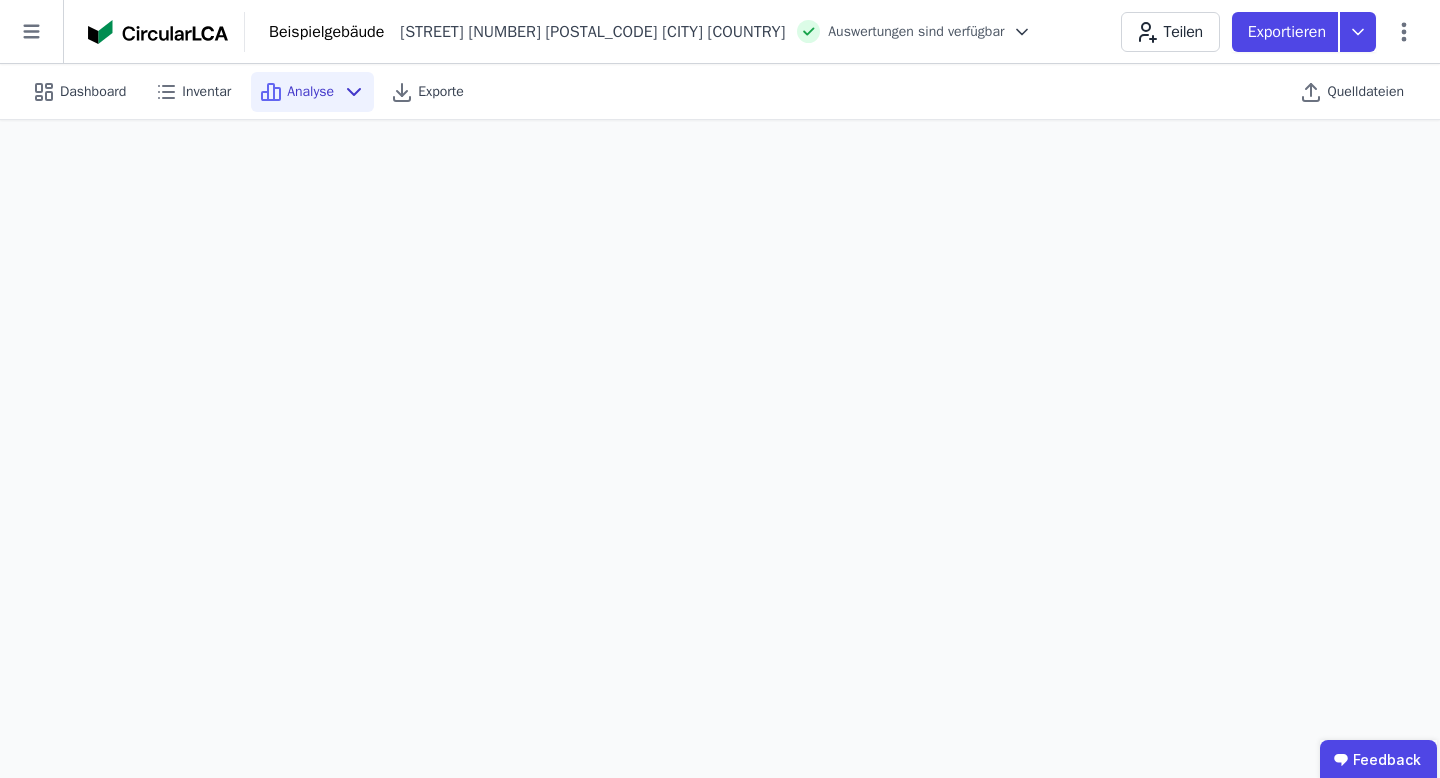 scroll, scrollTop: 0, scrollLeft: 0, axis: both 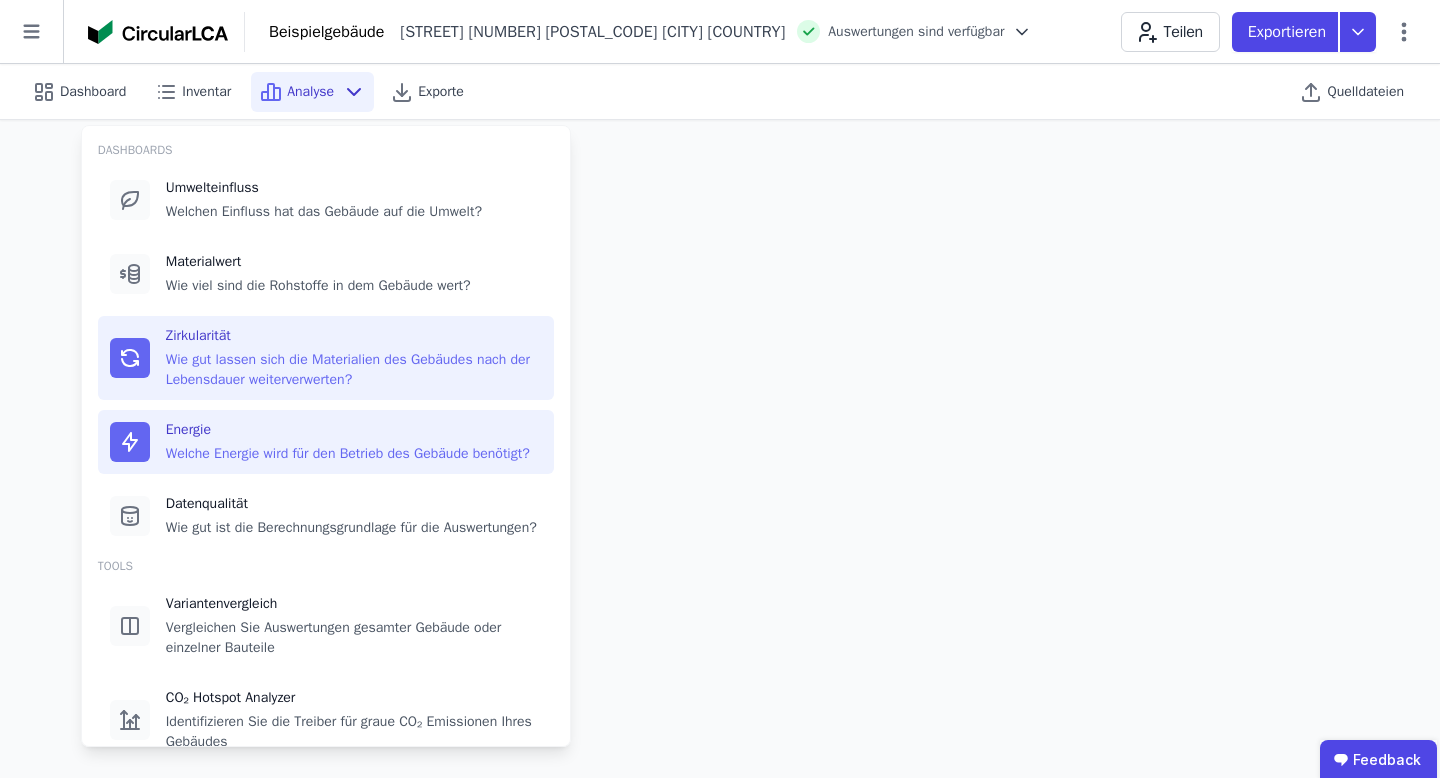 click on "Energie" at bounding box center [348, 430] 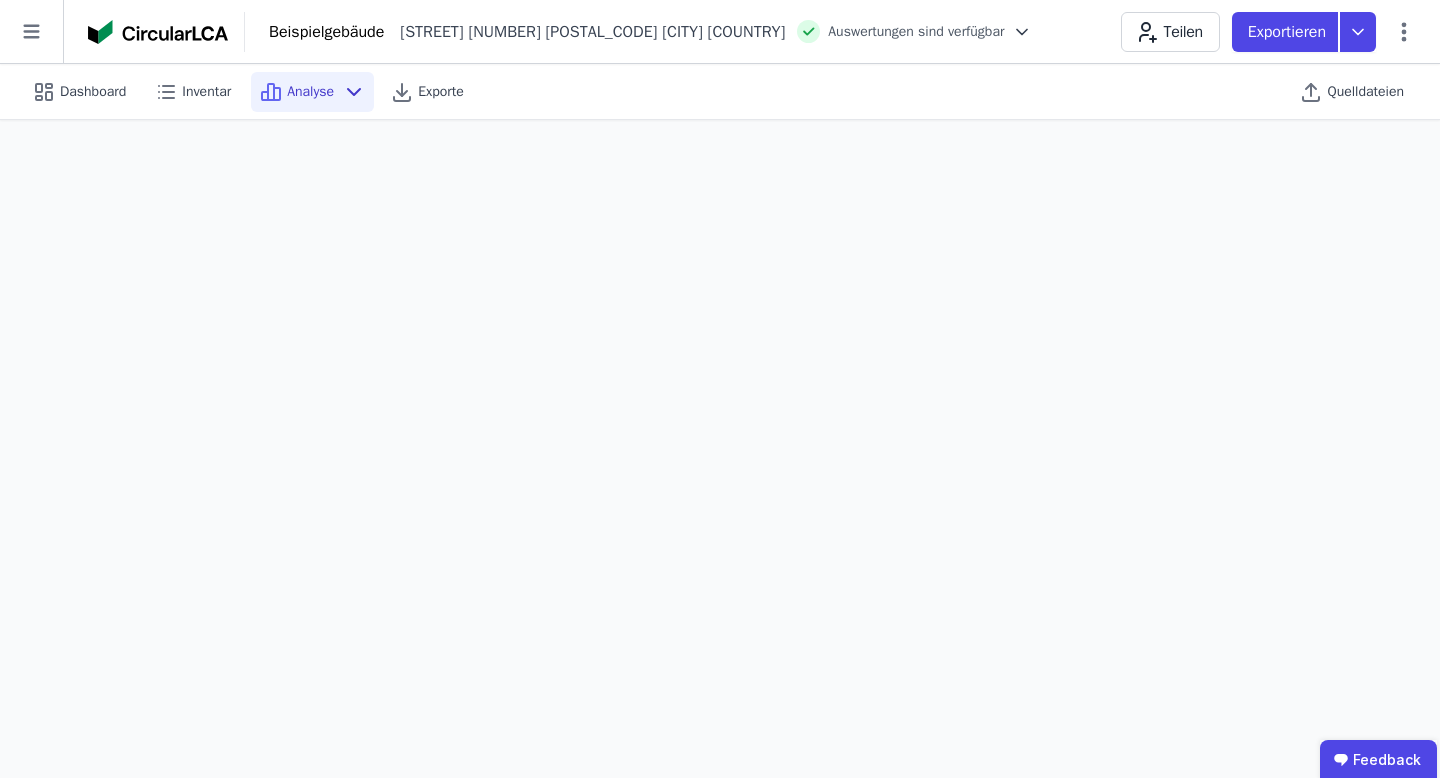click 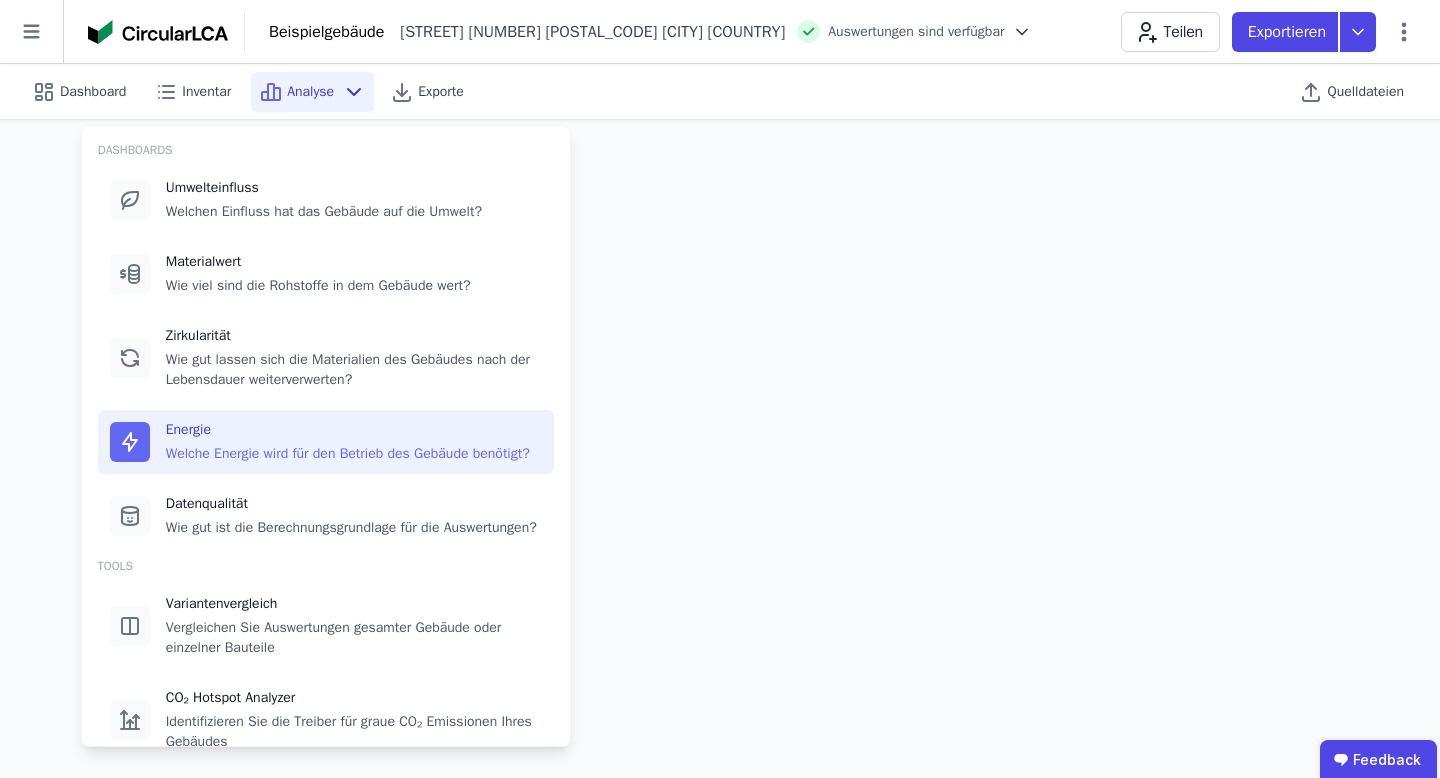 scroll, scrollTop: 71, scrollLeft: 0, axis: vertical 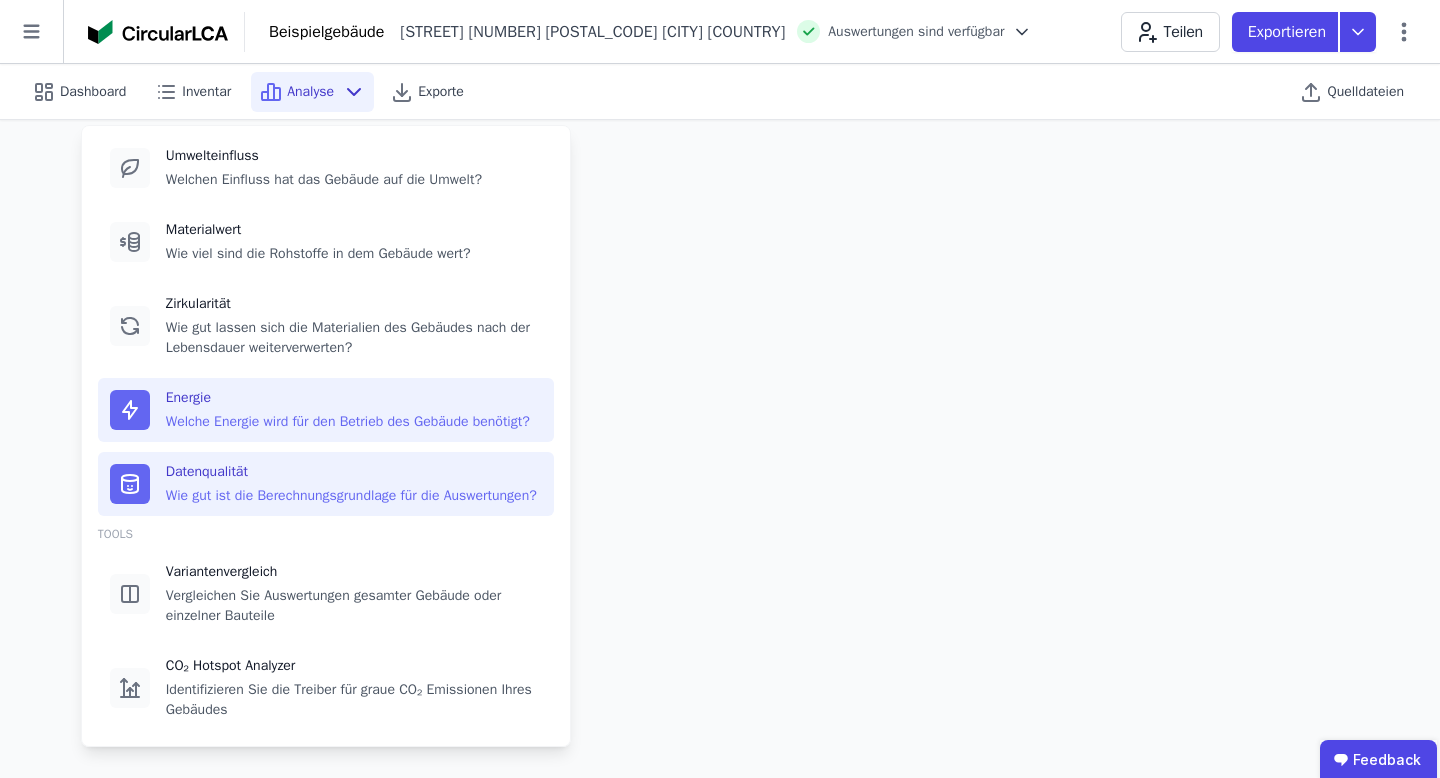 click on "Wie gut ist die Berechnungsgrundlage für die Auswertungen?" at bounding box center (351, 496) 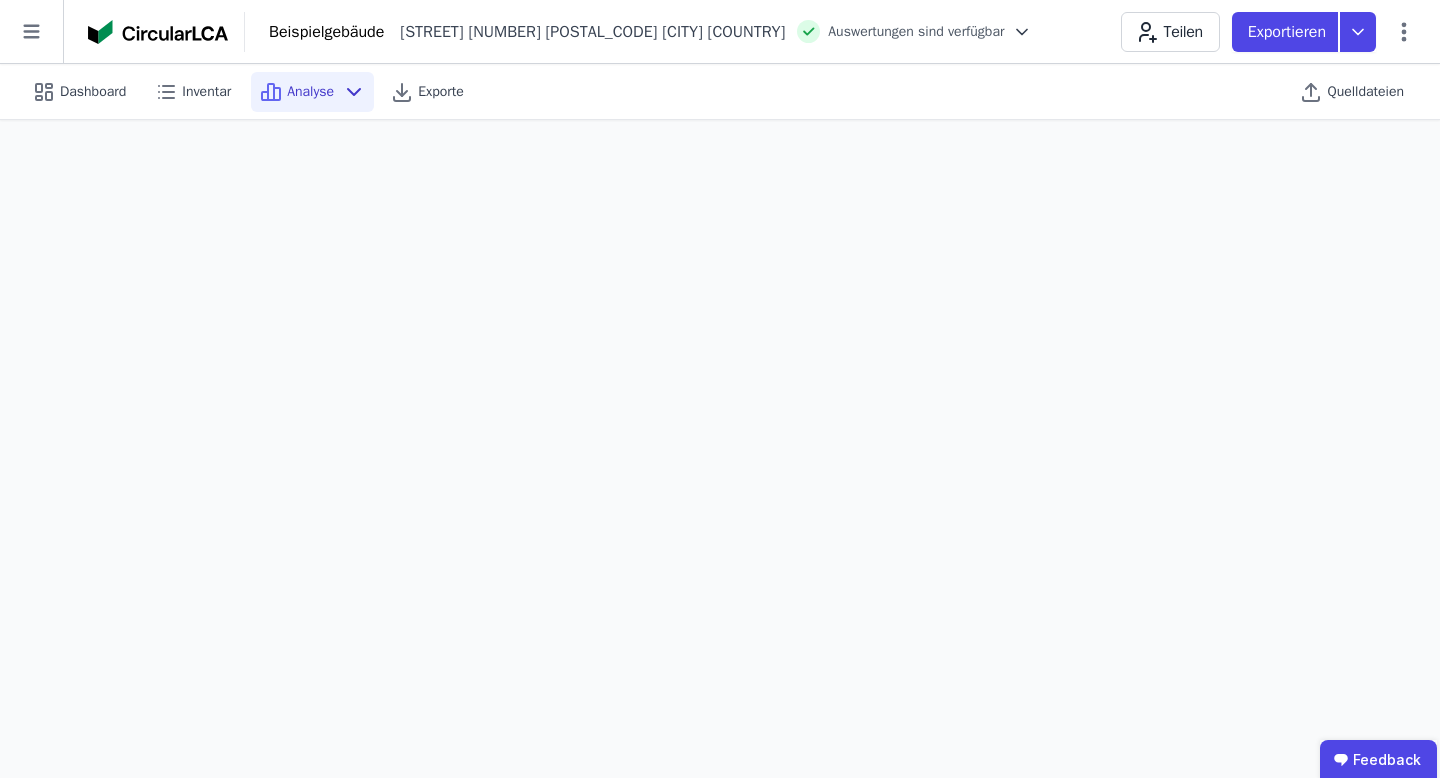 click 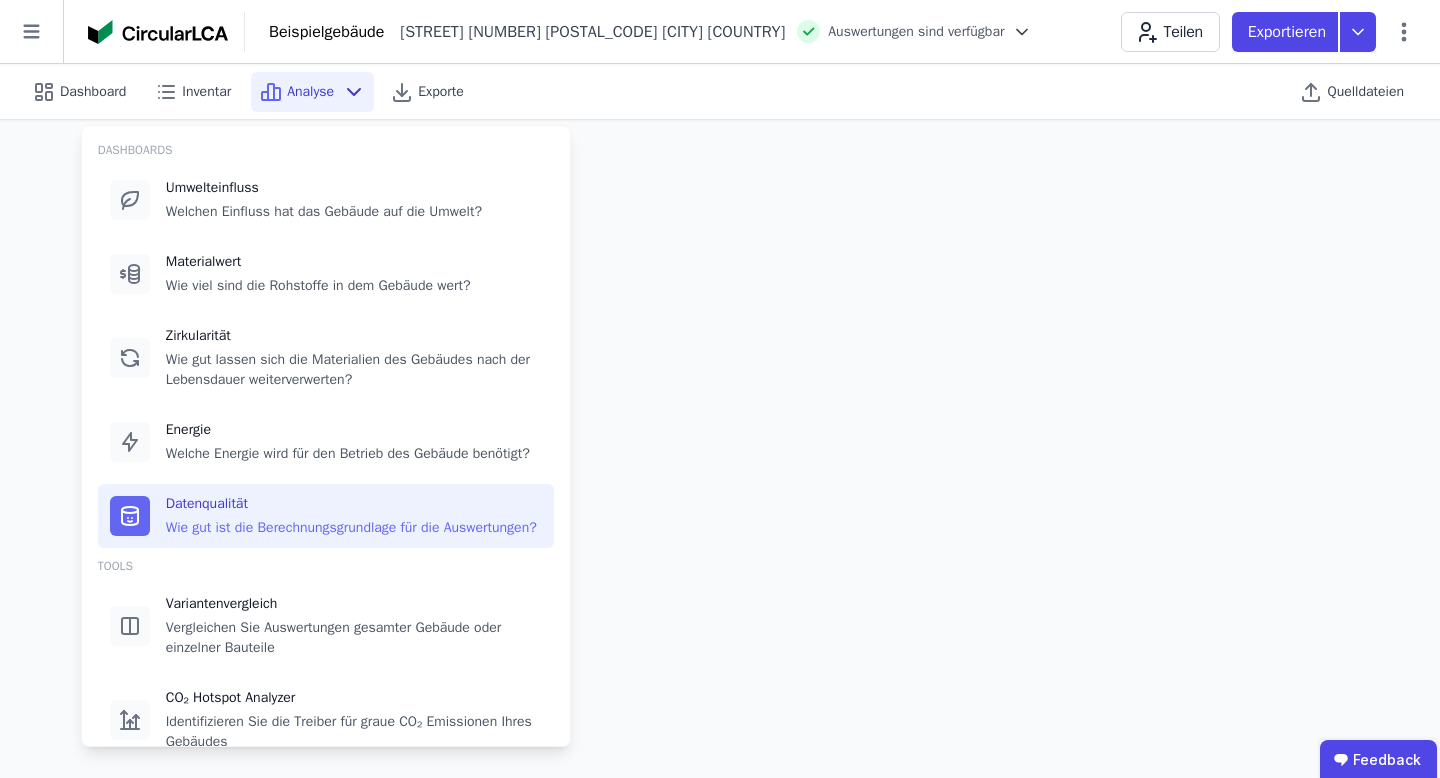 scroll, scrollTop: 71, scrollLeft: 0, axis: vertical 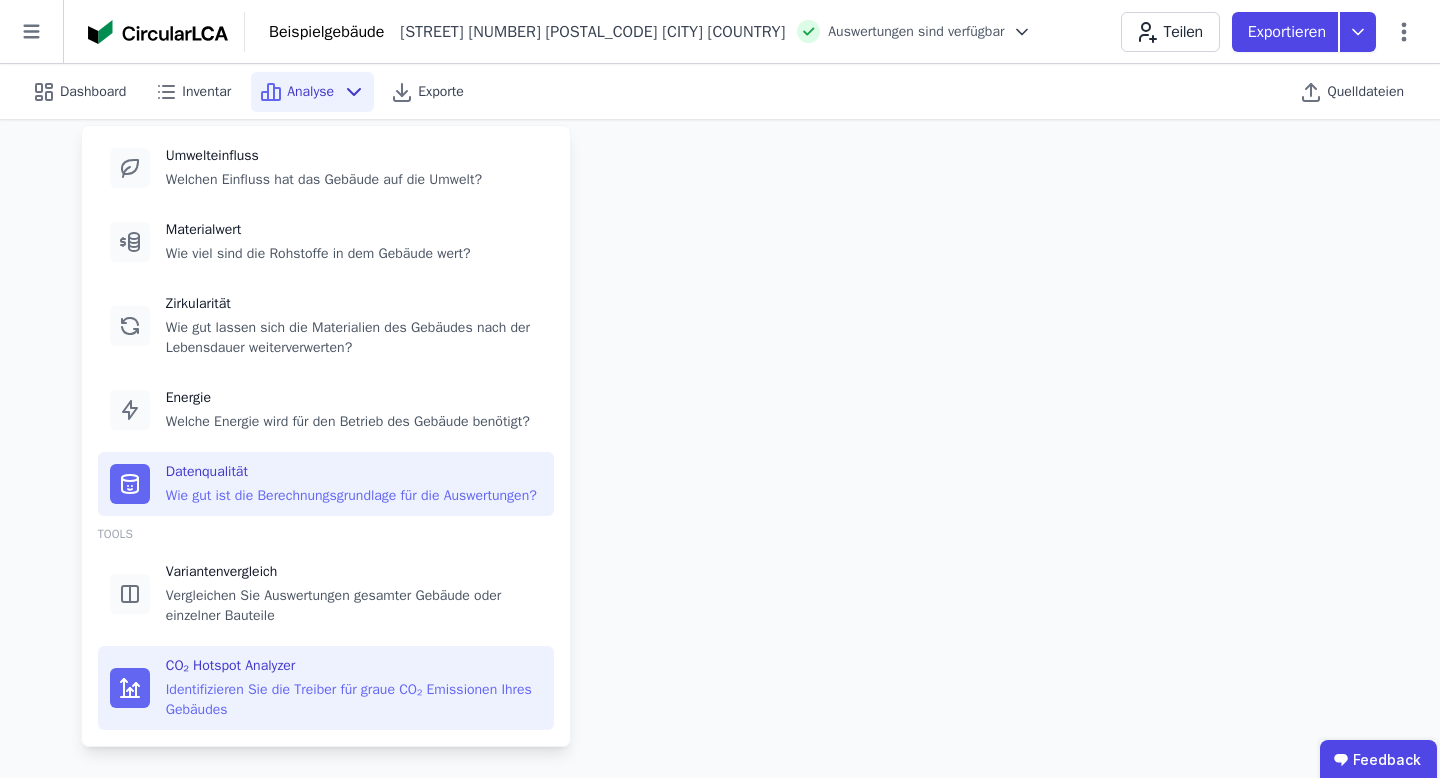 click on "Identifizieren Sie die Treiber für graue CO₂ Emissionen Ihres Gebäudes" at bounding box center (354, 700) 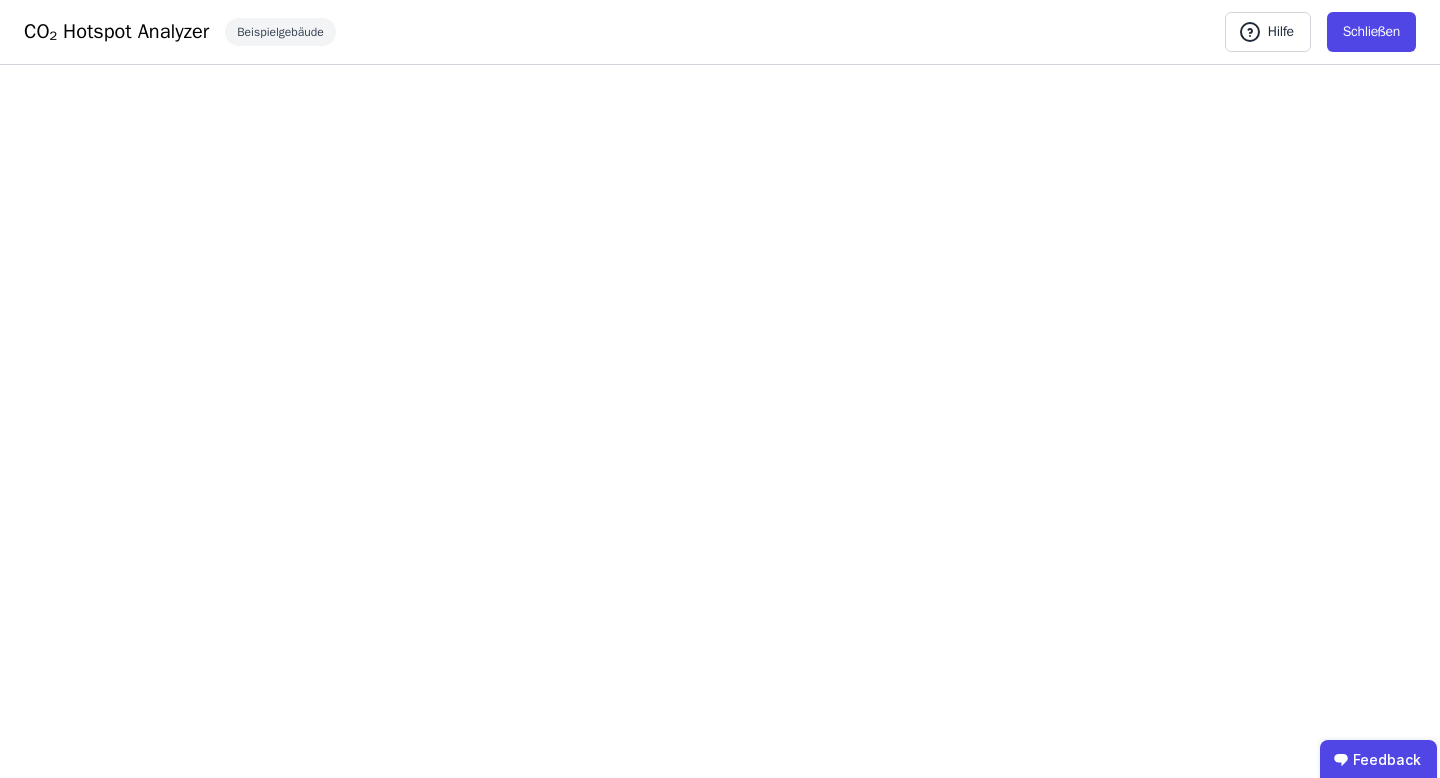 click on "Schließen" at bounding box center (1371, 32) 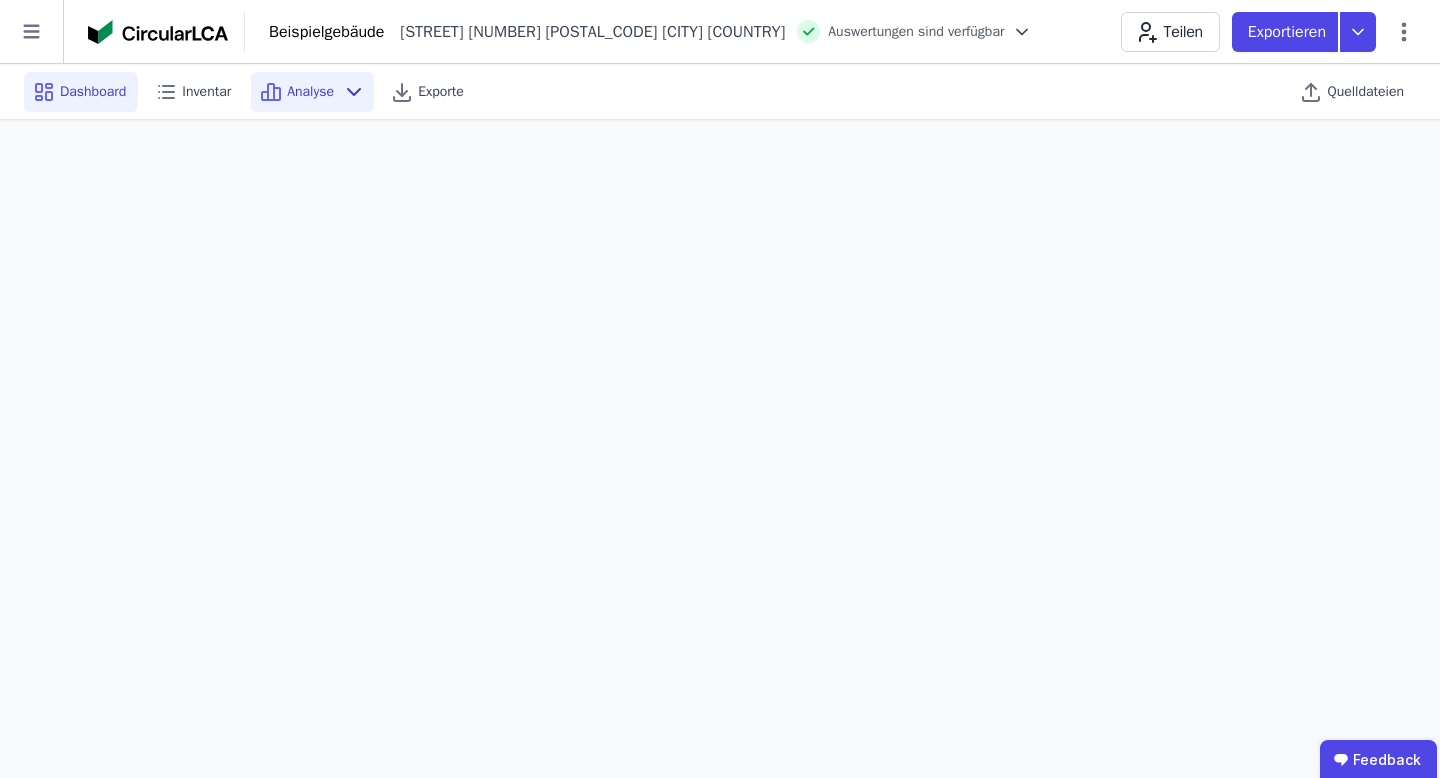 click on "Dashboard" at bounding box center [81, 92] 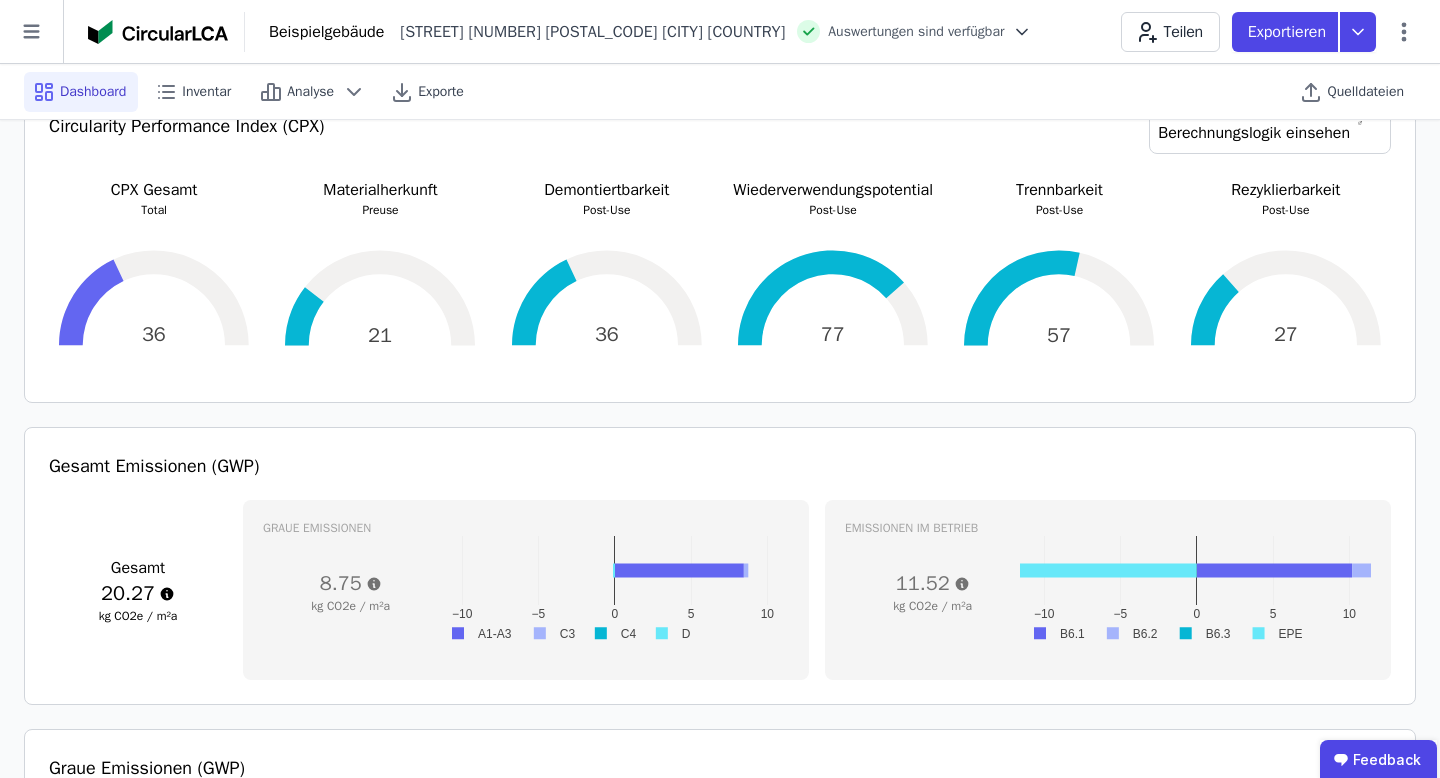scroll, scrollTop: 0, scrollLeft: 0, axis: both 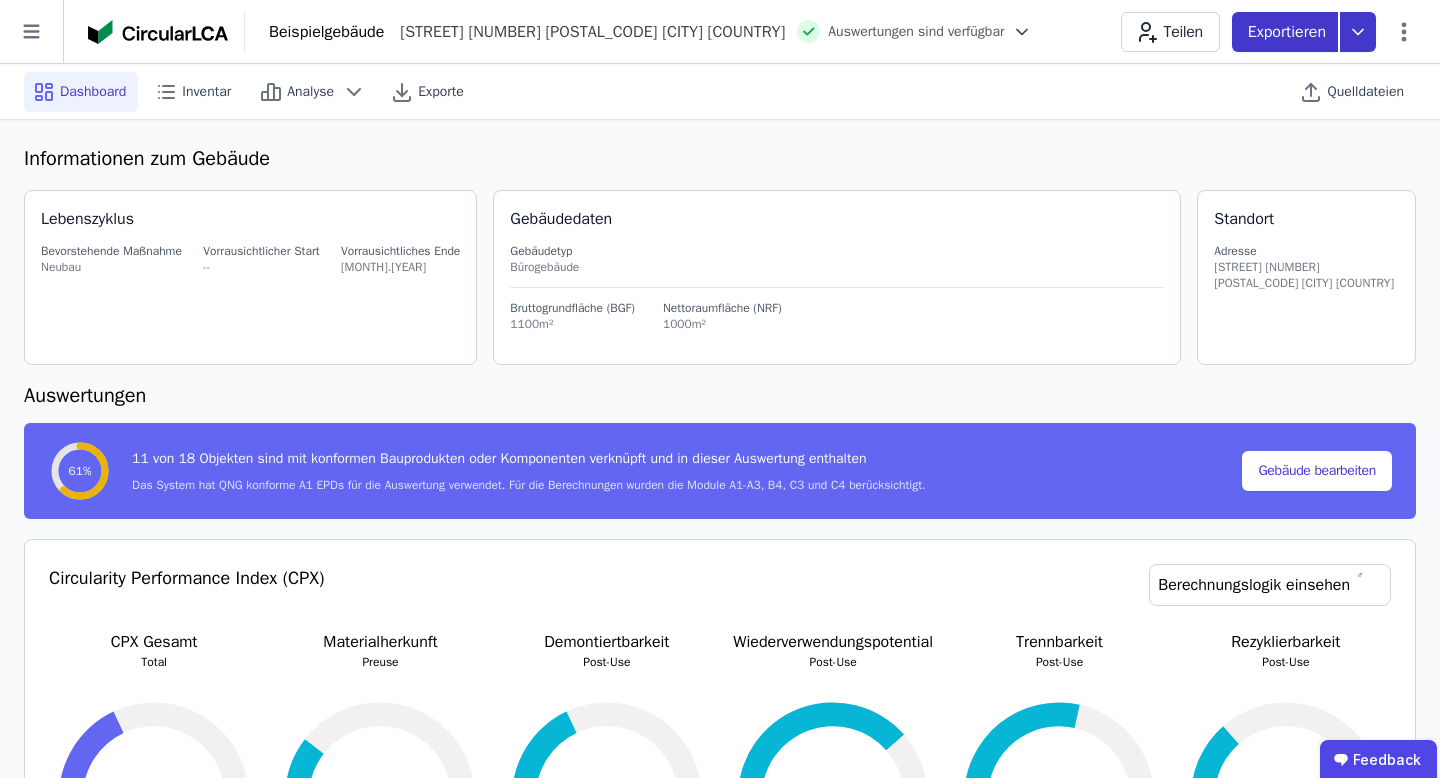 click 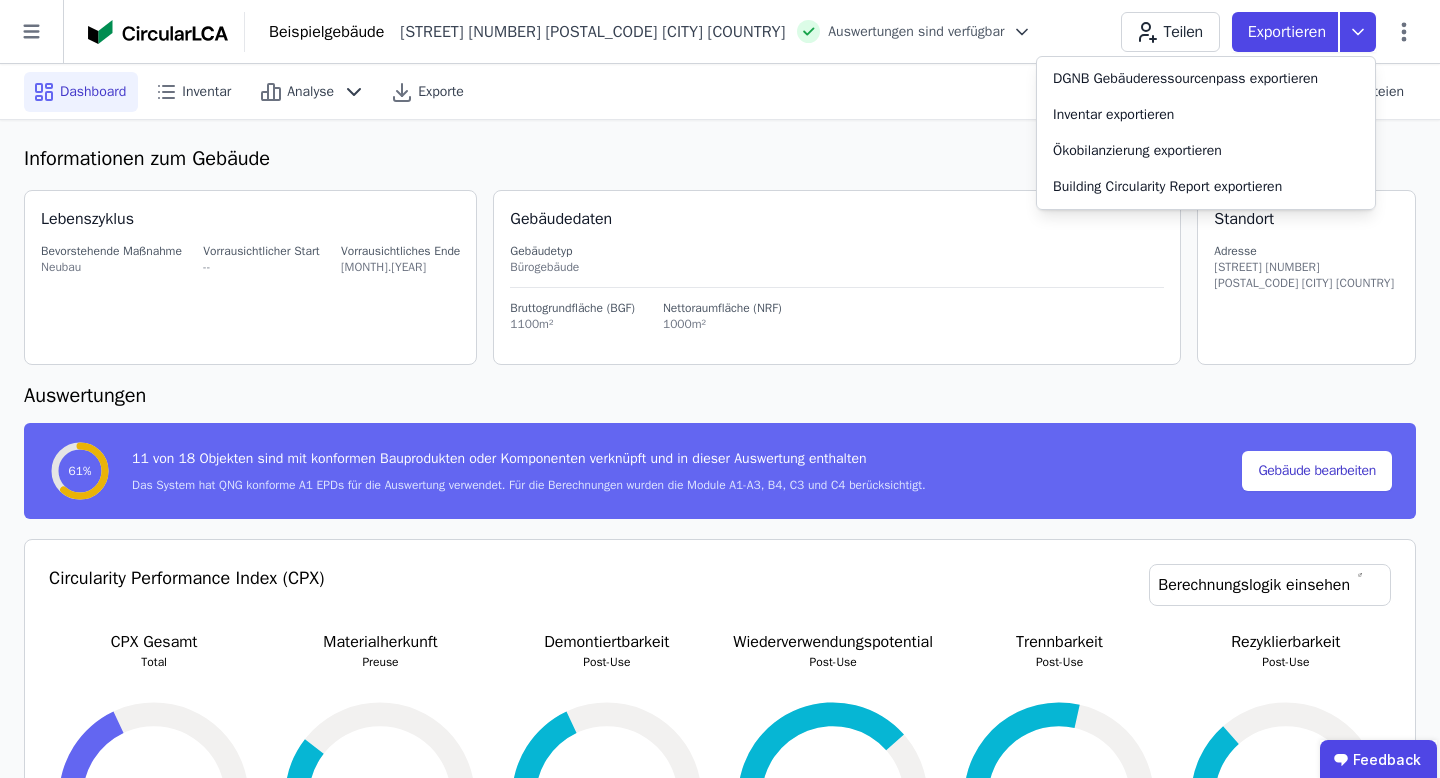 click on "Dashboard Inventar Analyse Exporte" at bounding box center [330, 92] 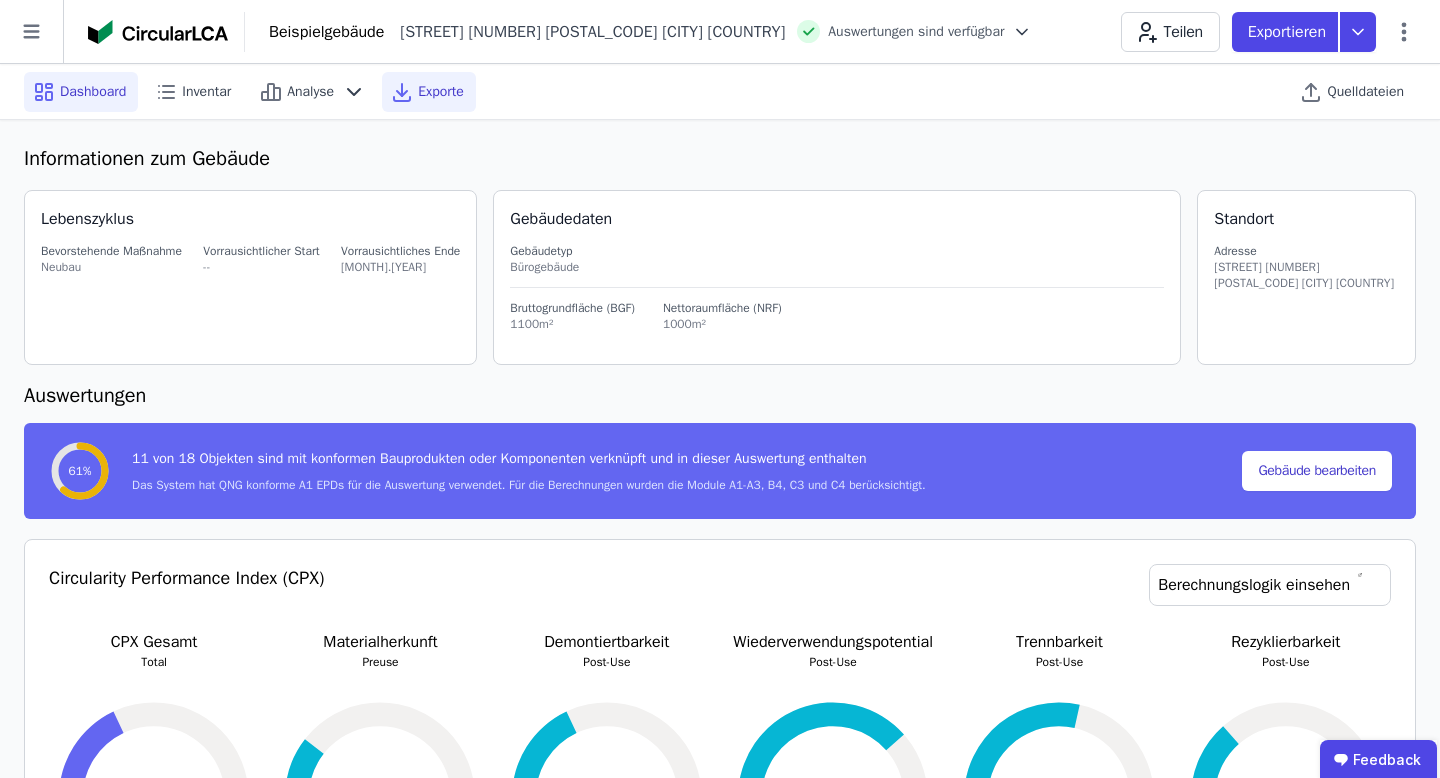 click on "Exporte" at bounding box center [441, 92] 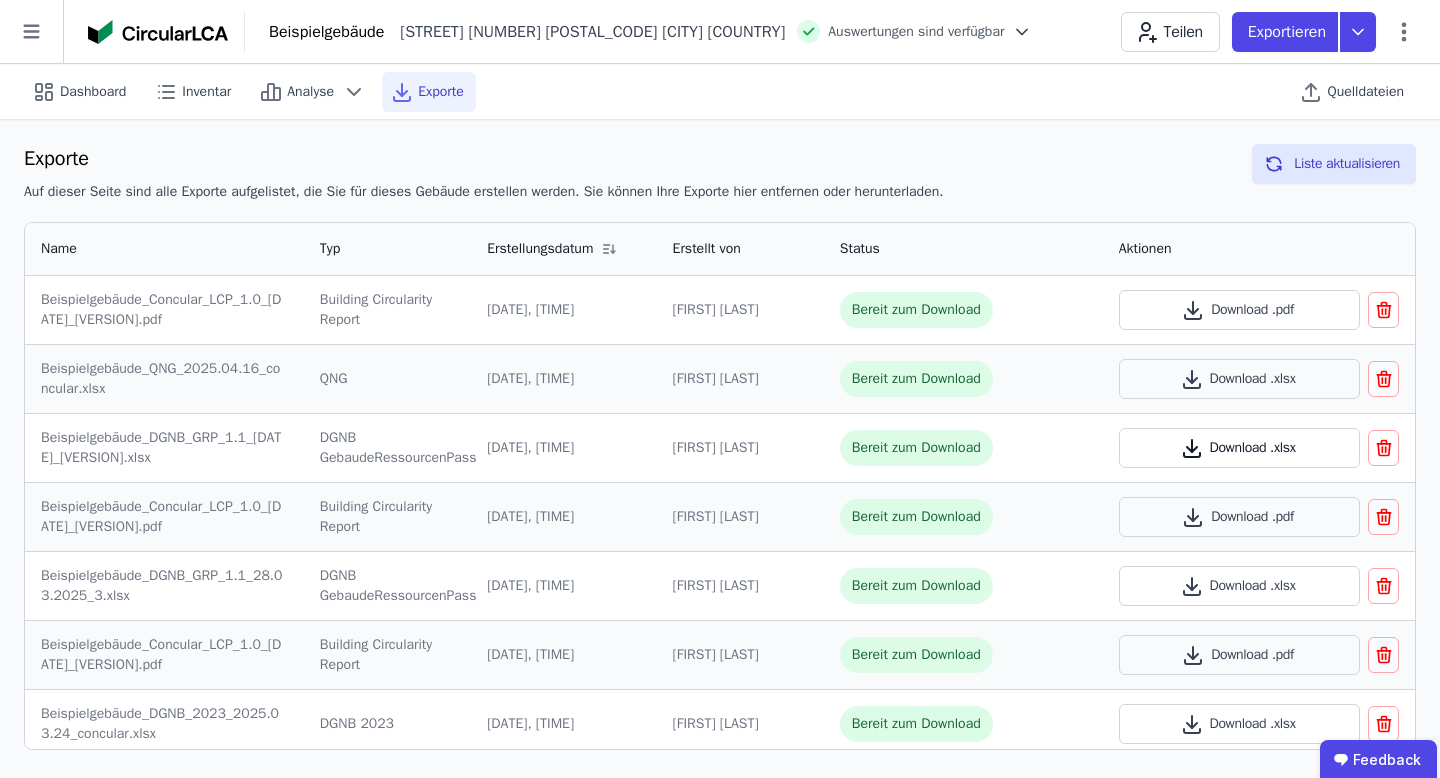 click on "Download .xlsx" at bounding box center (1240, 448) 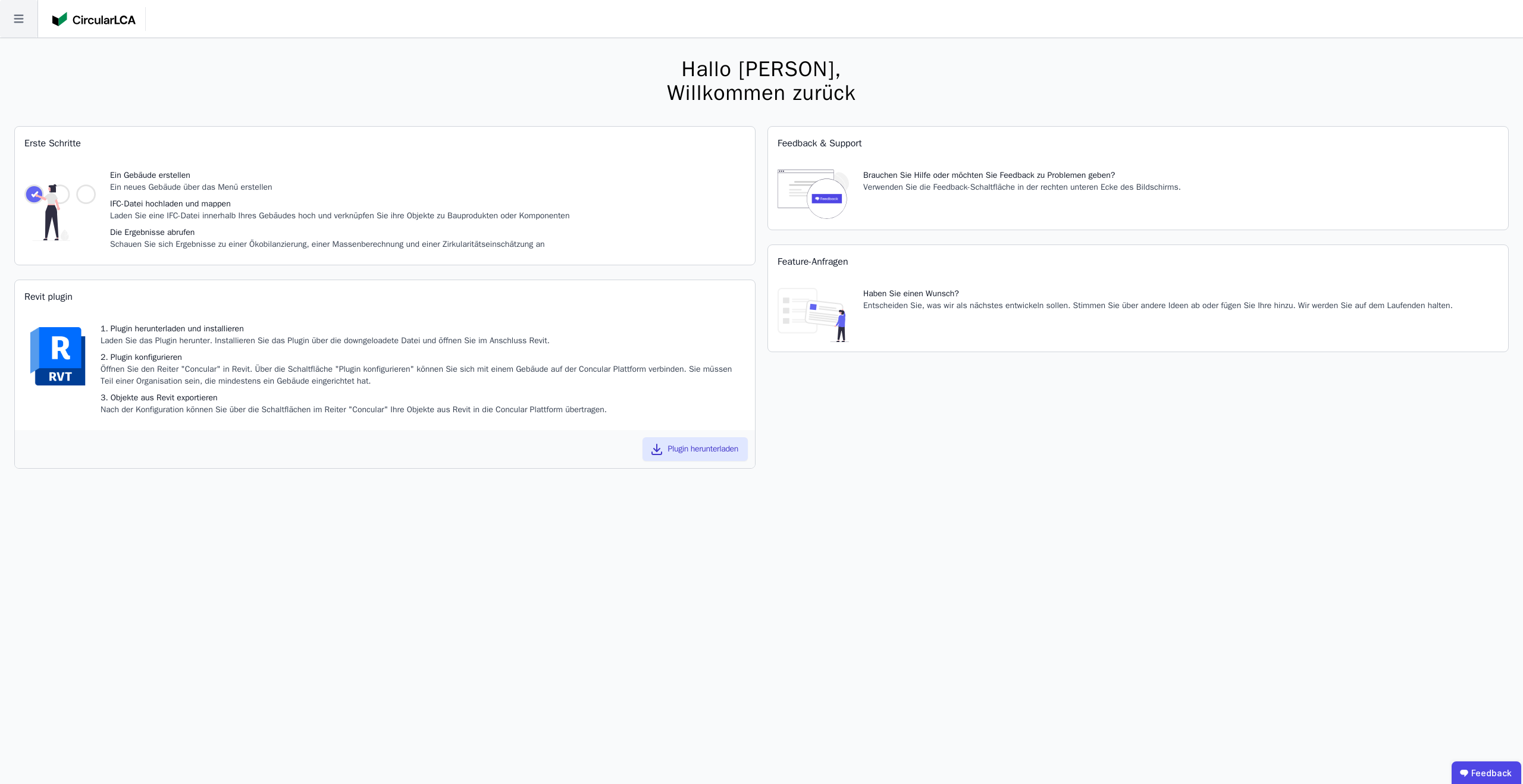 scroll, scrollTop: 1, scrollLeft: 0, axis: vertical 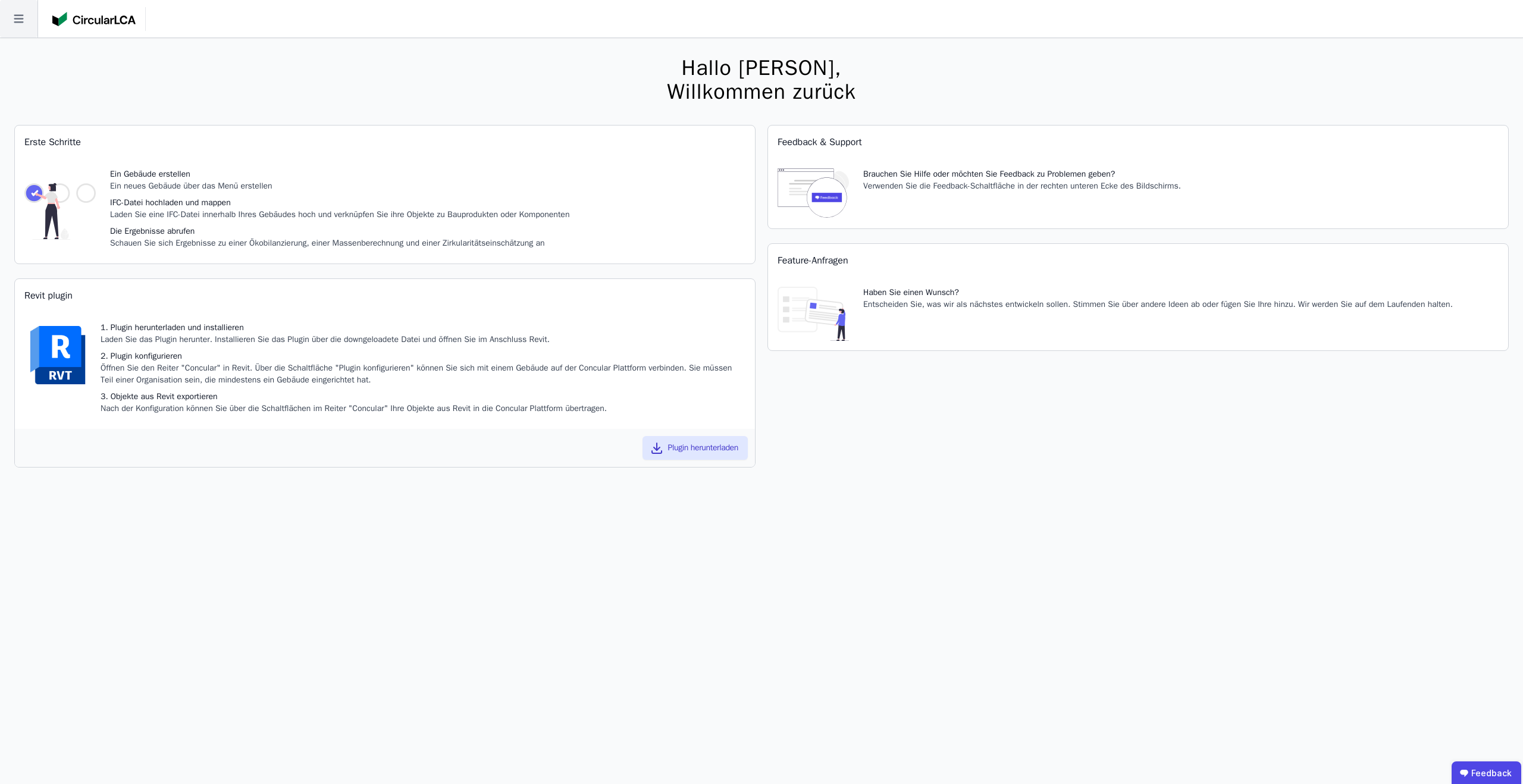 click 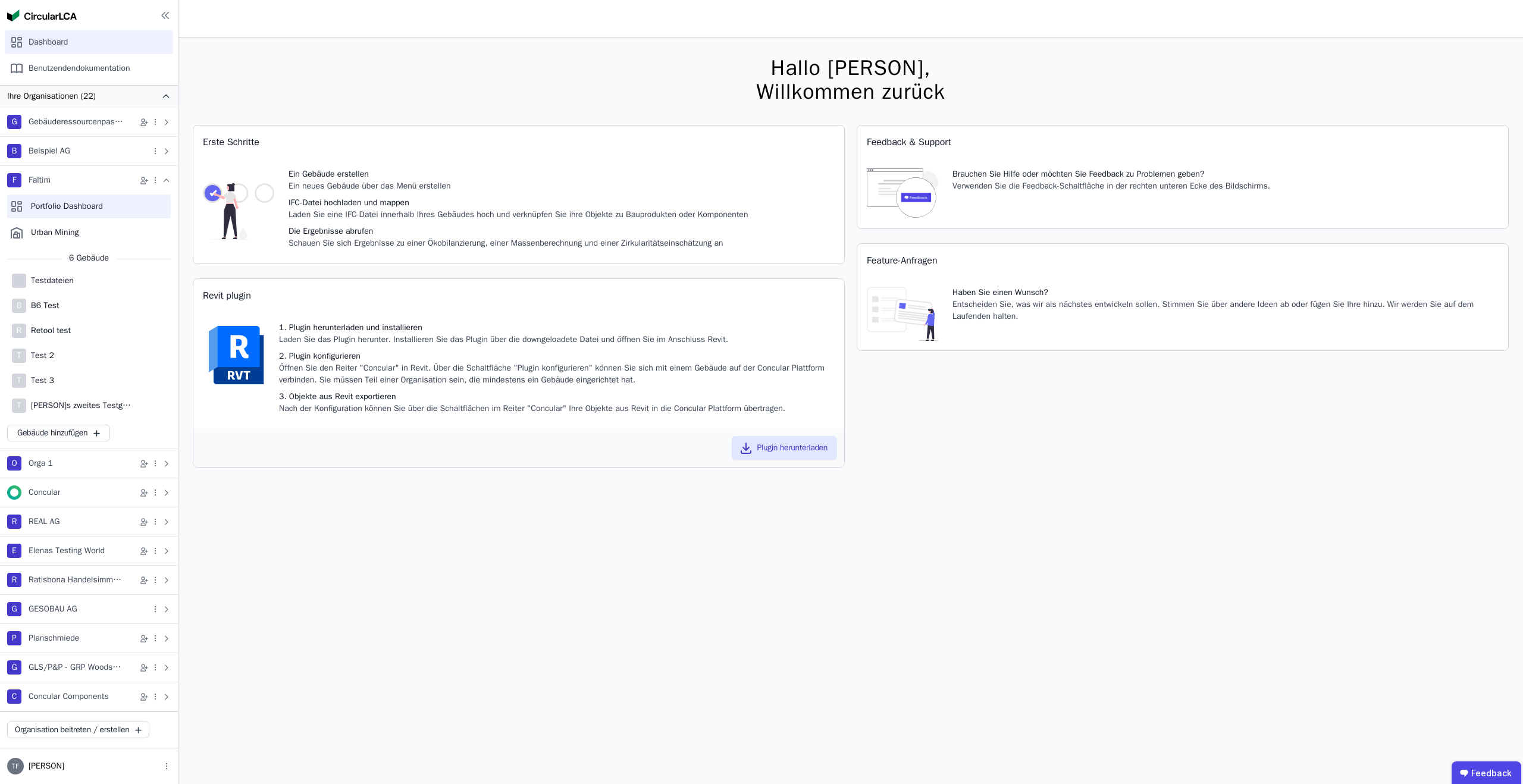 click on "Portfolio Dashboard" at bounding box center (89, 206) 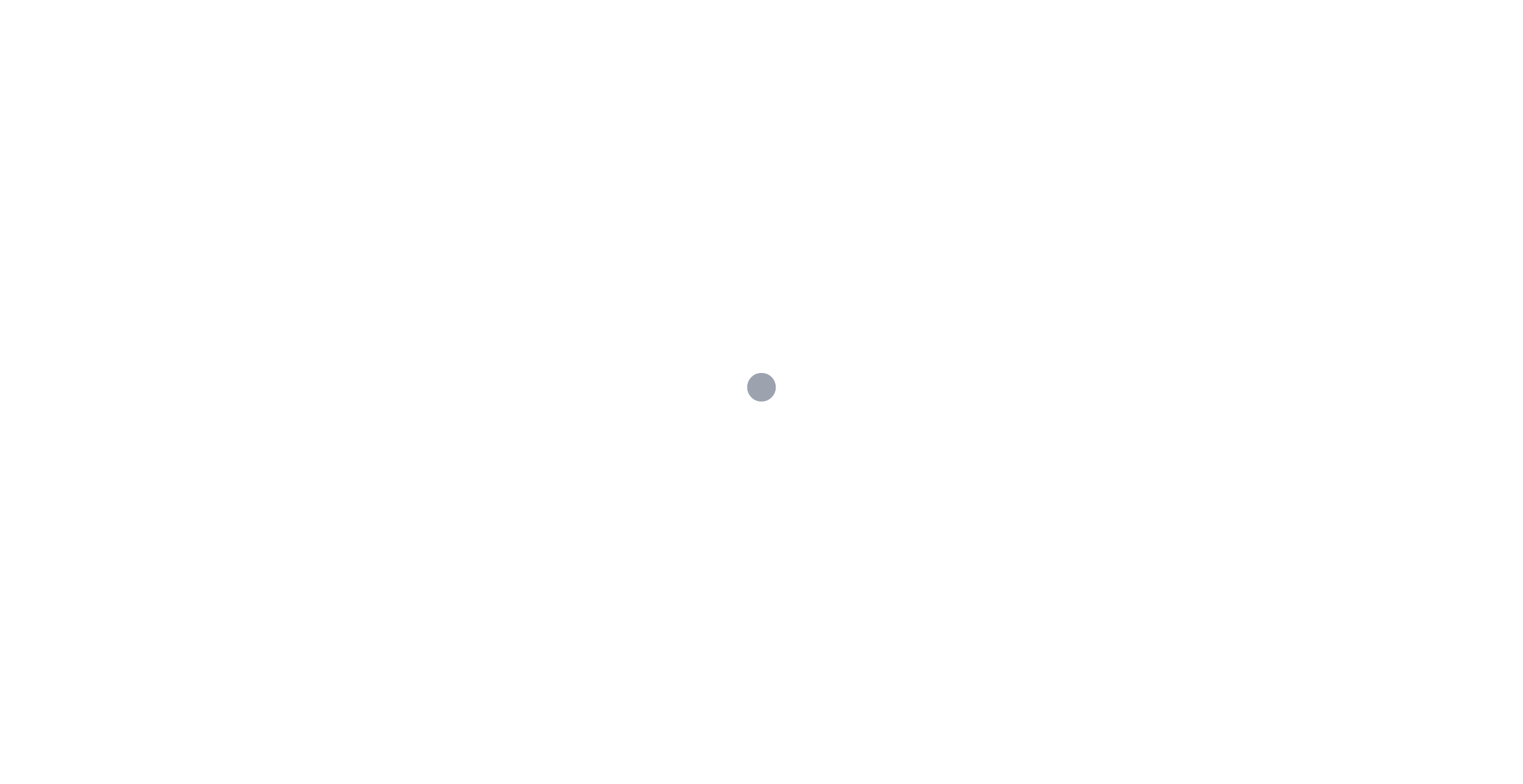 scroll, scrollTop: 0, scrollLeft: 0, axis: both 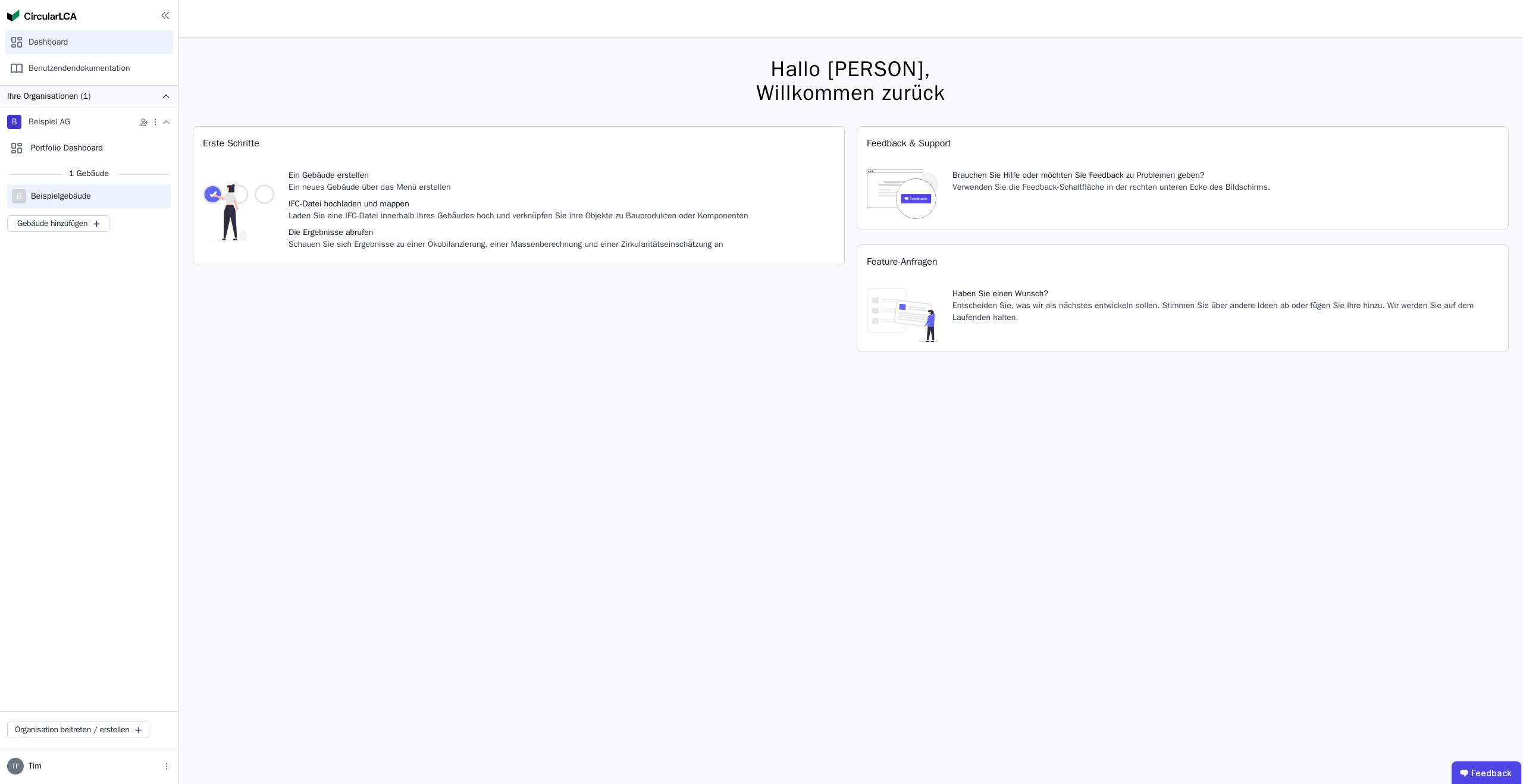 click on "B Beispielgebäude" at bounding box center [89, 196] 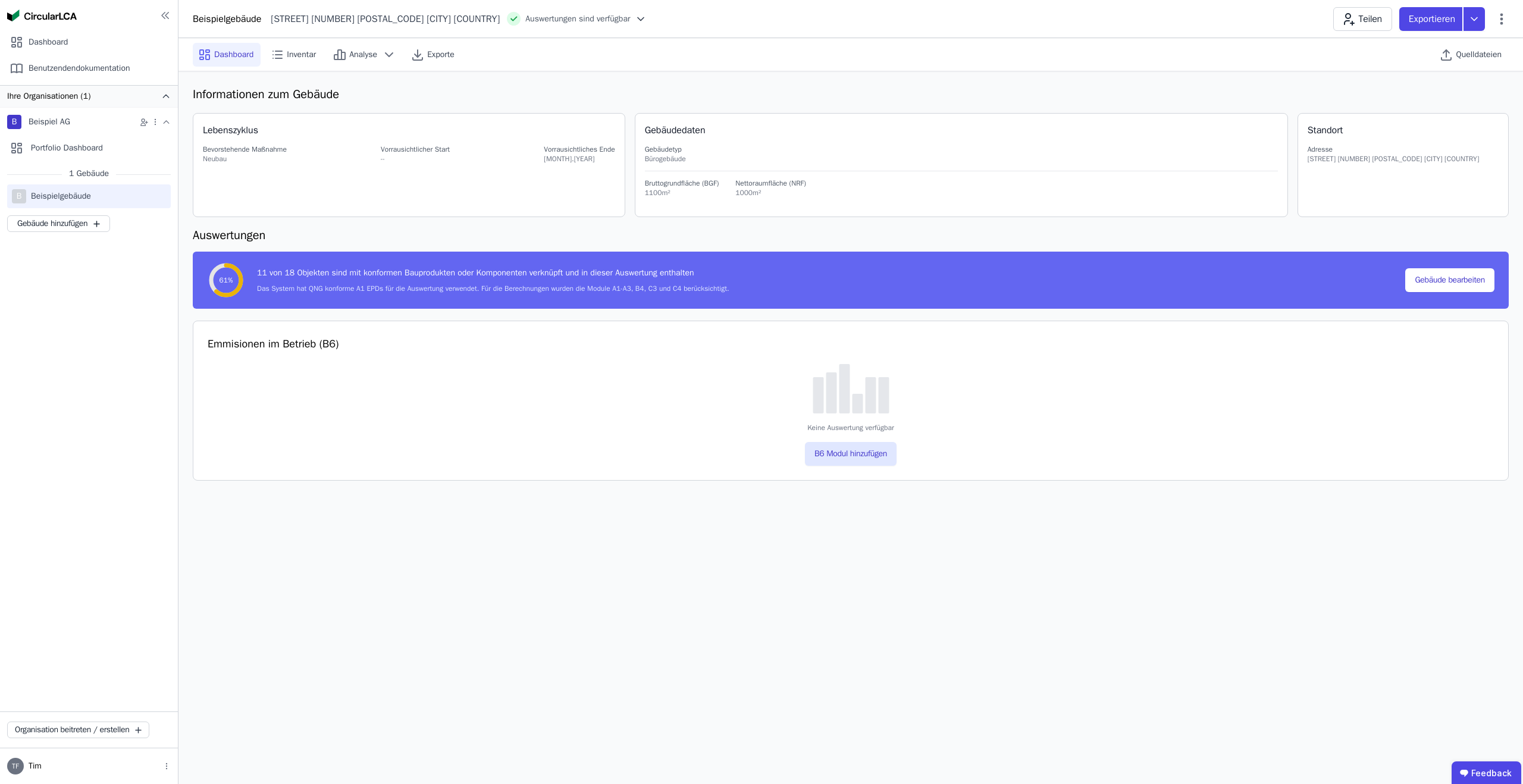 select on "*" 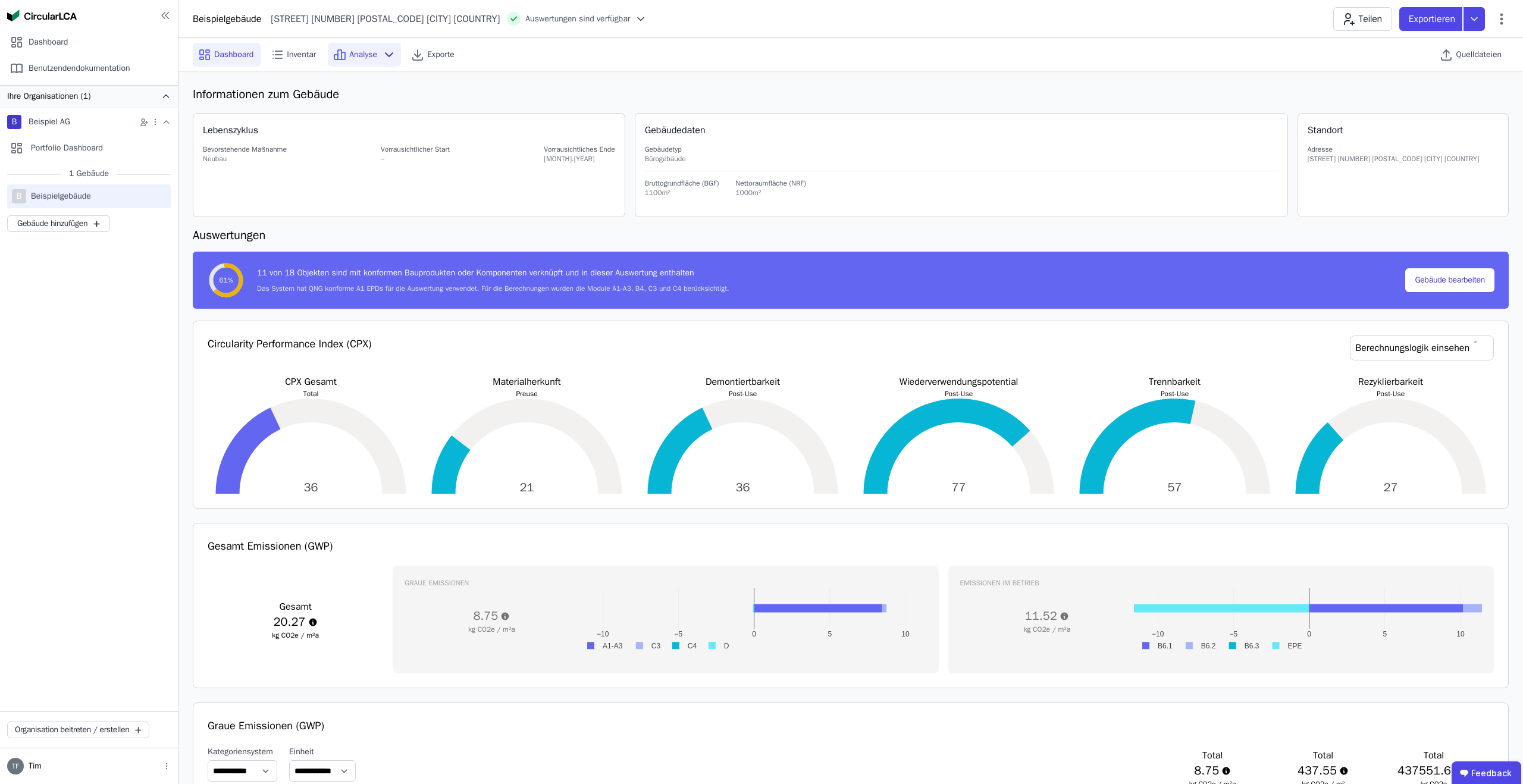 click 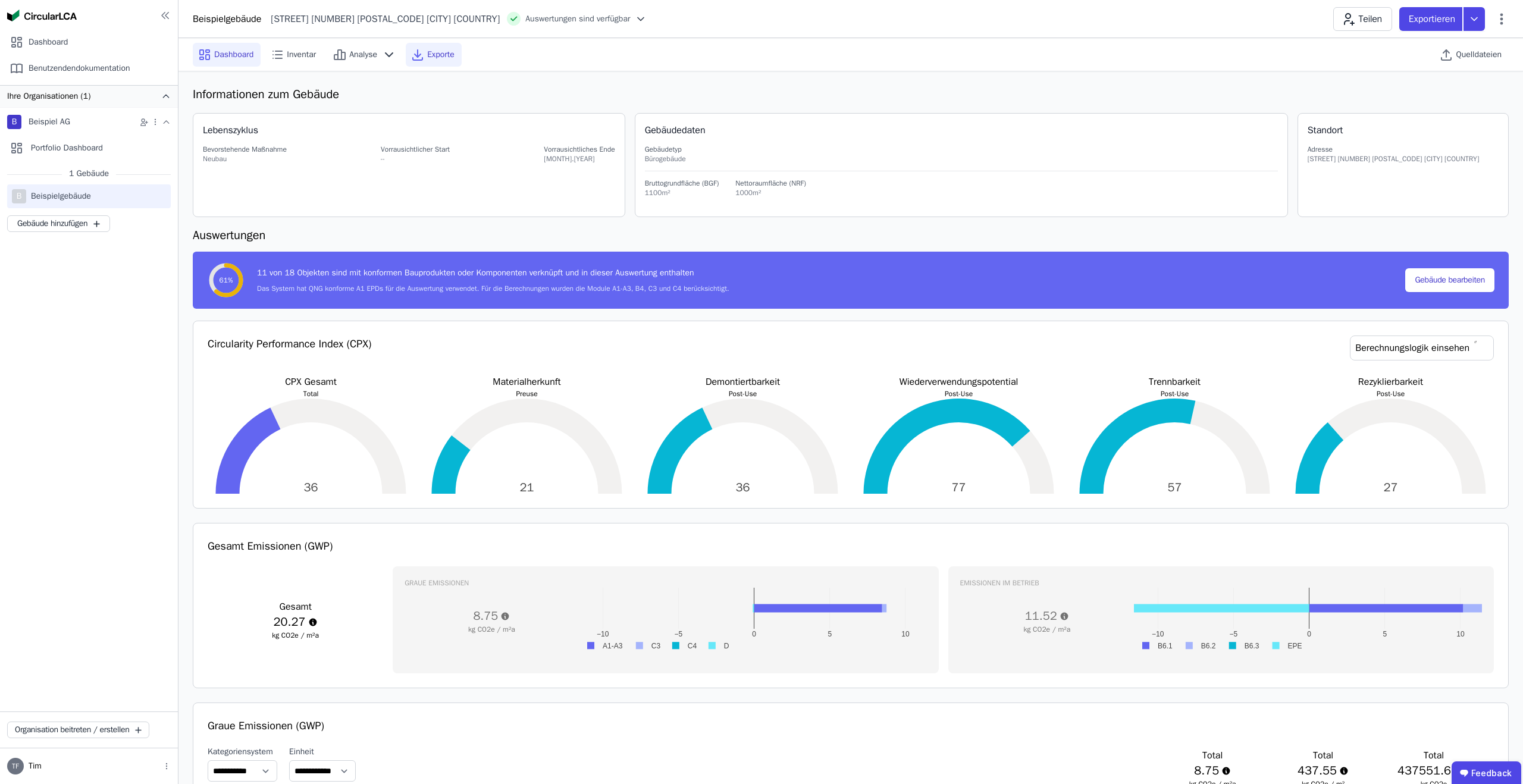 click on "Exporte" at bounding box center [441, 55] 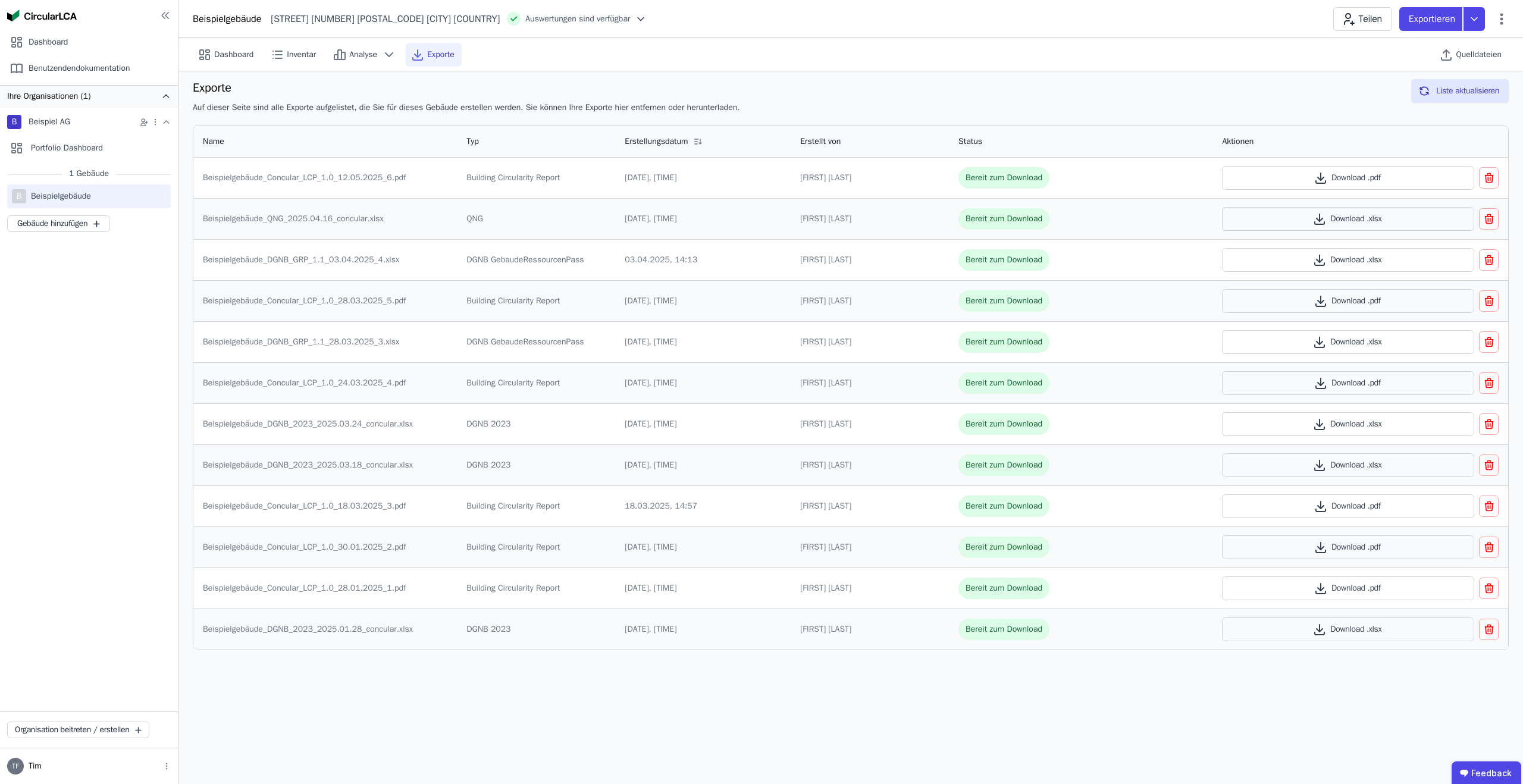 scroll, scrollTop: 5, scrollLeft: 0, axis: vertical 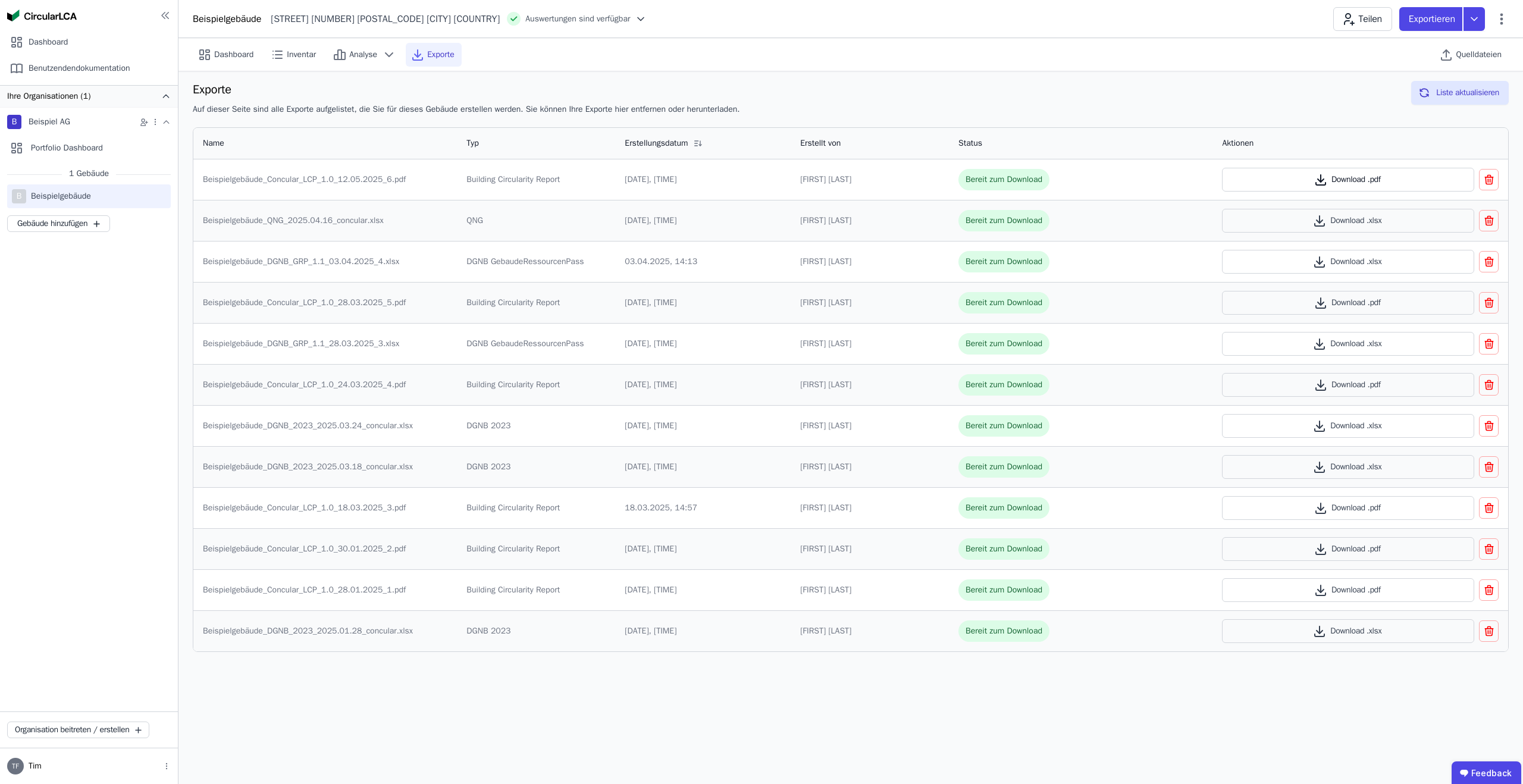 click on "Download .pdf" at bounding box center (1348, 180) 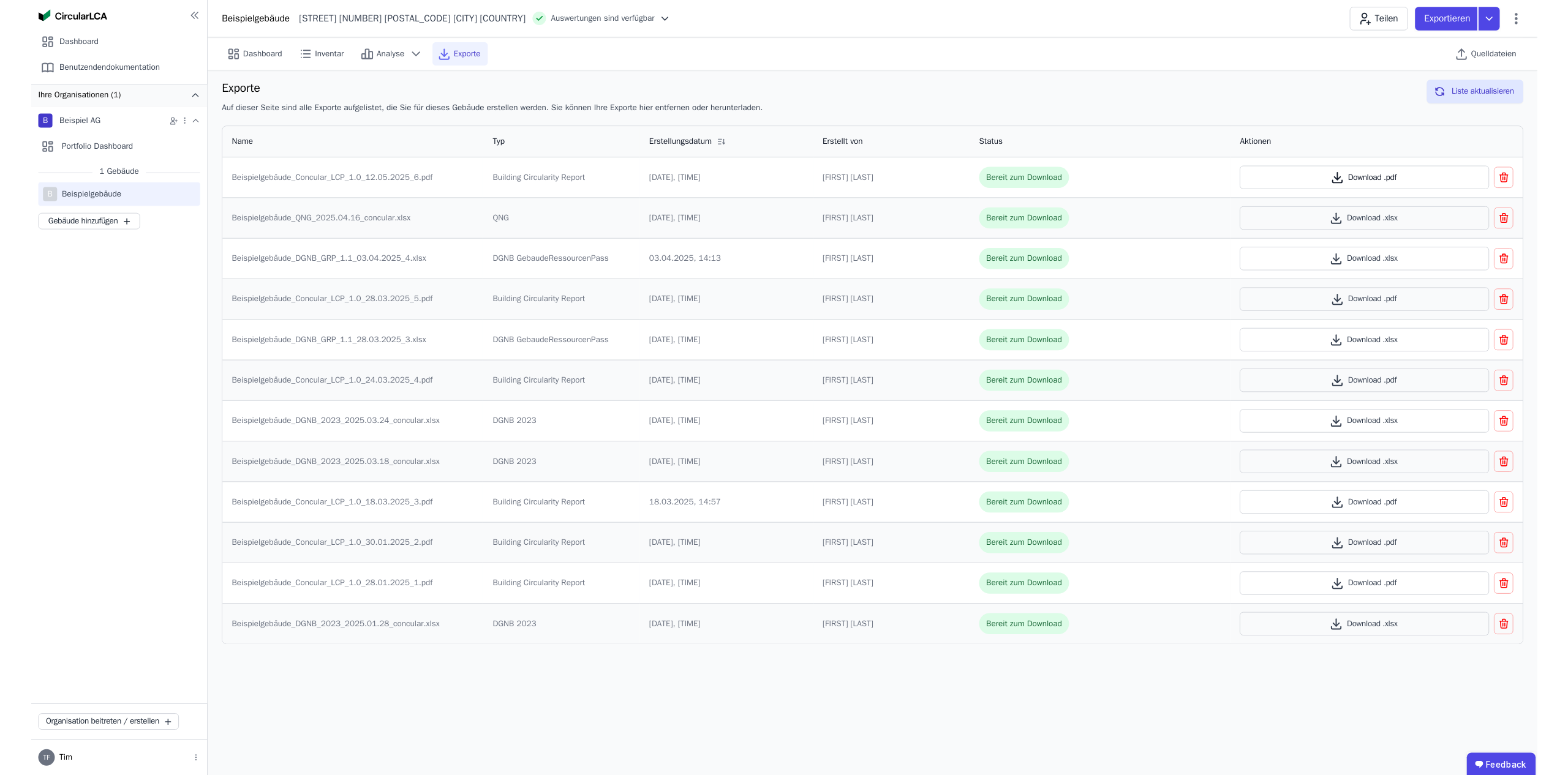 scroll, scrollTop: 4, scrollLeft: 0, axis: vertical 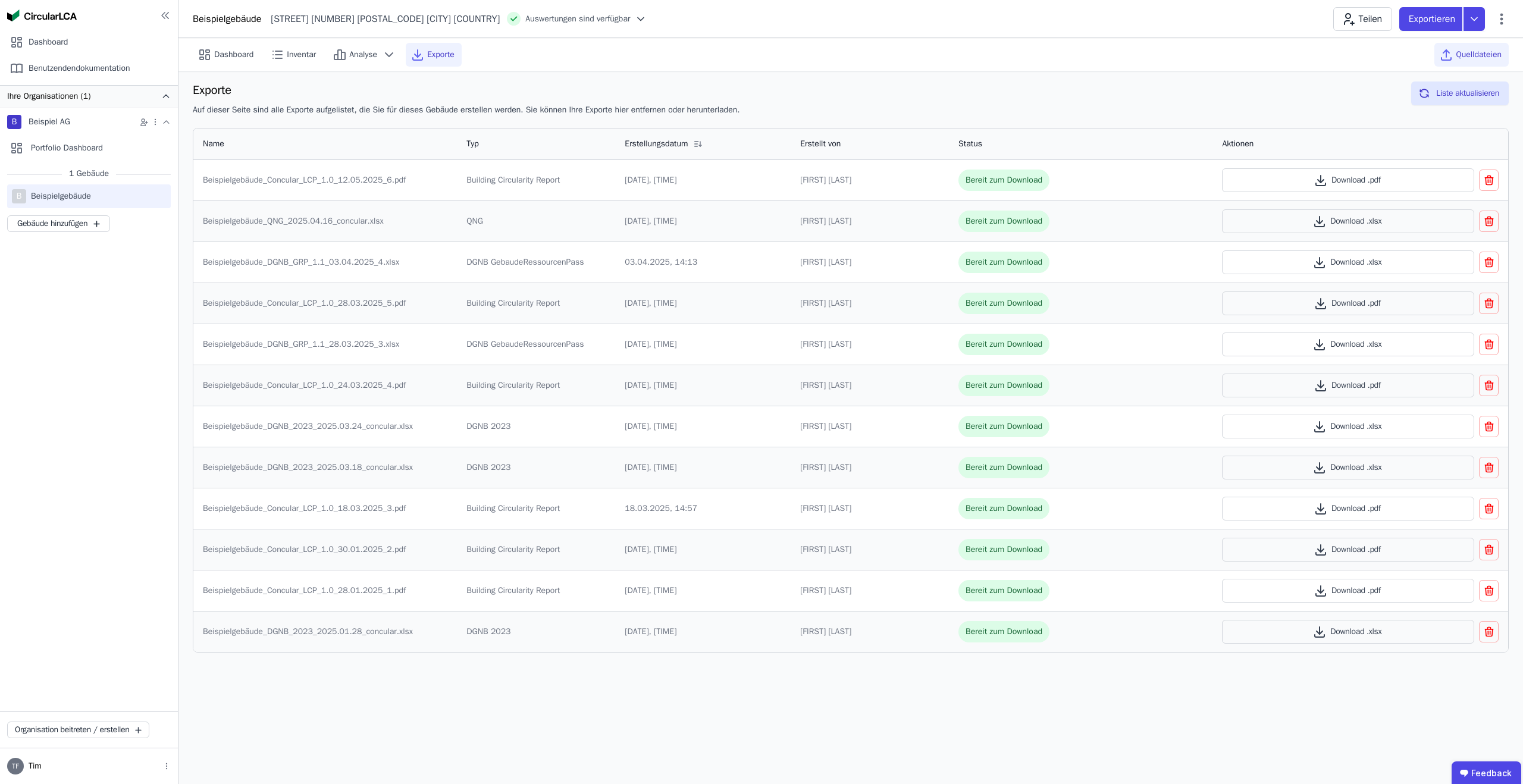 click on "Quelldateien" at bounding box center [1478, 55] 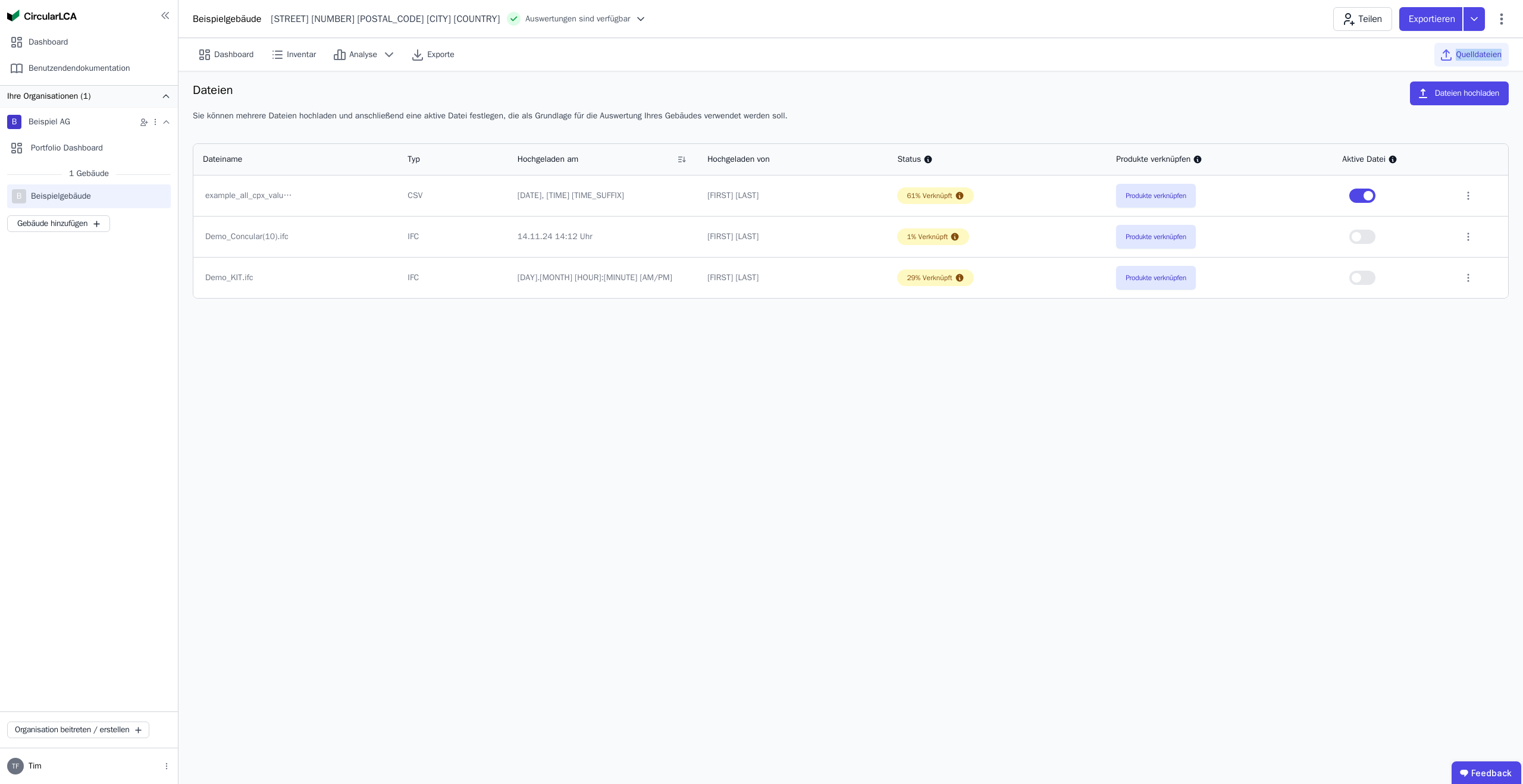 click on "Quelldateien" at bounding box center (1478, 55) 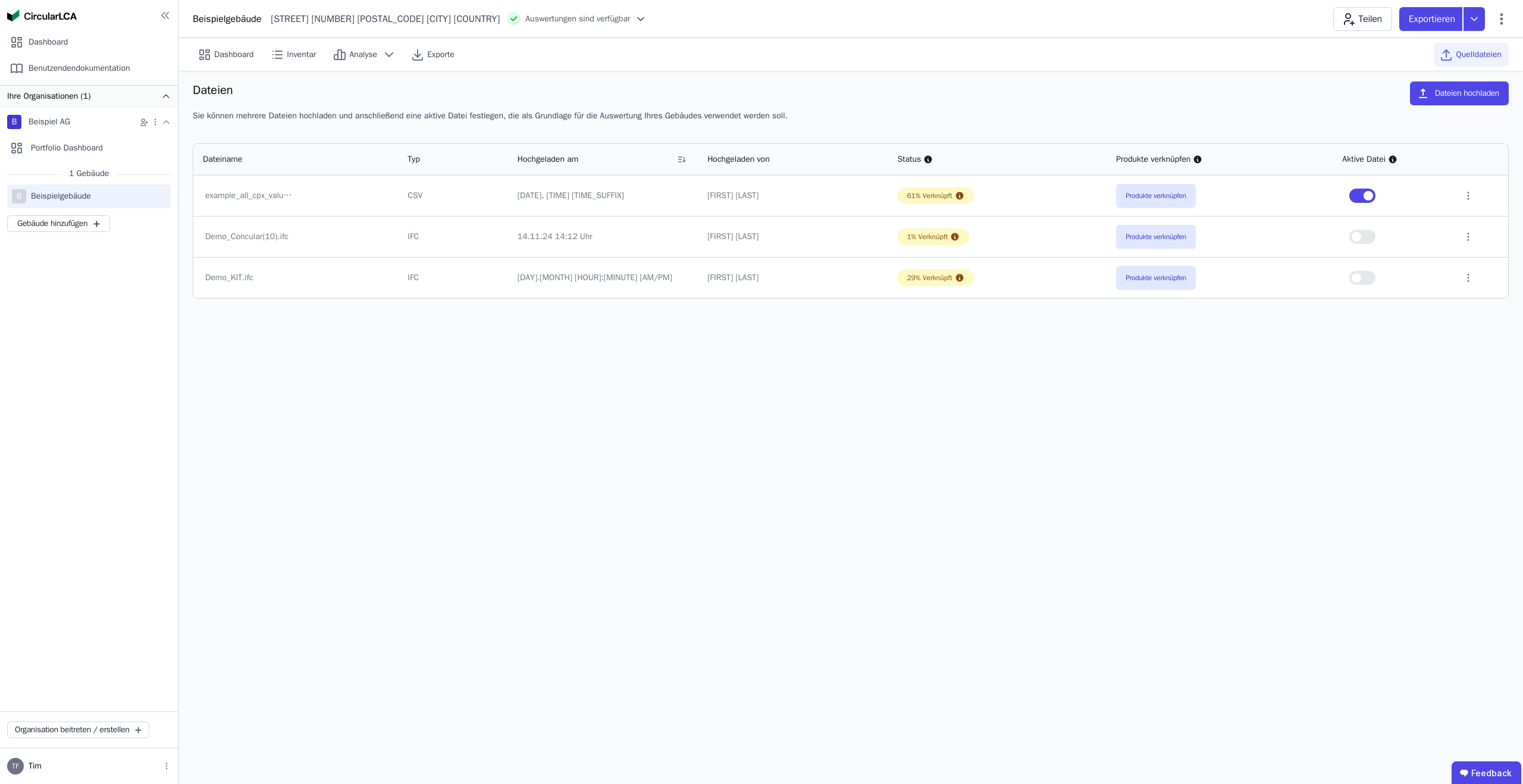 drag, startPoint x: 1176, startPoint y: 609, endPoint x: 1176, endPoint y: 594, distance: 15 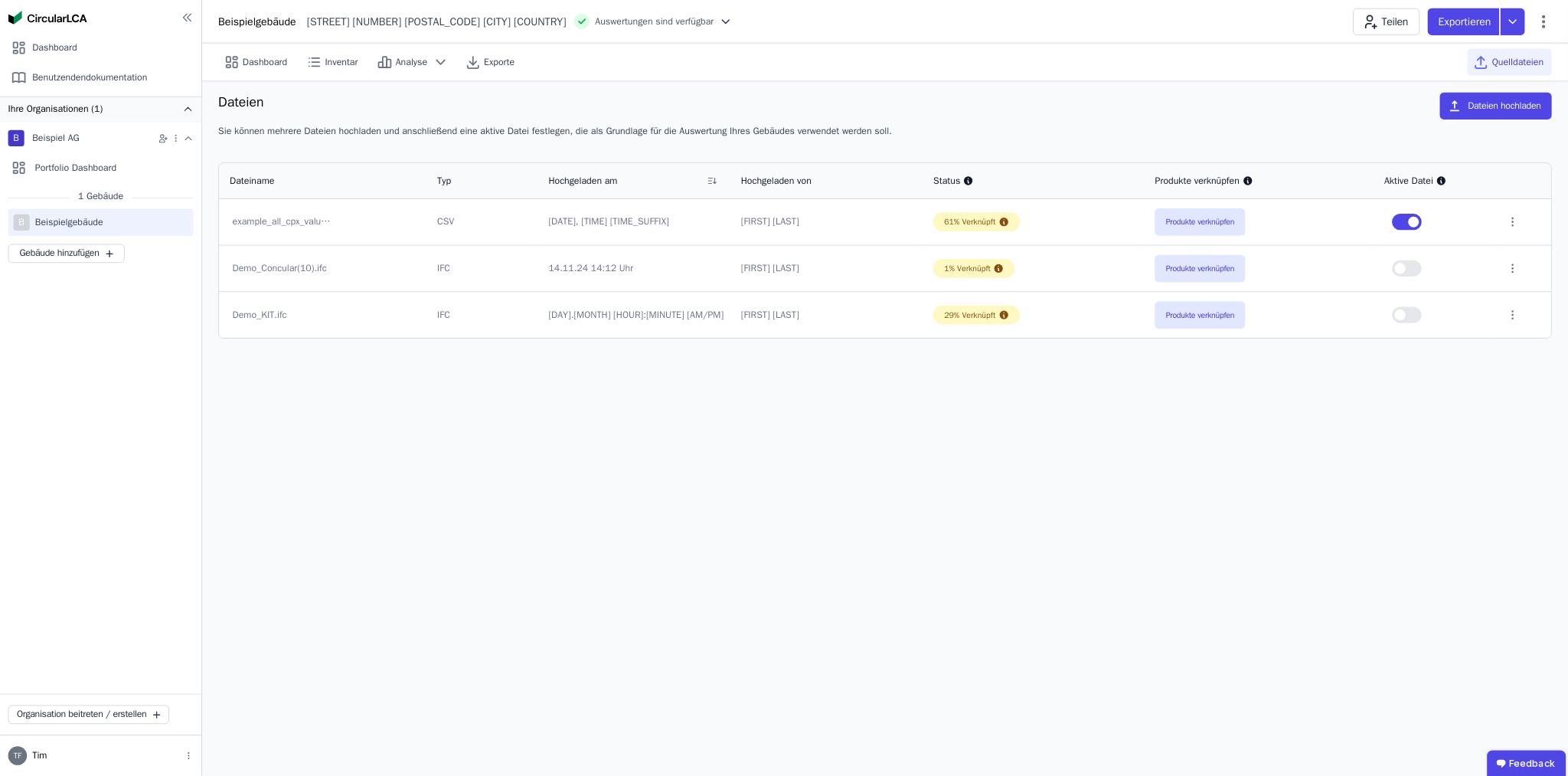 scroll, scrollTop: 5, scrollLeft: 0, axis: vertical 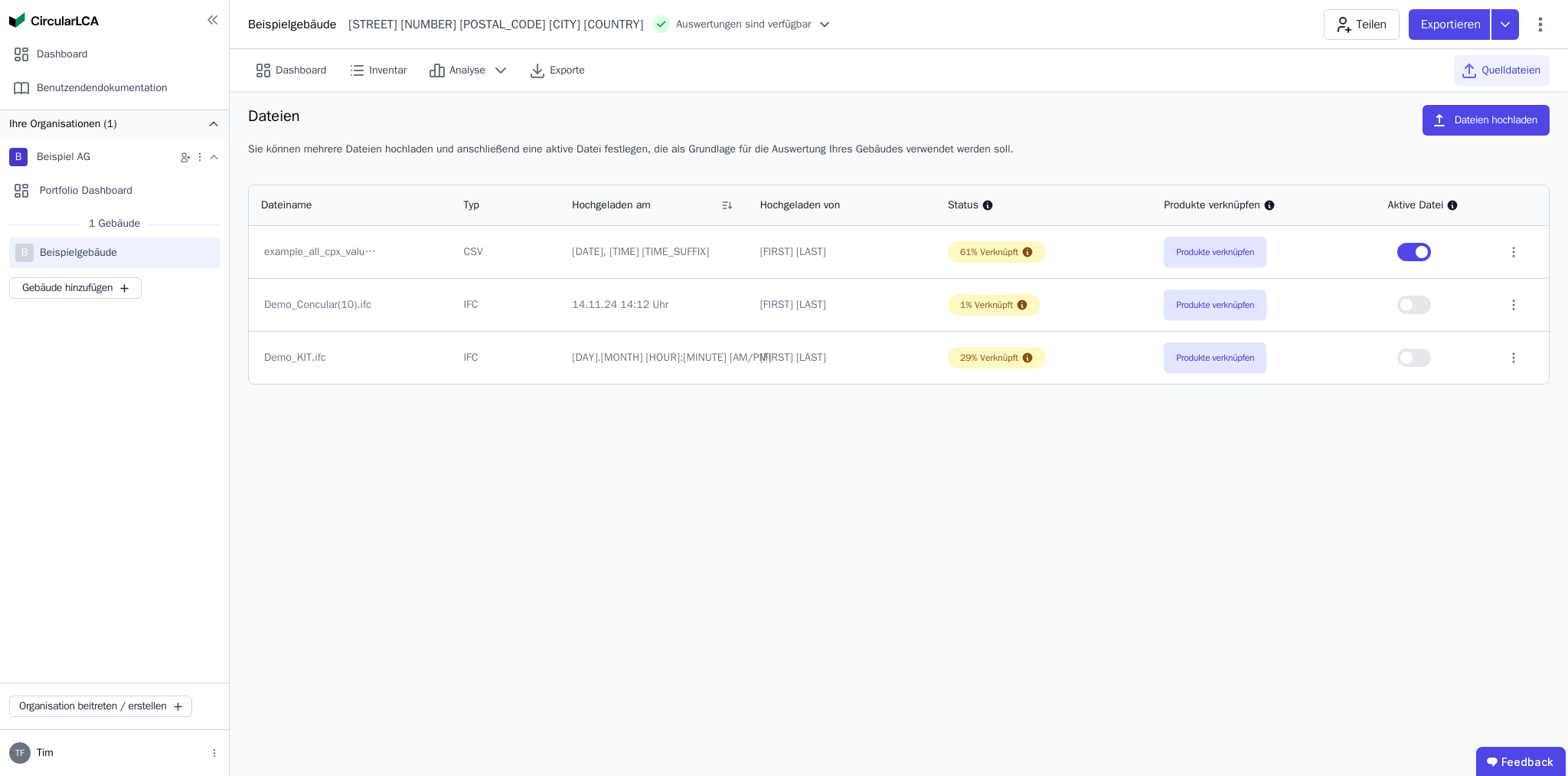 click on "Quelldateien" at bounding box center [1511, 70] 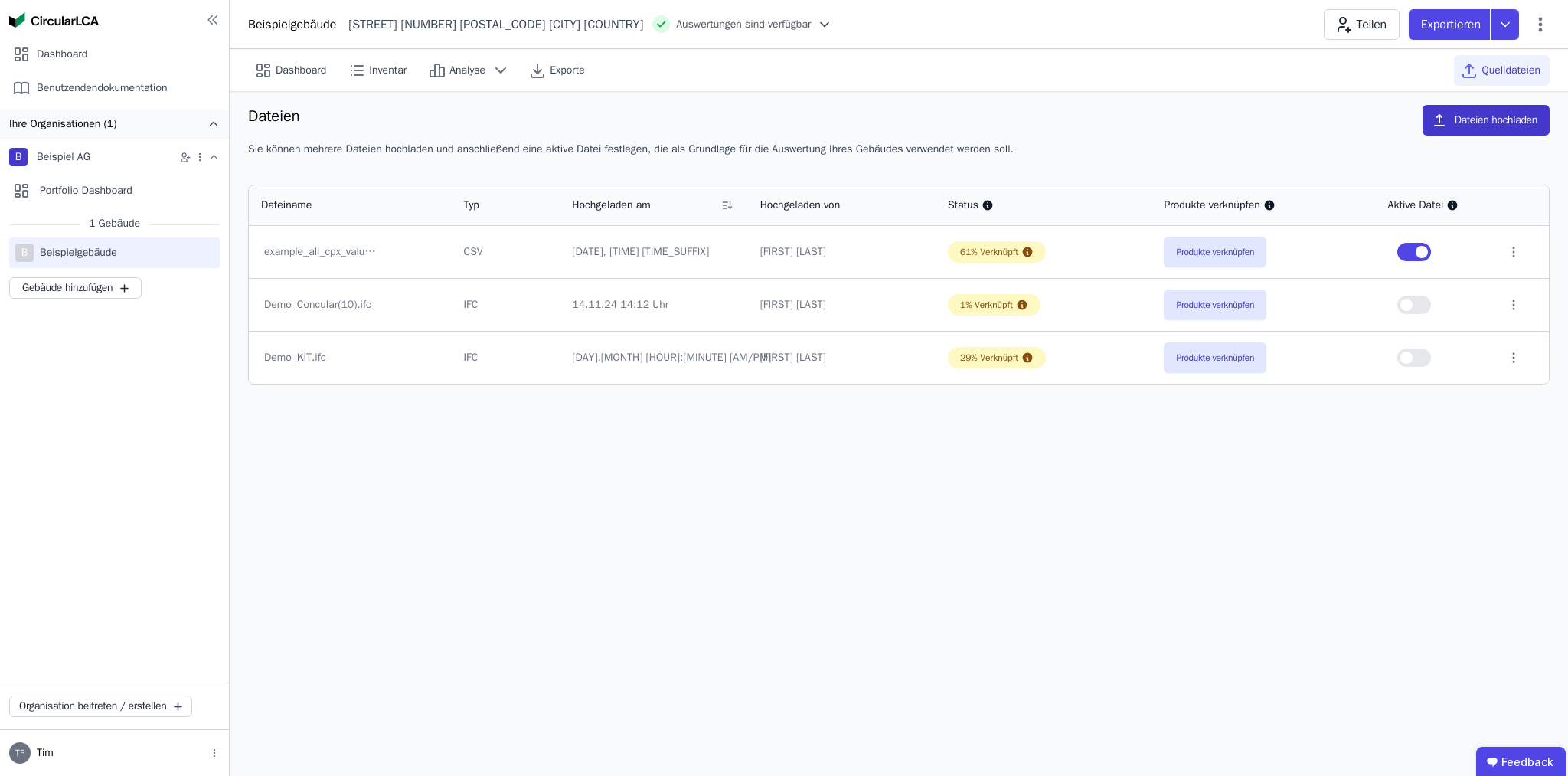click on "Dateien hochladen" at bounding box center [1486, 120] 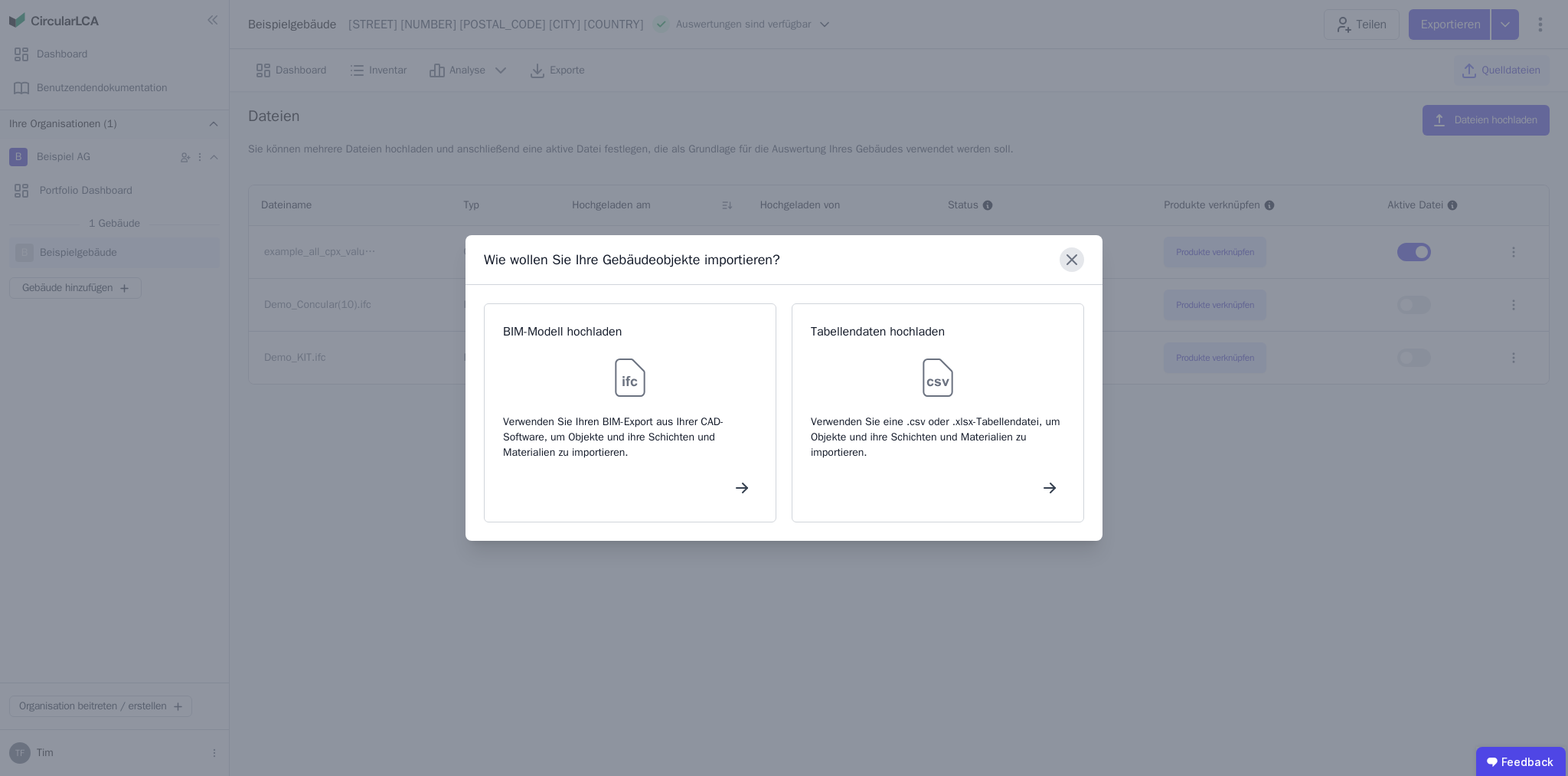 click 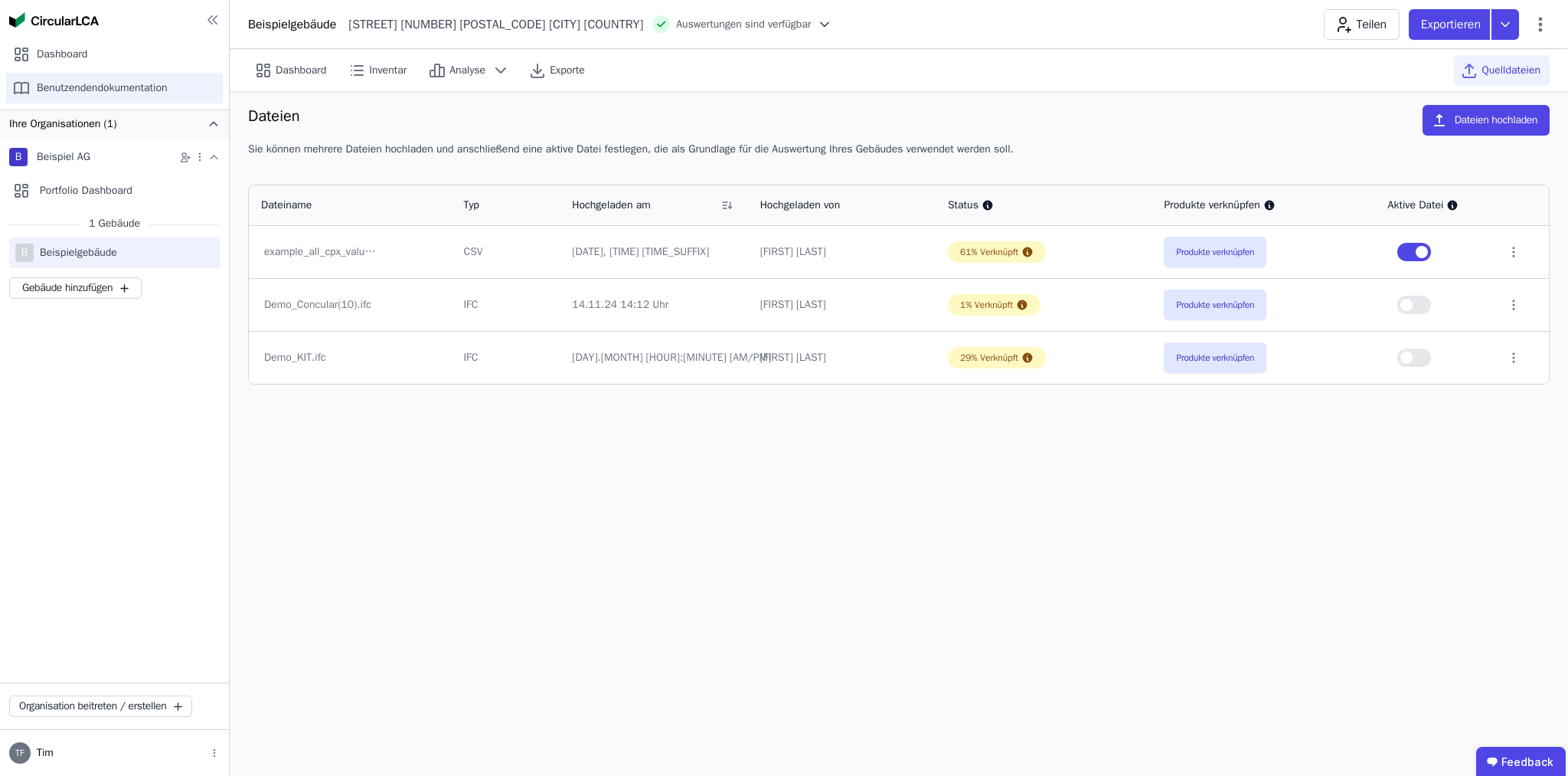 click on "Benutzendendokumentation" at bounding box center [114, 88] 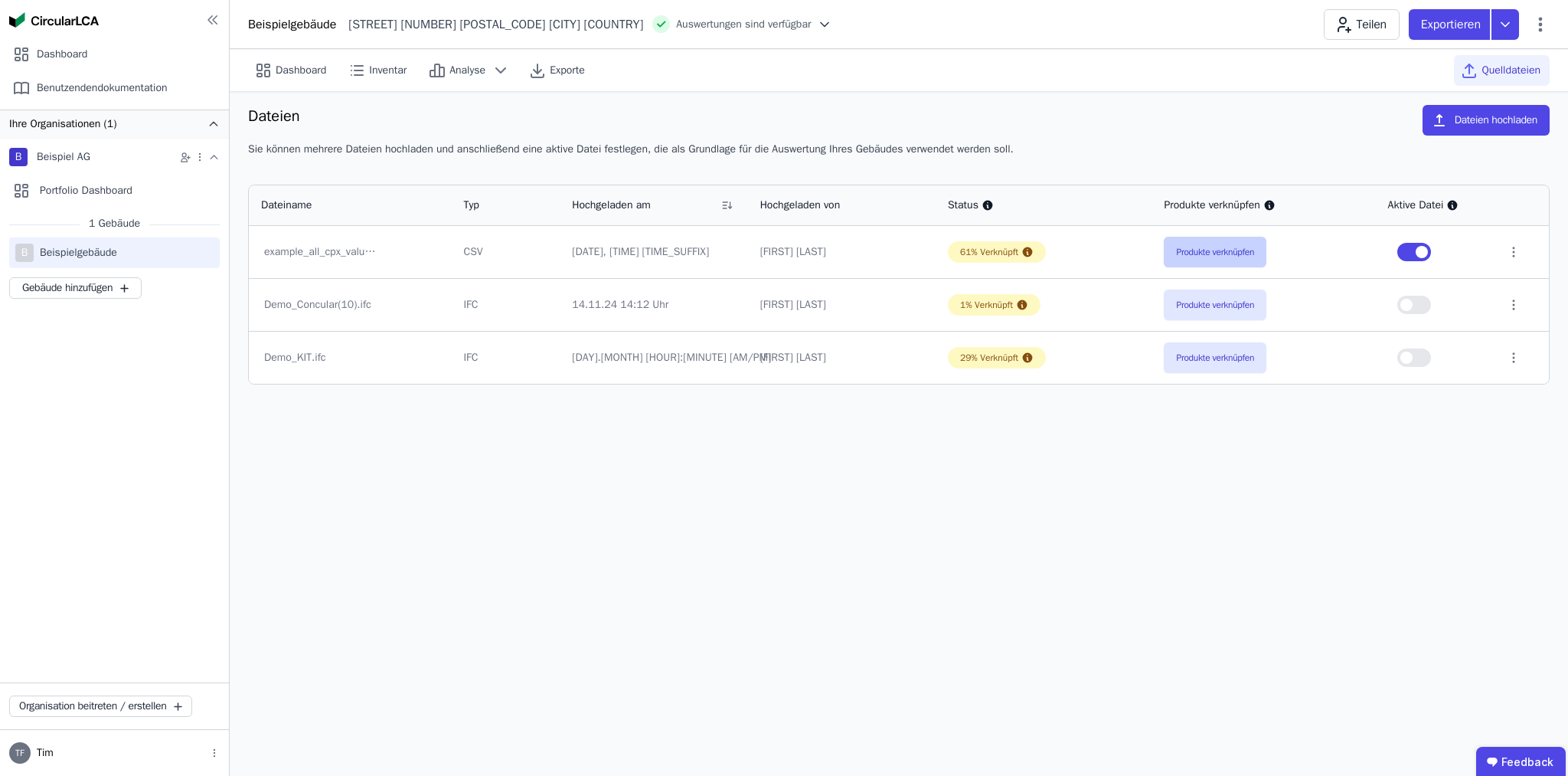 click on "Produkte verknüpfen" at bounding box center (1215, 252) 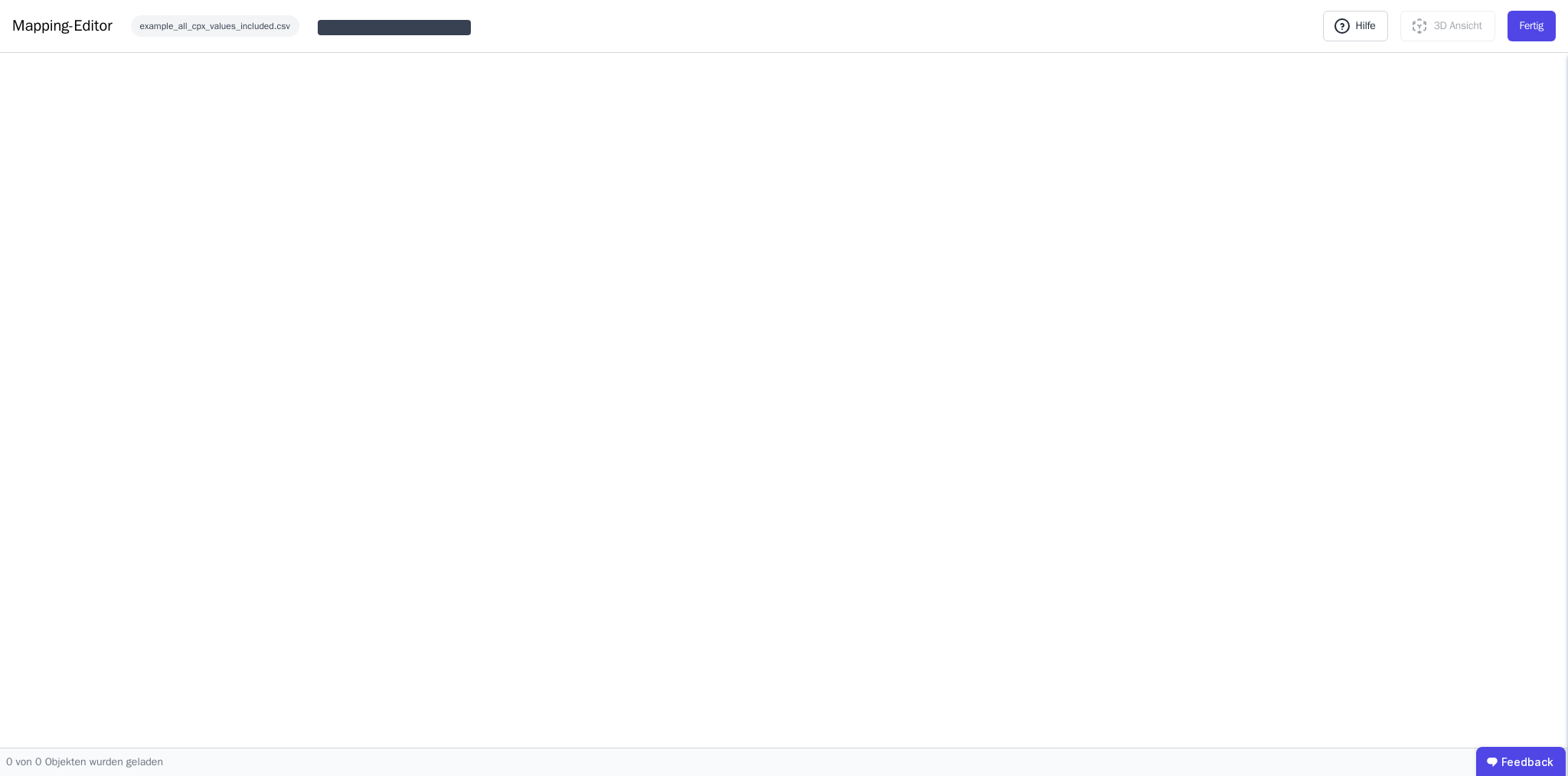 scroll, scrollTop: 0, scrollLeft: 0, axis: both 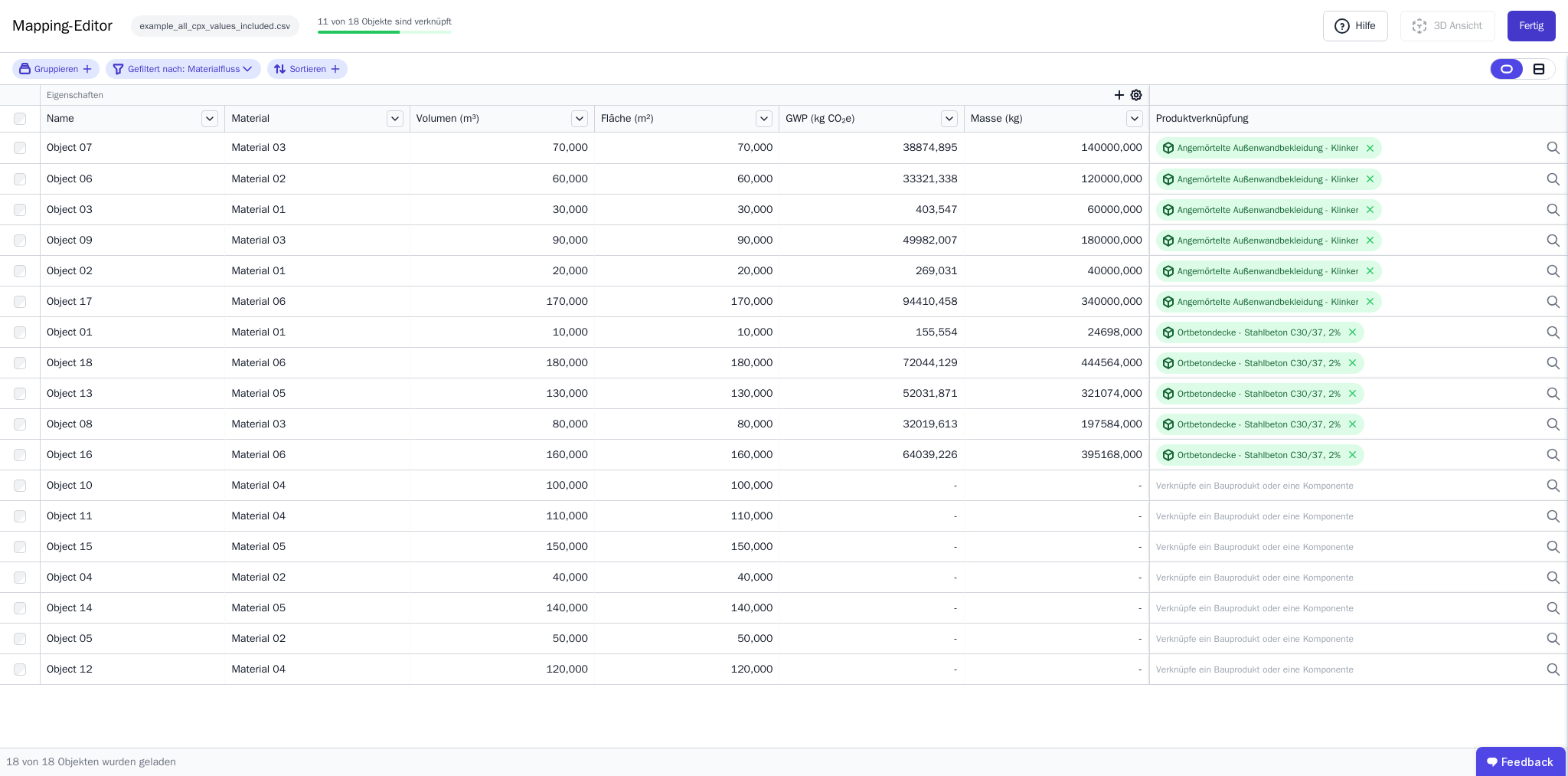 click on "Fertig" at bounding box center [1531, 26] 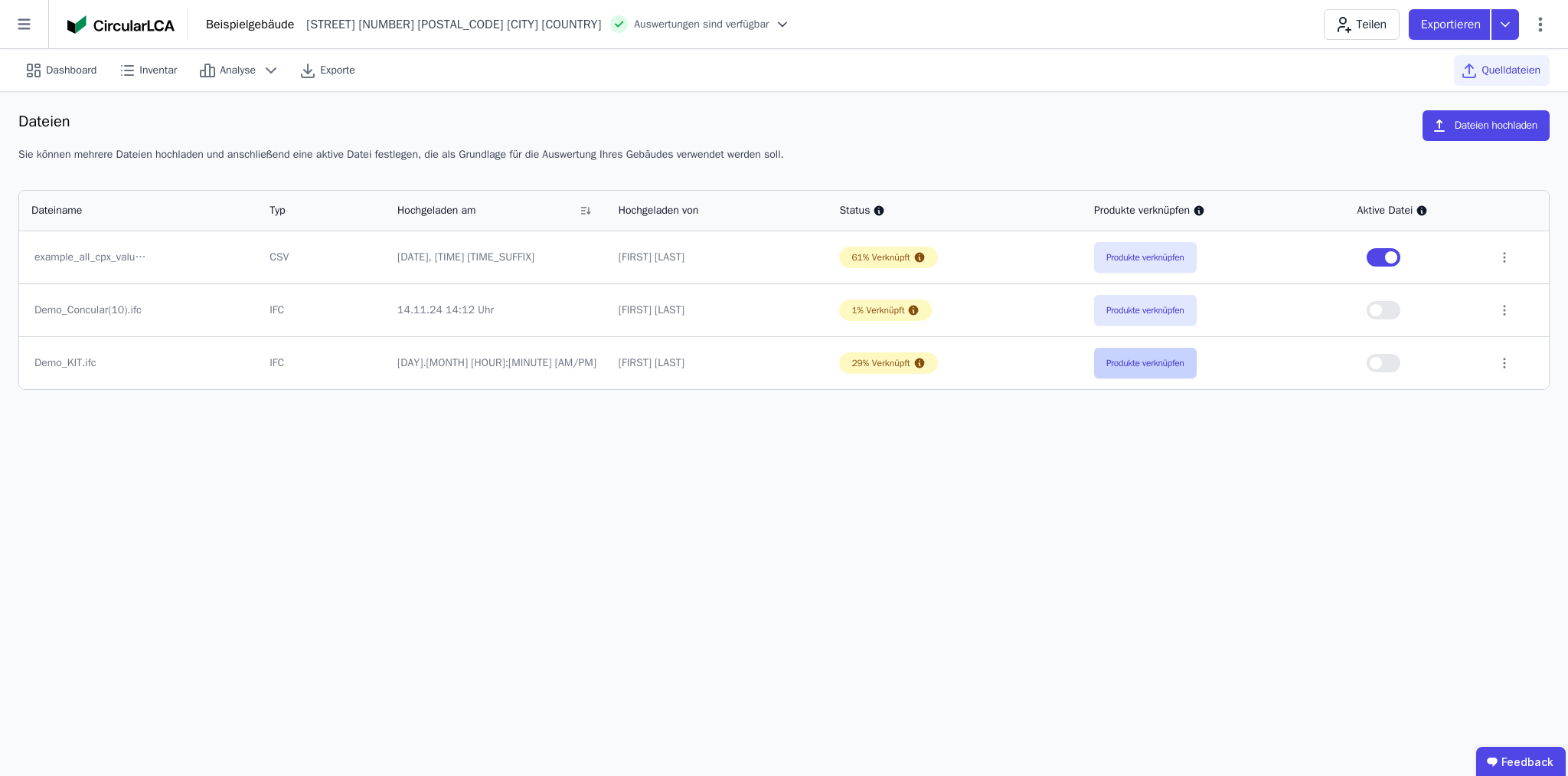 scroll, scrollTop: 3, scrollLeft: 0, axis: vertical 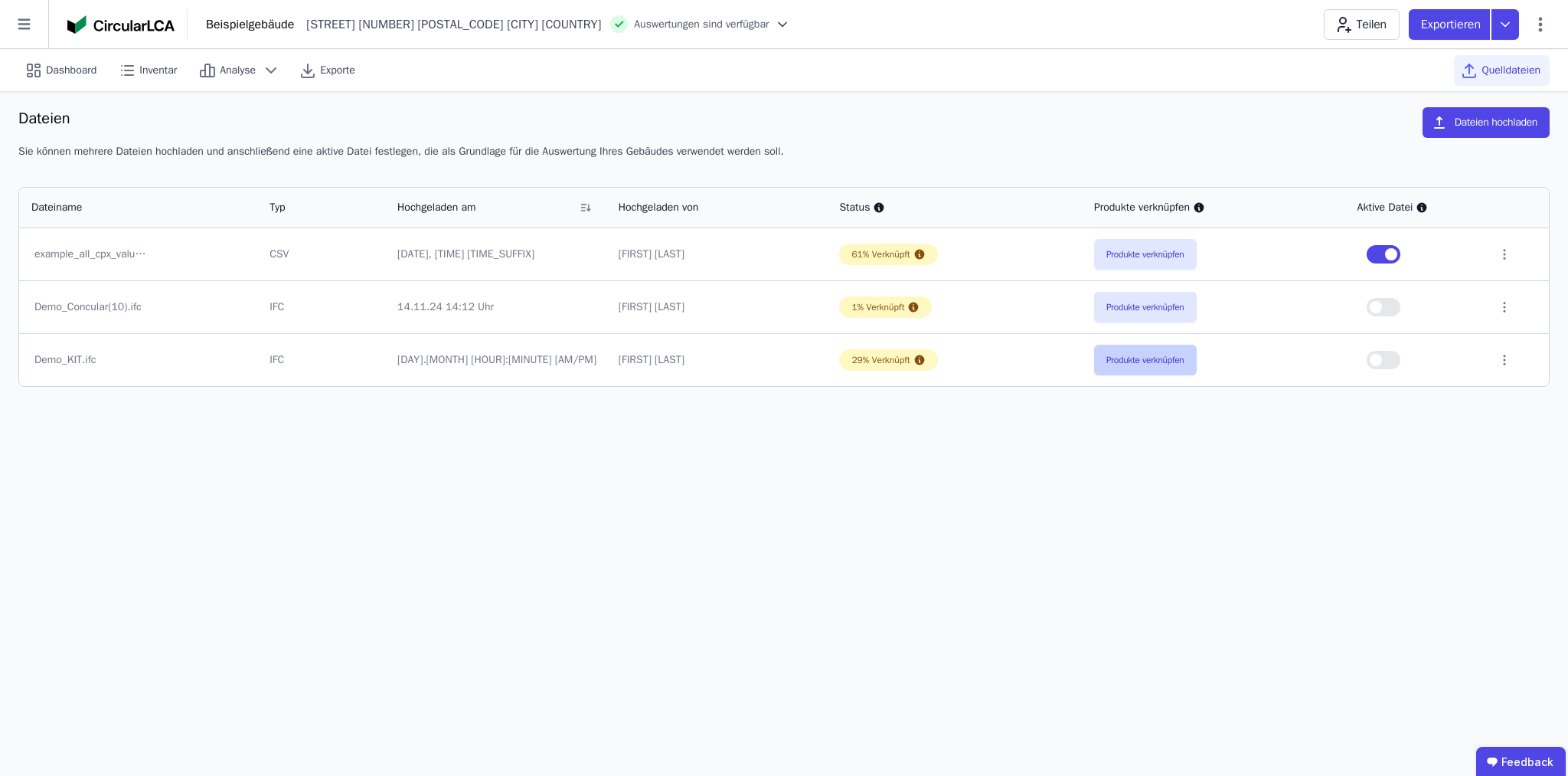 click on "Produkte verknüpfen" at bounding box center (1145, 360) 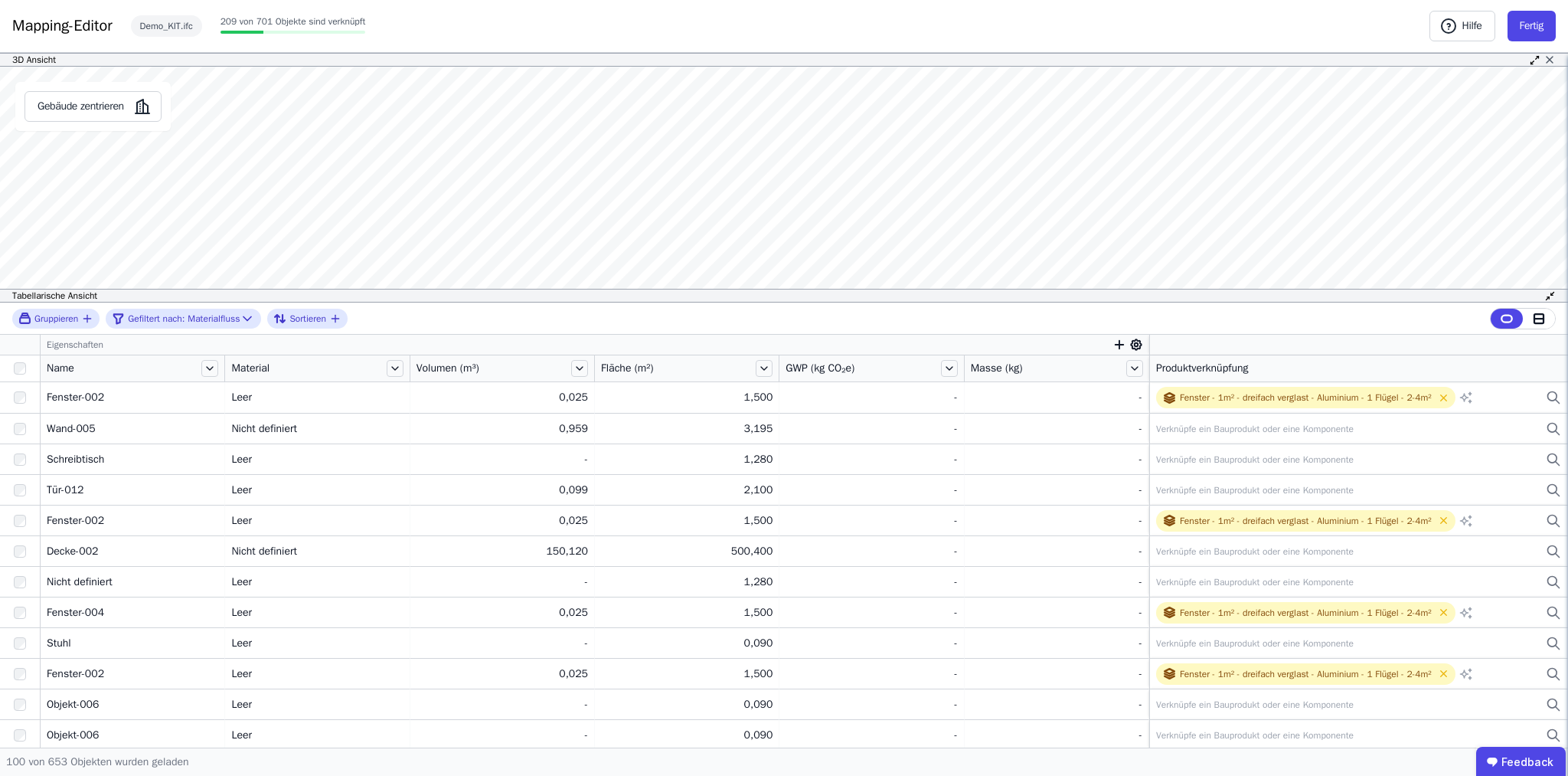 click 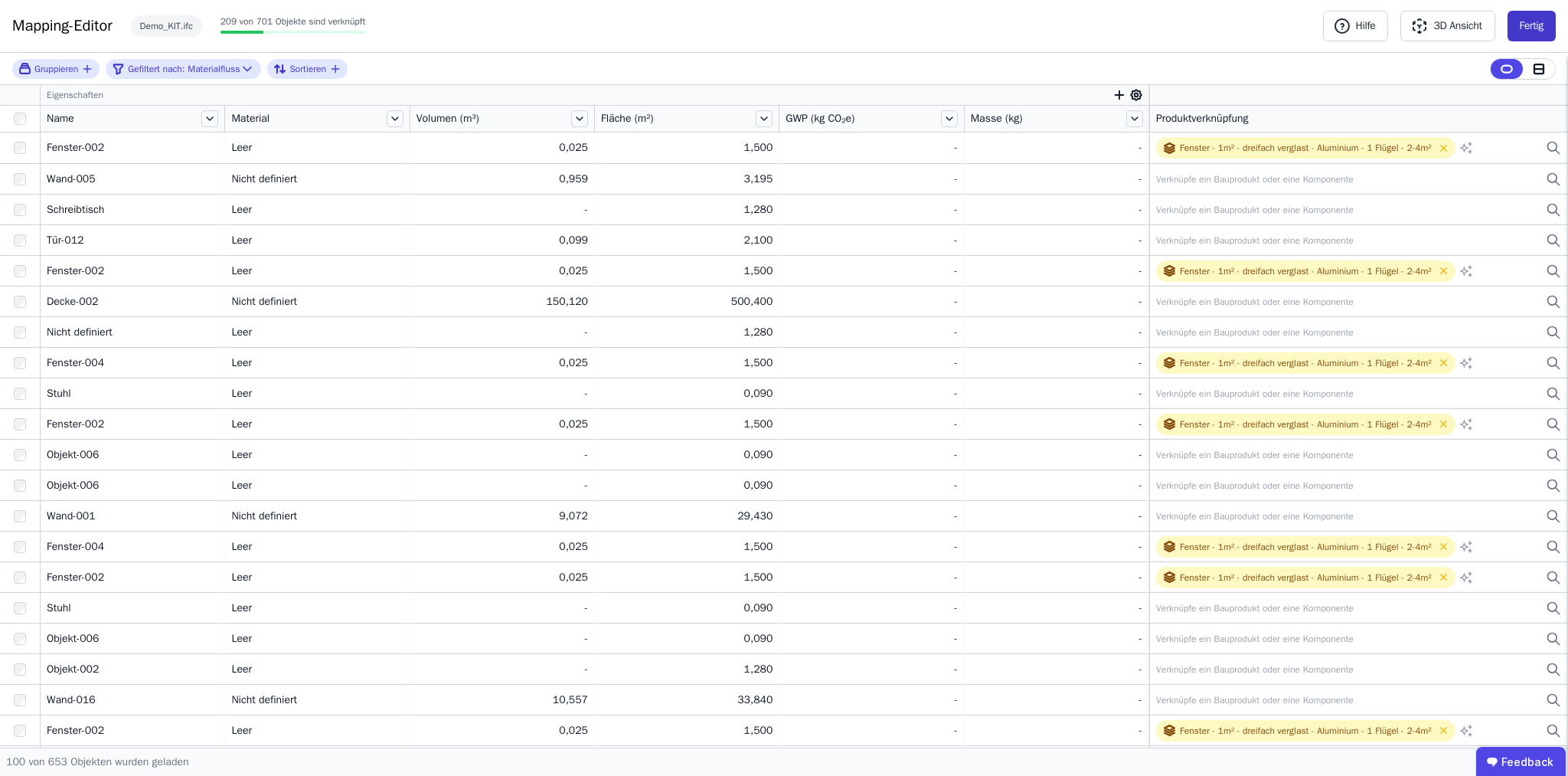 click on "Fertig" at bounding box center (1531, 26) 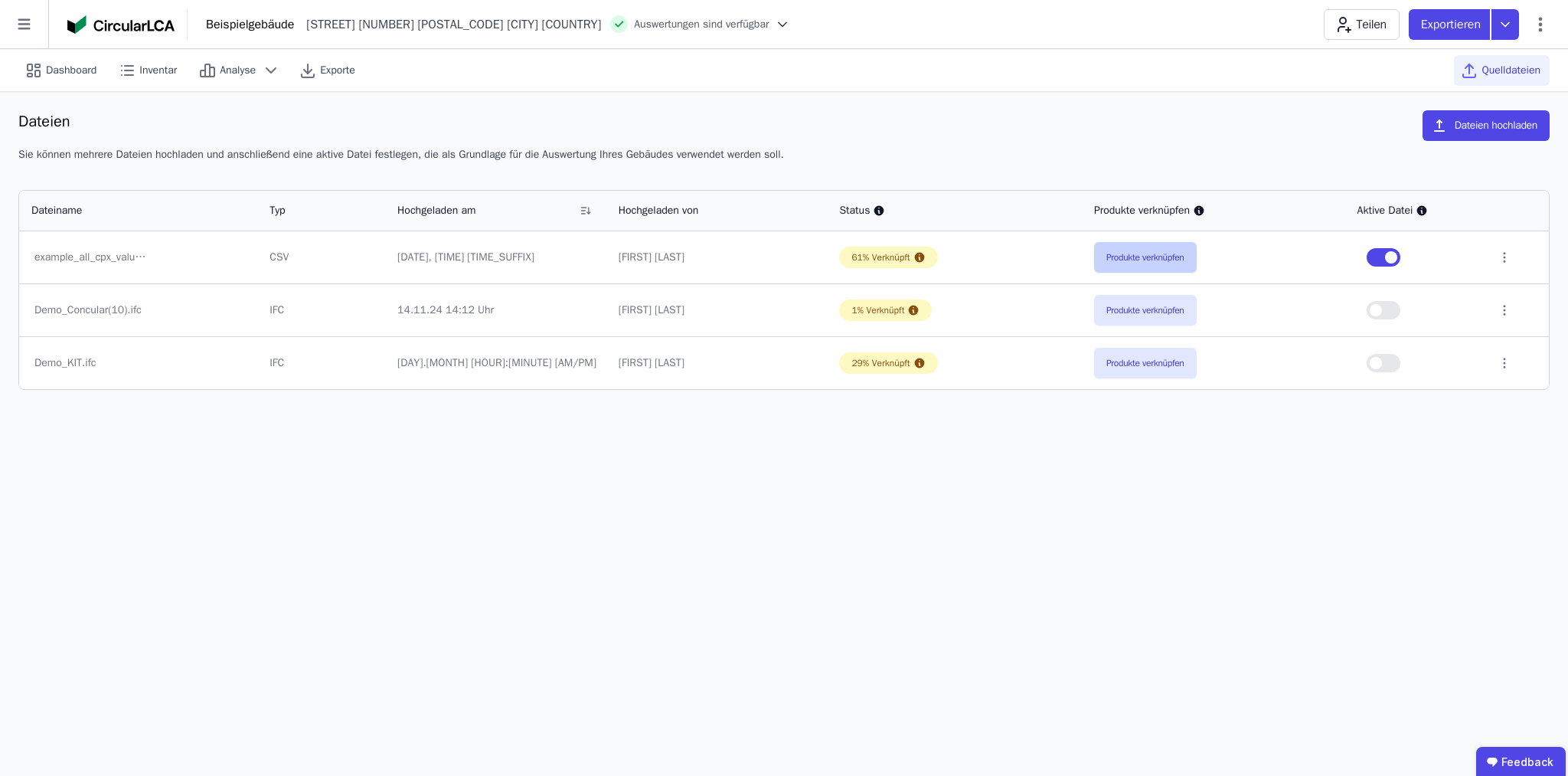 click on "Produkte verknüpfen" at bounding box center [1145, 257] 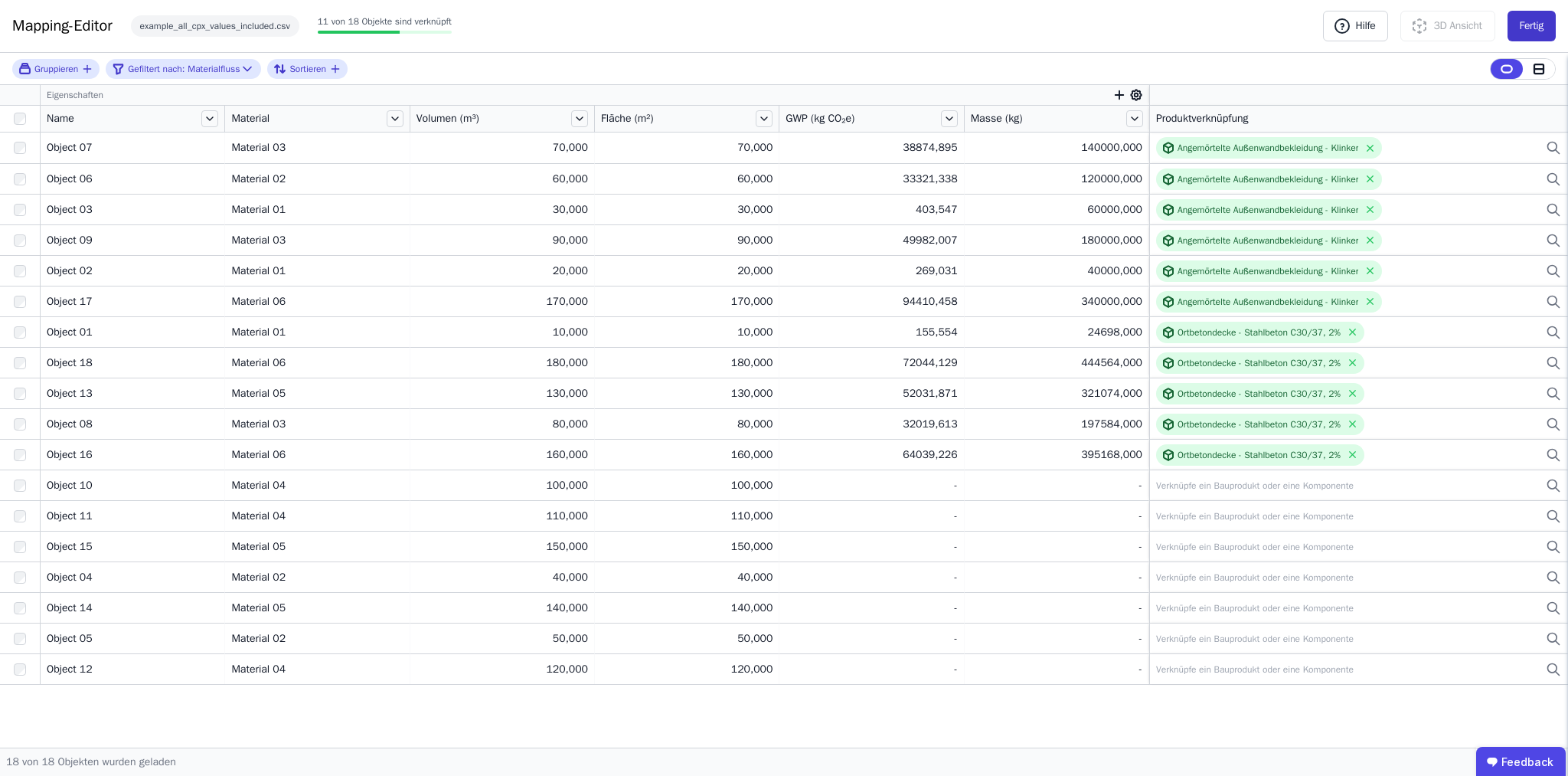 click on "Fertig" at bounding box center (1531, 26) 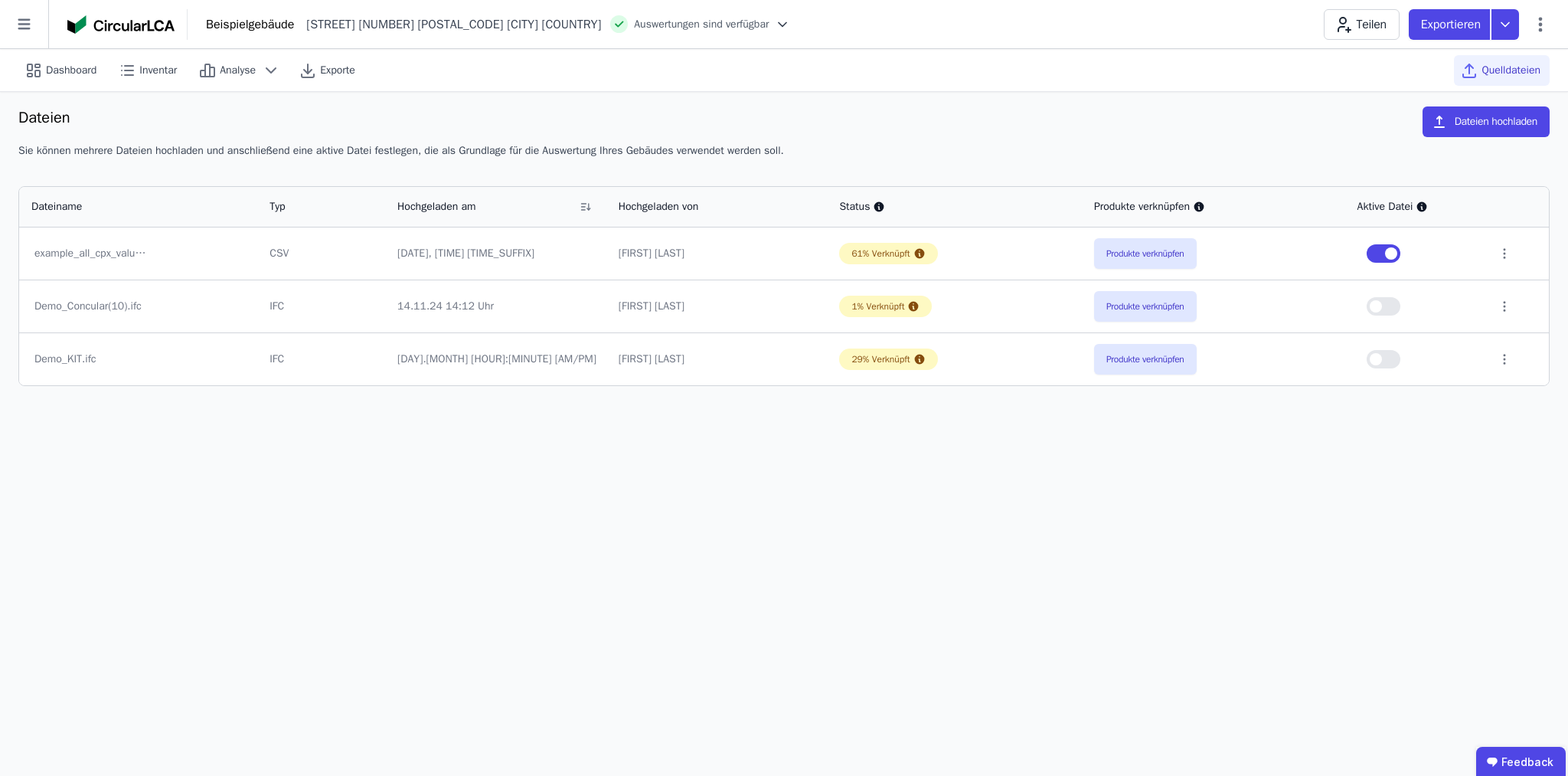 scroll, scrollTop: 5, scrollLeft: 0, axis: vertical 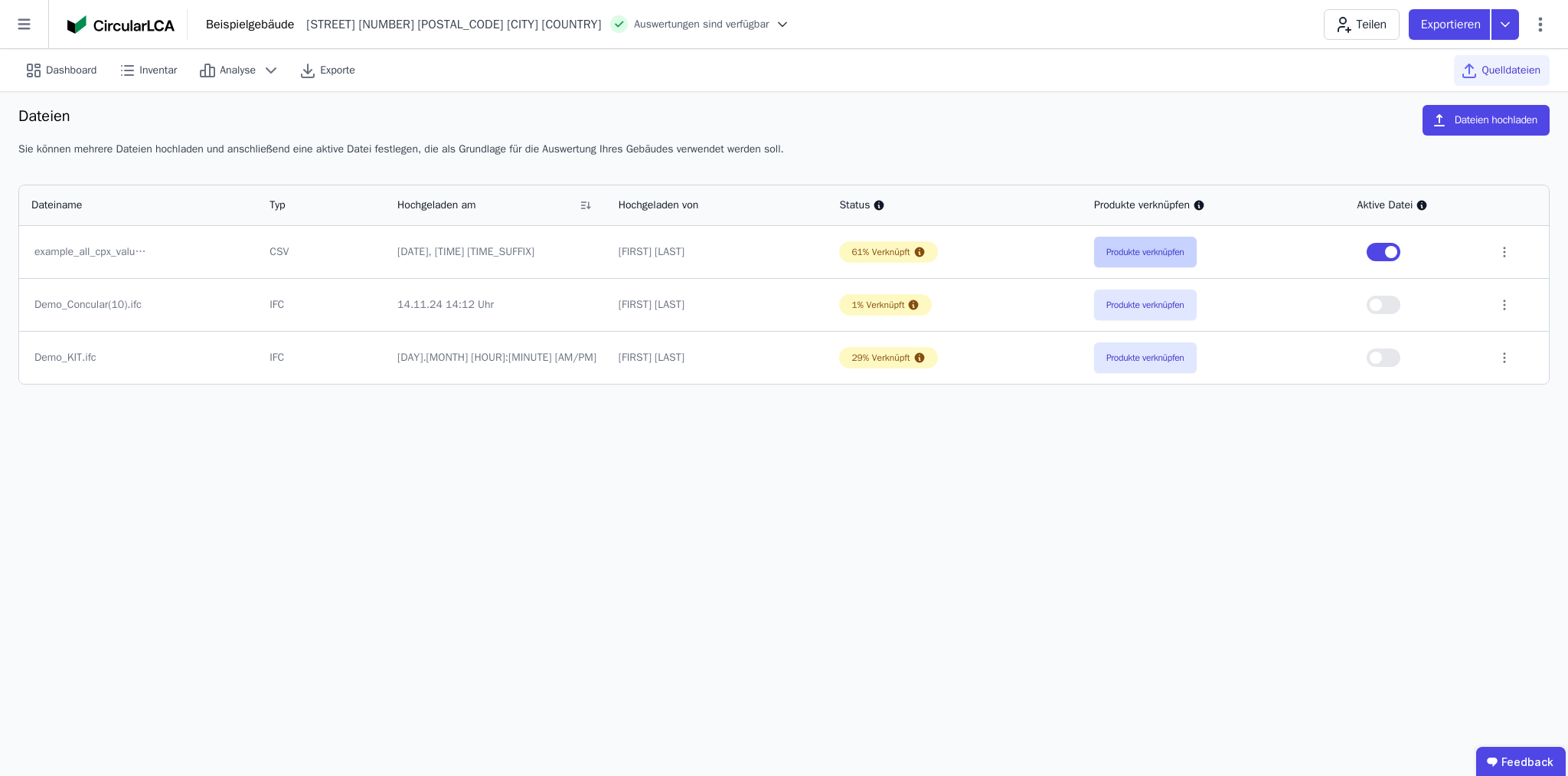 click on "Produkte verknüpfen" at bounding box center [1145, 252] 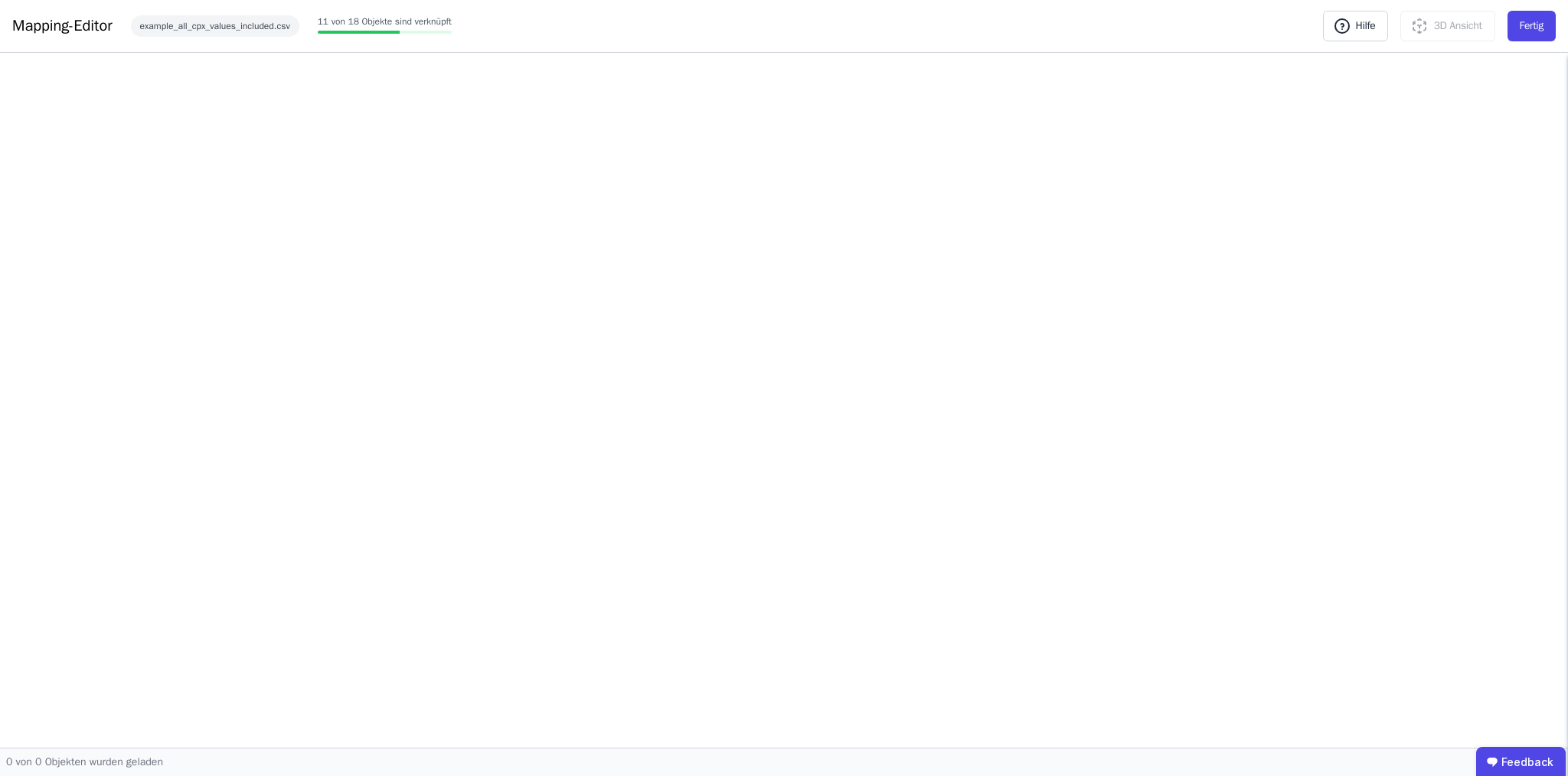 scroll, scrollTop: 0, scrollLeft: 0, axis: both 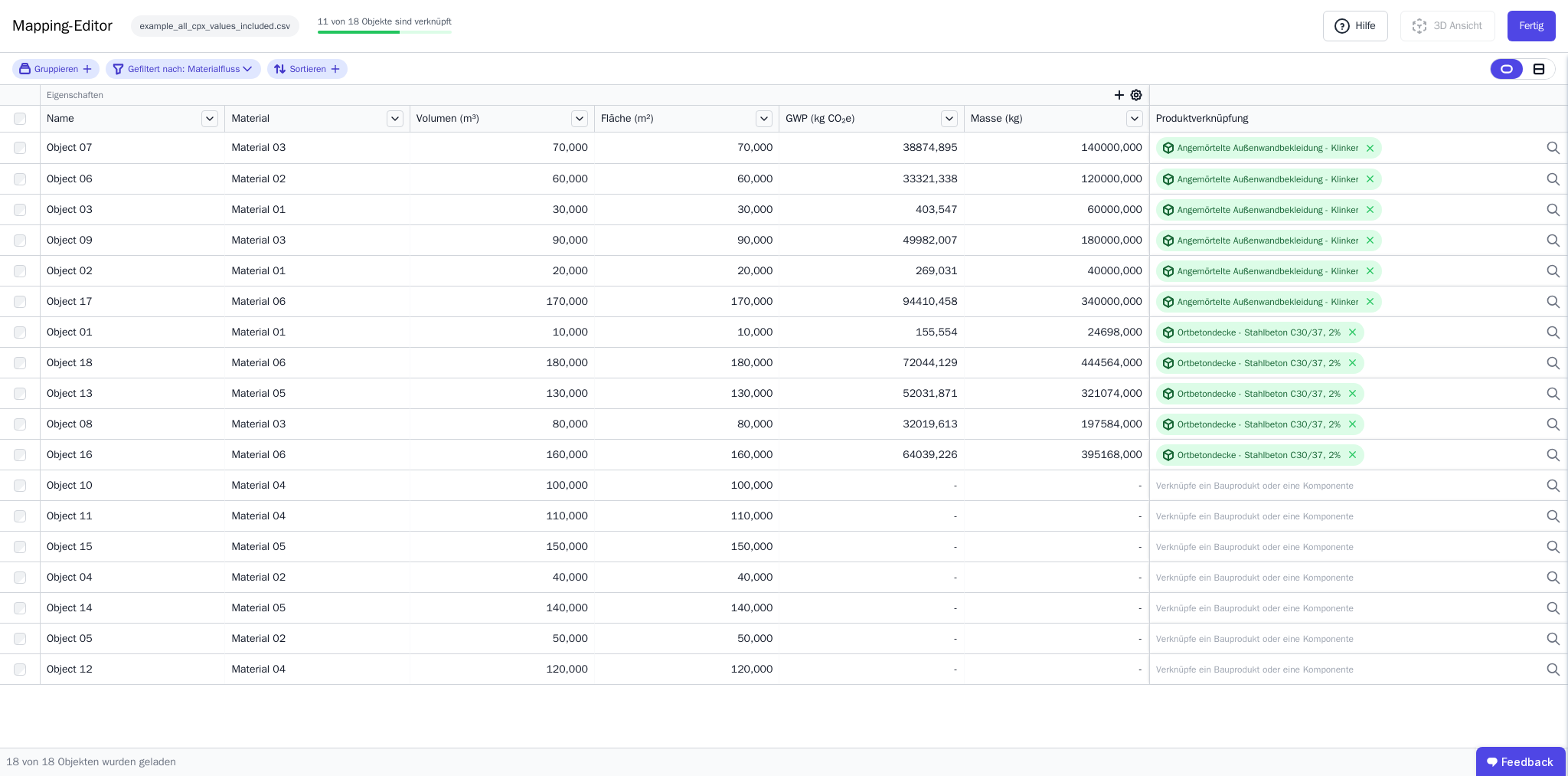 click 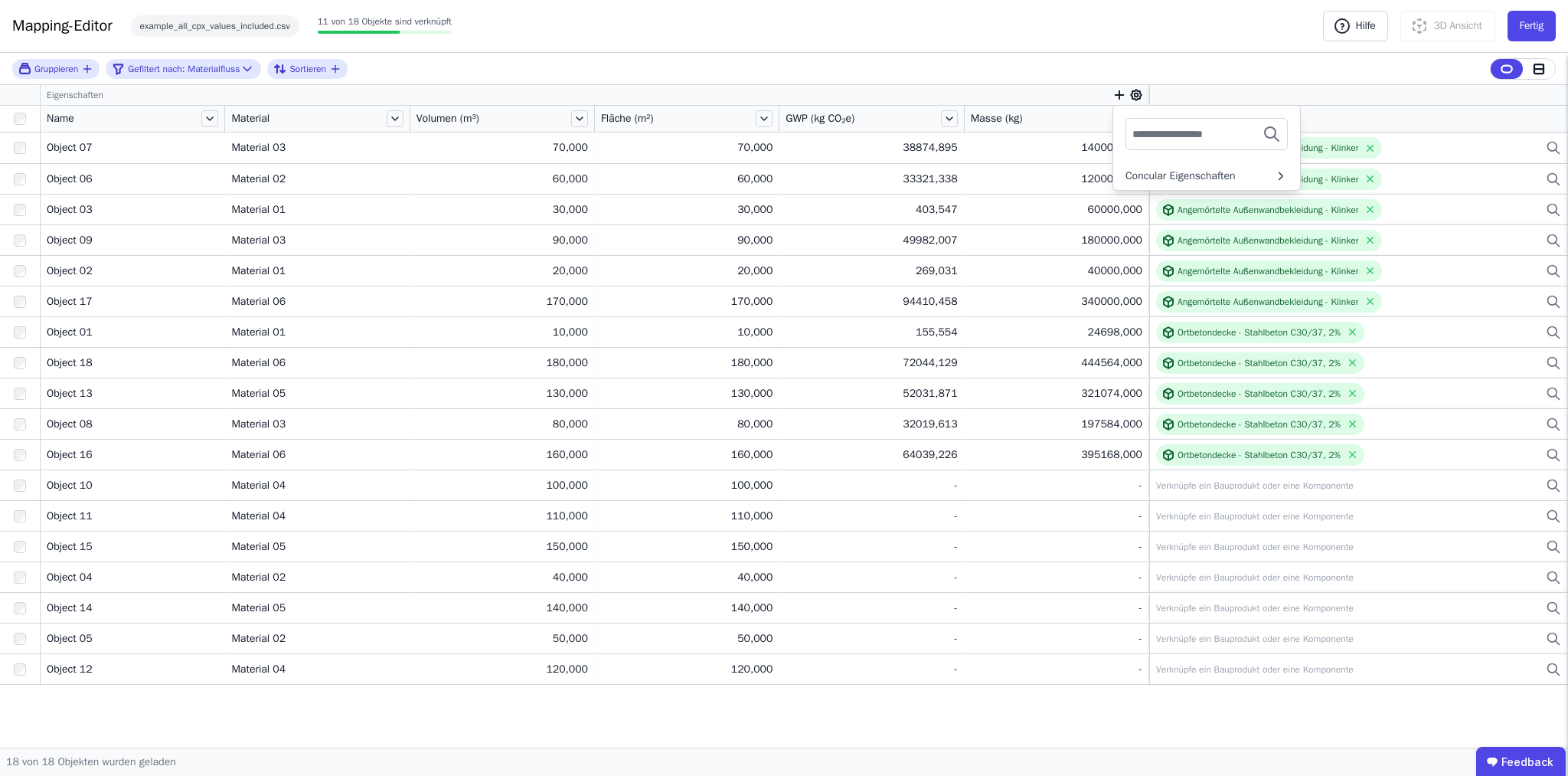 click on "Gruppieren Gefiltert nach:  Materialfluss Sortieren" at bounding box center [784, 69] 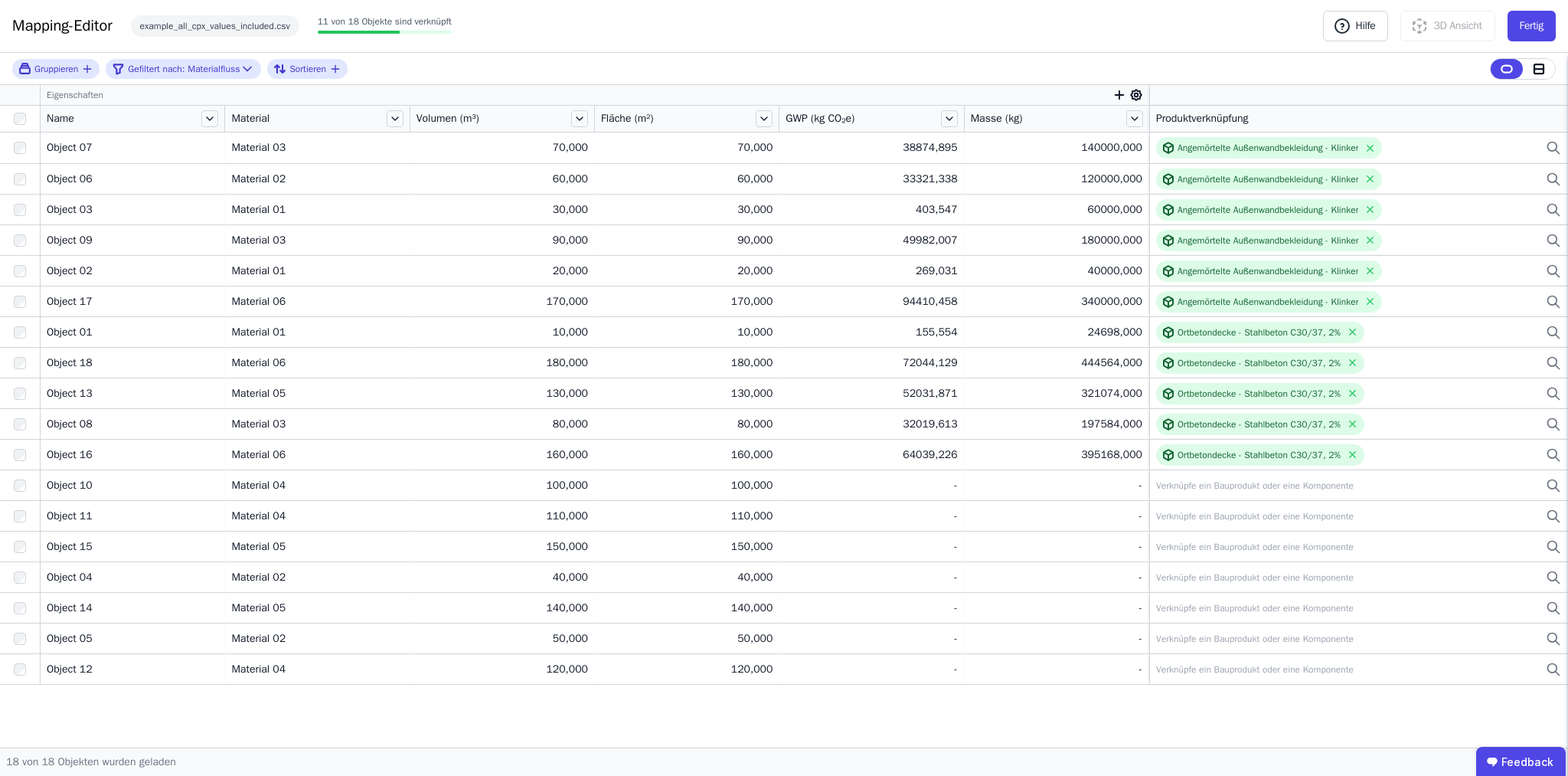click 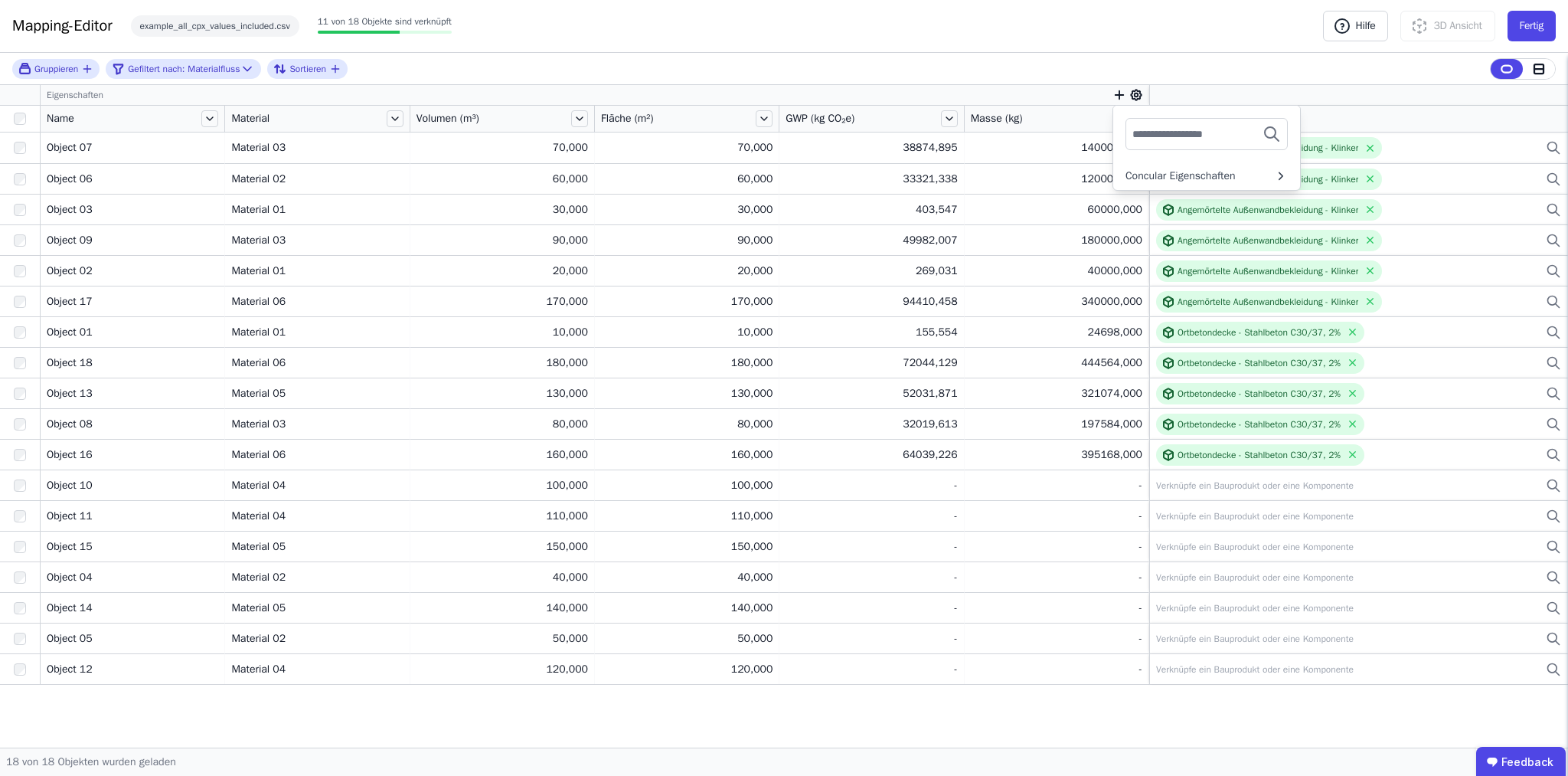 click on "Gruppieren Gefiltert nach:  Materialfluss Sortieren" at bounding box center (784, 69) 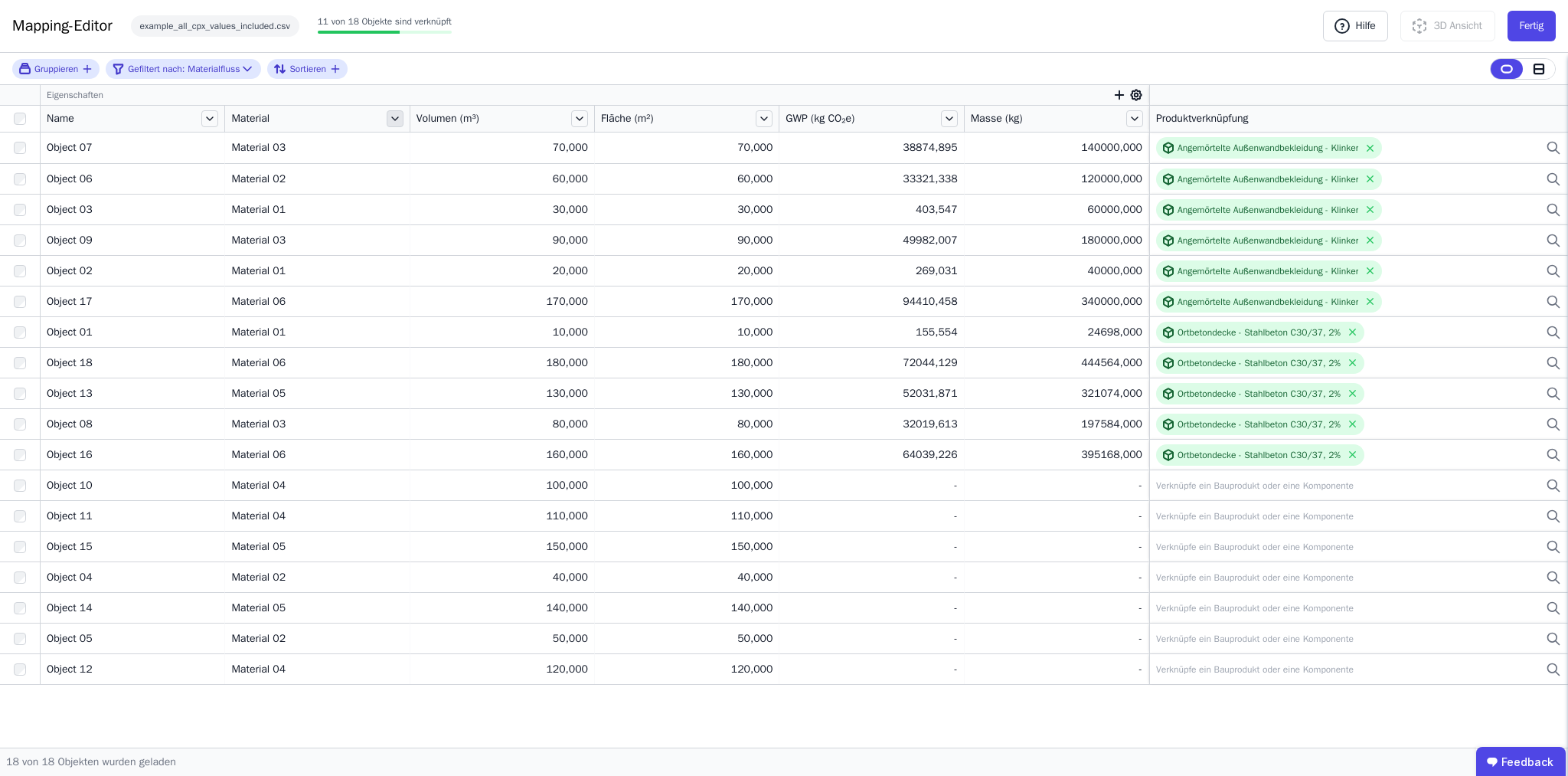 click 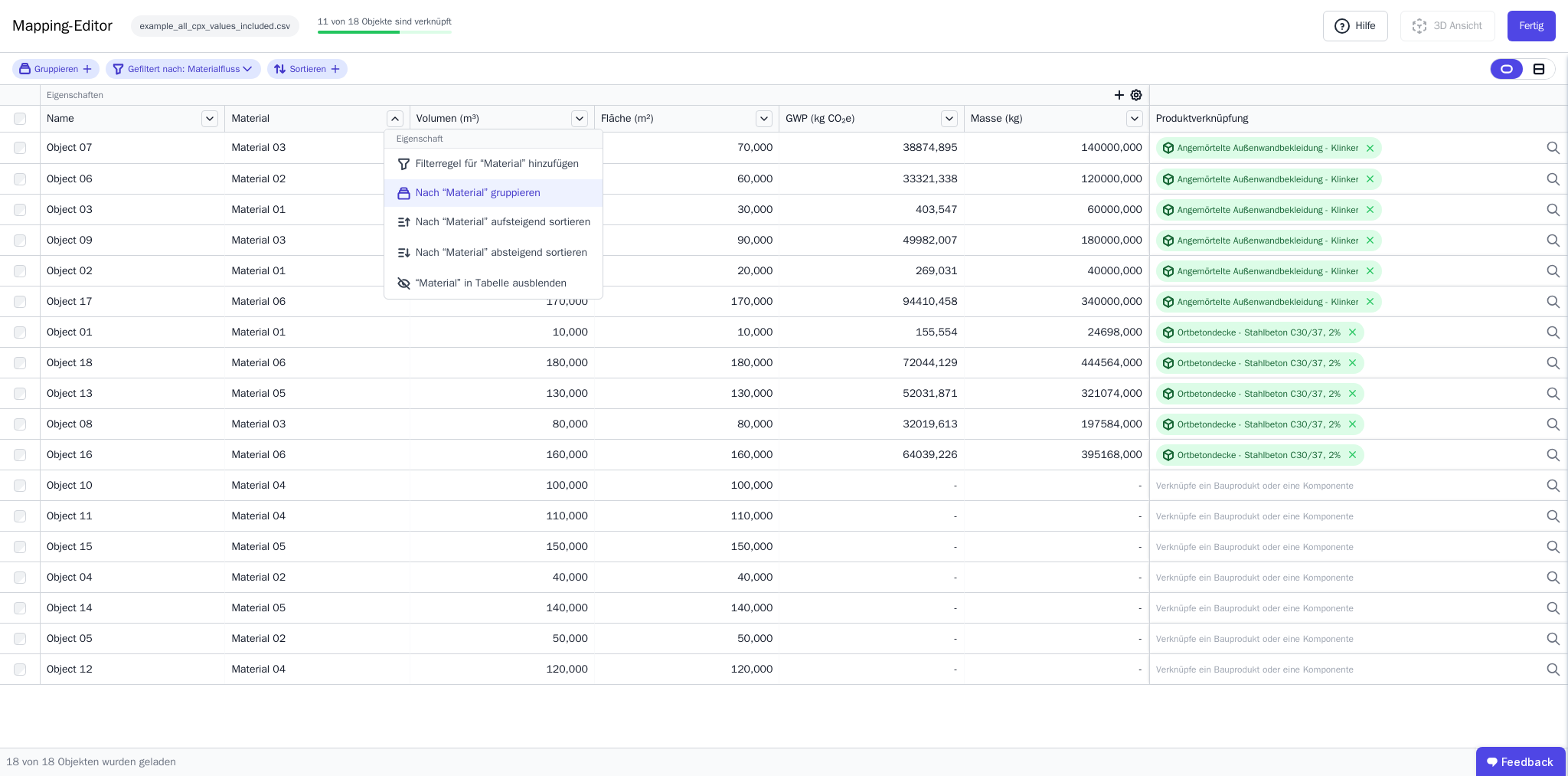 click on "Nach “Material” gruppieren" at bounding box center (493, 193) 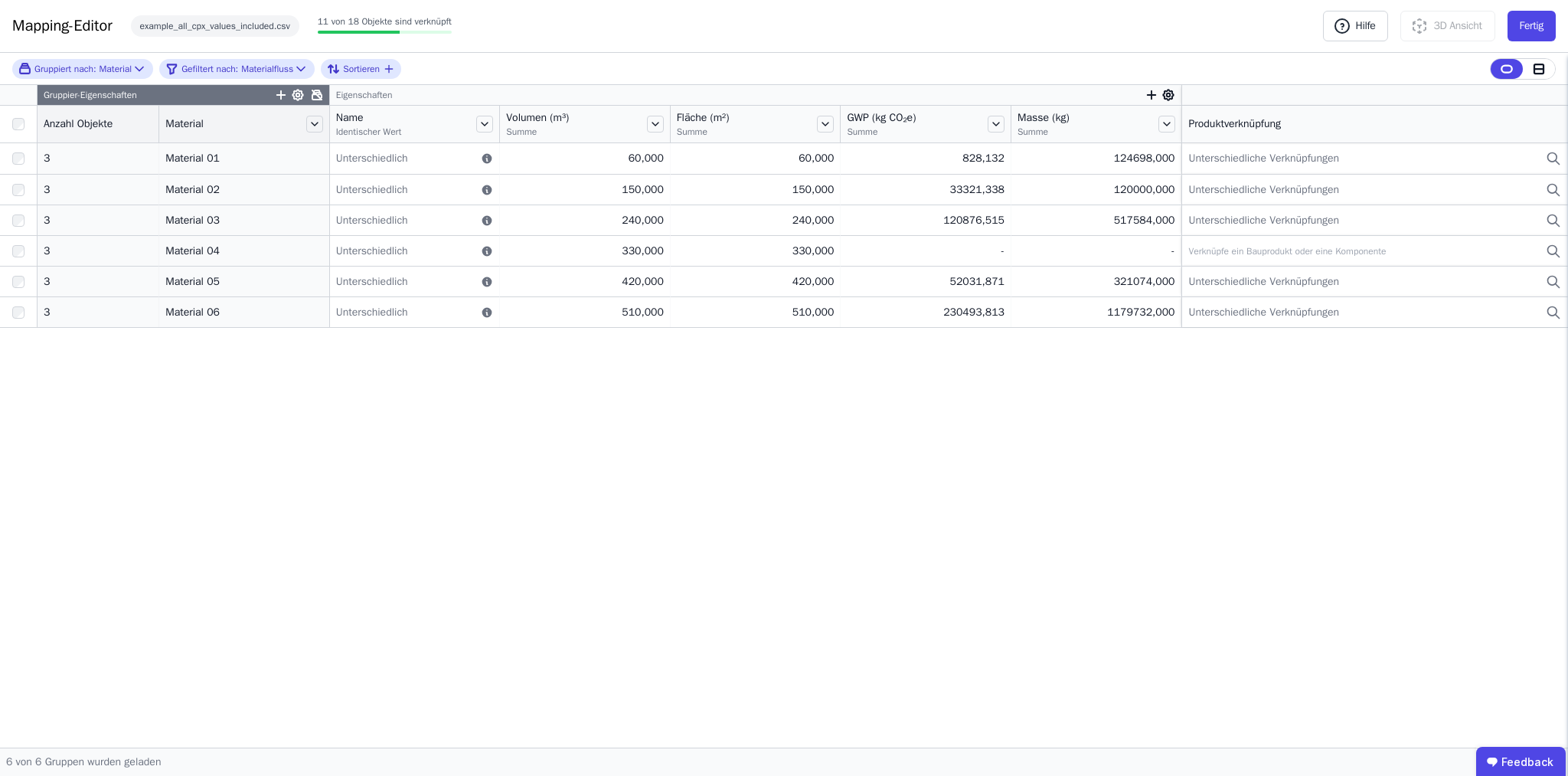click on "Gruppier-Eigenschaften Eigenschaften Anzahl Objekte Material Name Identischer Wert Volumen (m³) Summe Fläche (m²) Summe GWP (kg CO₂e) Summe Masse (kg) Summe Produktverknüpfung 3 3 Material 01 Material 01 Unterschiedlich Unterschiedlich 60,000 60,000 60,000 60,000 828,132 828,132 124698,000 124698,000 Unterschiedliche Verknüpfungen Unterschiedliche Verknüpfungen 3 3 Material 02 Material 02 Unterschiedlich Unterschiedlich 150,000 150,000 150,000 150,000 33321,338 33321,338 120000,000 120000,000 Unterschiedliche Verknüpfungen Unterschiedliche Verknüpfungen 3 3 Material 03 Material 03 Unterschiedlich Unterschiedlich 240,000 240,000 240,000 240,000 120876,515 120876,515 517584,000 517584,000 Unterschiedliche Verknüpfungen Unterschiedliche Verknüpfungen 3 3 Material 04 Material 04 Unterschiedlich Unterschiedlich 330,000 330,000 330,000 330,000 - - - - Verknüpfe ein Bauprodukt oder eine Komponente Verknüpfe ein Bauprodukt oder eine Komponente 3 3 Material 05 Material 05 Unterschiedlich Unterschiedlich" at bounding box center (784, 416) 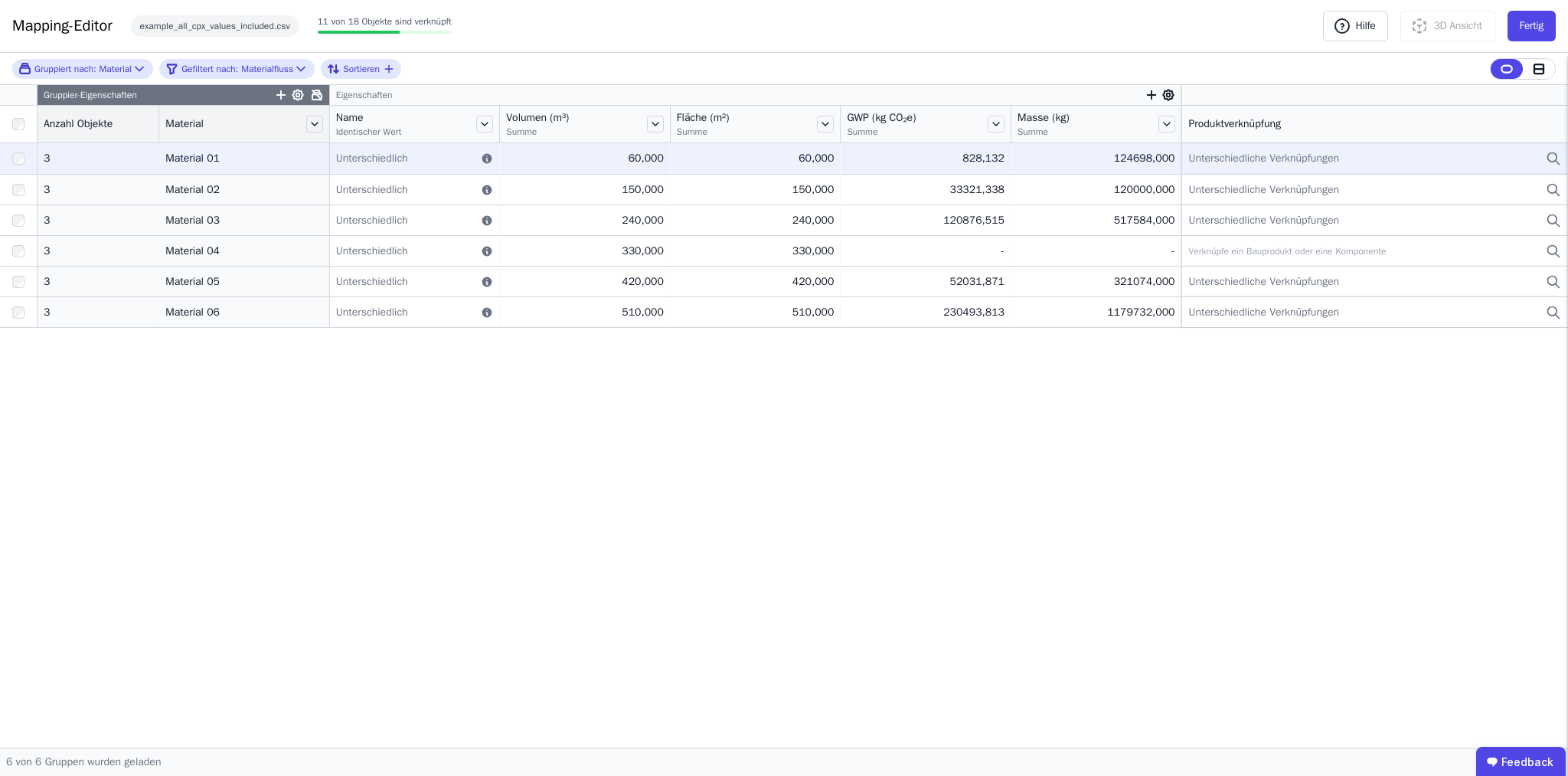 click on "Unterschiedliche Verknüpfungen" at bounding box center [1374, 159] 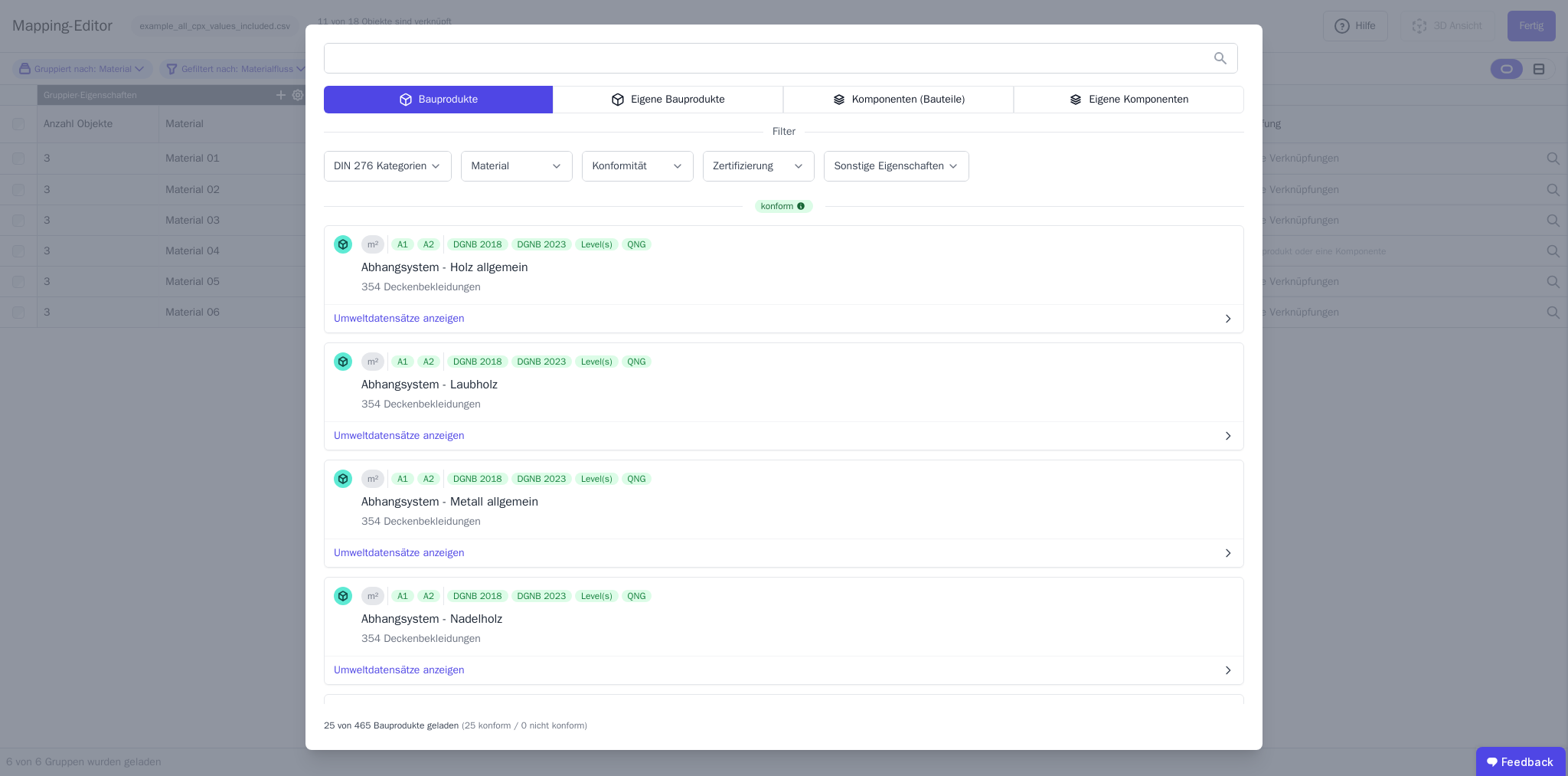 click on "Eigene Bauprodukte" at bounding box center [668, 100] 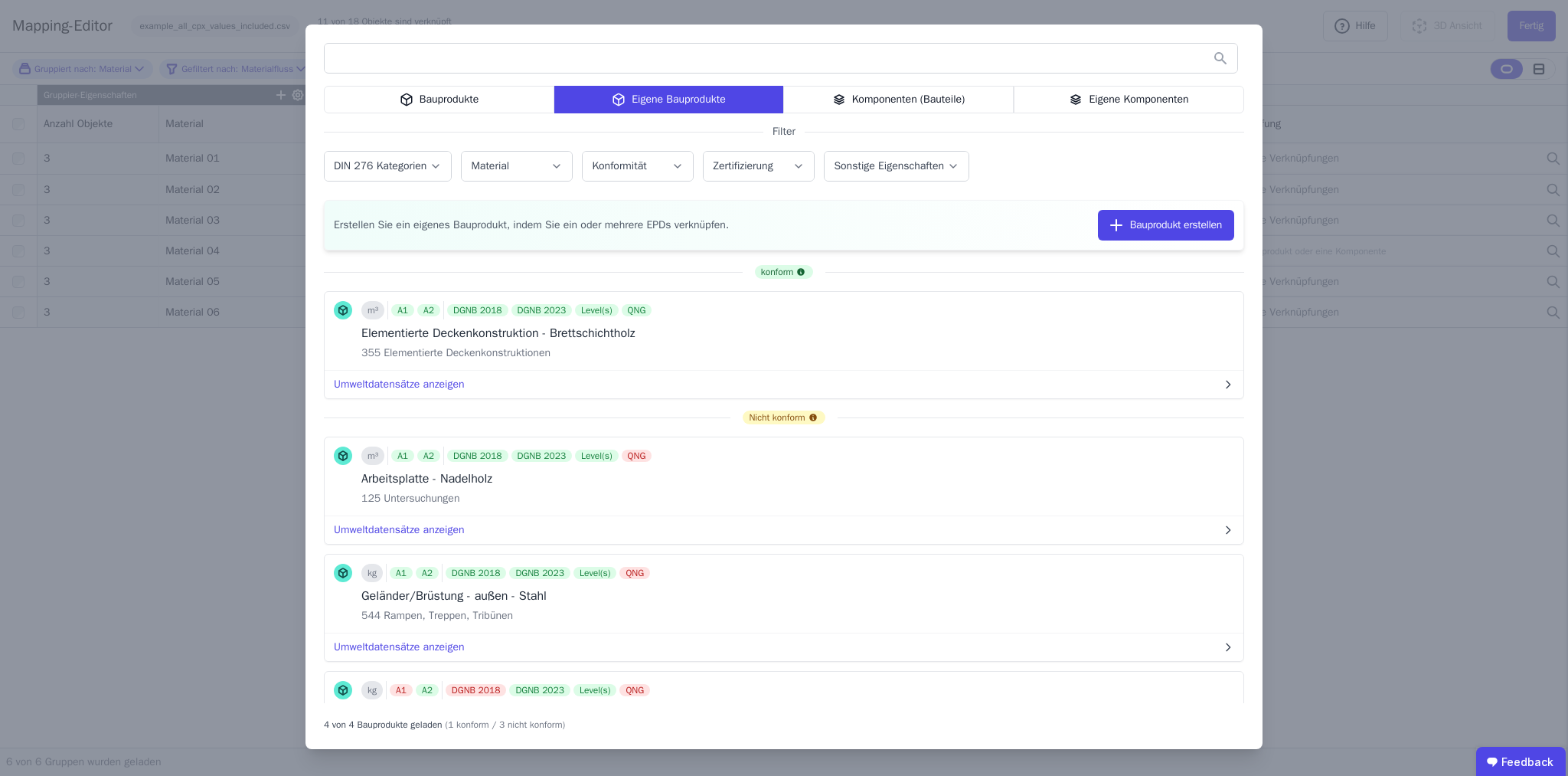 click on "Bauprodukte" at bounding box center (439, 100) 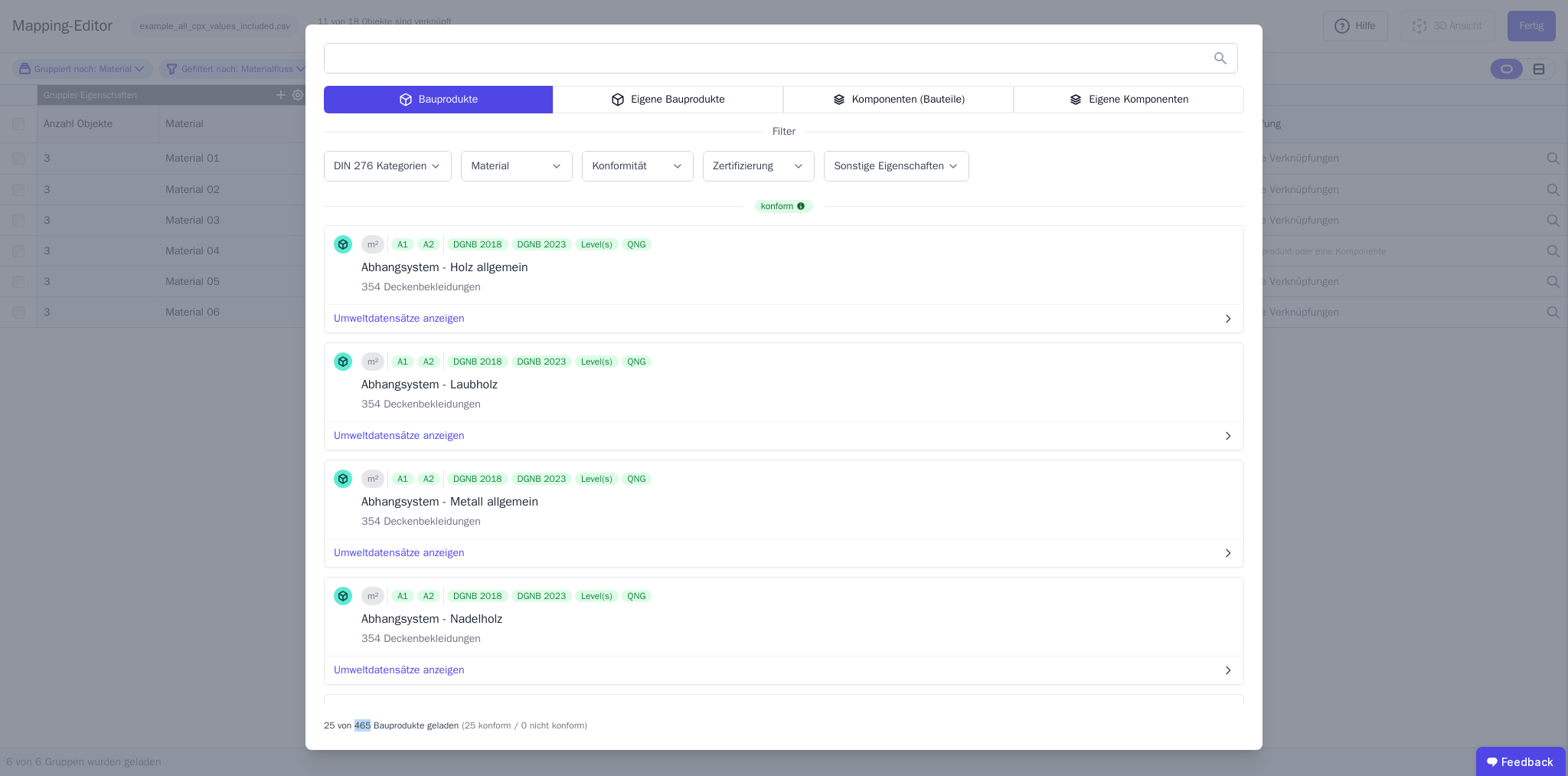 drag, startPoint x: 355, startPoint y: 727, endPoint x: 372, endPoint y: 725, distance: 17.117243 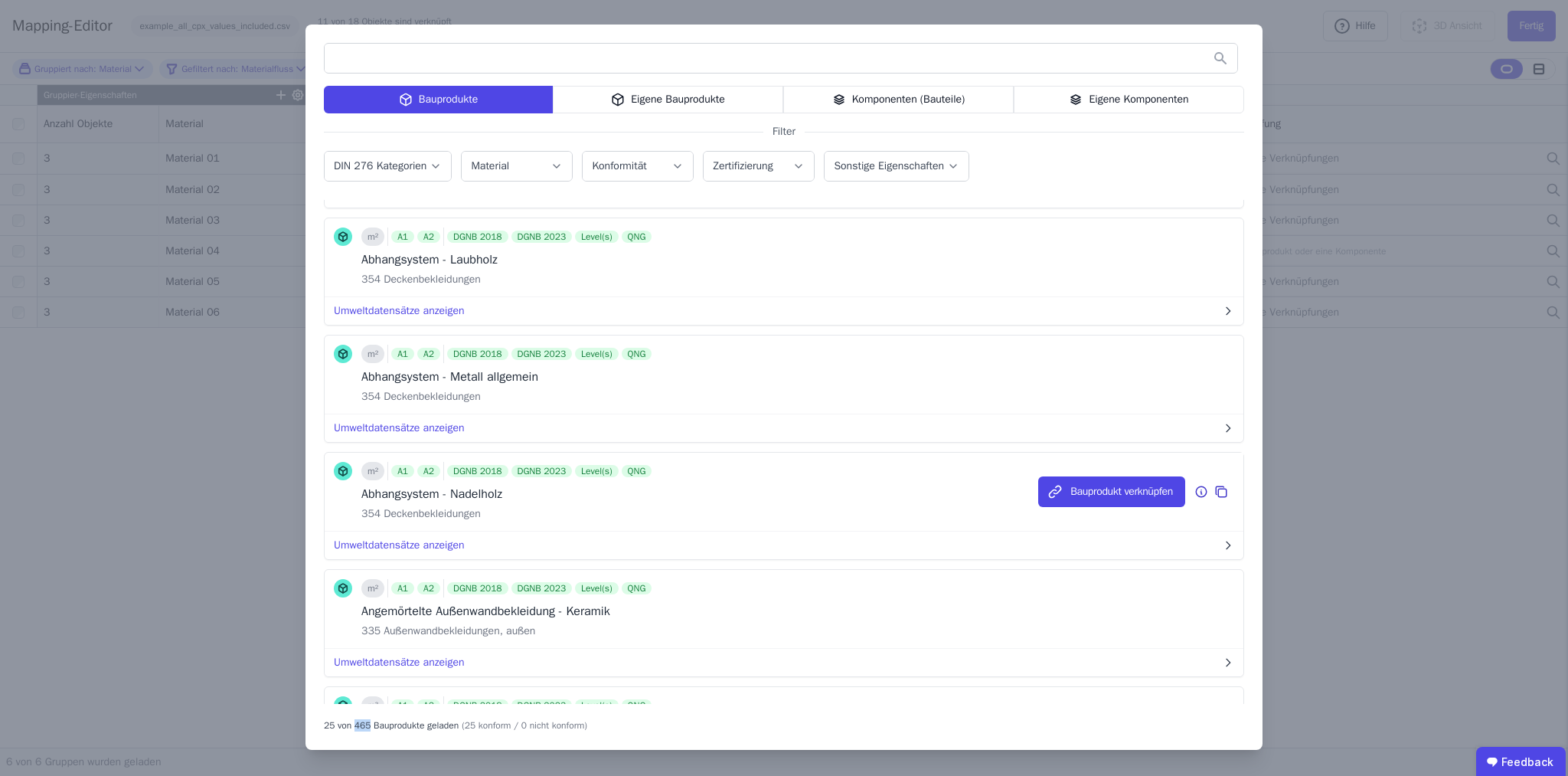 scroll, scrollTop: 127, scrollLeft: 0, axis: vertical 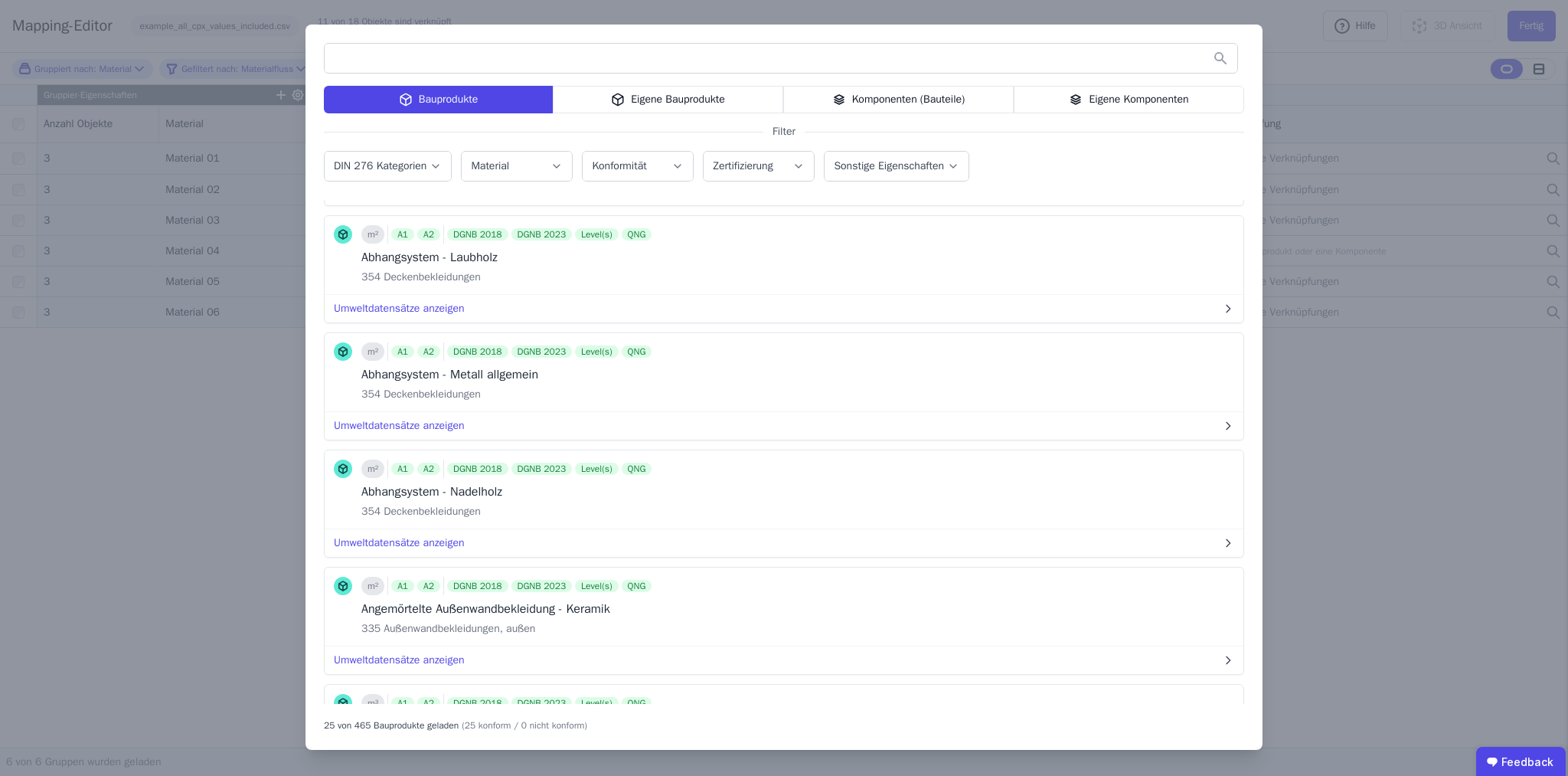 click on "Eigene Bauprodukte" at bounding box center [668, 100] 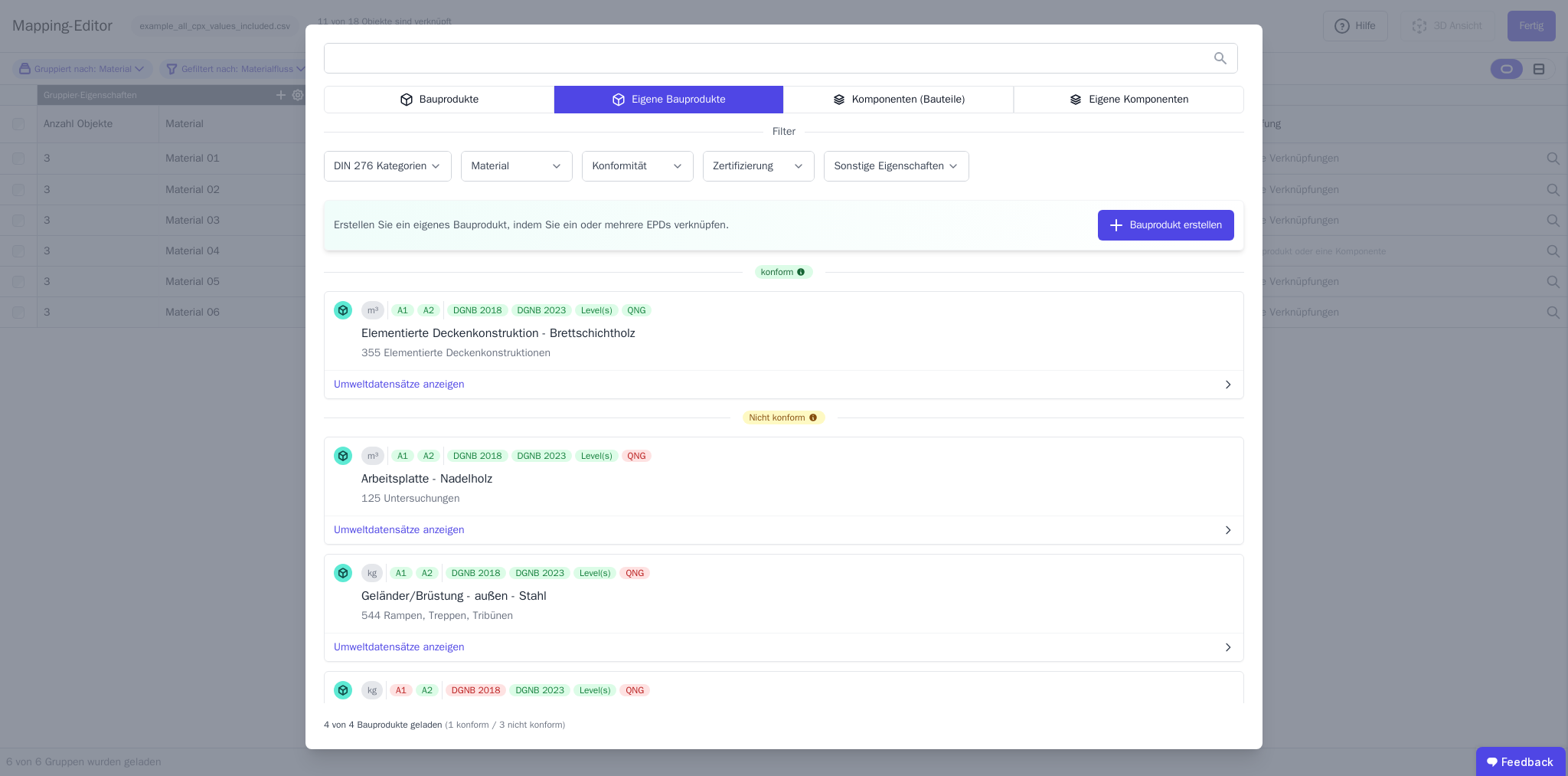 click on "Komponenten (Bauteile)" at bounding box center (898, 100) 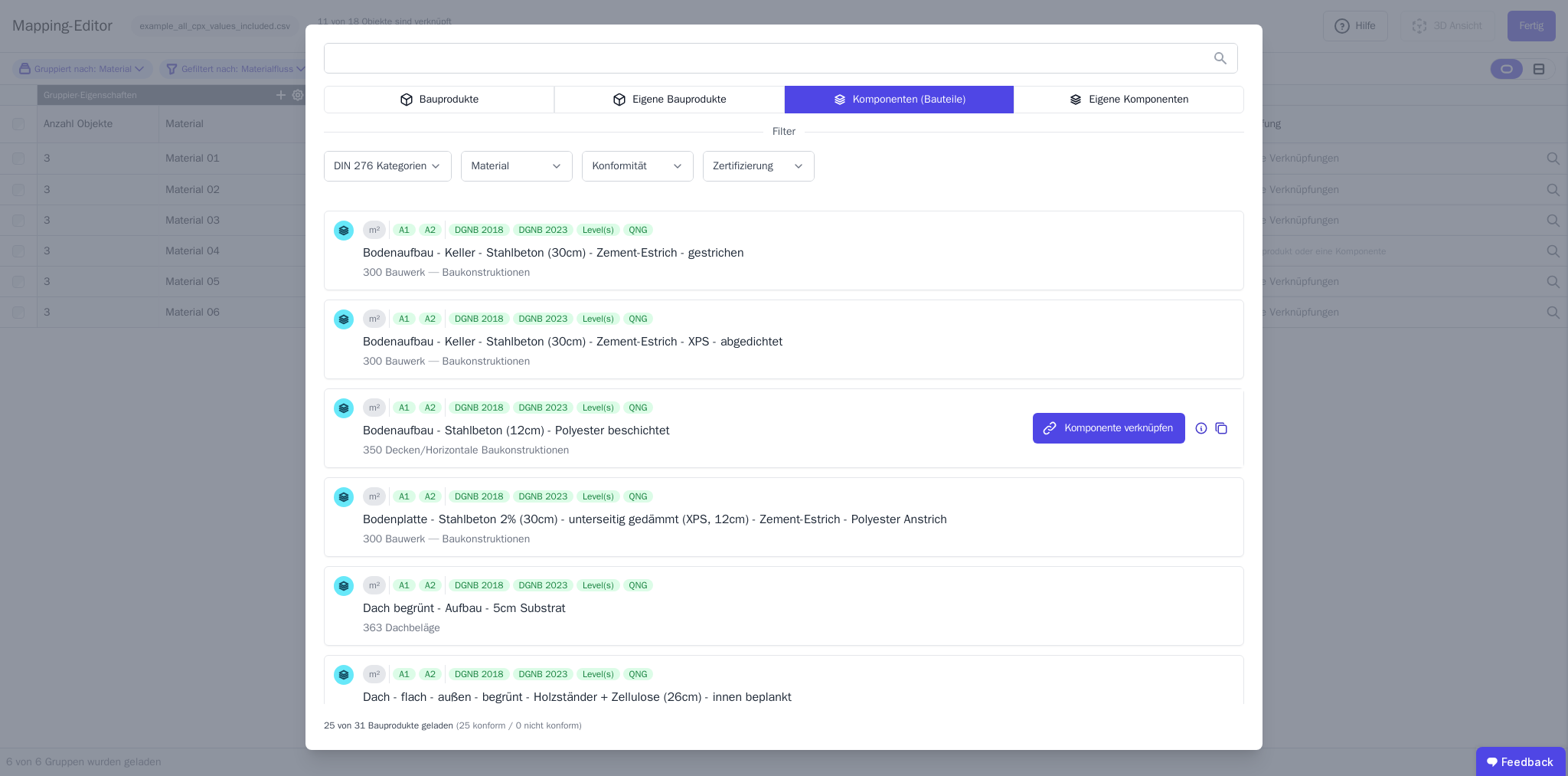 scroll, scrollTop: 0, scrollLeft: 0, axis: both 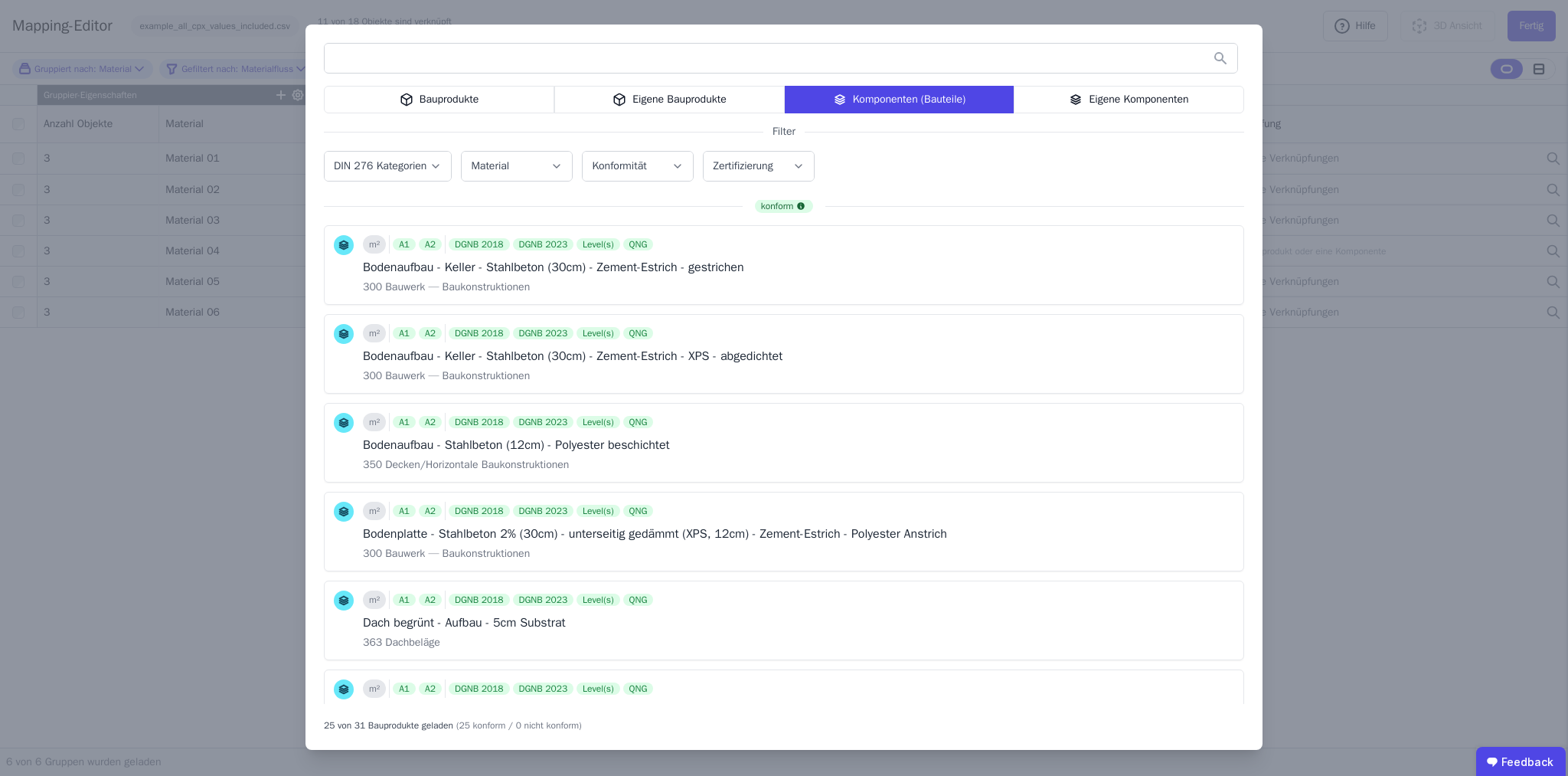 click on "Eigene Komponenten" at bounding box center [1129, 100] 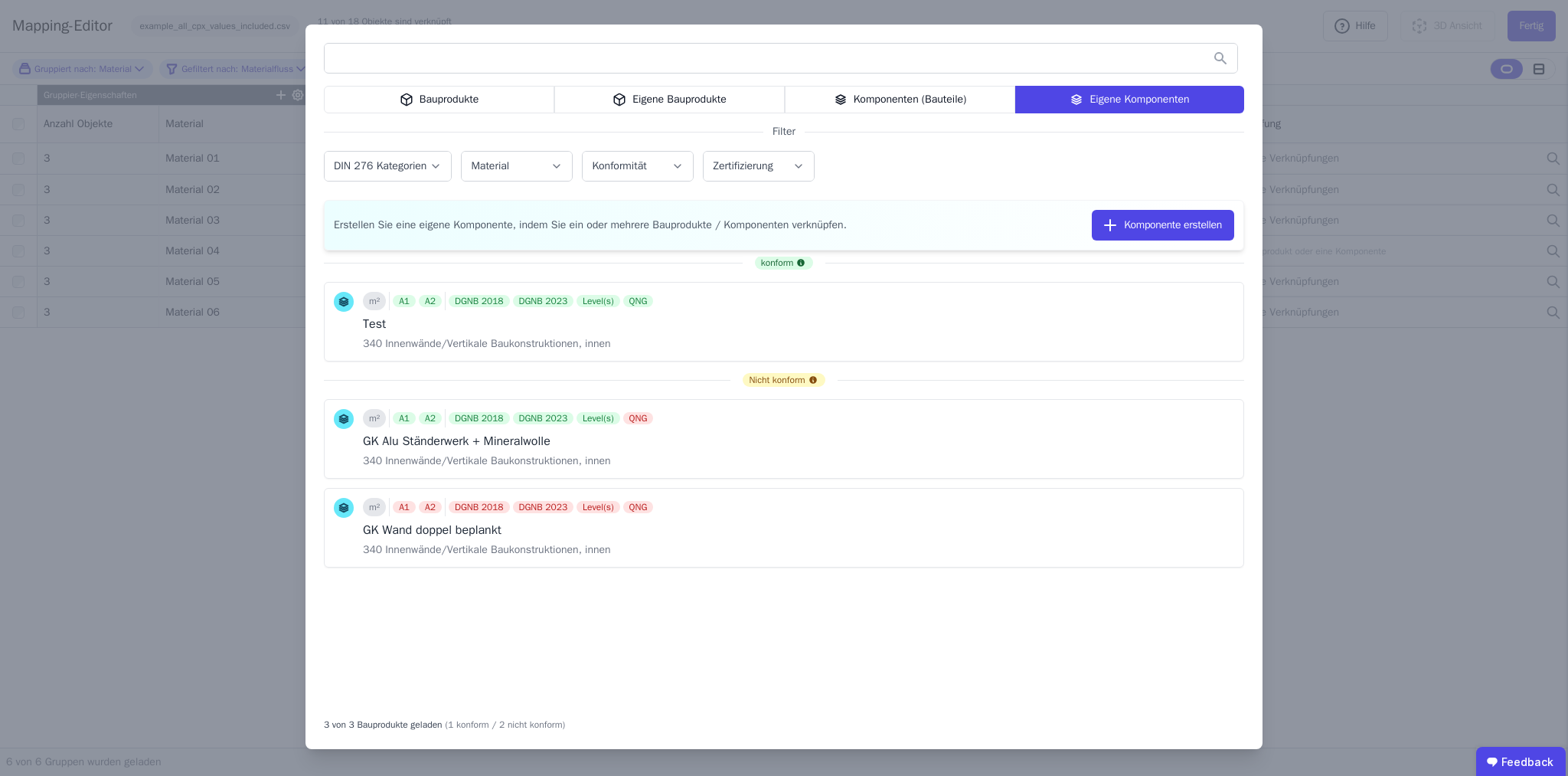 click on "Komponenten (Bauteile)" at bounding box center (900, 100) 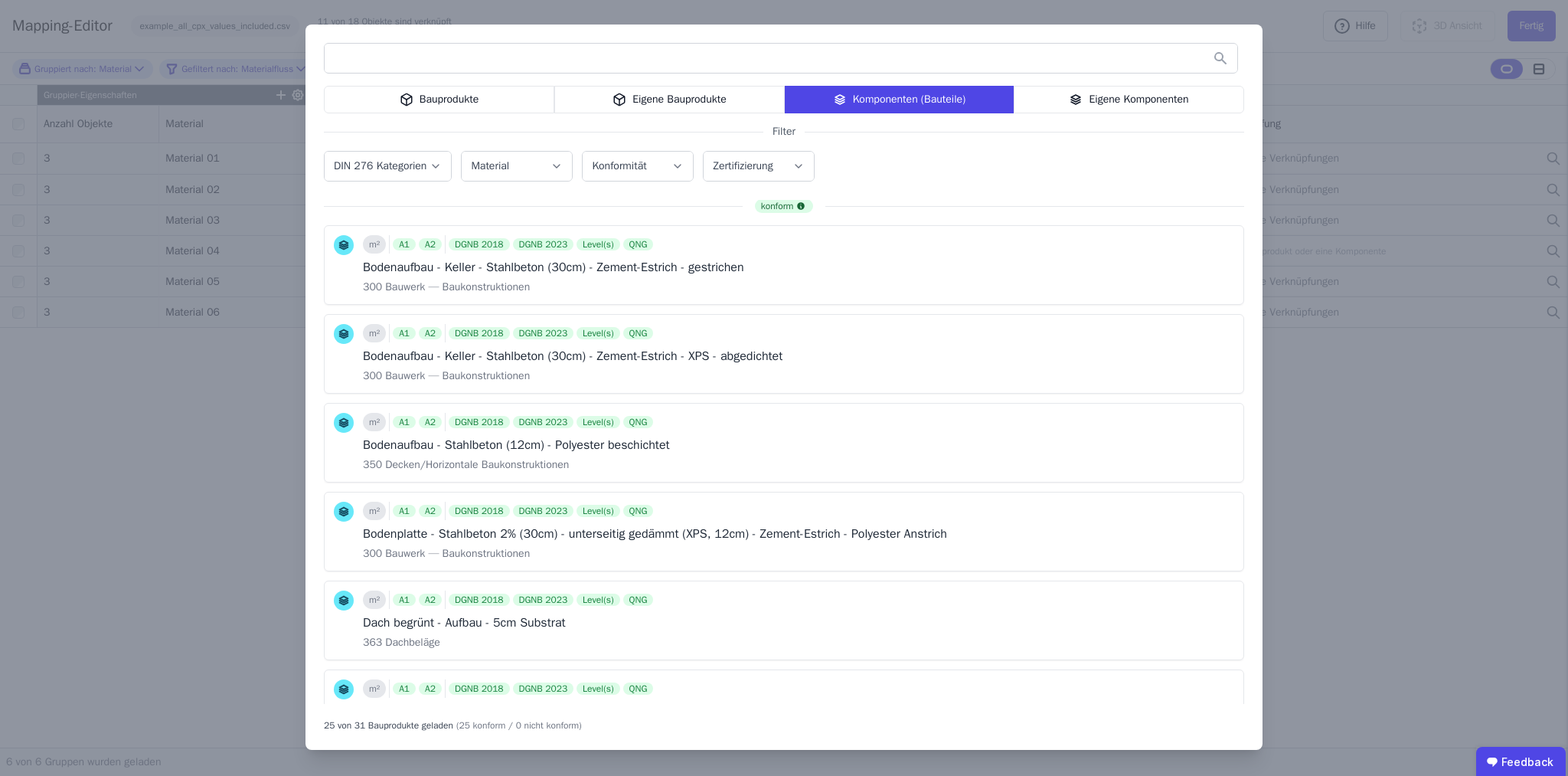 click on "Bauprodukte Eigene Bauprodukte Komponenten (Bauteile) Eigene Komponenten Filter DIN 276 Kategorien Material Konformität Zertifizierung konform m² A1 A2 DGNB 2018 DGNB 2023 Level(s) QNG Bodenaufbau - Keller - Stahlbeton (30cm) - Zement-Estrich - gestrichen 300 Bauwerk — Baukonstruktionen Komponente verknüpfen m² A1 A2 DGNB 2018 DGNB 2023 Level(s) QNG Bodenaufbau - Keller - Stahlbeton (30cm) - Zement-Estrich - XPS - abgedichtet 300 Bauwerk — Baukonstruktionen Komponente verknüpfen m² A1 A2 DGNB 2018 DGNB 2023 Level(s) QNG Bodenaufbau - Stahlbeton (12cm) - Polyester beschichtet 350 Decken/Horizontale Baukonstruktionen Komponente verknüpfen m² A1 A2 DGNB 2018 DGNB 2023 Level(s) QNG Bodenplatte - Stahlbeton 2% (30cm) - unterseitig gedämmt (XPS, 12cm) - Zement-Estrich - Polyester Anstrich 300 Bauwerk — Baukonstruktionen Komponente verknüpfen m² A1 A2 DGNB 2018 DGNB 2023 Level(s) QNG Dach begrünt - Aufbau - 5cm Substrat 363 Dachbeläge Komponente verknüpfen m² A1 A2 DGNB 2018 DGNB 2023 Level(s)" at bounding box center [784, 388] 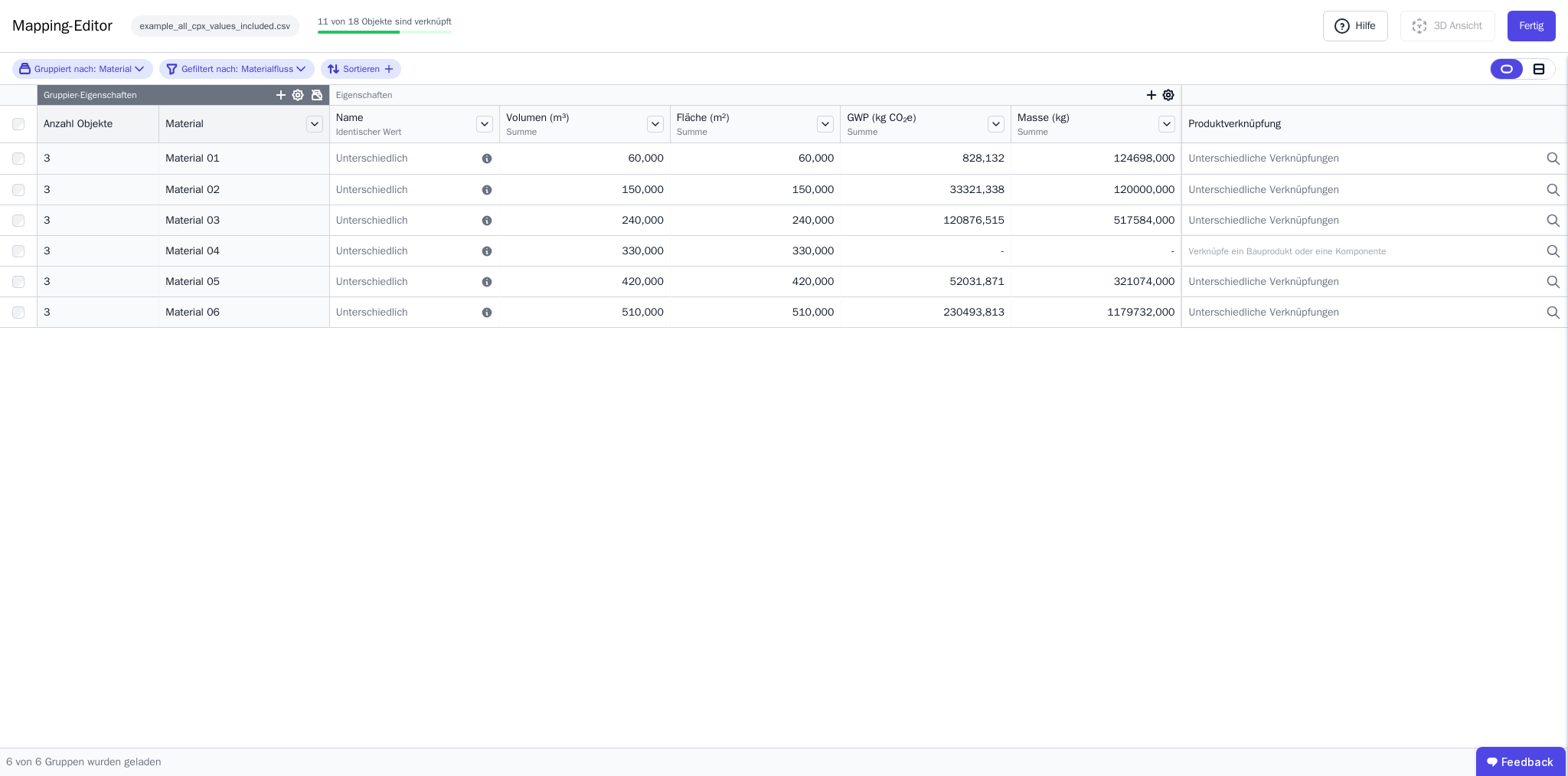 click 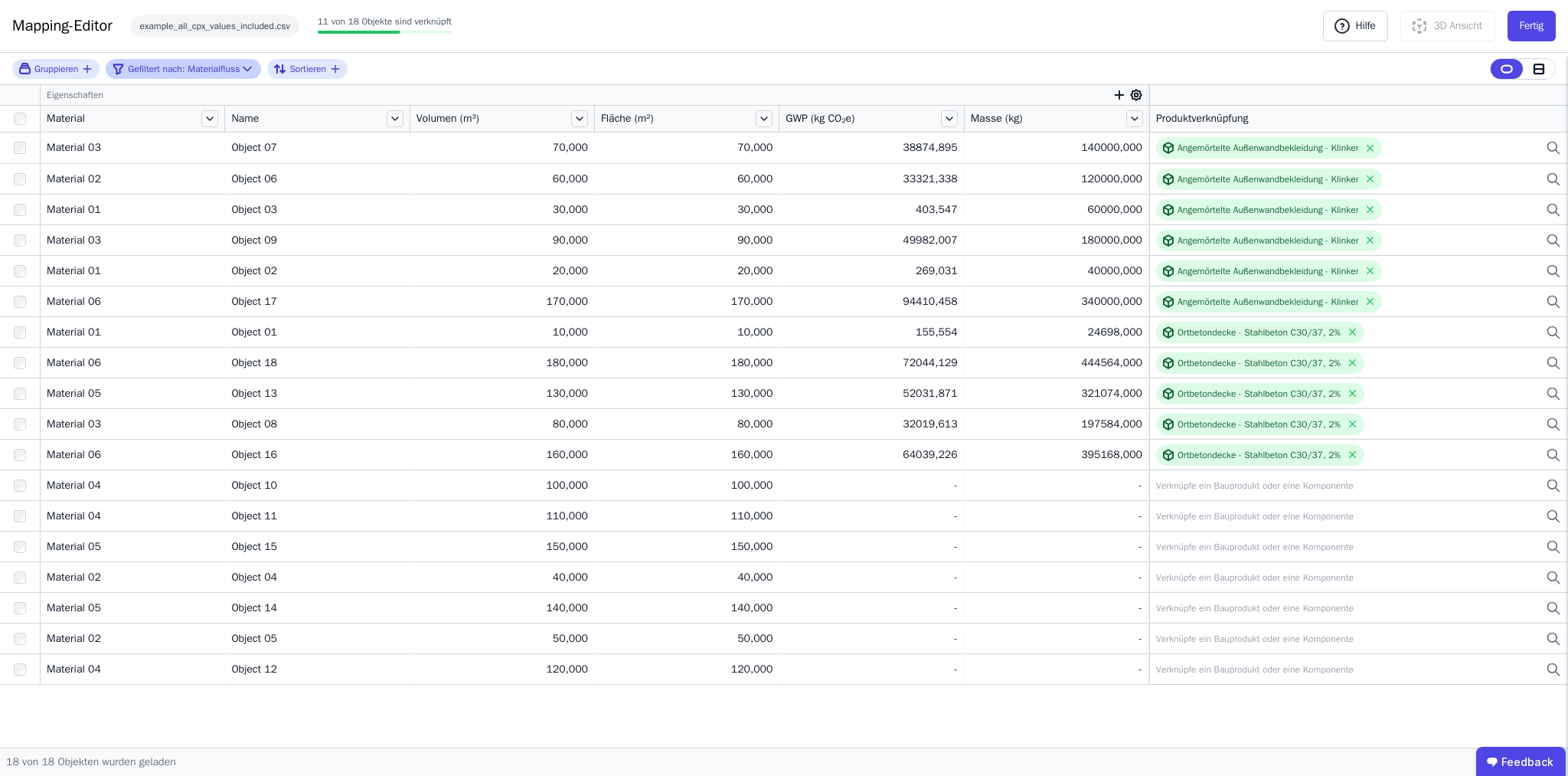 click 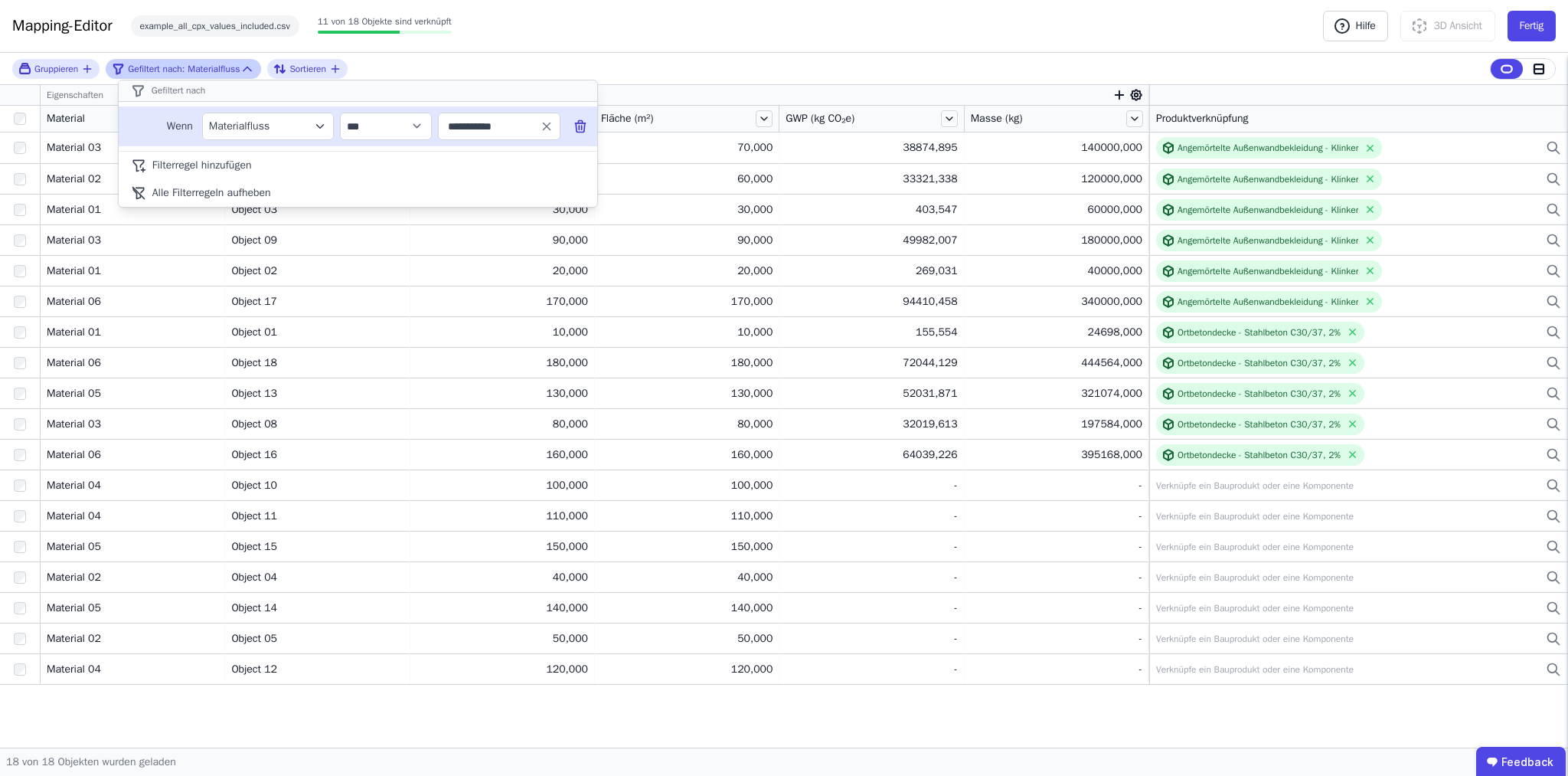 click 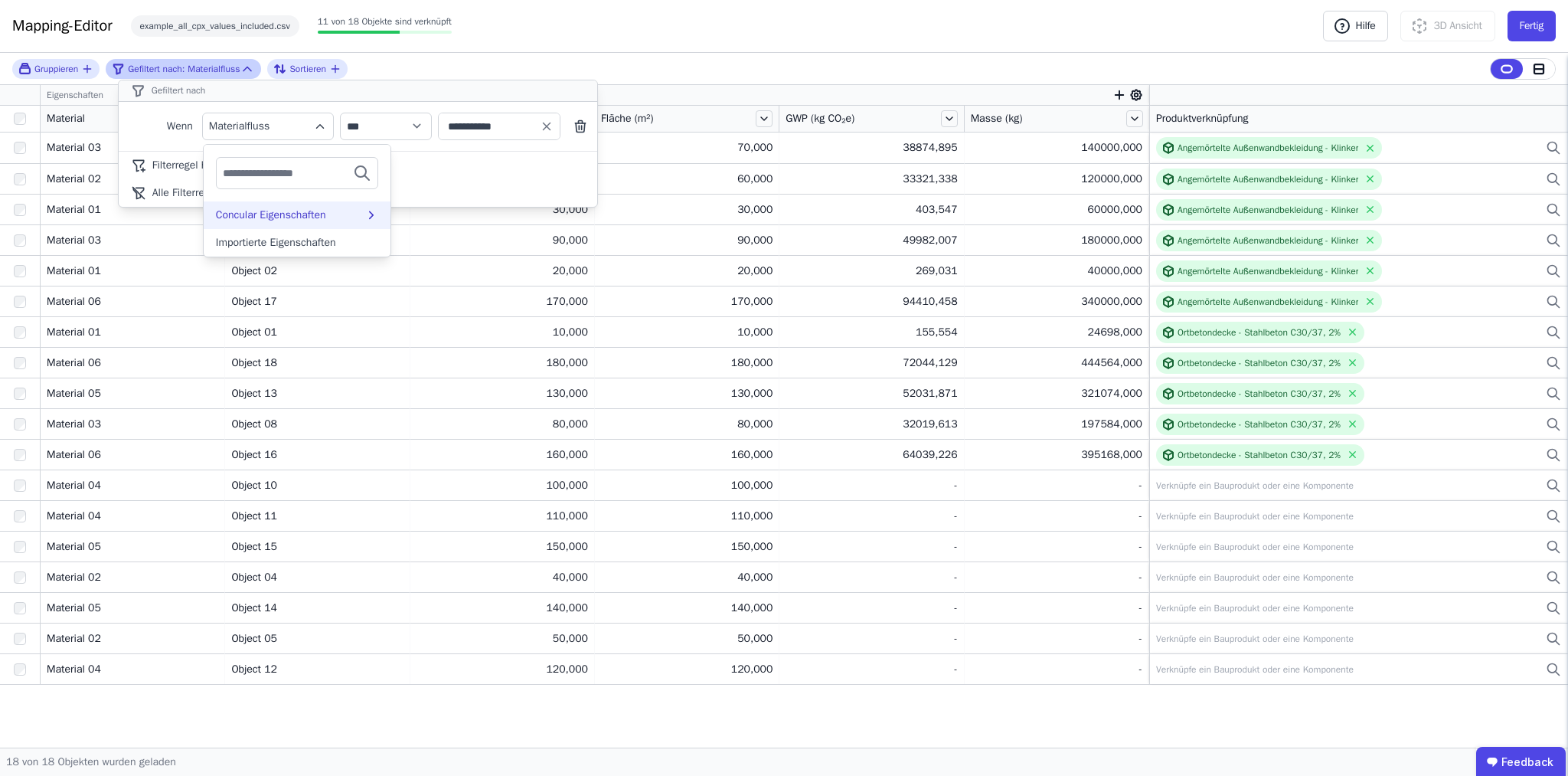 click on "Concular Eigenschaften" at bounding box center (297, 215) 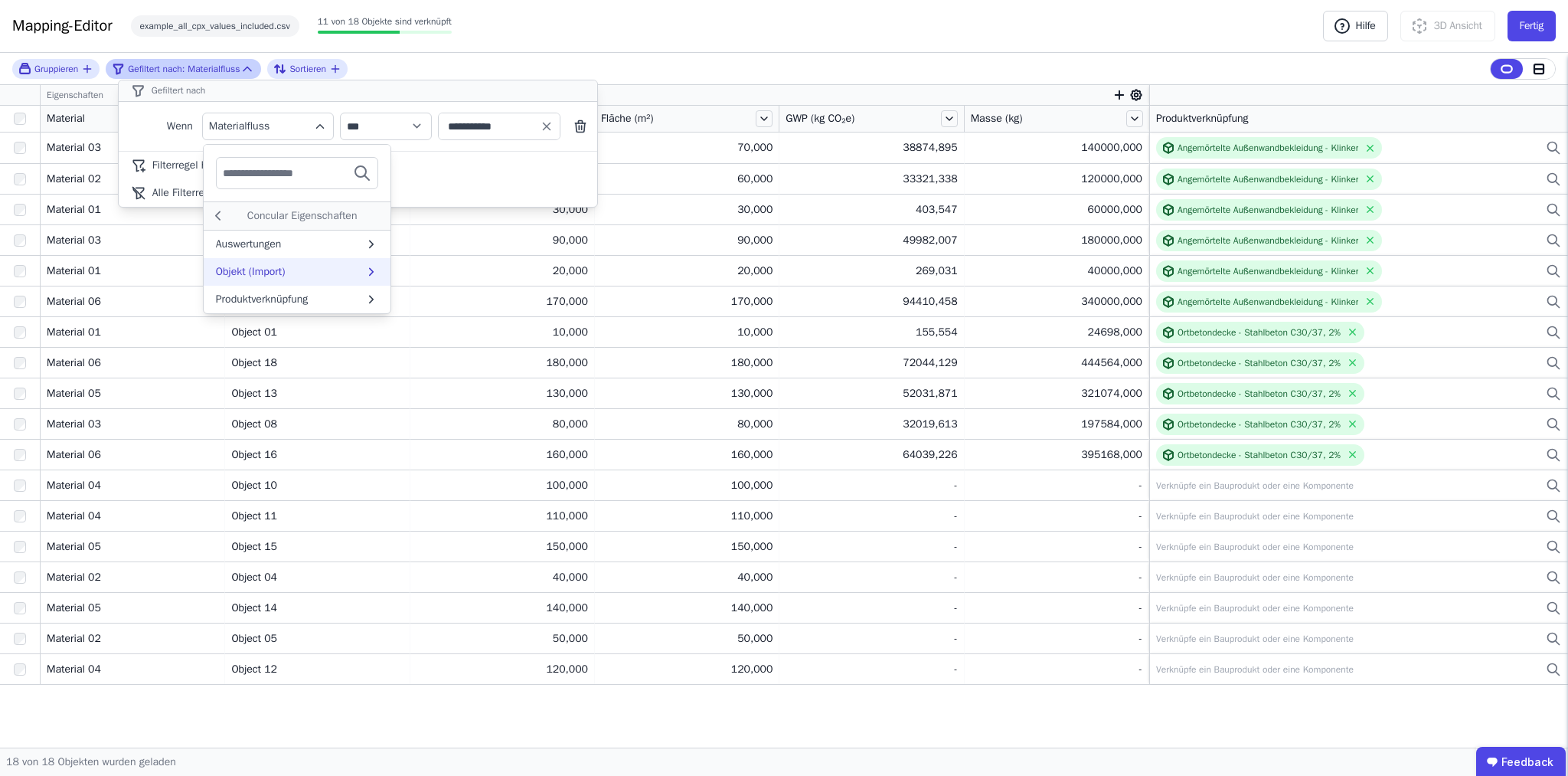 click on "Objekt (Import)" at bounding box center [250, 272] 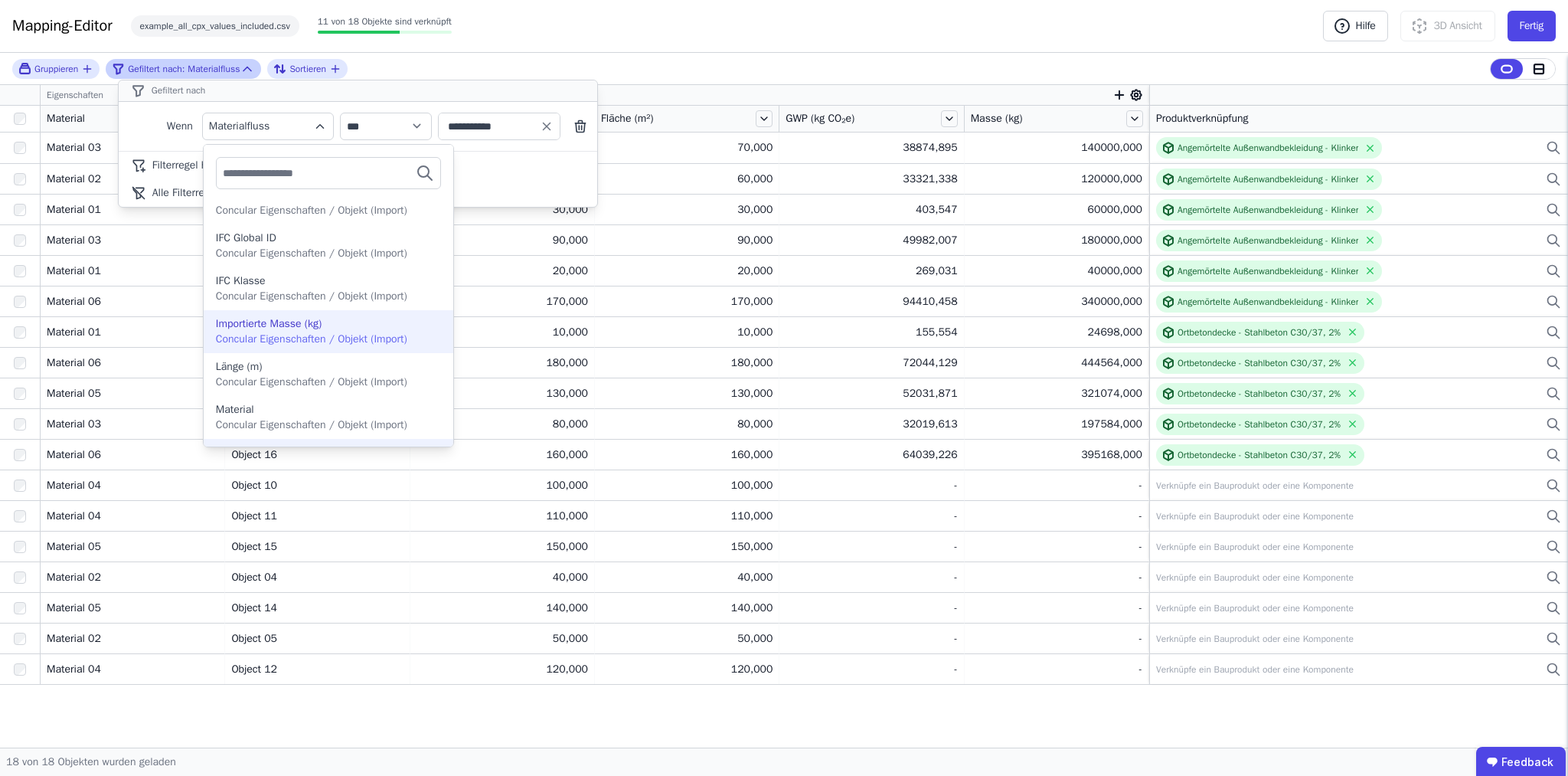 scroll, scrollTop: 487, scrollLeft: 0, axis: vertical 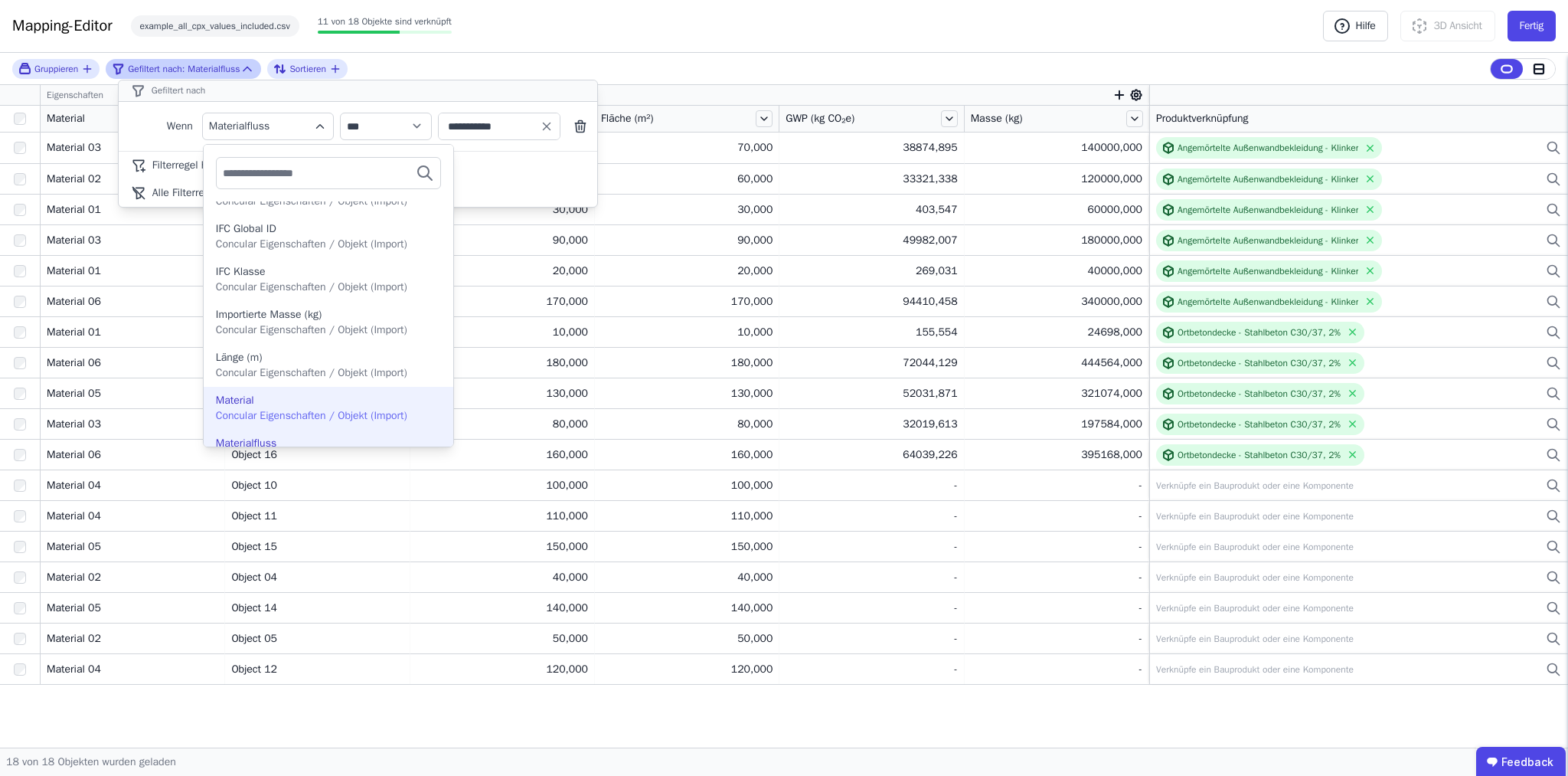 click on "Material" at bounding box center [328, 401] 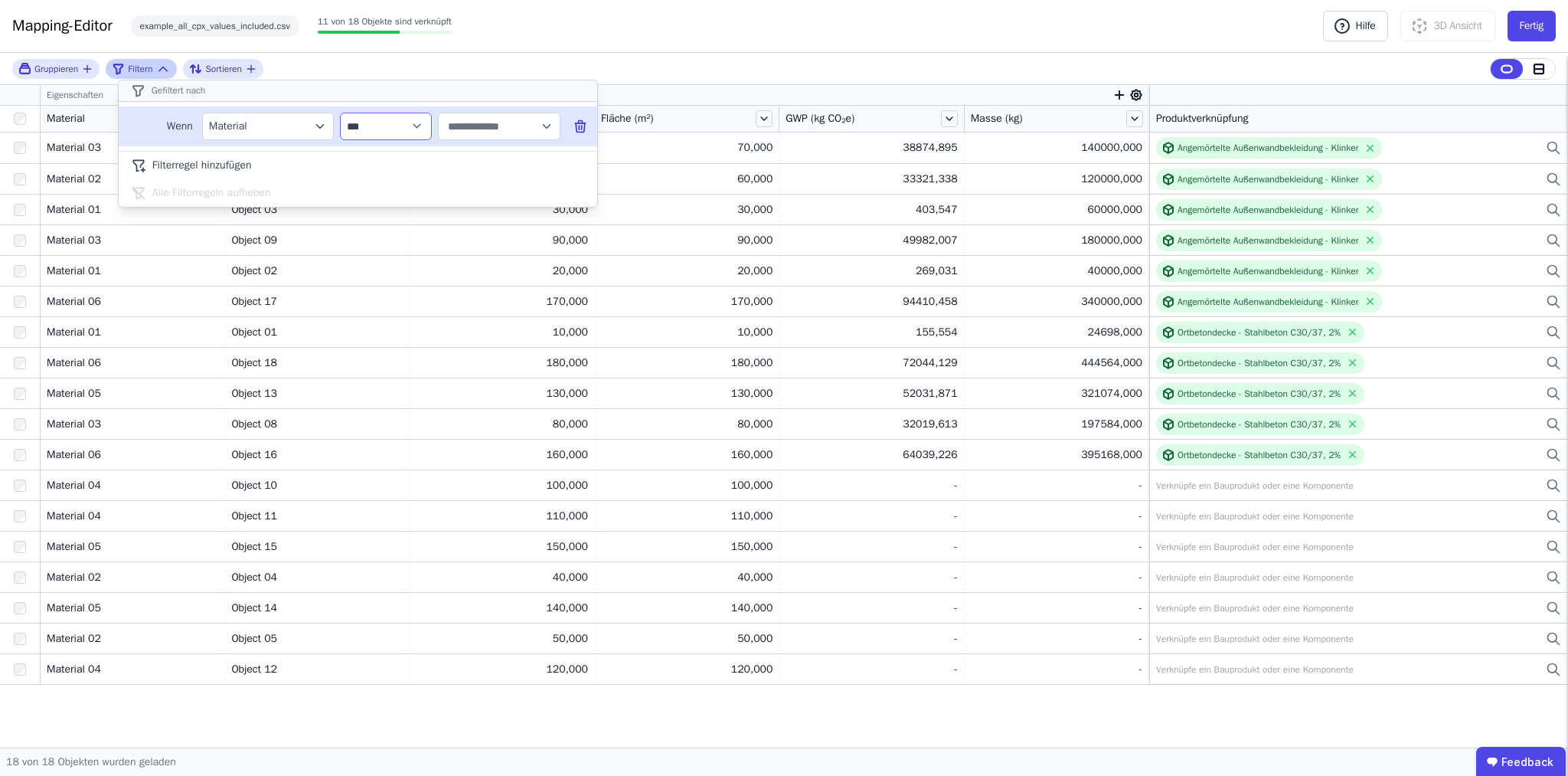 click on "**********" at bounding box center [386, 126] 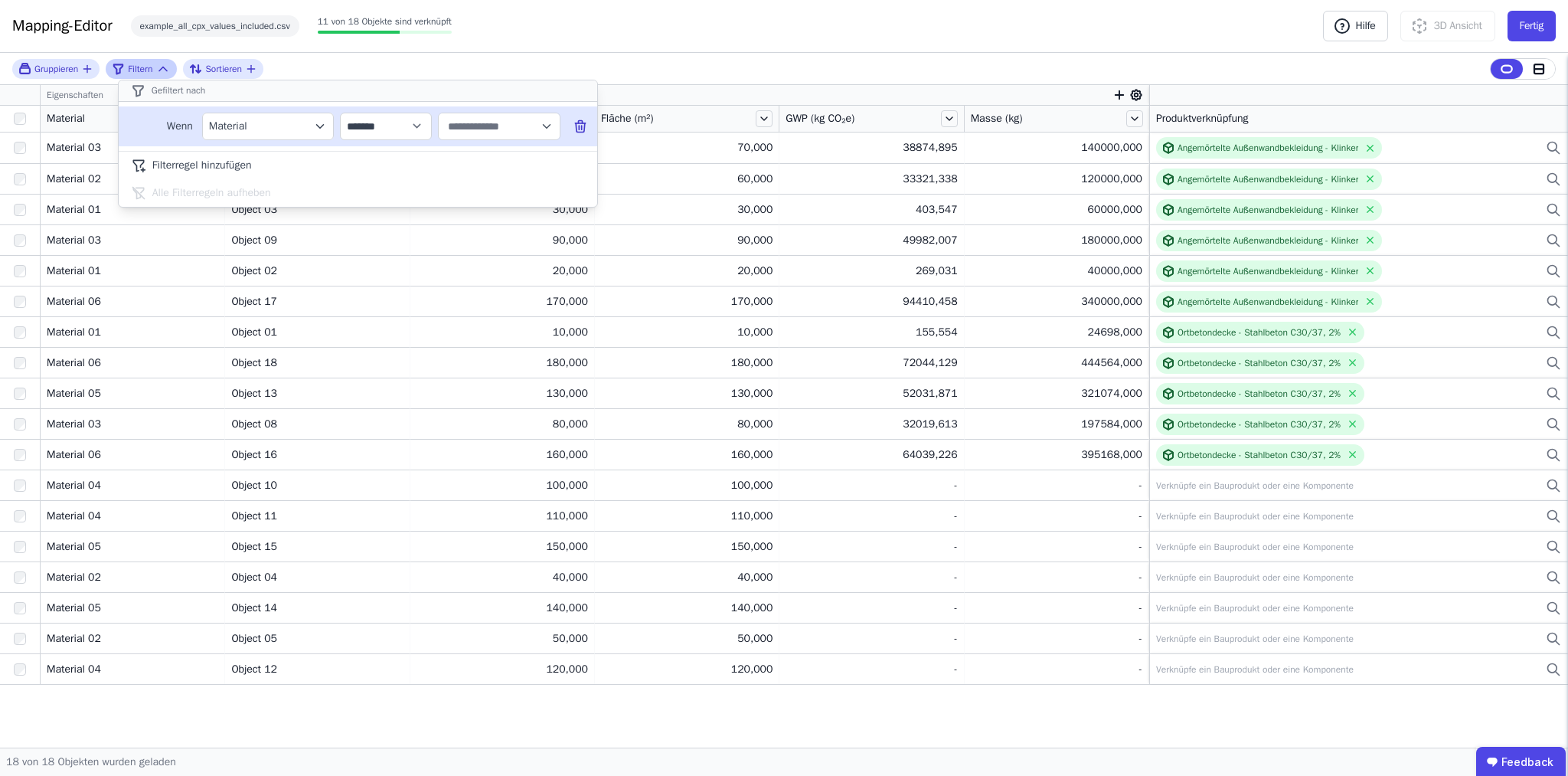 click at bounding box center (492, 126) 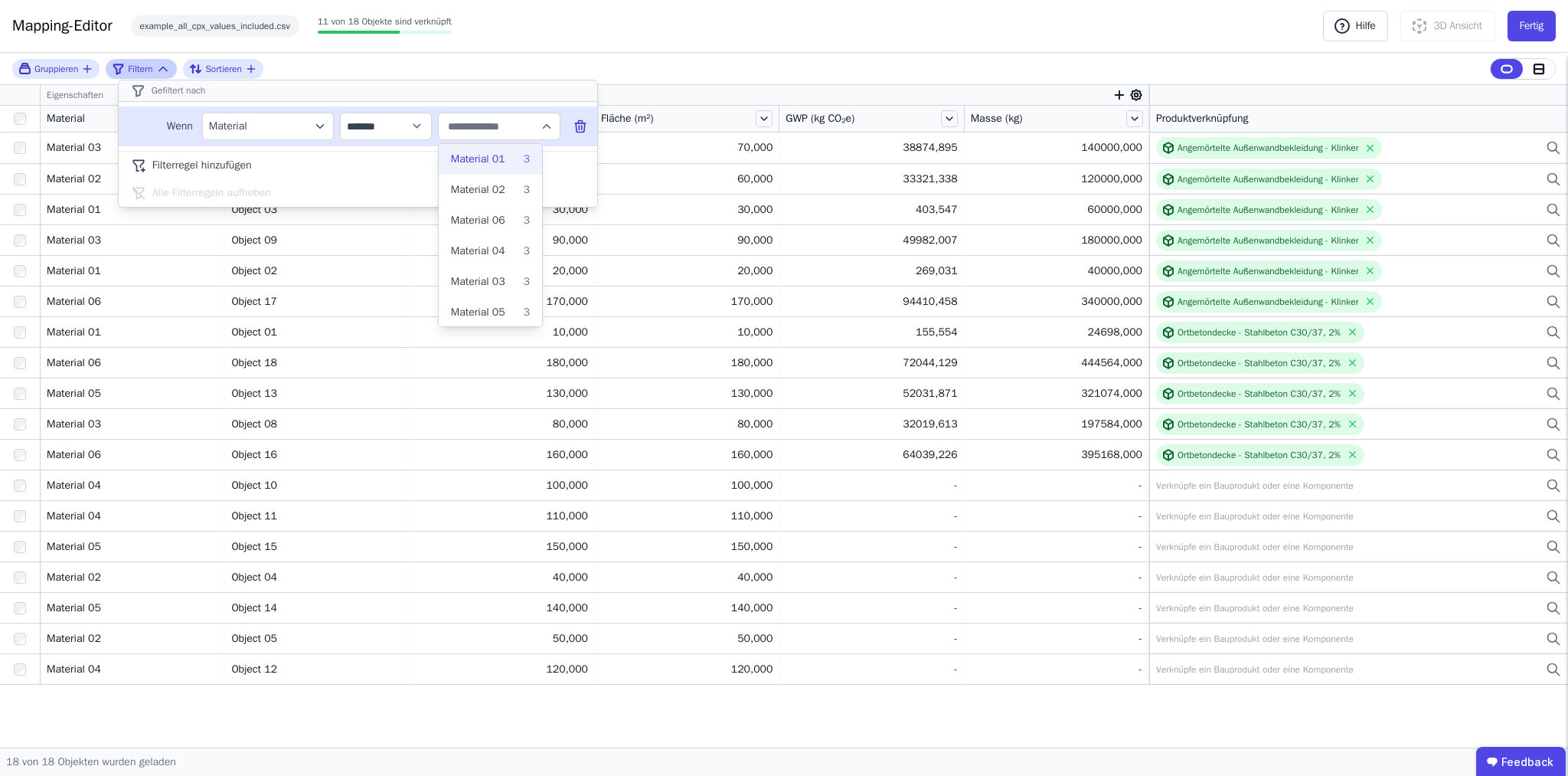 click on "Material 01" at bounding box center [478, 159] 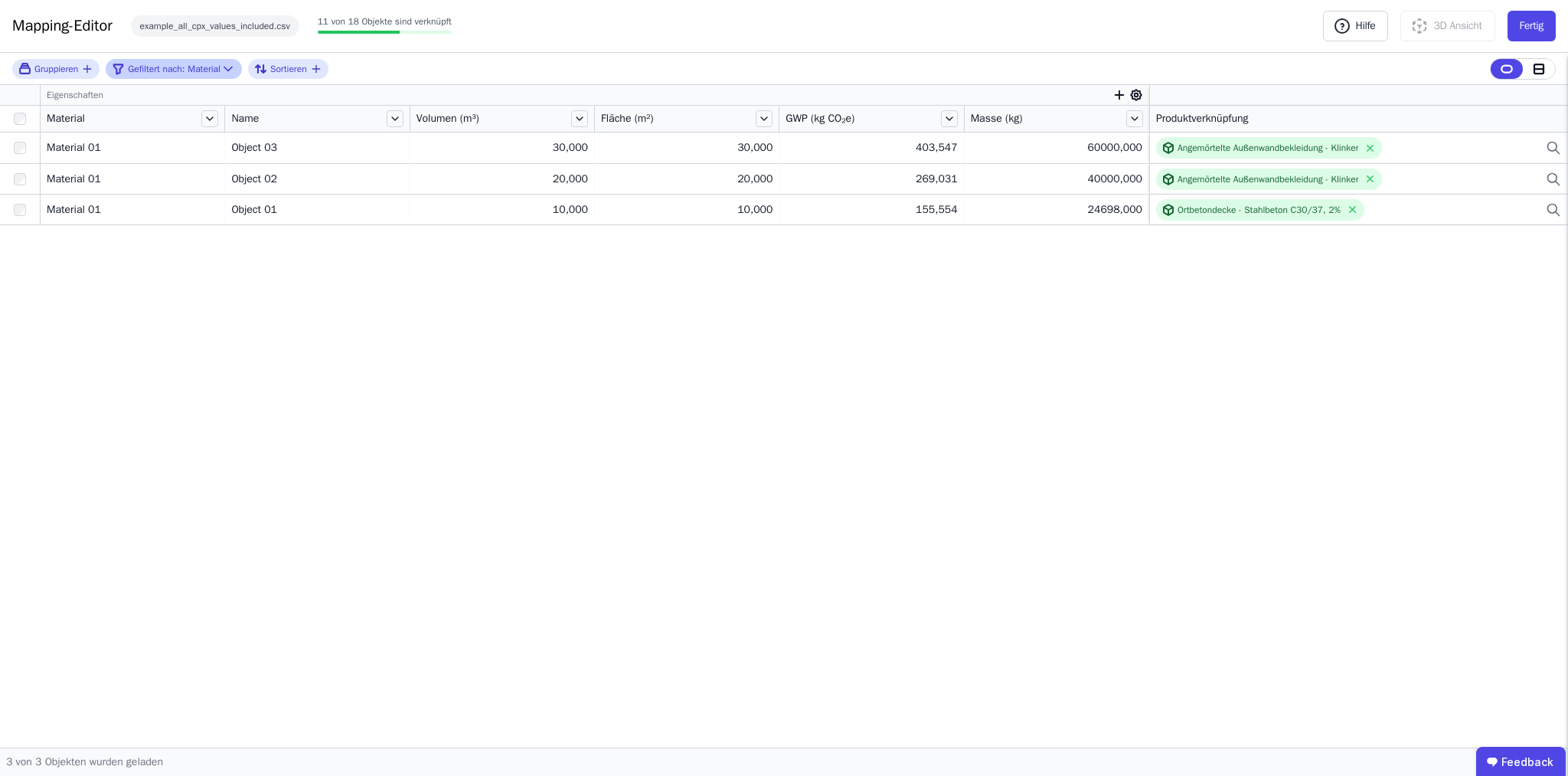 click on "Gruppieren Gefiltert nach:  Material Sortieren Eigenschaften Material Name Volumen (m³) Fläche (m²) GWP (kg CO₂e) Masse (kg) Produktverknüpfung Material 01 Material 01 Object 03 Object 03 30,000 30,000 30,000 30,000 403,547 403,547 60000,000 60000,000 Angemörtelte Außenwandbekleidung - Klinker Angemörtelte Außenwandbekleidung - Klinker Material 01 Material 01 Object 02 Object 02 20,000 20,000 20,000 20,000 269,031 269,031 40000,000 40000,000 Angemörtelte Außenwandbekleidung - Klinker Angemörtelte Außenwandbekleidung - Klinker Material 01 Material 01 Object 01 Object 01 10,000 10,000 10,000 10,000 155,554 155,554 24698,000 24698,000 Ortbetondecke - Stahlbeton C30/37, 2% Ortbetondecke - Stahlbeton C30/37, 2%" at bounding box center (784, 400) 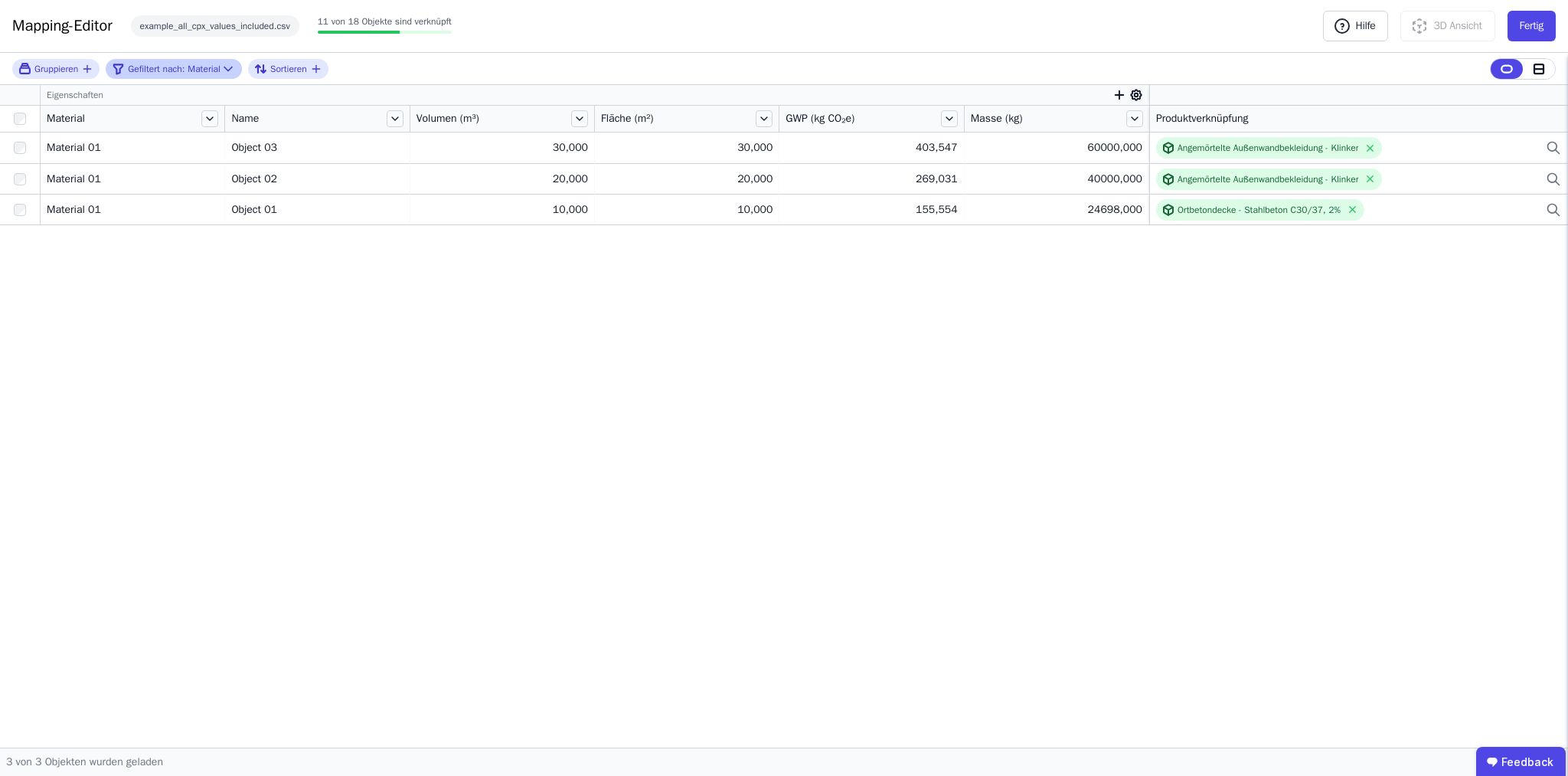 click 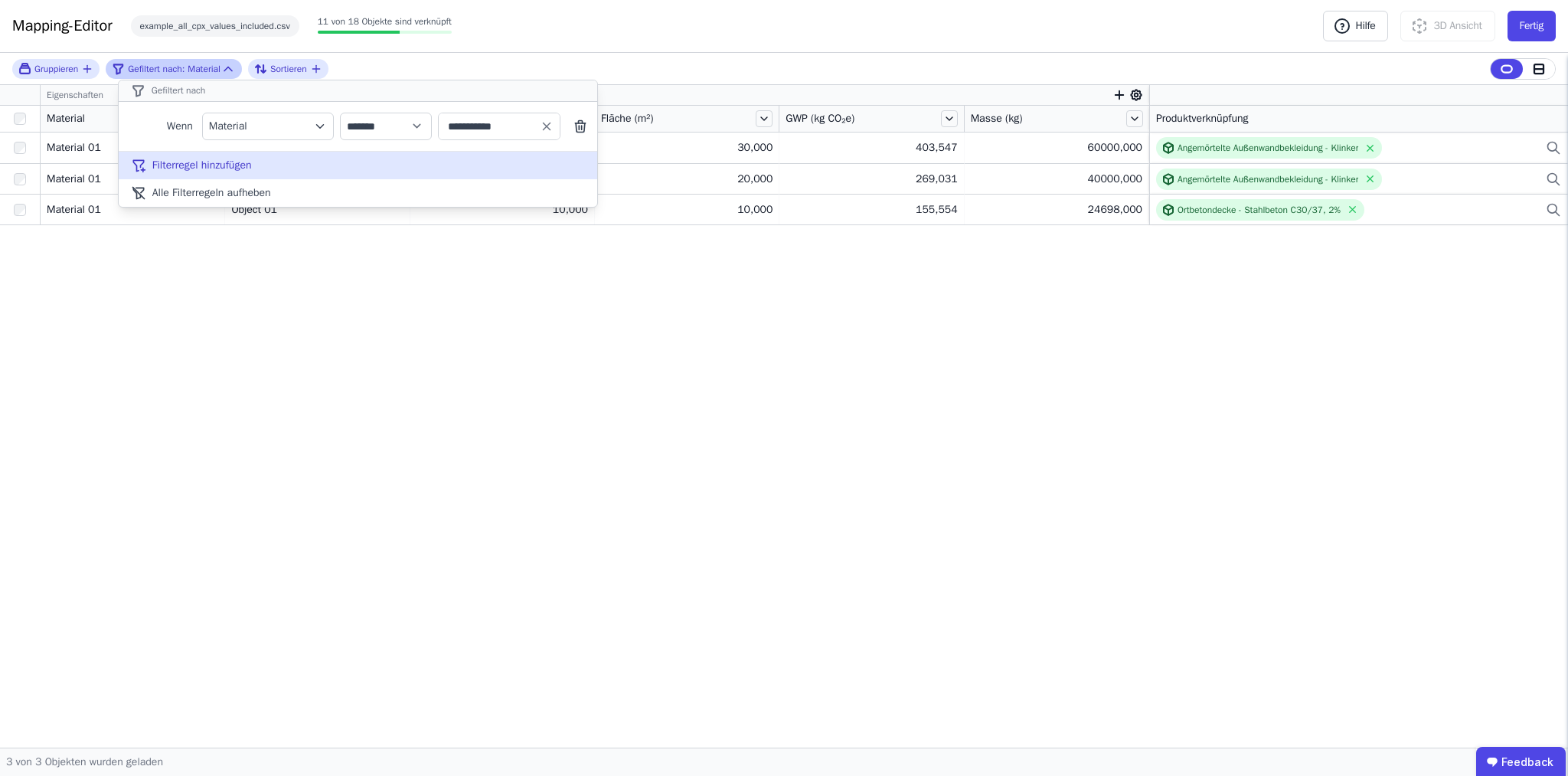click on "Filterregel hinzufügen" at bounding box center [202, 165] 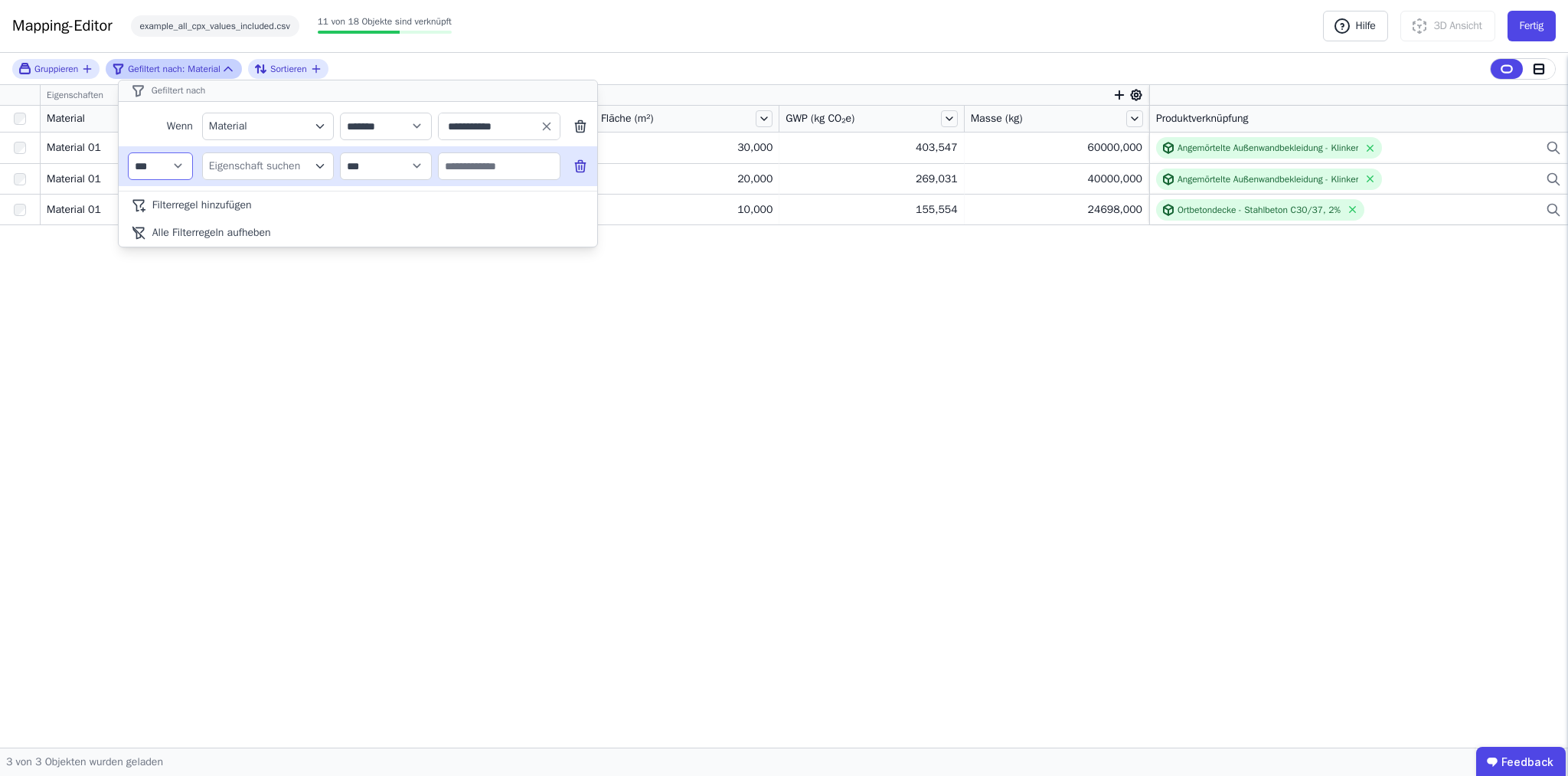 click on "[PERSON]" at bounding box center [160, 166] 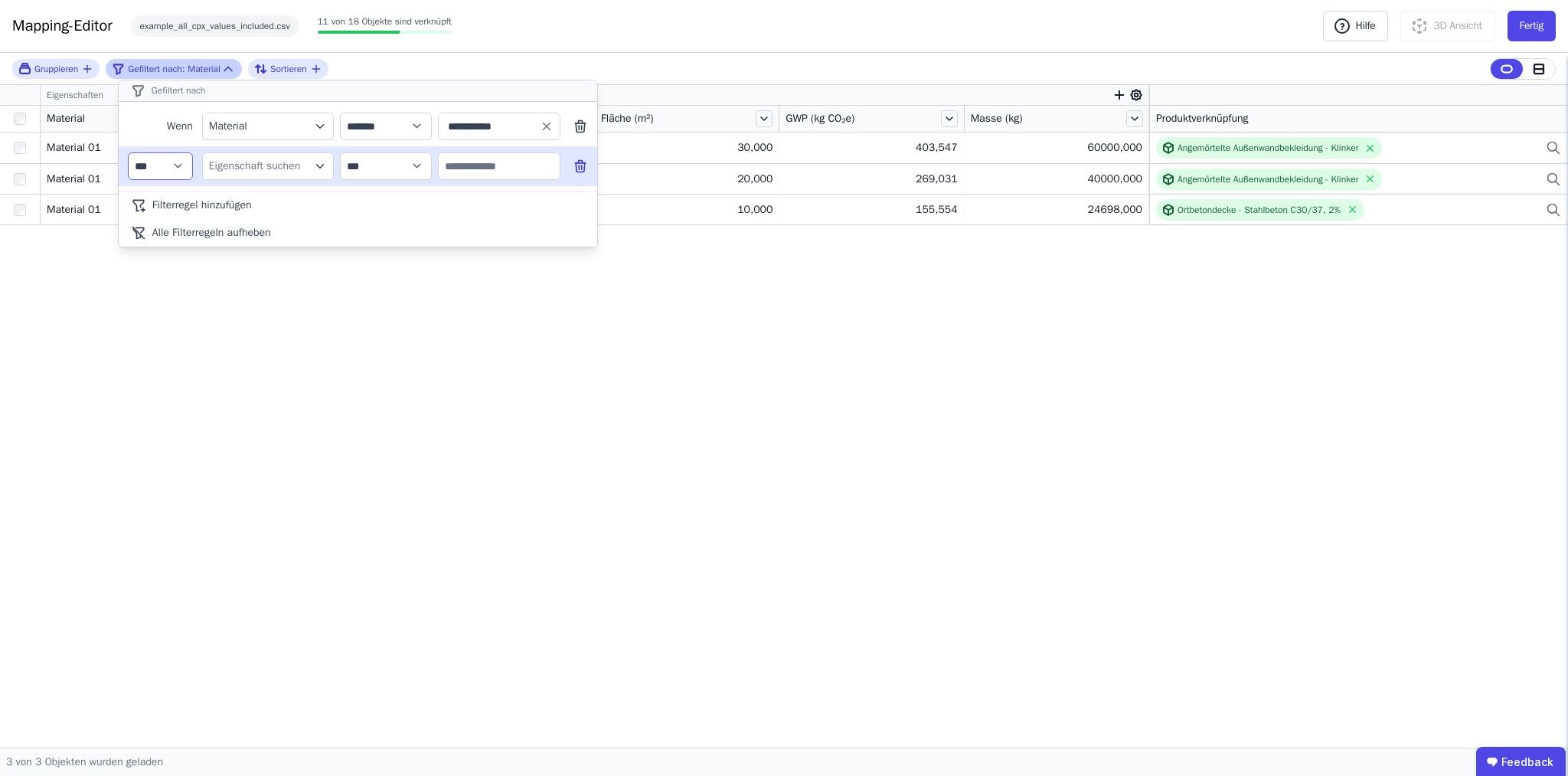 select on "**" 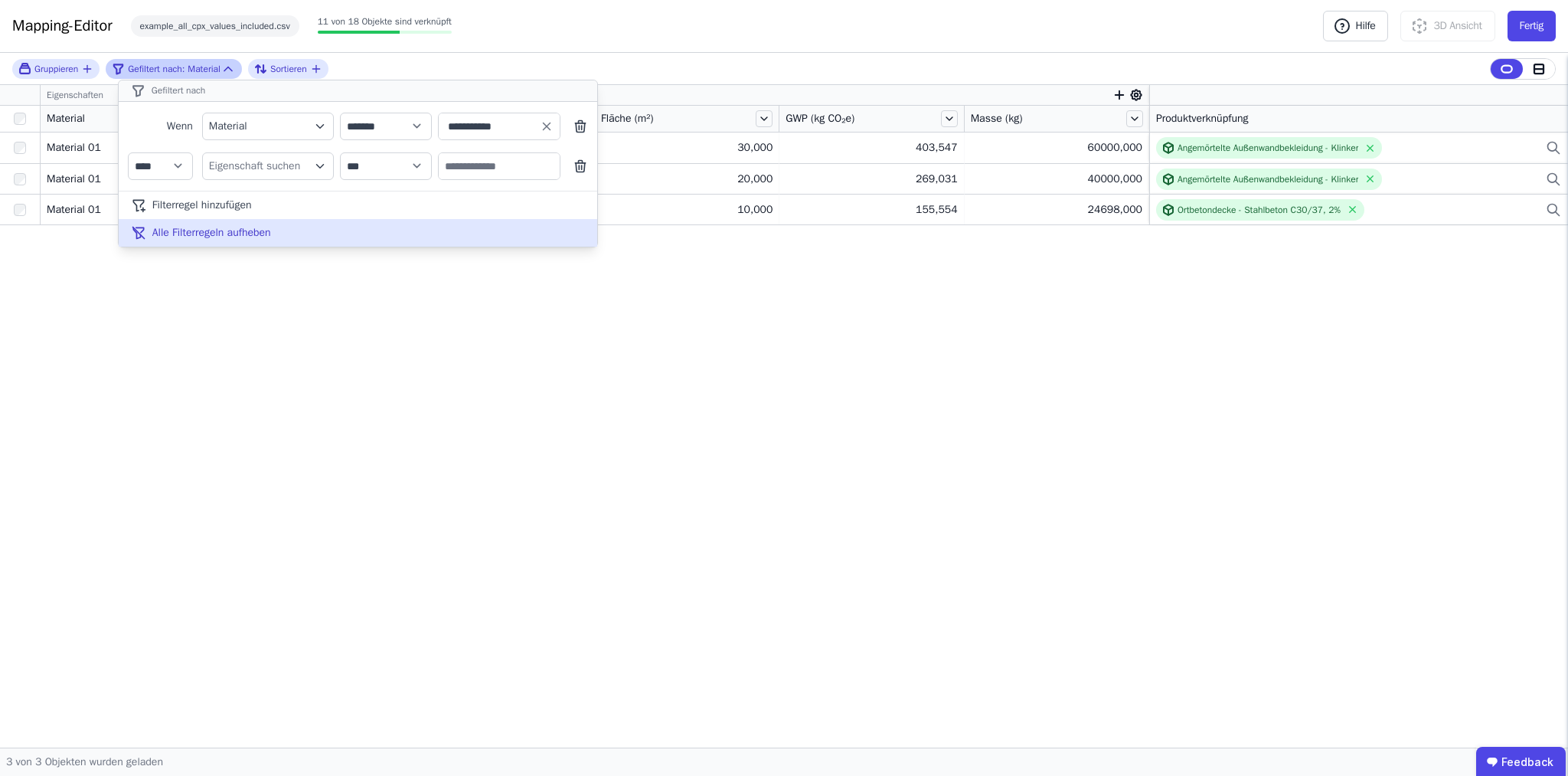 click on "Alle Filterregeln aufheben" at bounding box center [211, 233] 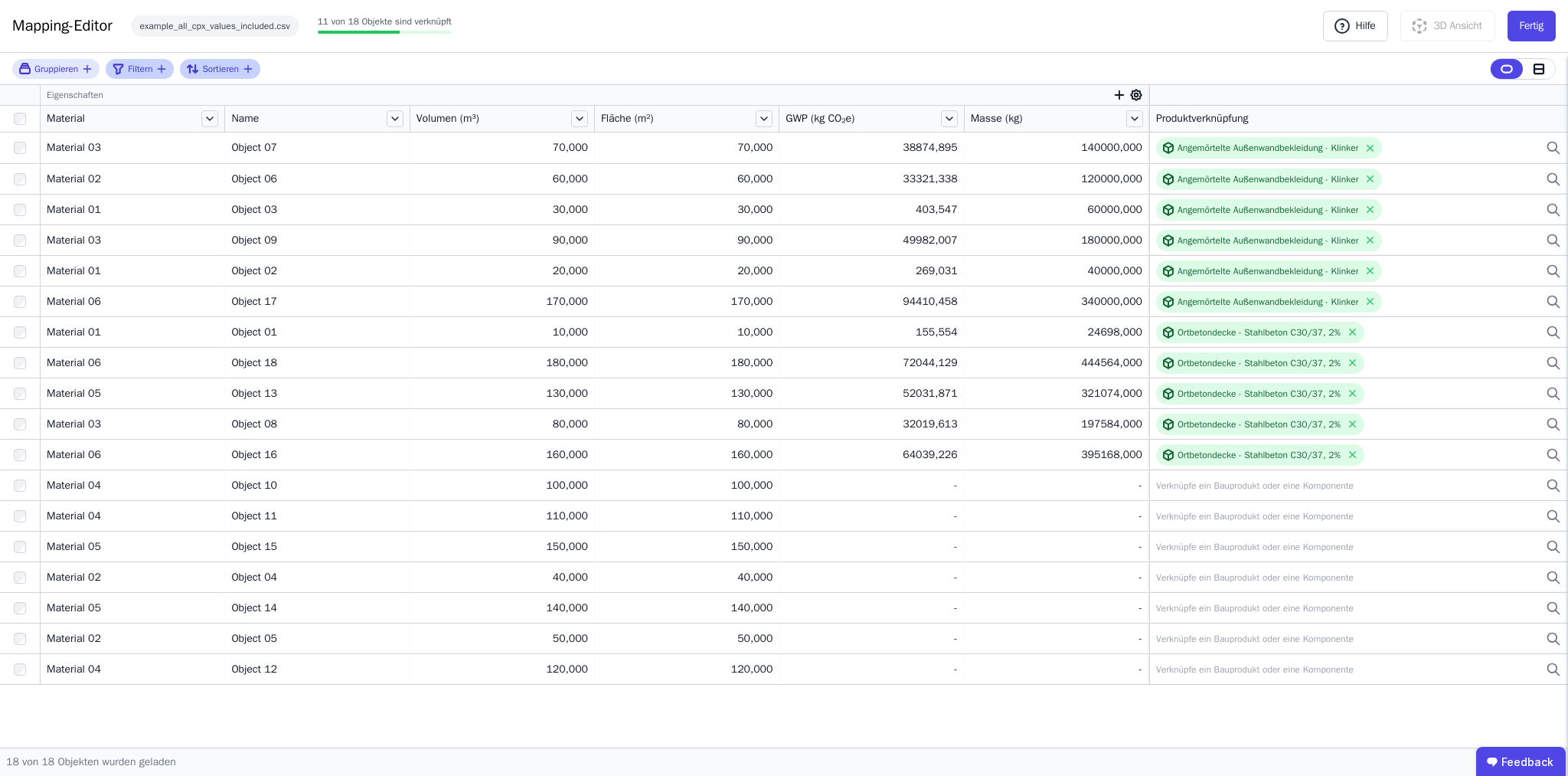 click 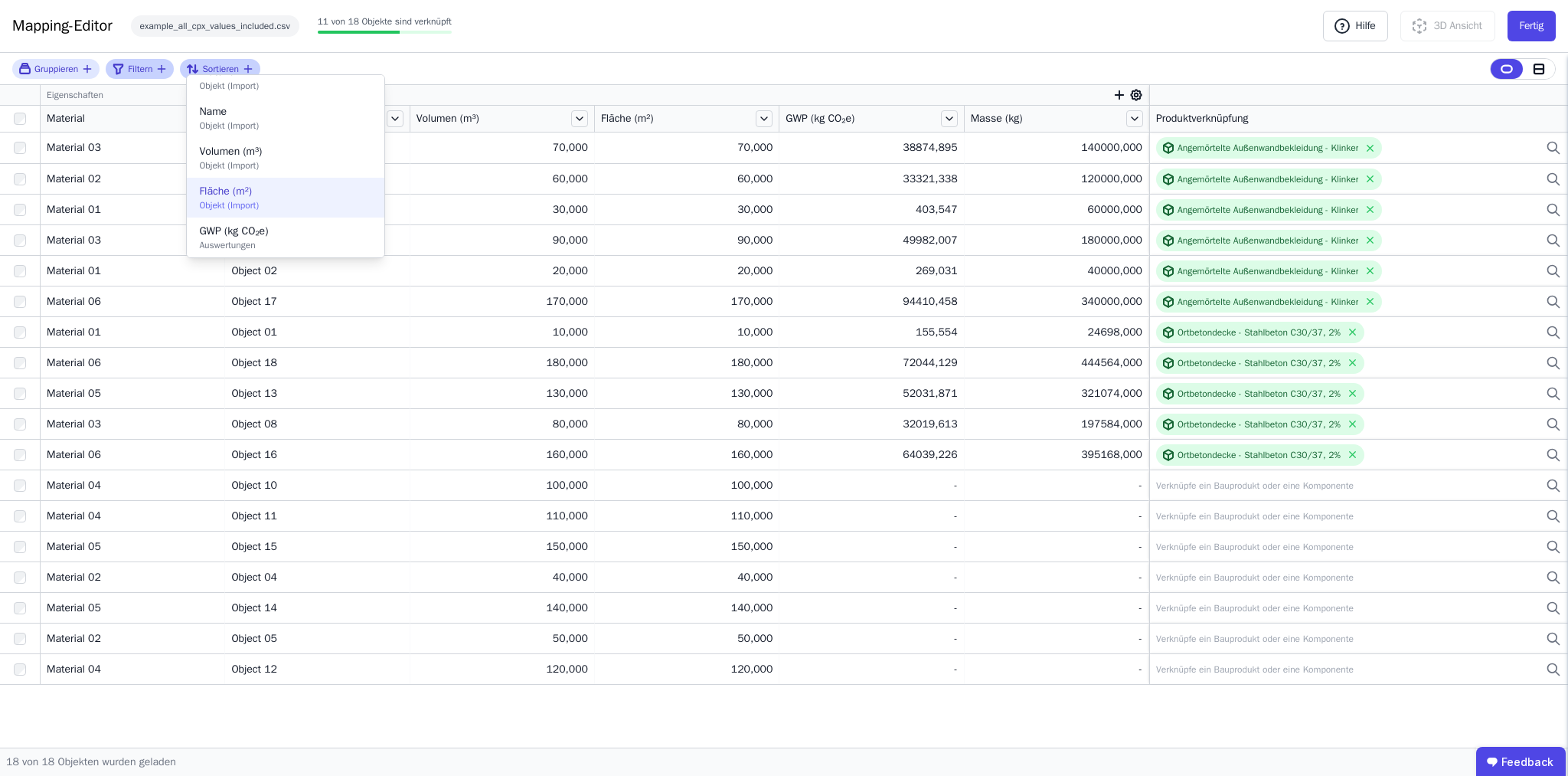 scroll, scrollTop: 14, scrollLeft: 0, axis: vertical 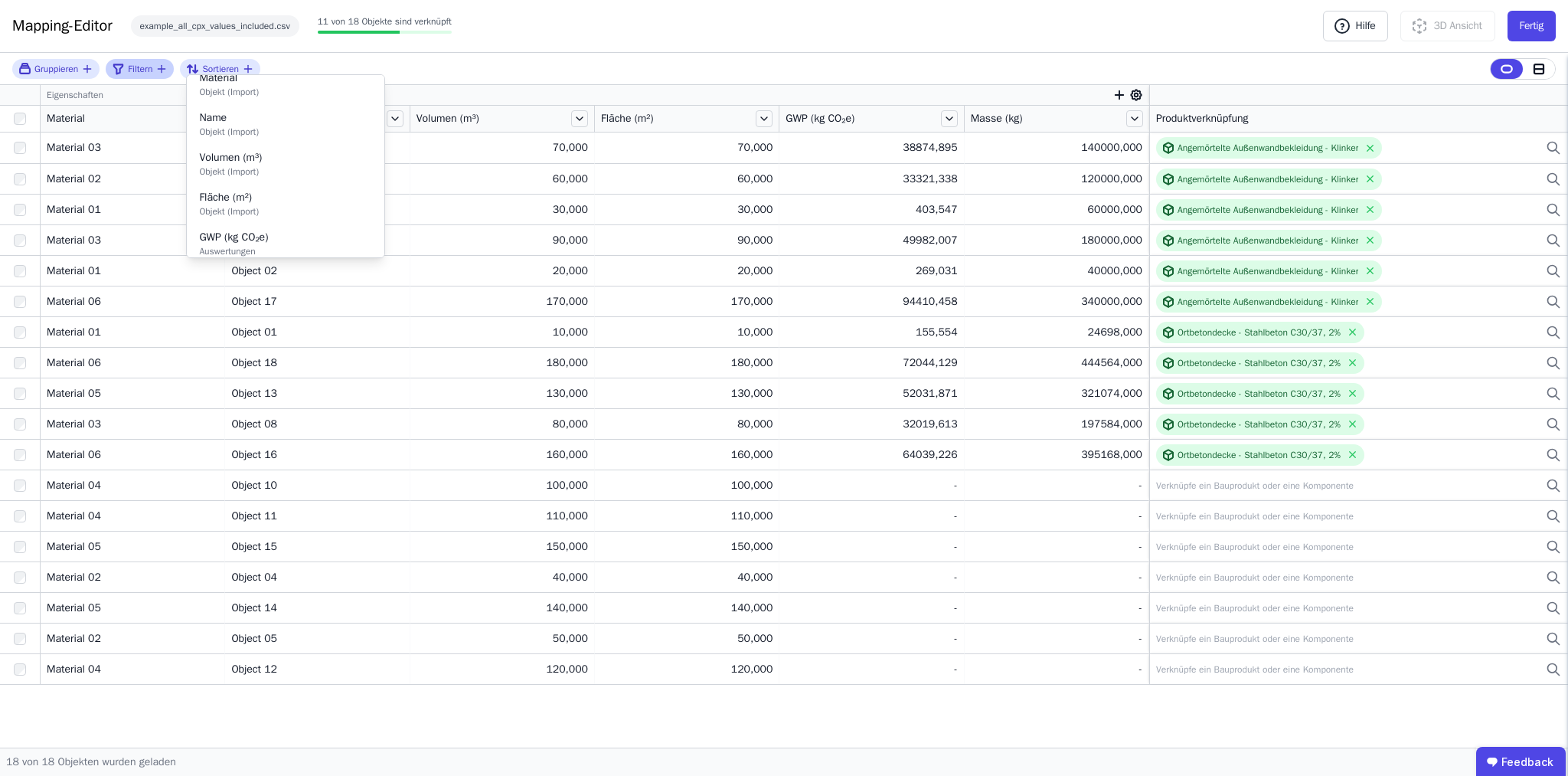 click on "Gruppieren Filtern Sortieren Material Objekt (Import) Name Objekt (Import) Volumen (m³) Objekt (Import) Fläche (m²) Objekt (Import) GWP (kg CO₂e) Auswertungen Masse (kg) Auswertungen" at bounding box center [784, 69] 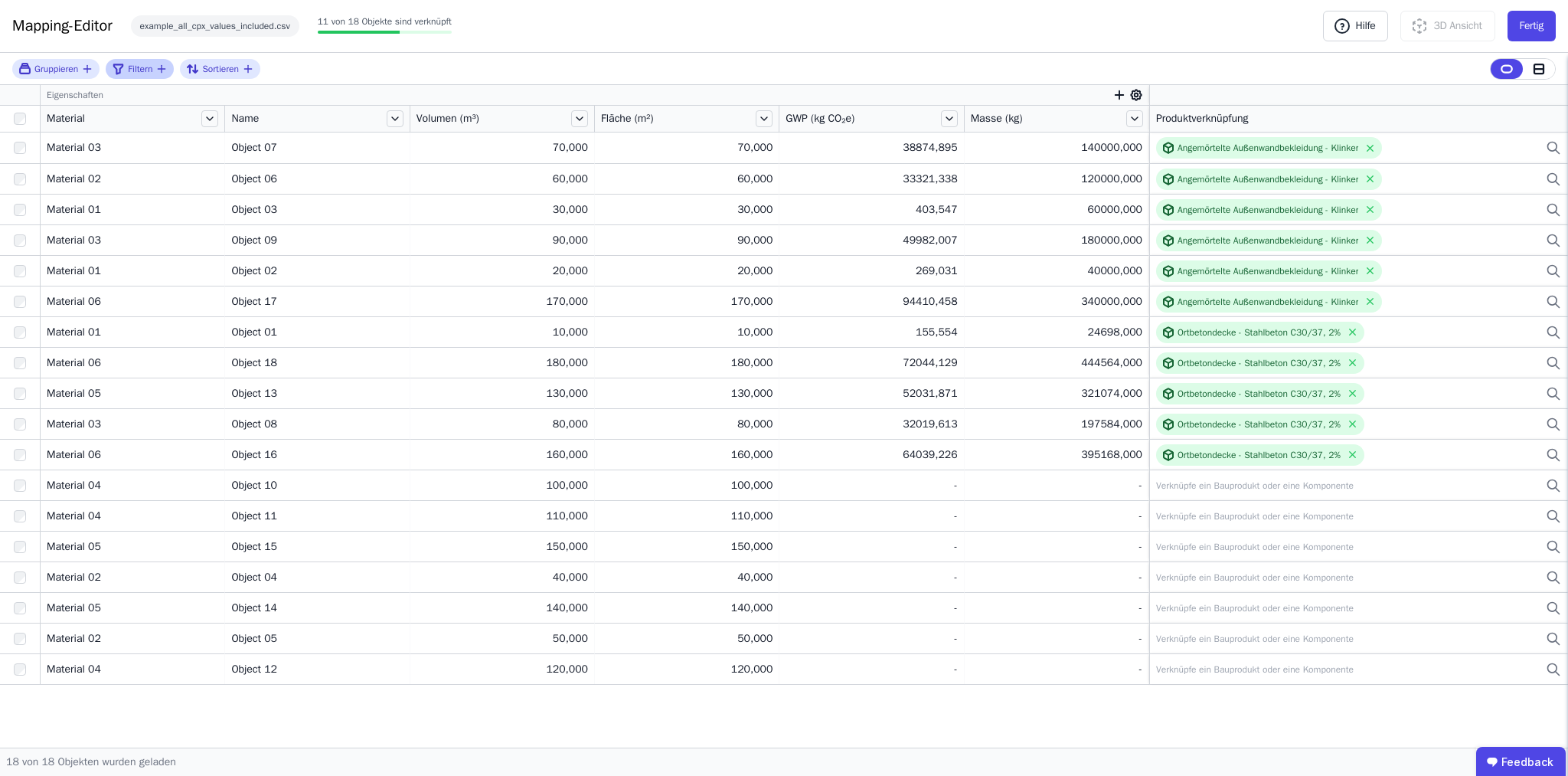 click 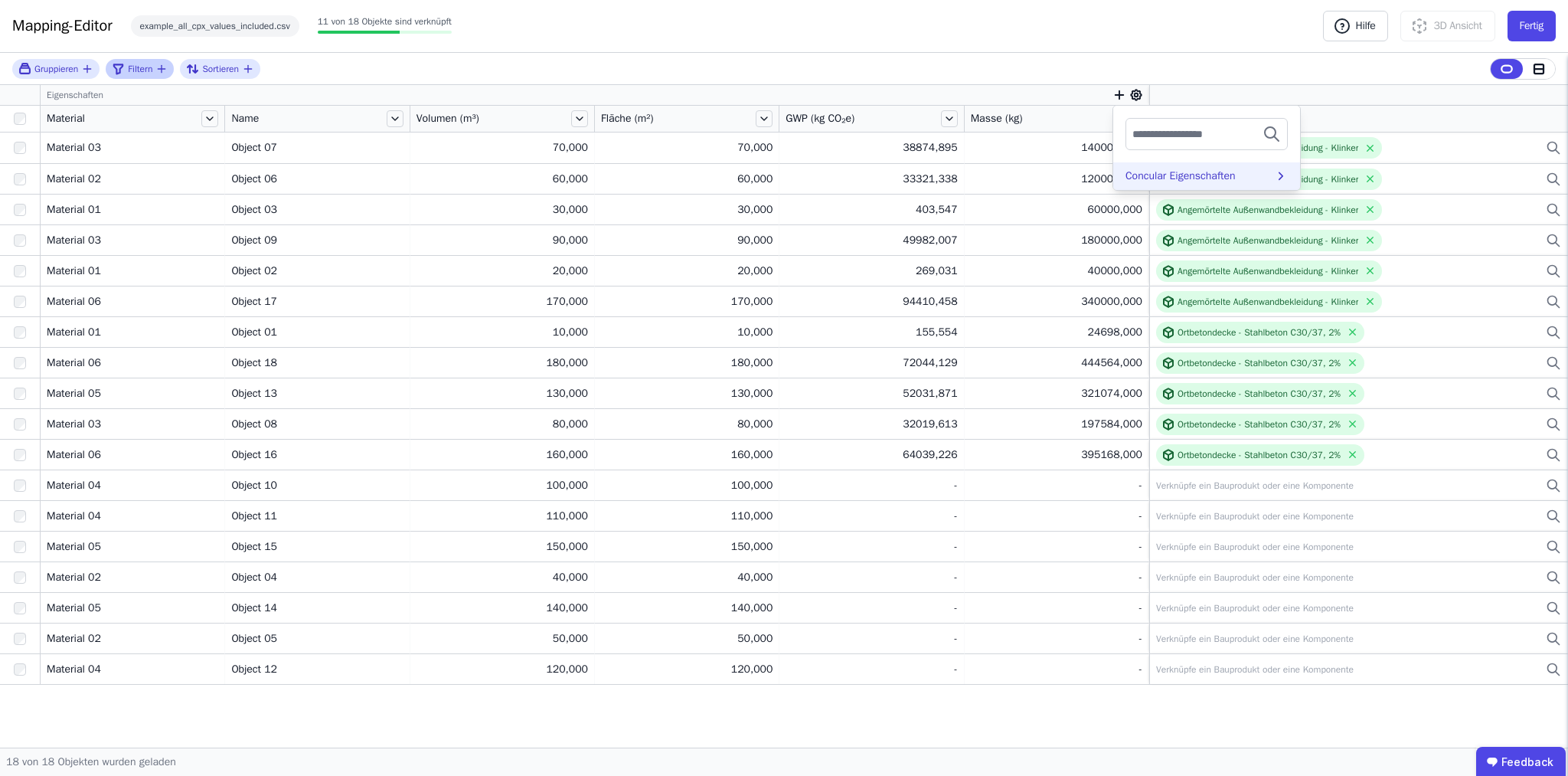 click on "Concular Eigenschaften" at bounding box center [1181, 176] 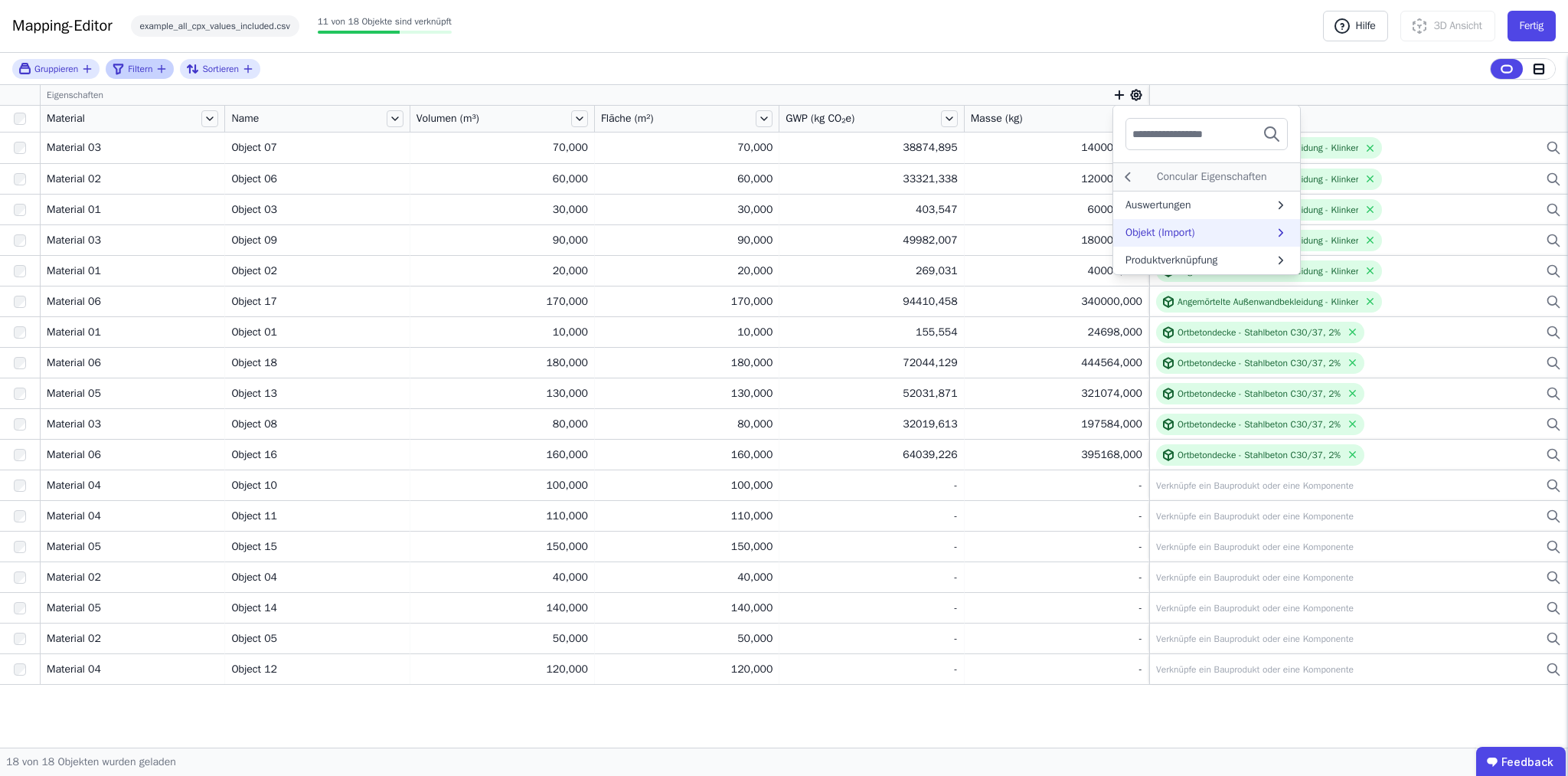 click on "Objekt (Import)" at bounding box center [1160, 233] 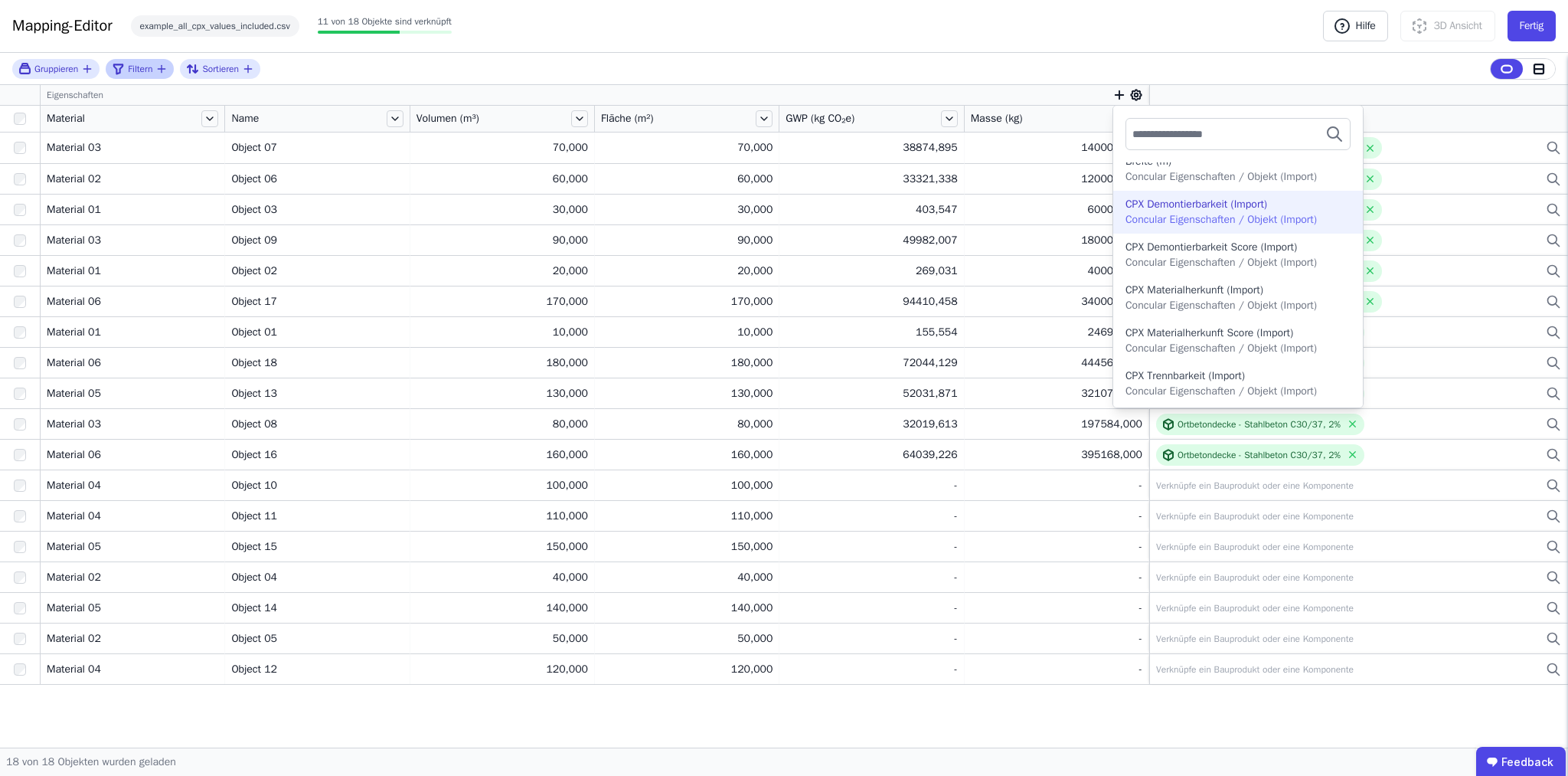 scroll, scrollTop: 0, scrollLeft: 0, axis: both 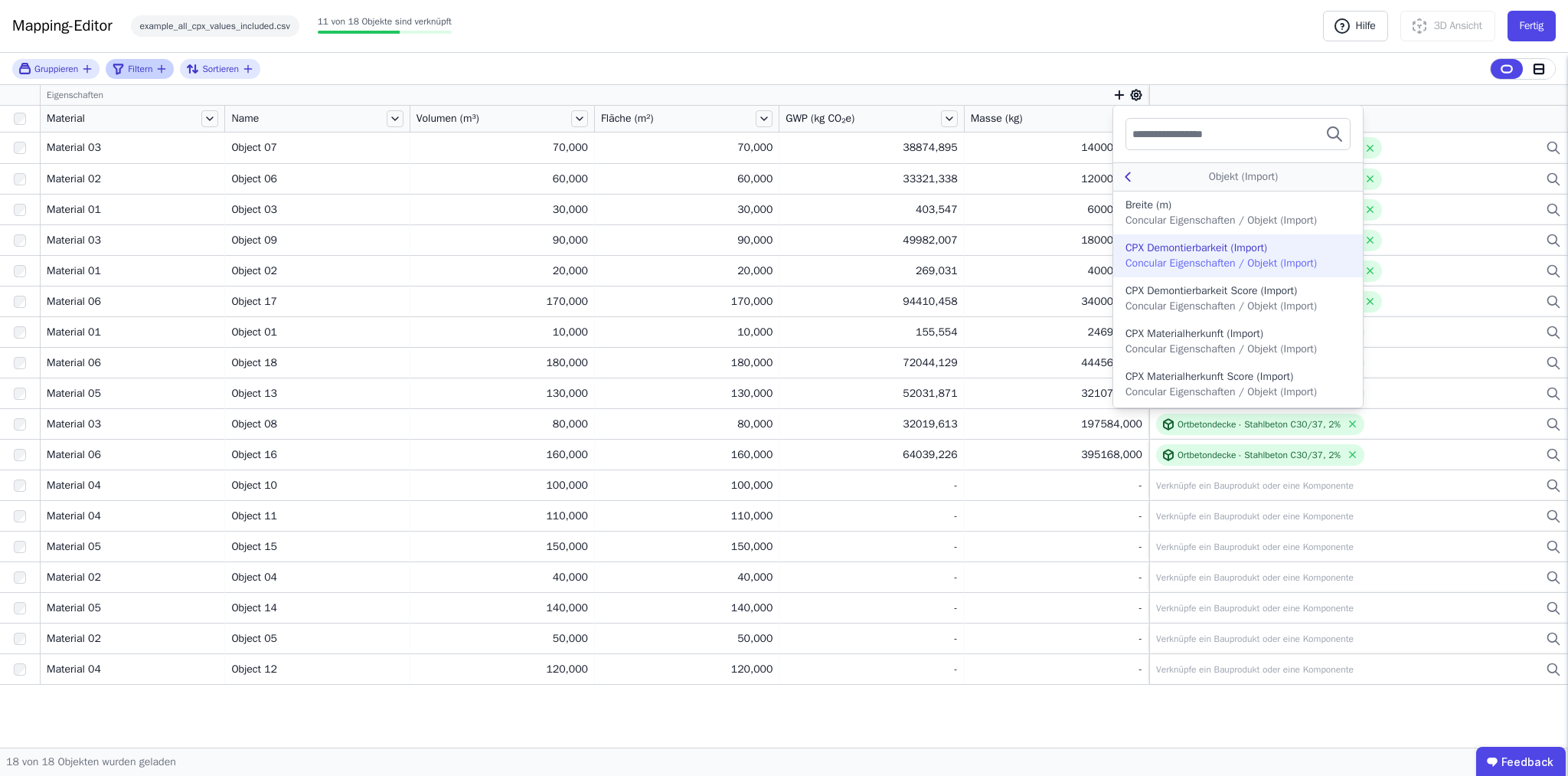 click 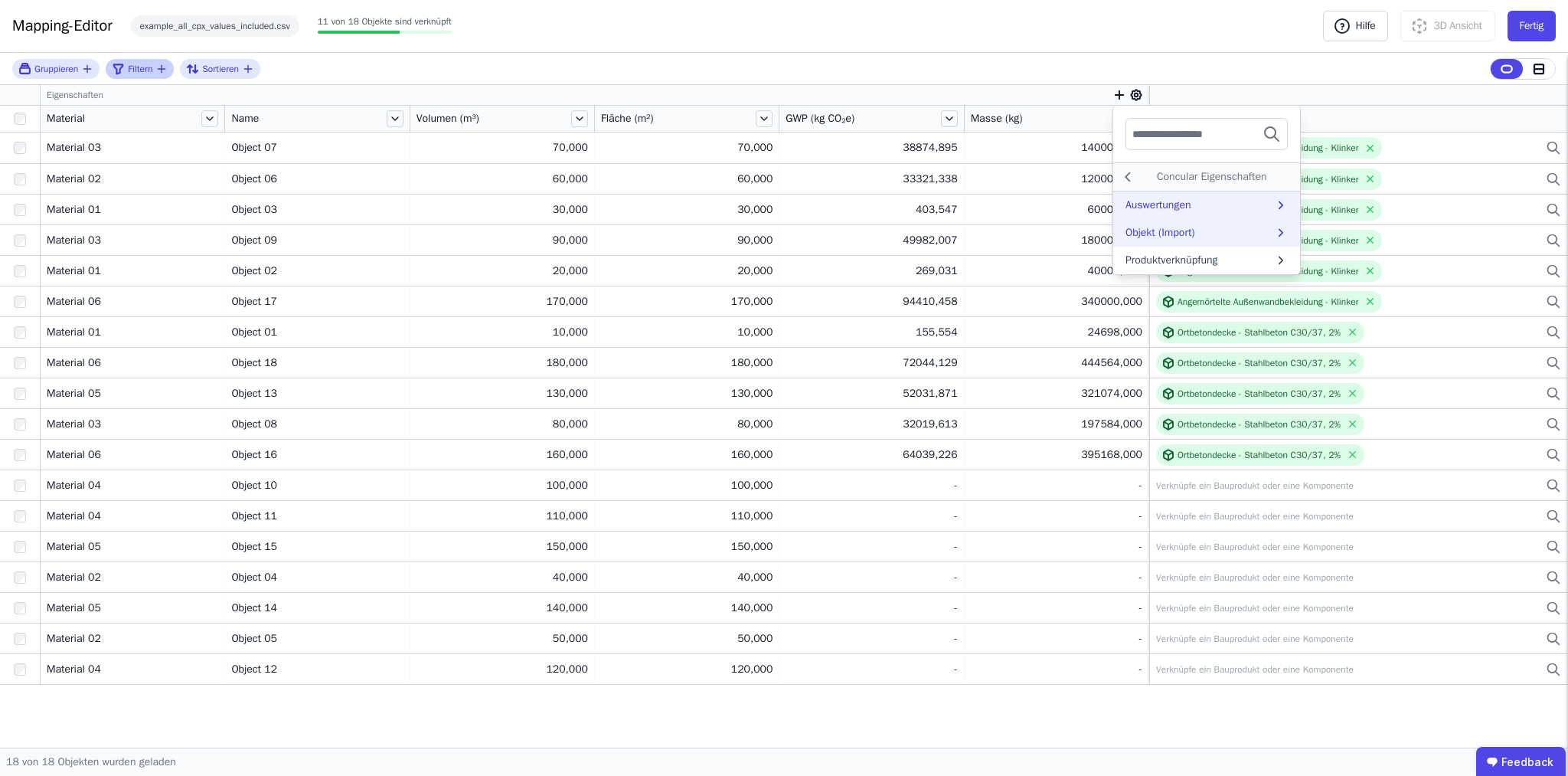 click on "Auswertungen" at bounding box center (1158, 205) 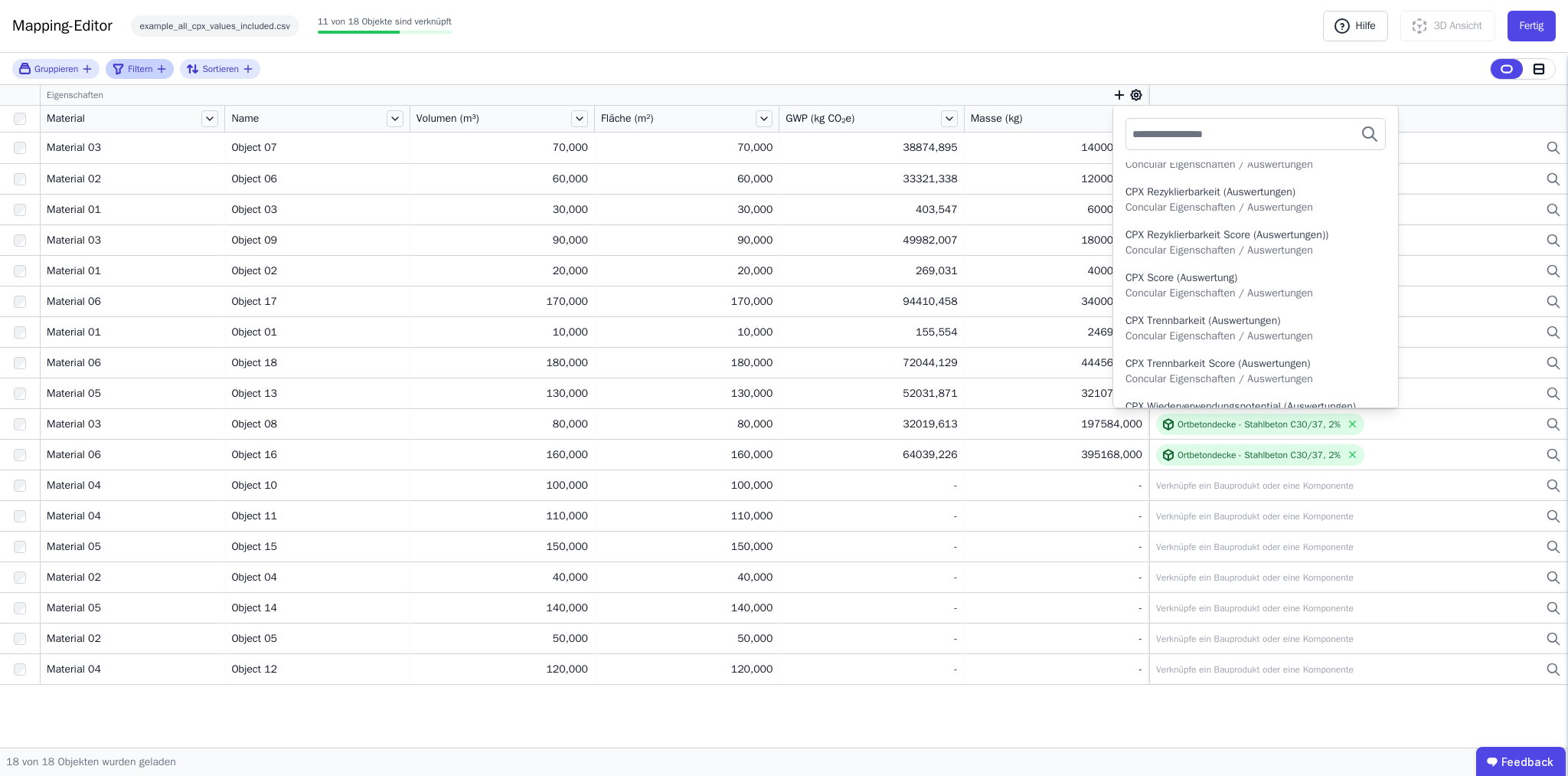 scroll, scrollTop: 313, scrollLeft: 0, axis: vertical 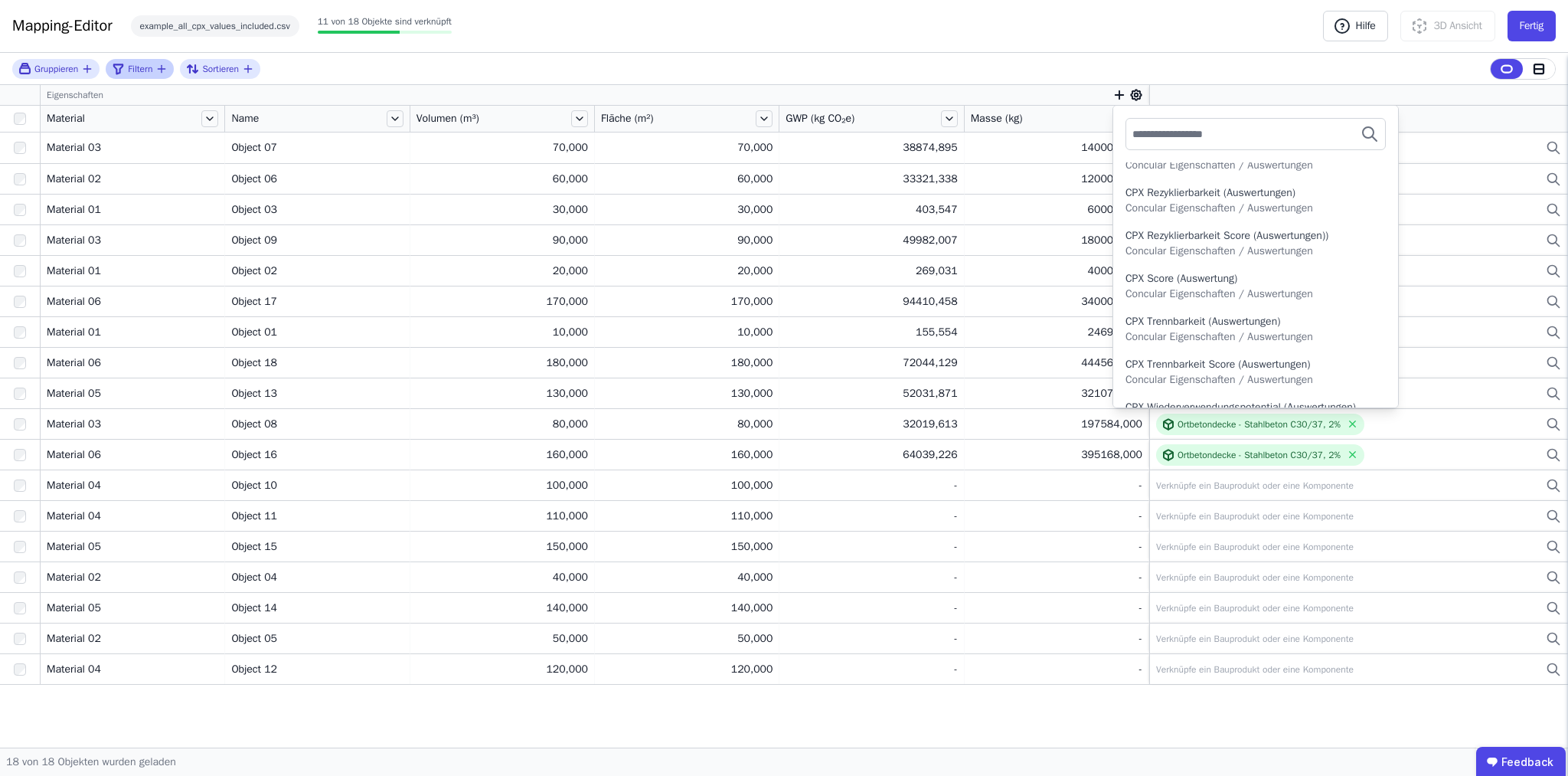 click 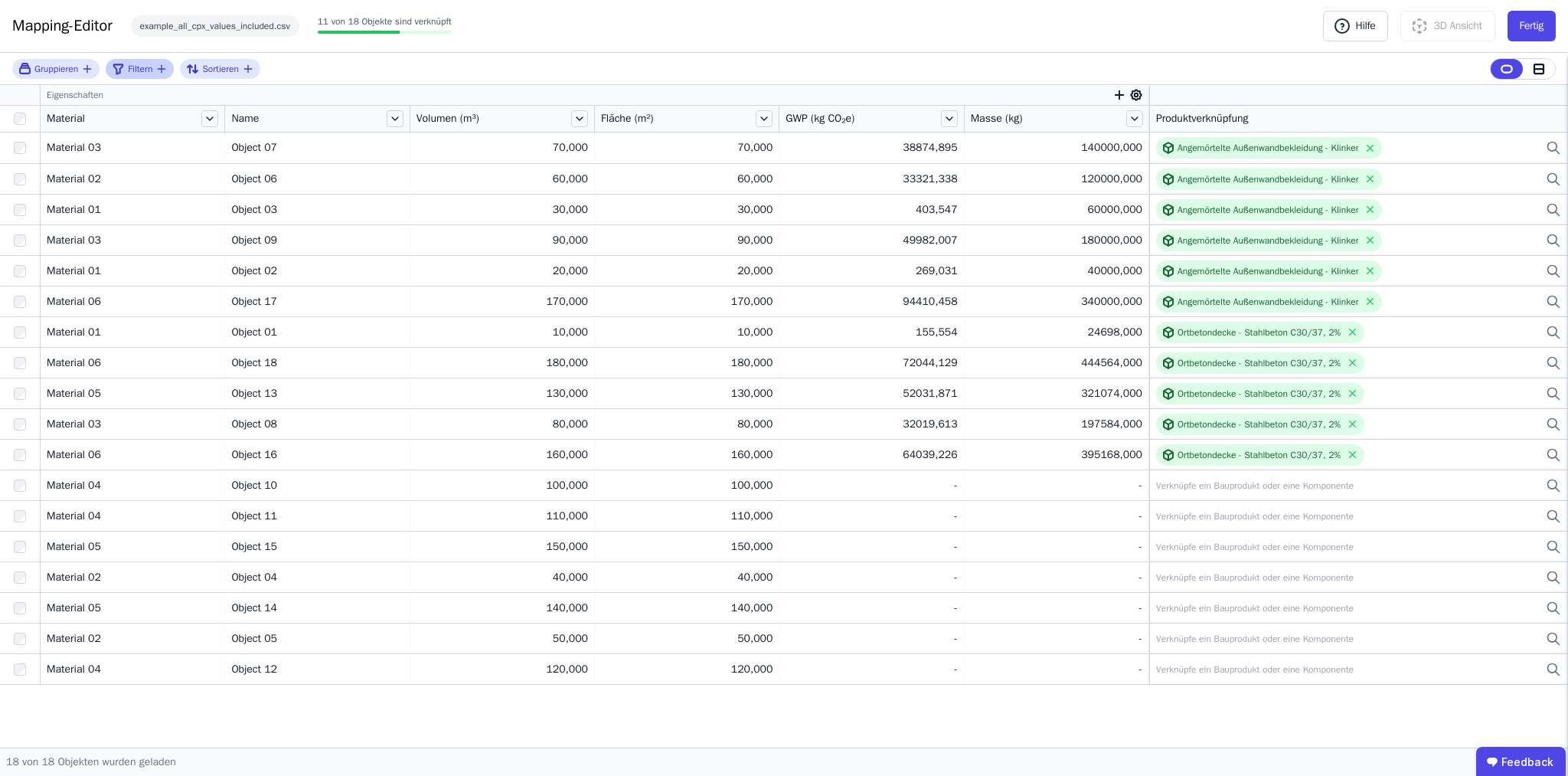click 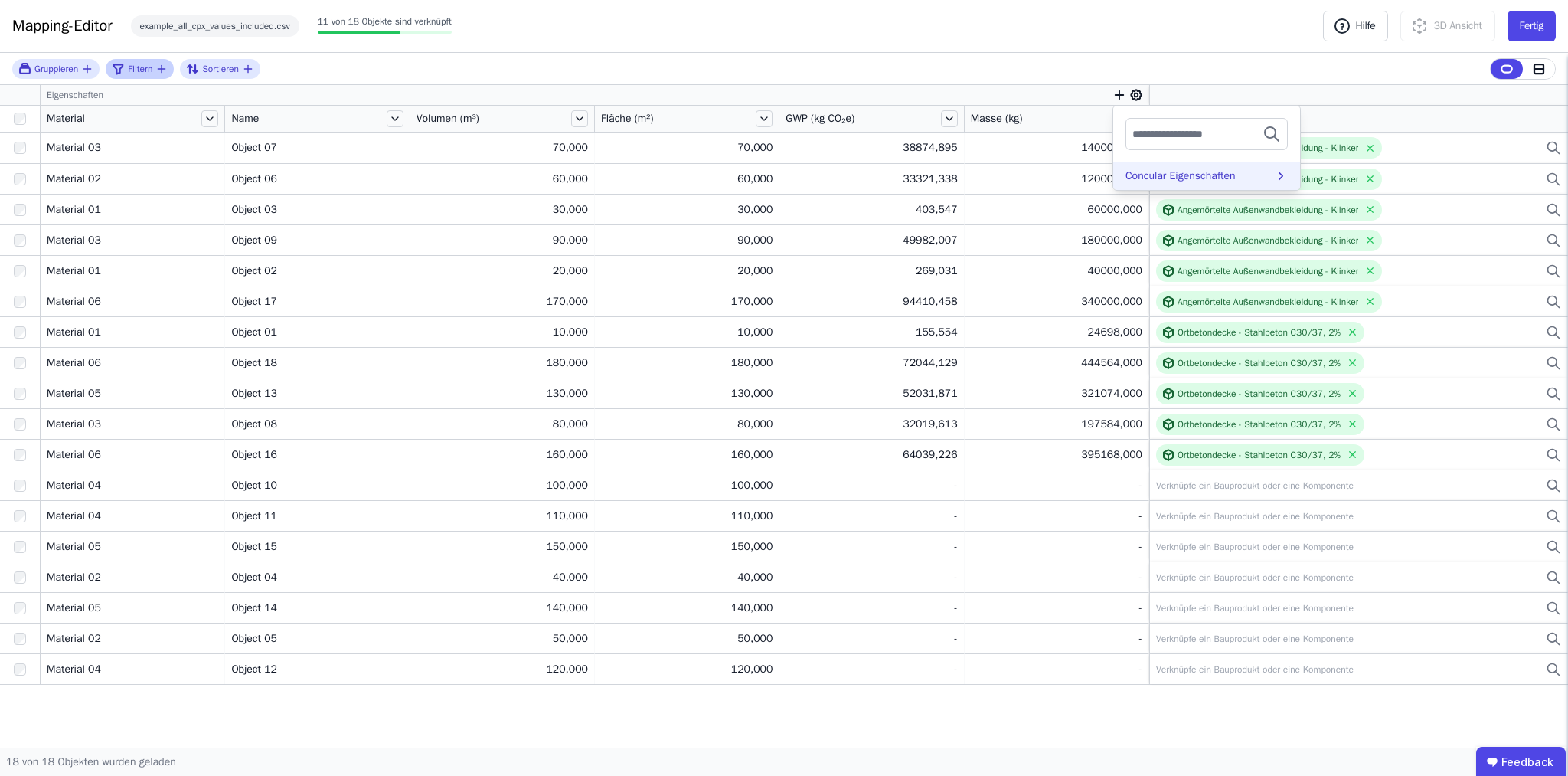 click on "Concular Eigenschaften" at bounding box center (1181, 176) 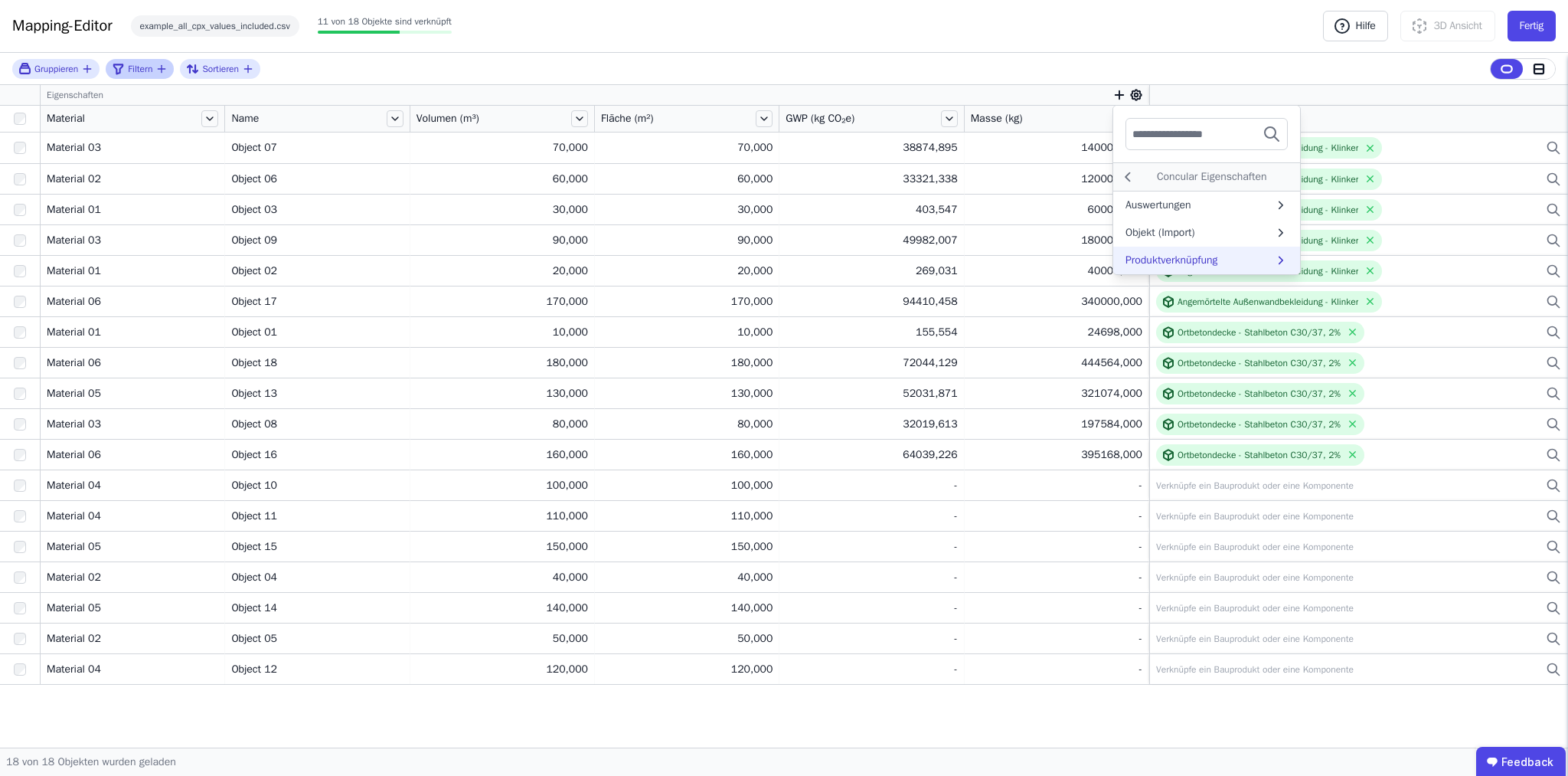 click on "Produktverknüpfung" at bounding box center (1171, 260) 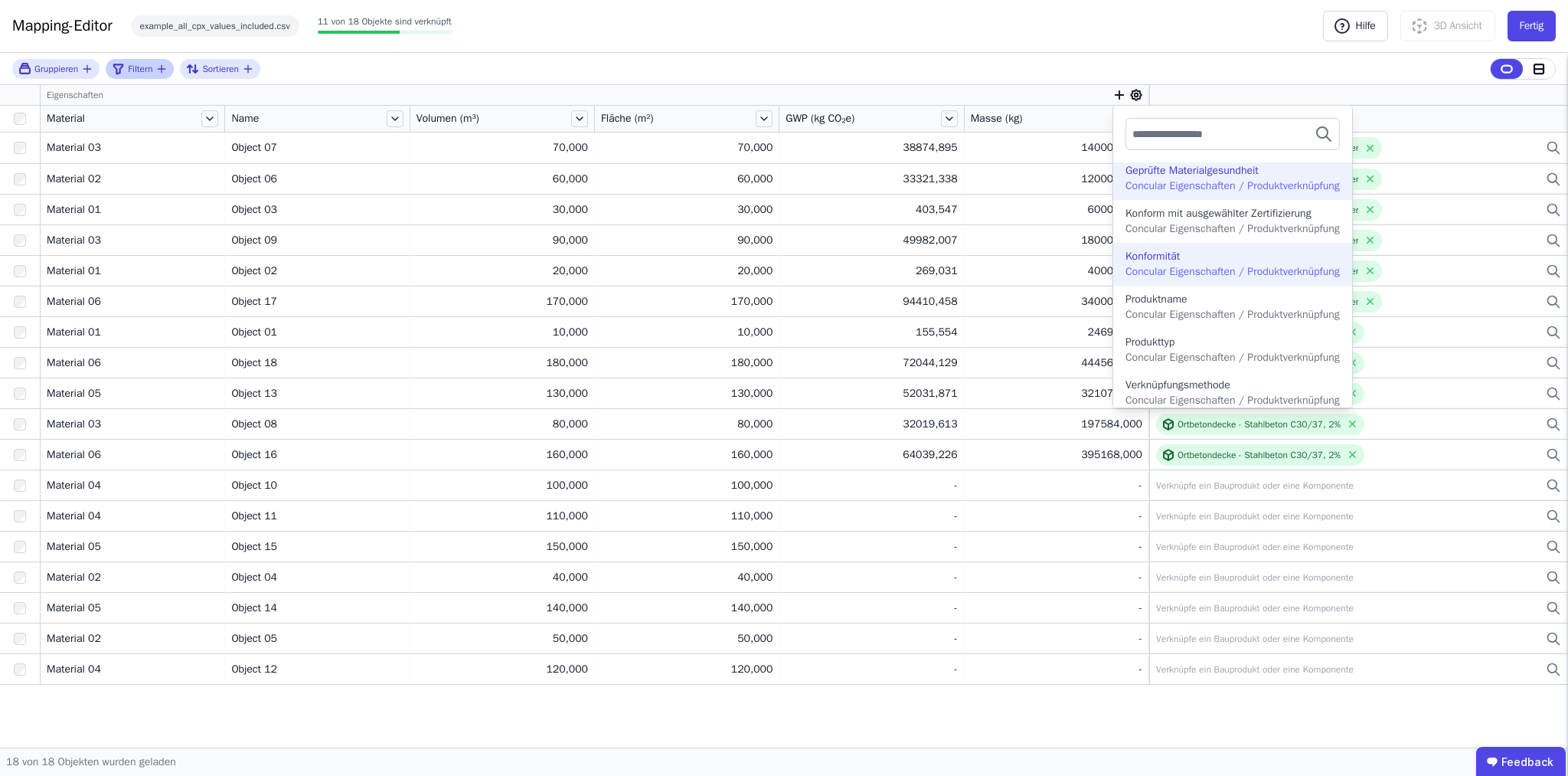 scroll, scrollTop: 126, scrollLeft: 0, axis: vertical 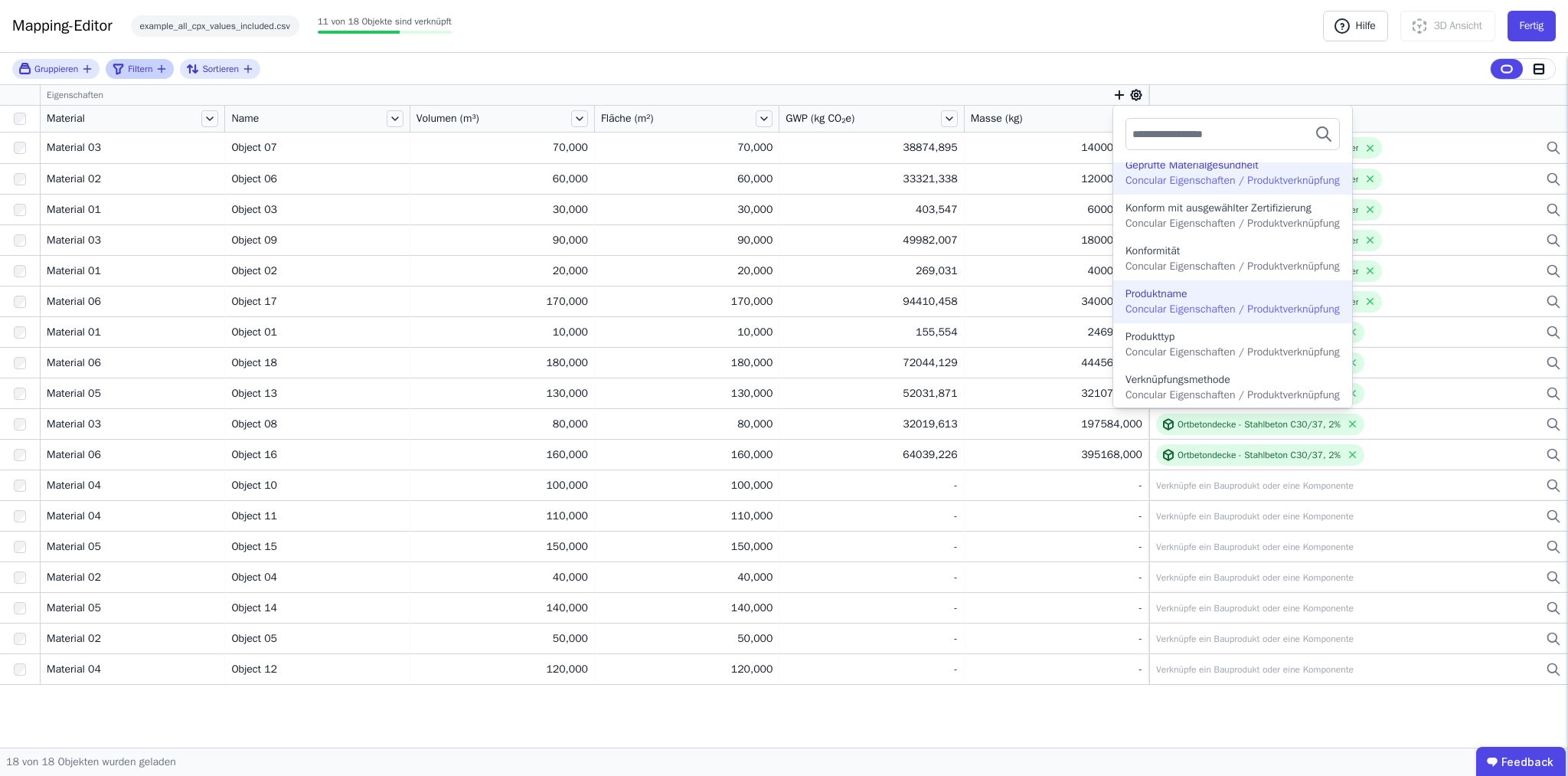 click on "Produktname" at bounding box center [1156, 294] 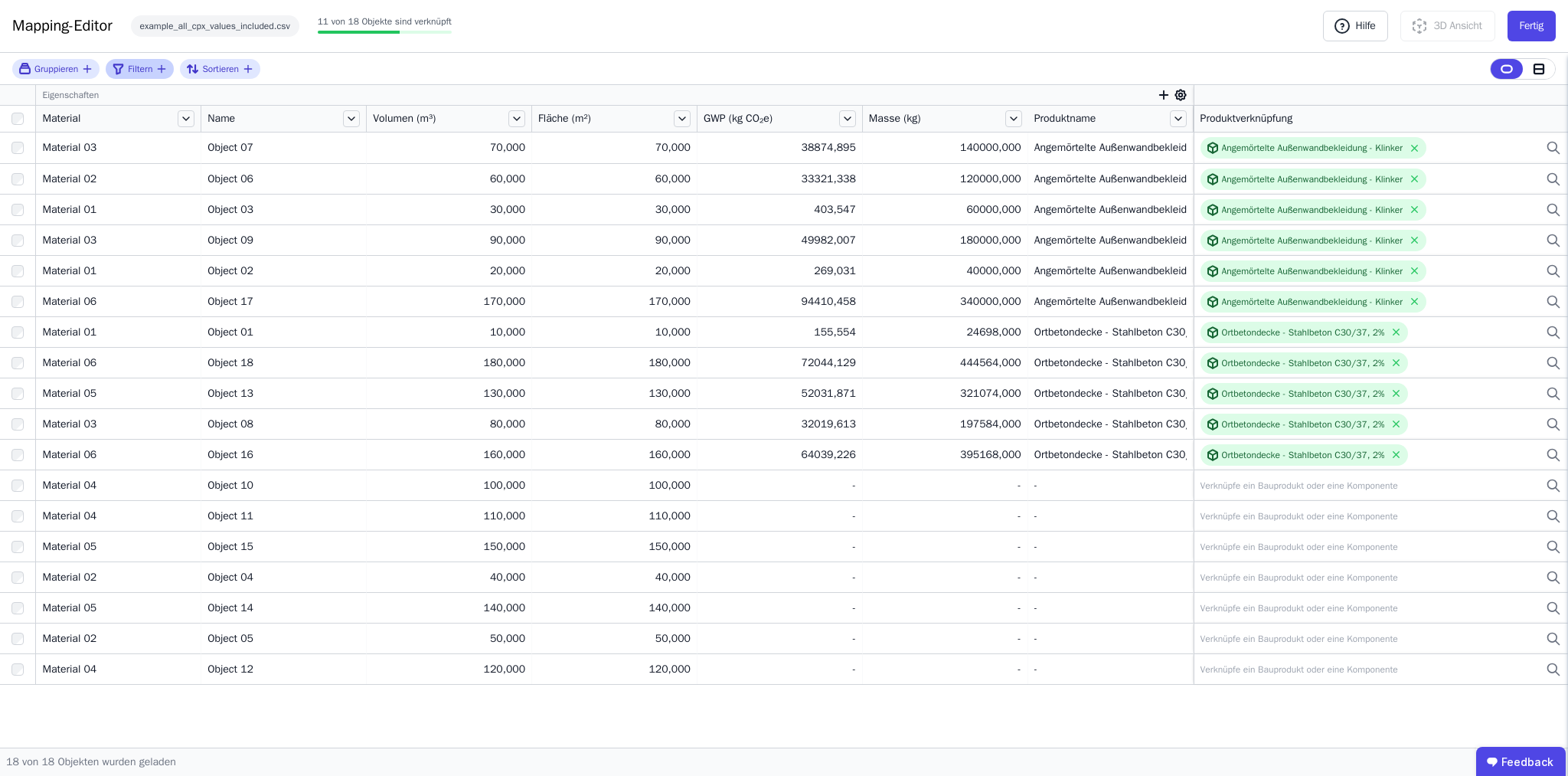 click 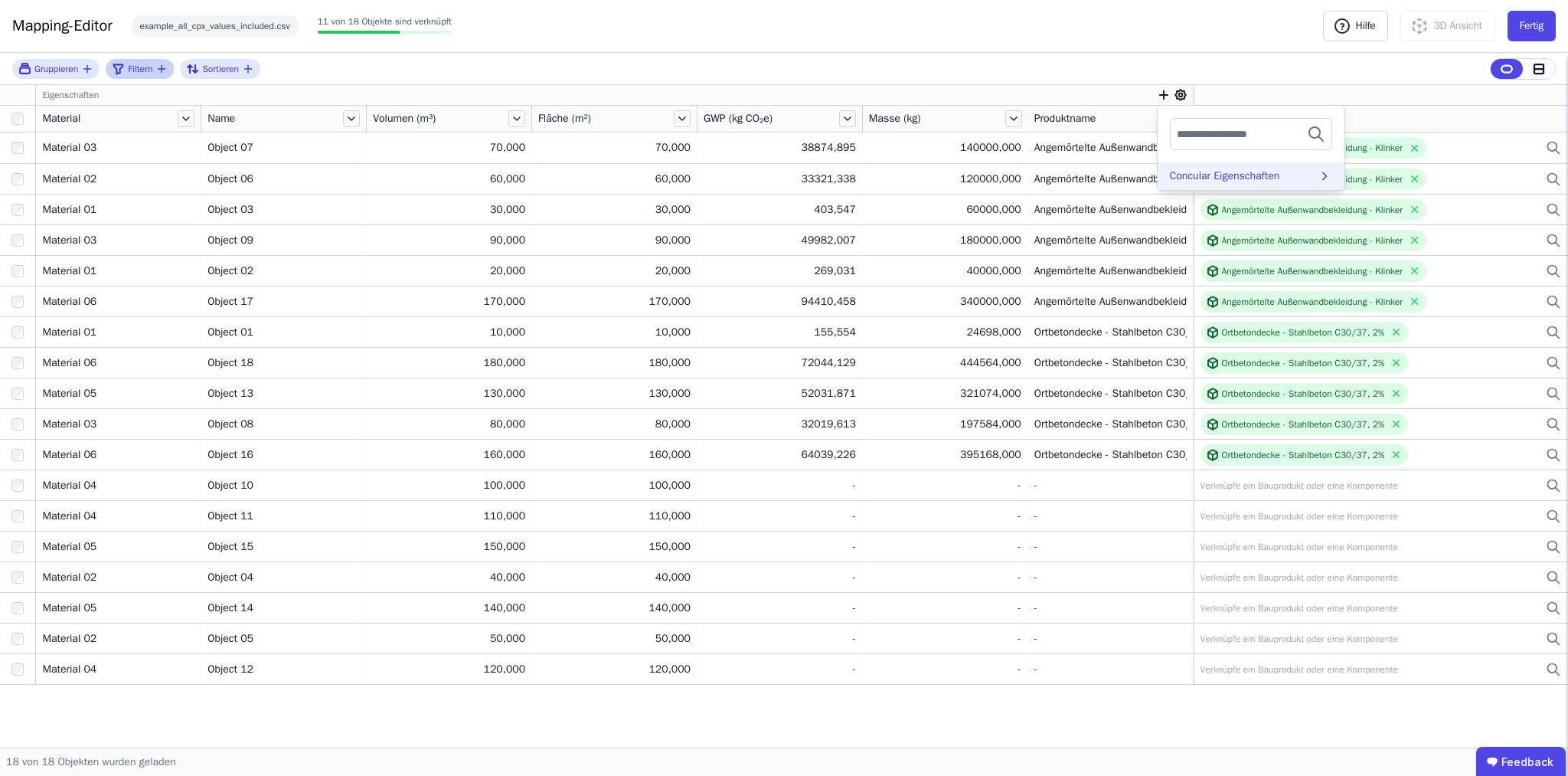 click on "Concular Eigenschaften" at bounding box center (1251, 176) 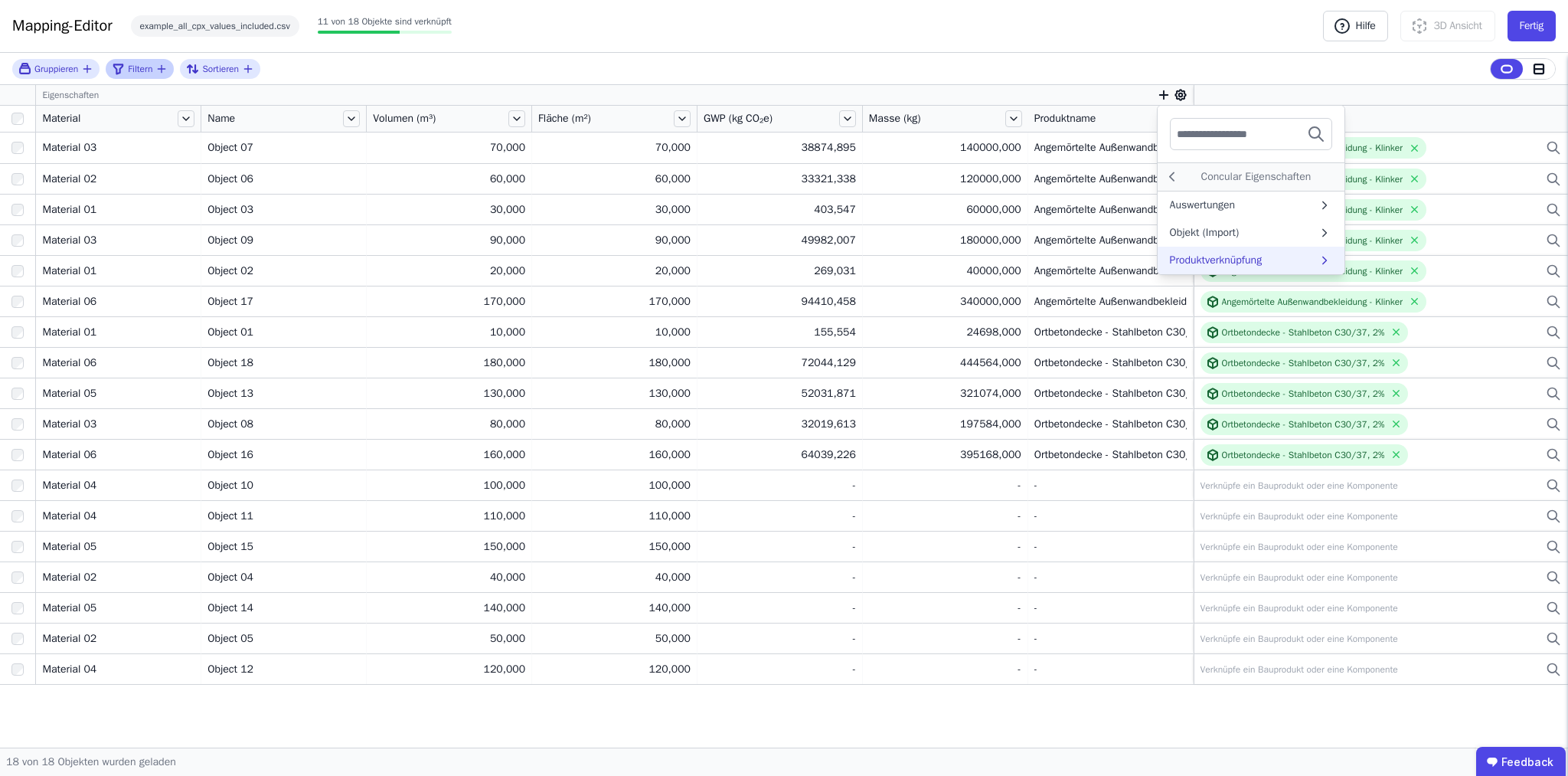 click on "Produktverknüpfung" at bounding box center (1216, 260) 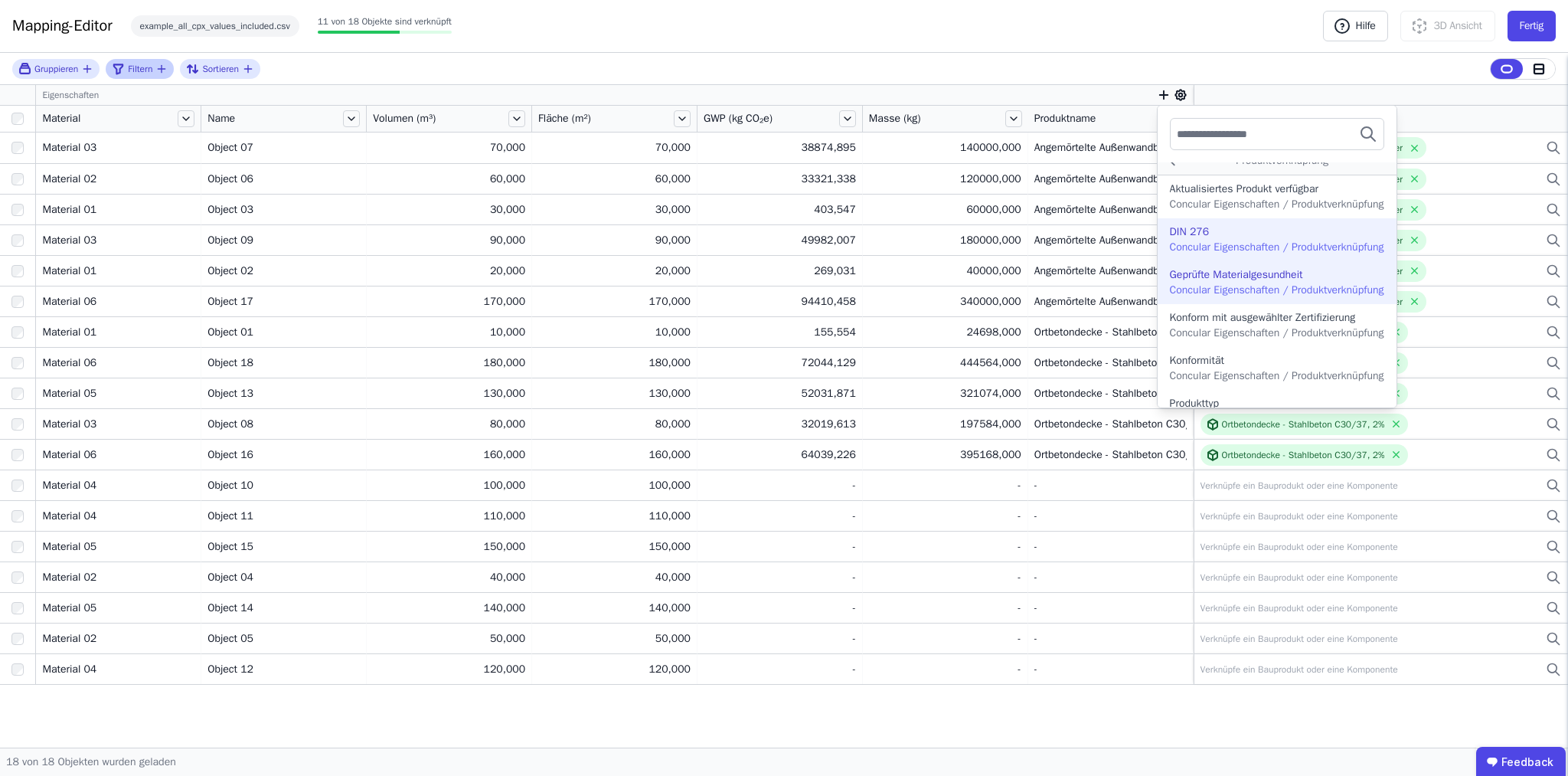 scroll, scrollTop: 0, scrollLeft: 0, axis: both 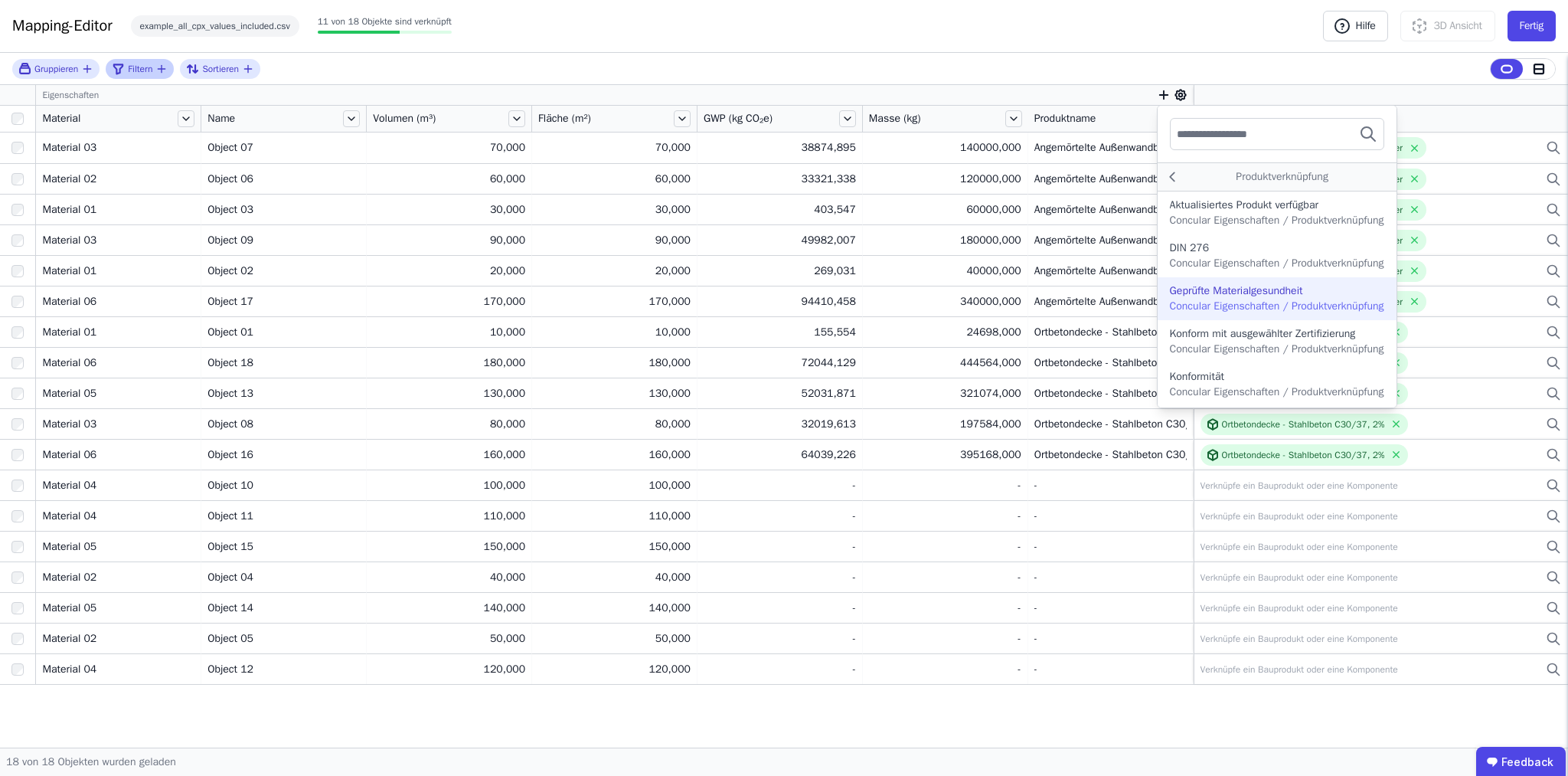 click on "Gruppieren Filtern Sortieren" at bounding box center (784, 69) 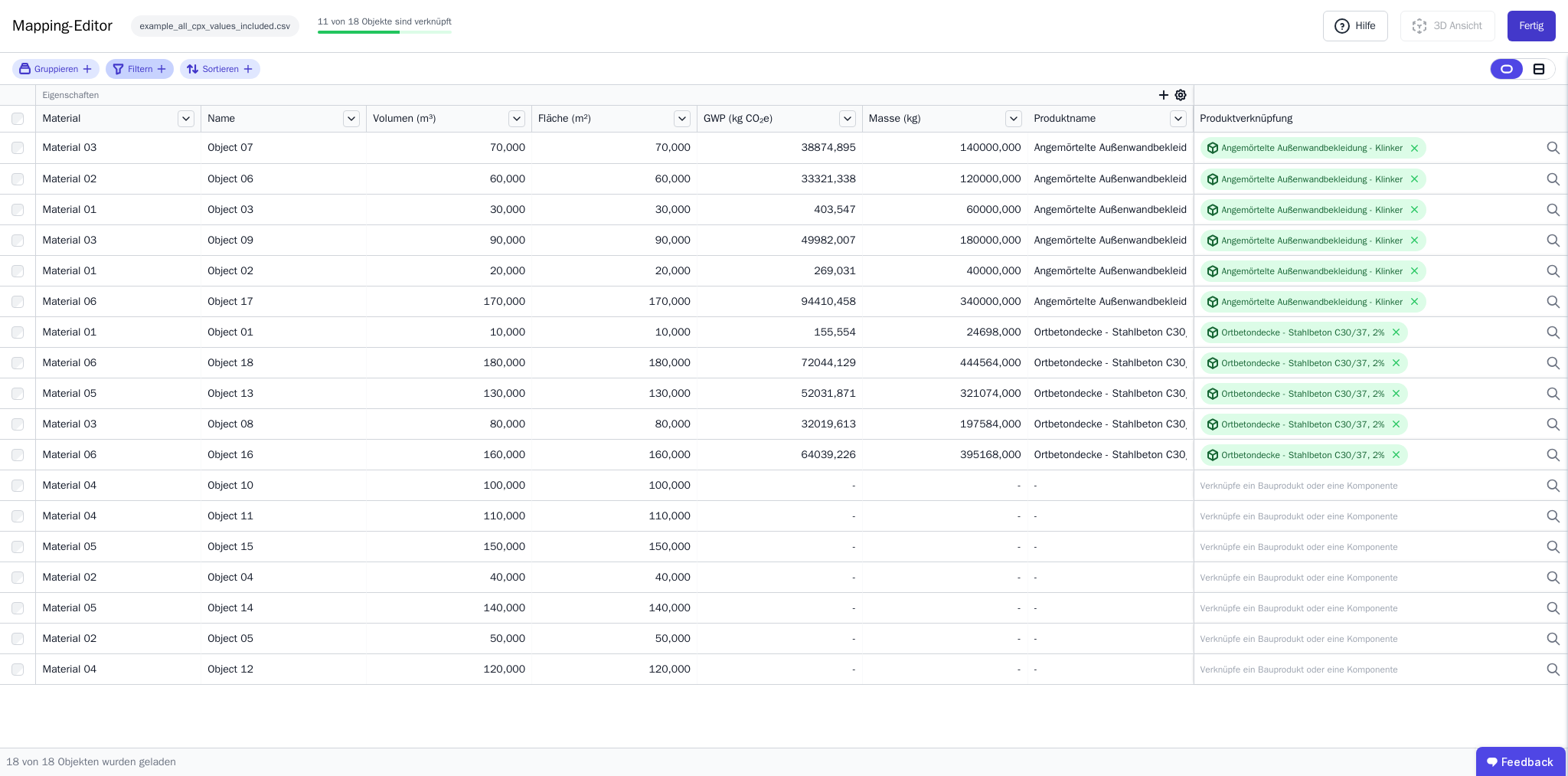 click on "Fertig" at bounding box center [1531, 26] 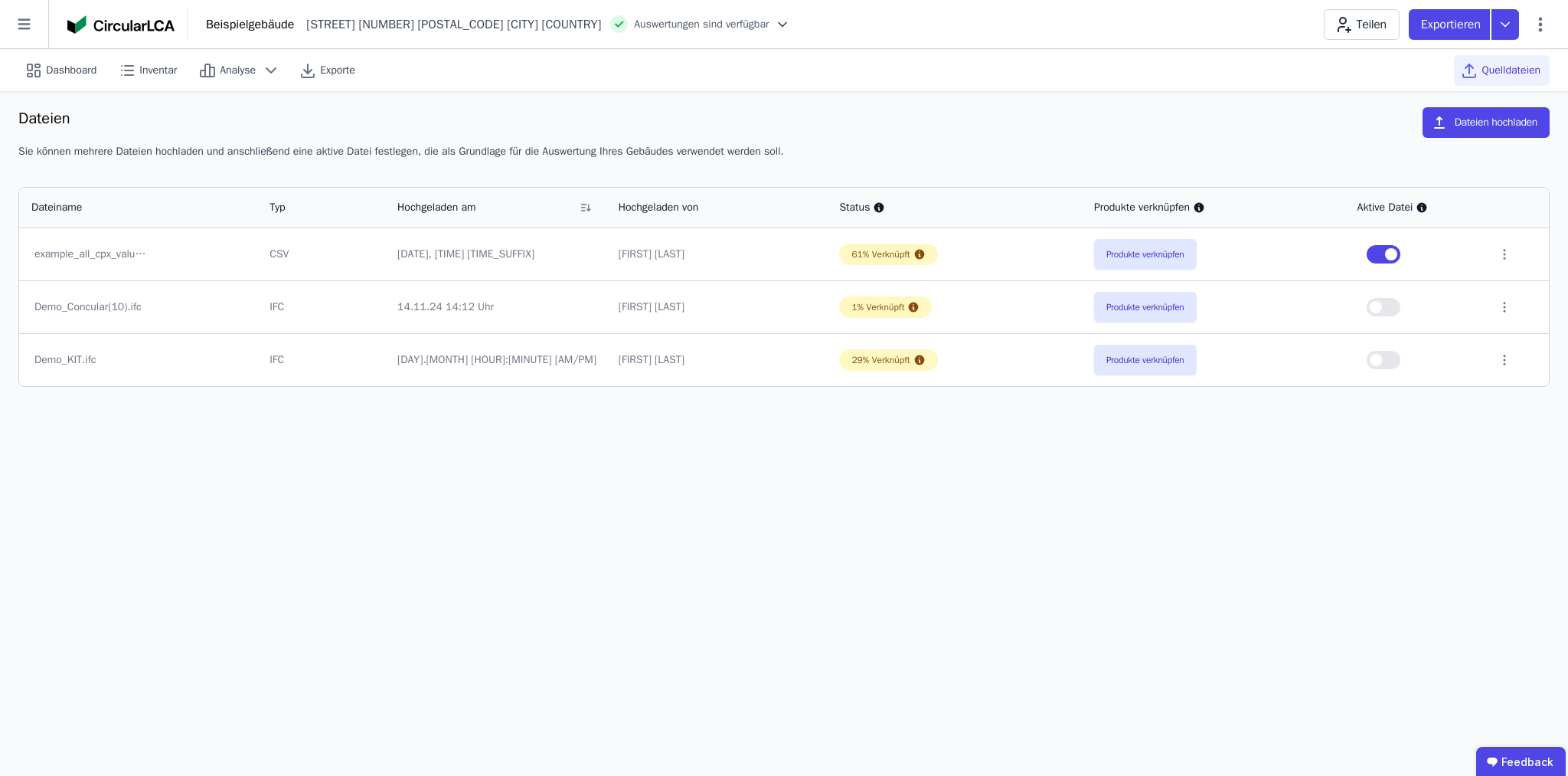 scroll, scrollTop: 0, scrollLeft: 0, axis: both 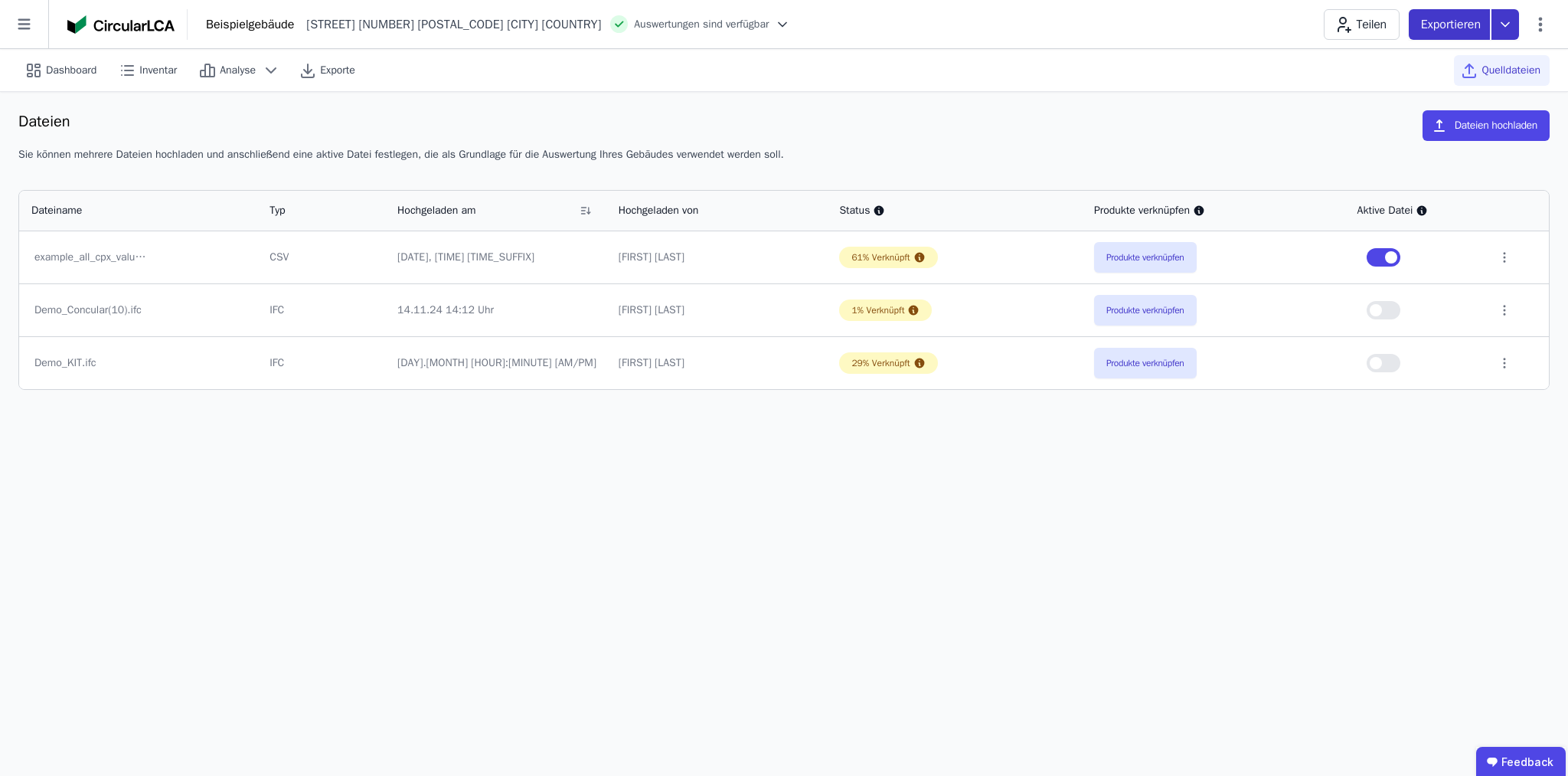 click 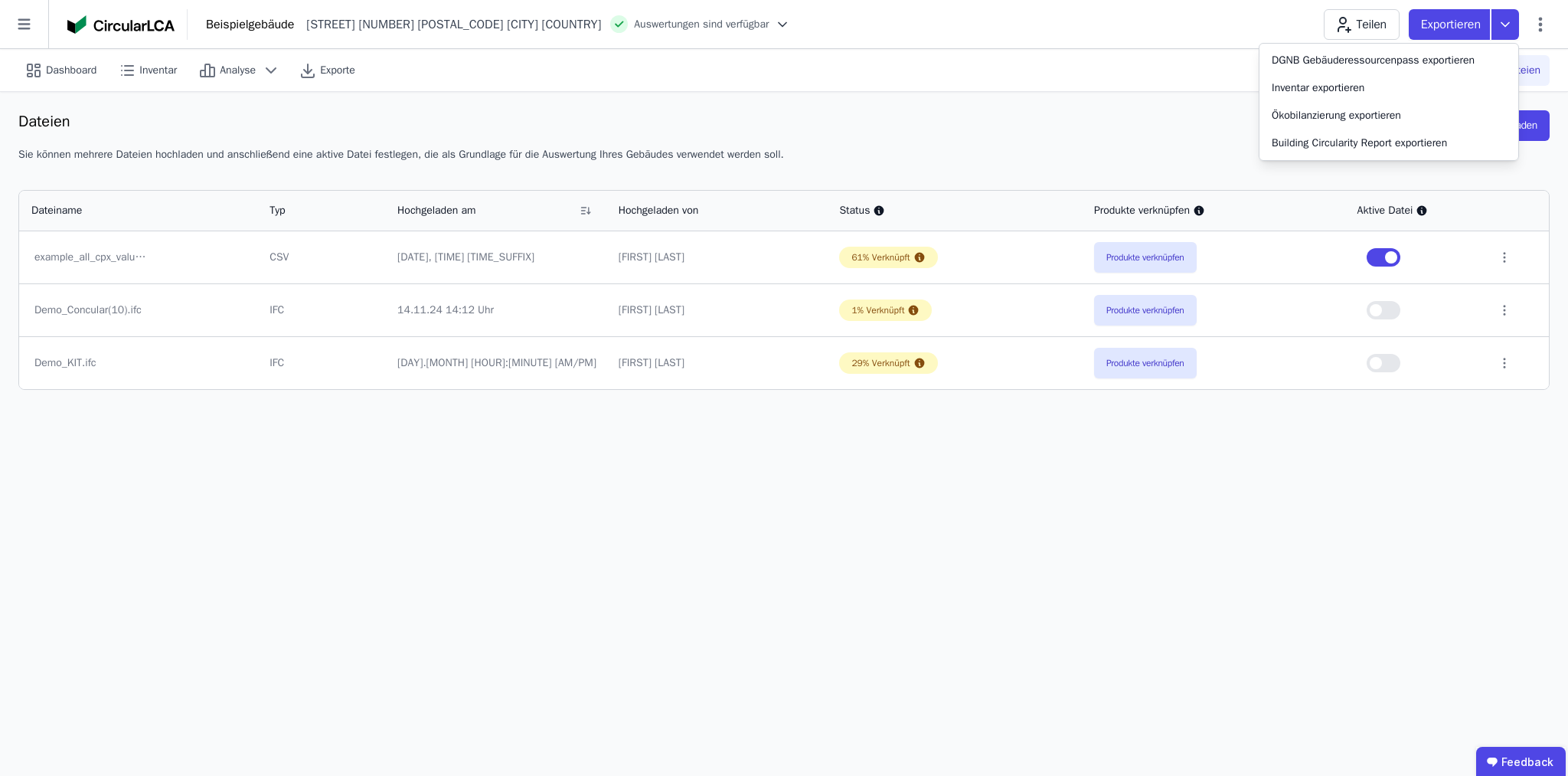 click on "Dateiname Typ Hochgeladen am Hochgeladen von Status Produkte verknüpfen Aktive Datei example_all_cpx_values_included.csv CSV 15.07.25 14:24 Uhr [FIRST] [LAST] 61% Verknüpft Produkte verknüpfen Demo_Concular(10).ifc IFC 14.11.24 14:12 Uhr [FIRST] [LAST] 1% Verknüpft Produkte verknüpfen Demo_KIT.ifc IFC 30.10.24 13:20 Uhr [FIRST] [LAST] 29% Verknüpft Produkte verknüpfen" at bounding box center (784, 282) 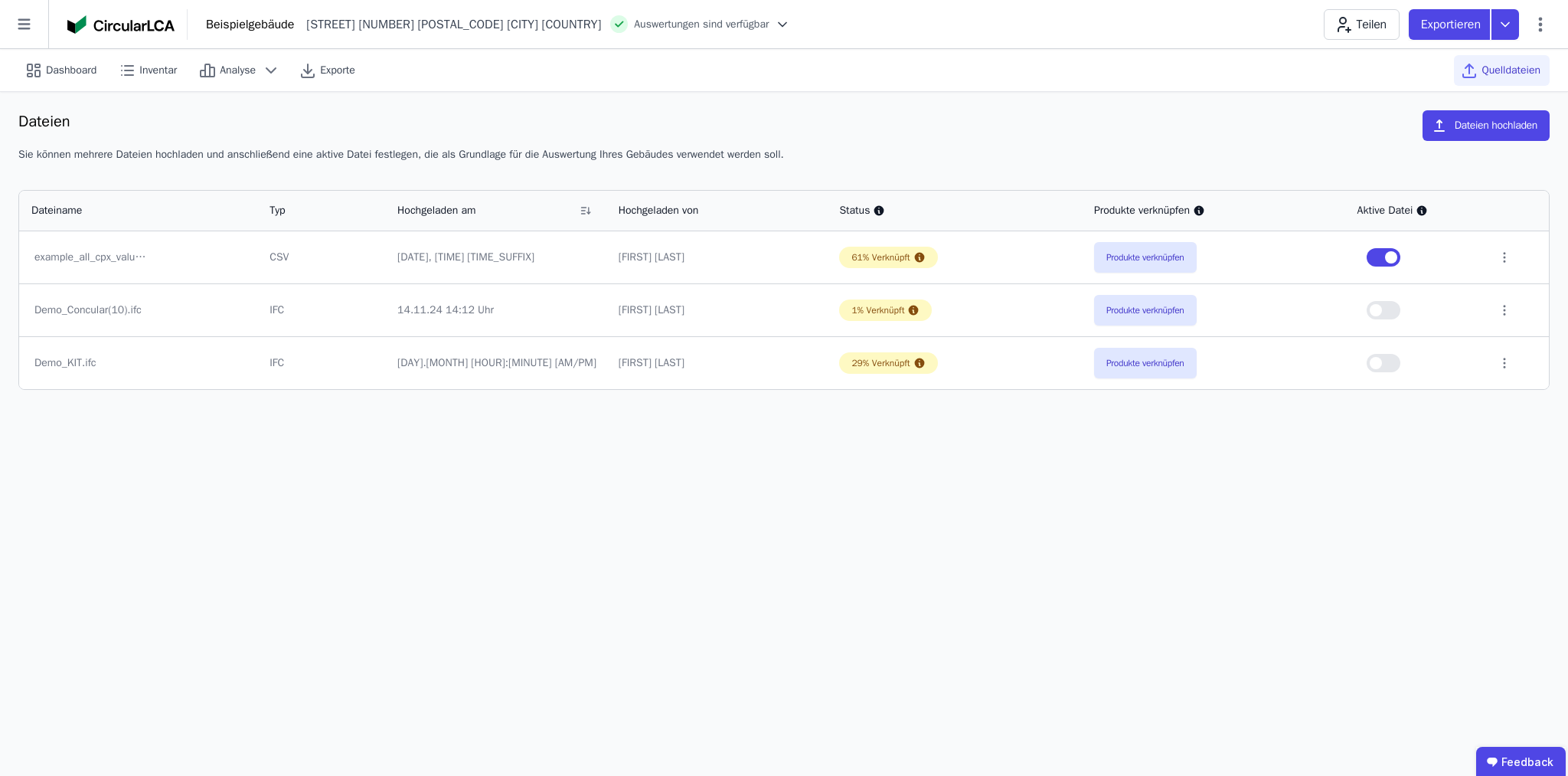 click at bounding box center [1391, 257] 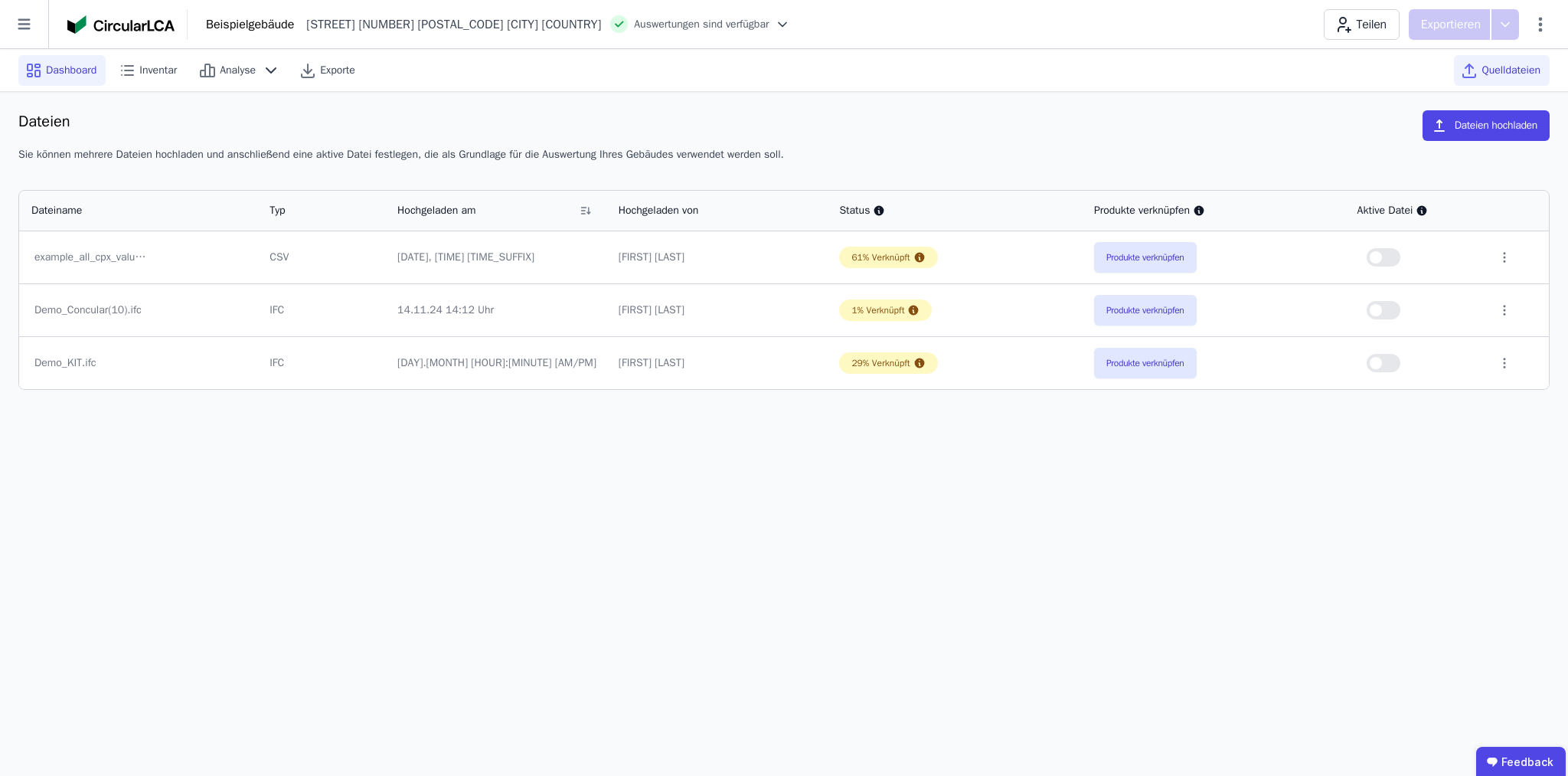 click on "Dashboard" at bounding box center (71, 70) 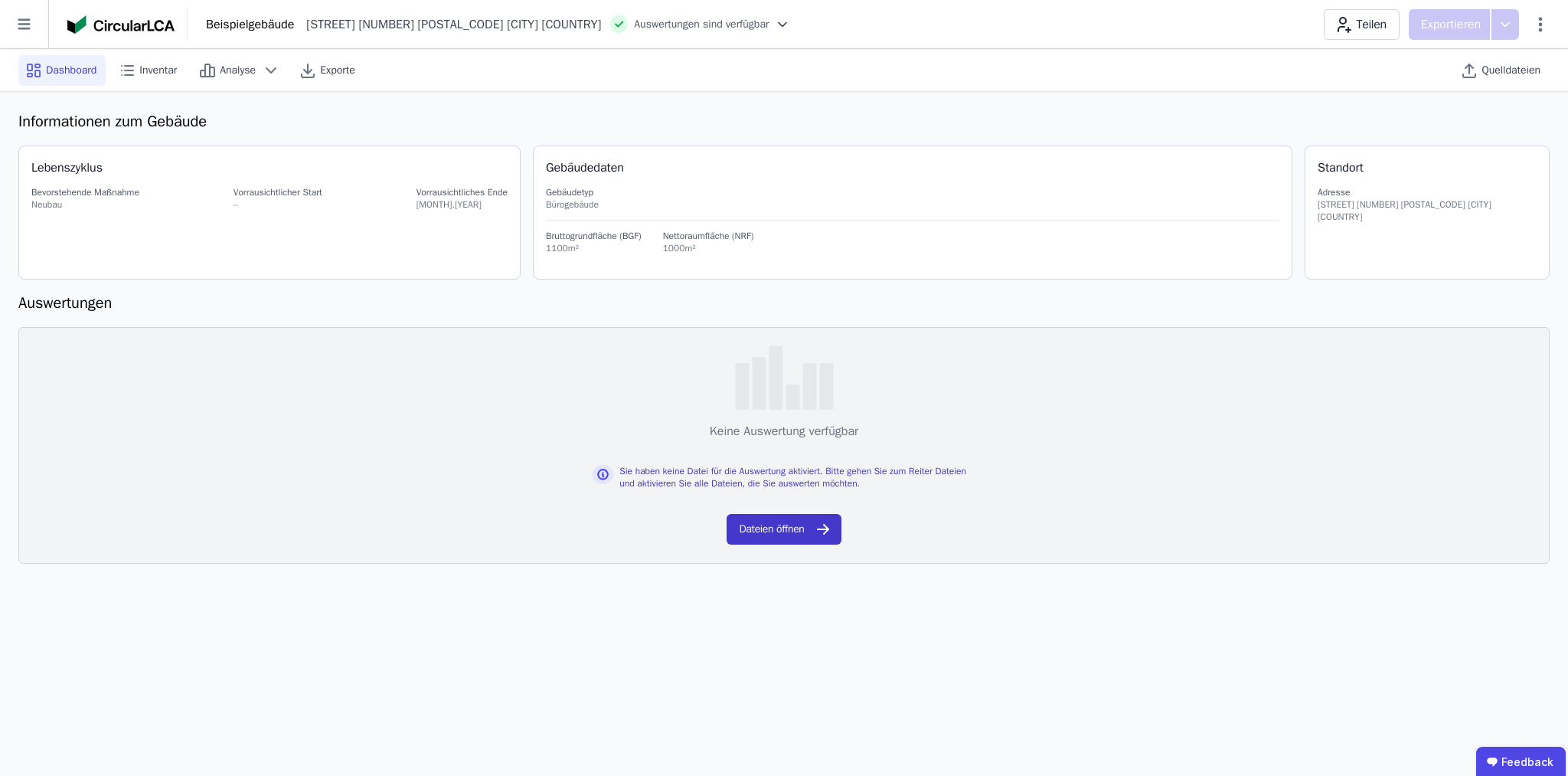 click 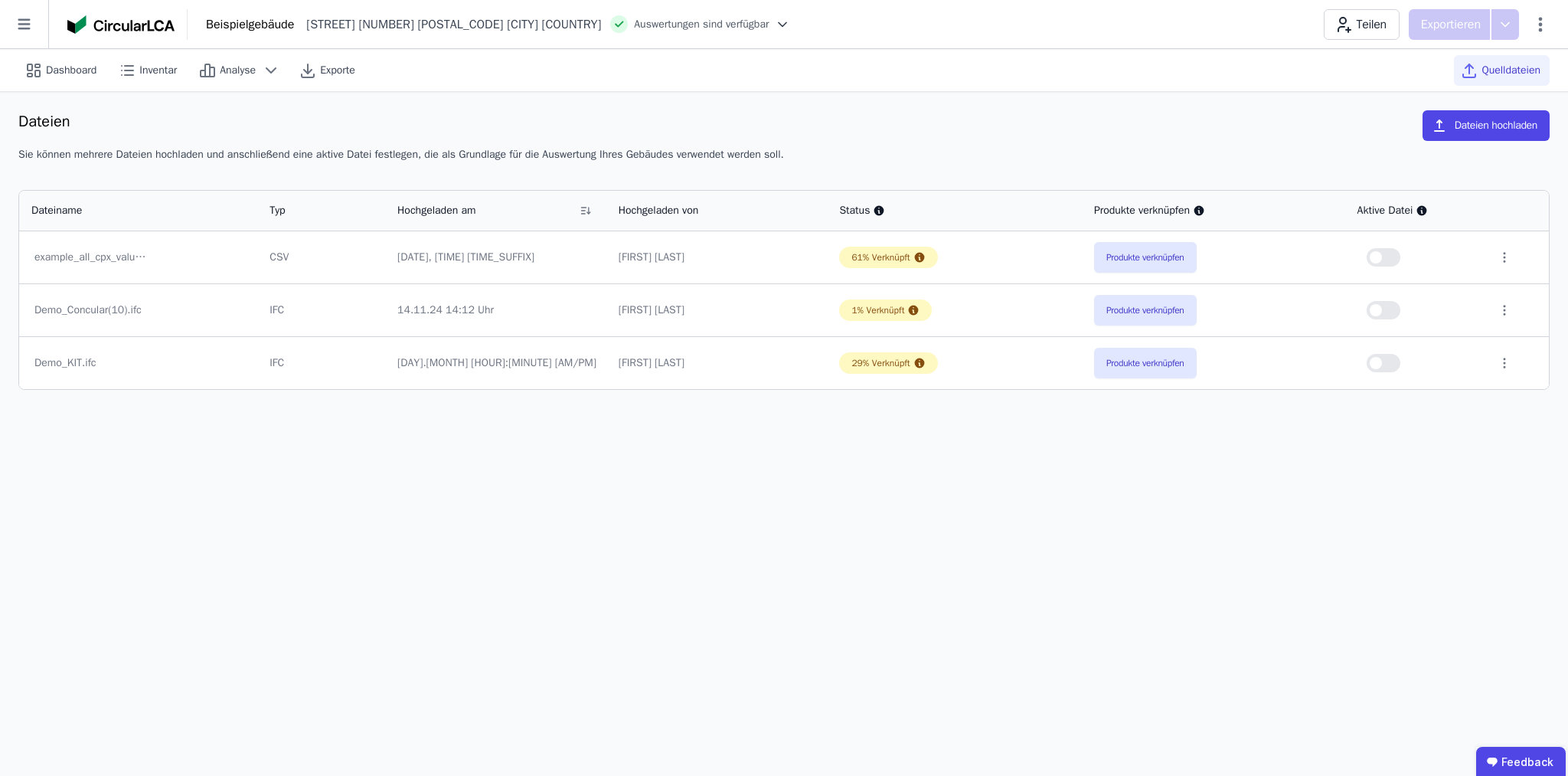 click at bounding box center [1376, 257] 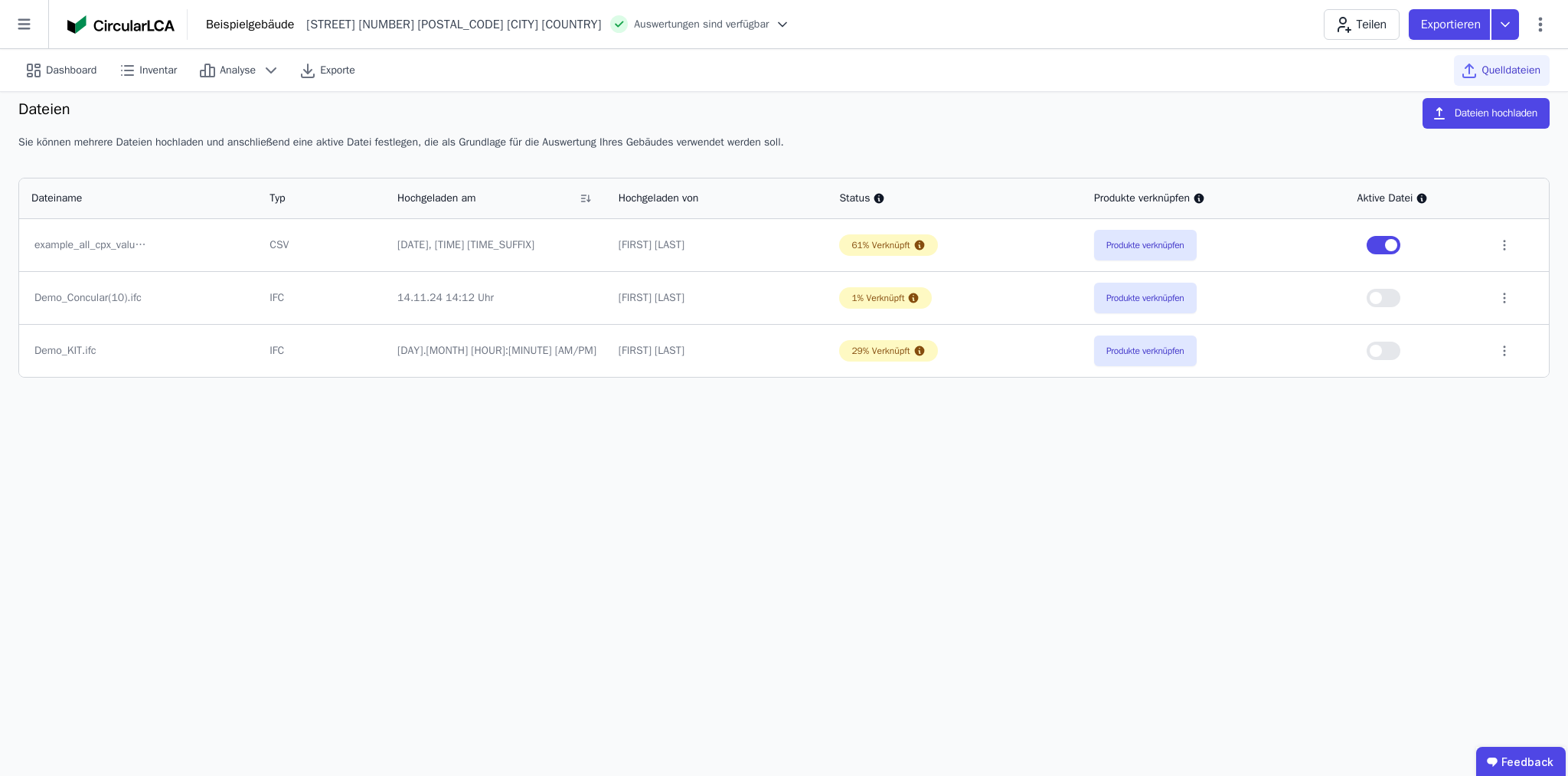 scroll, scrollTop: 0, scrollLeft: 0, axis: both 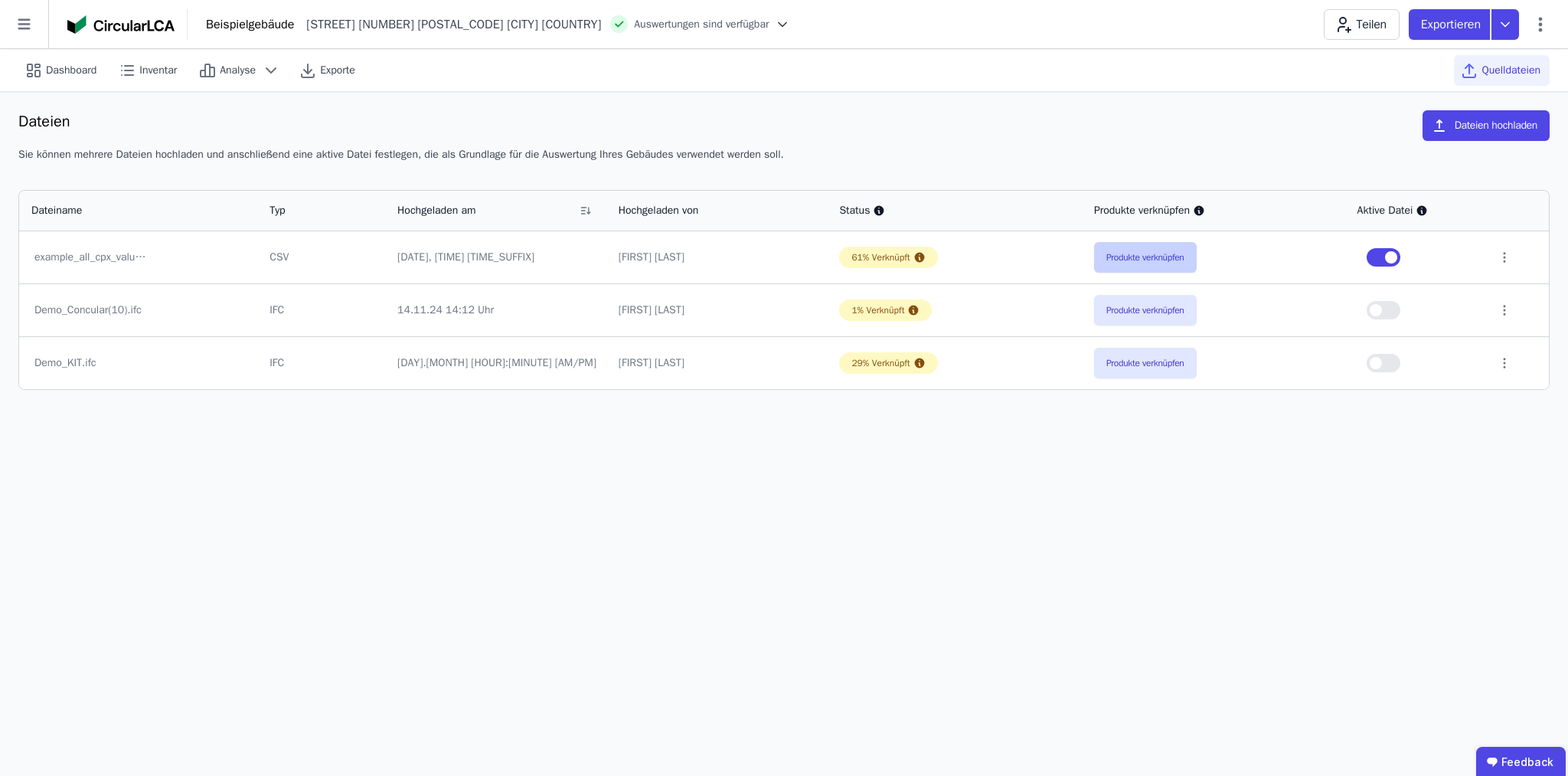 click on "Produkte verknüpfen" at bounding box center (1145, 257) 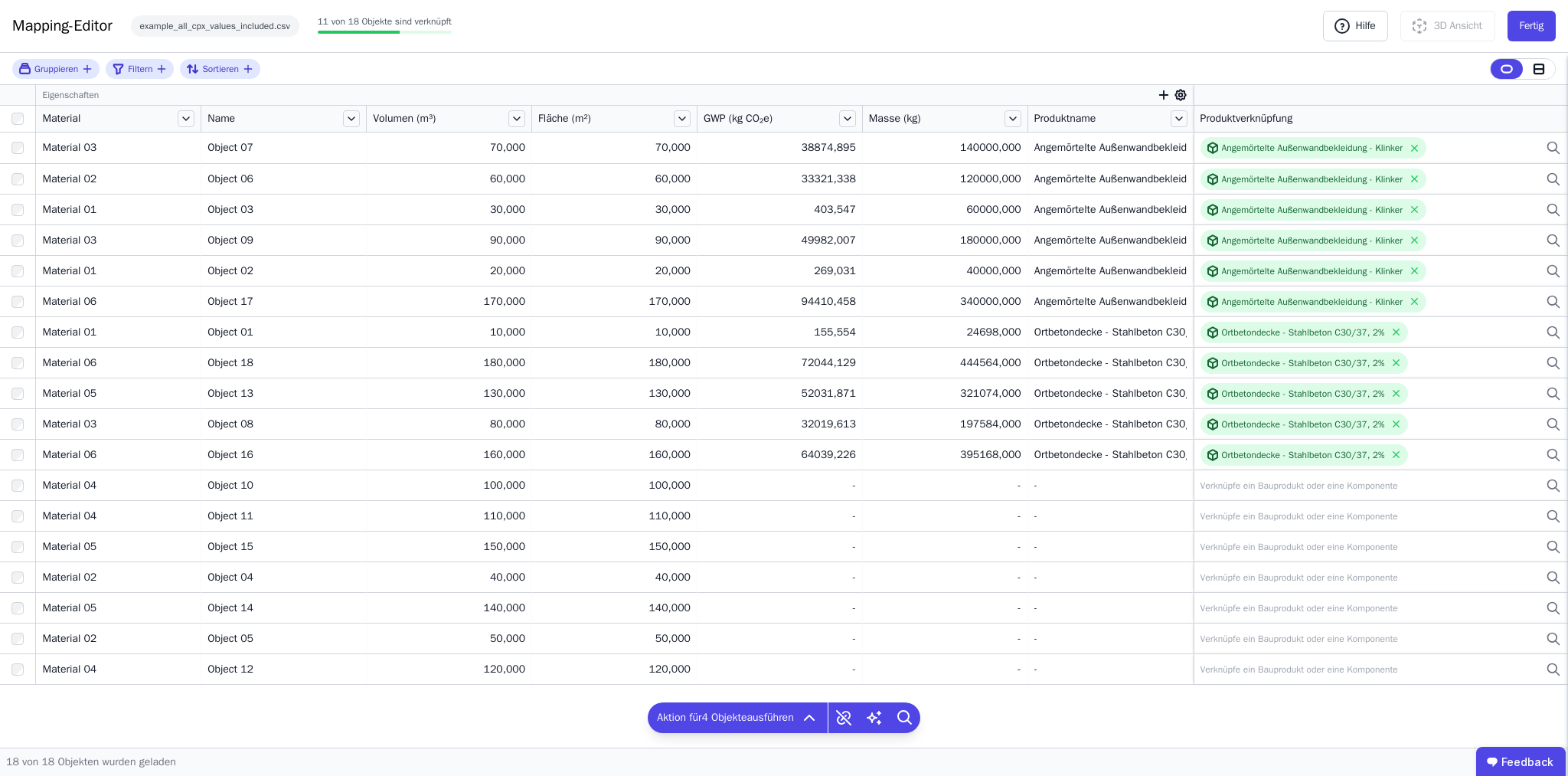 click 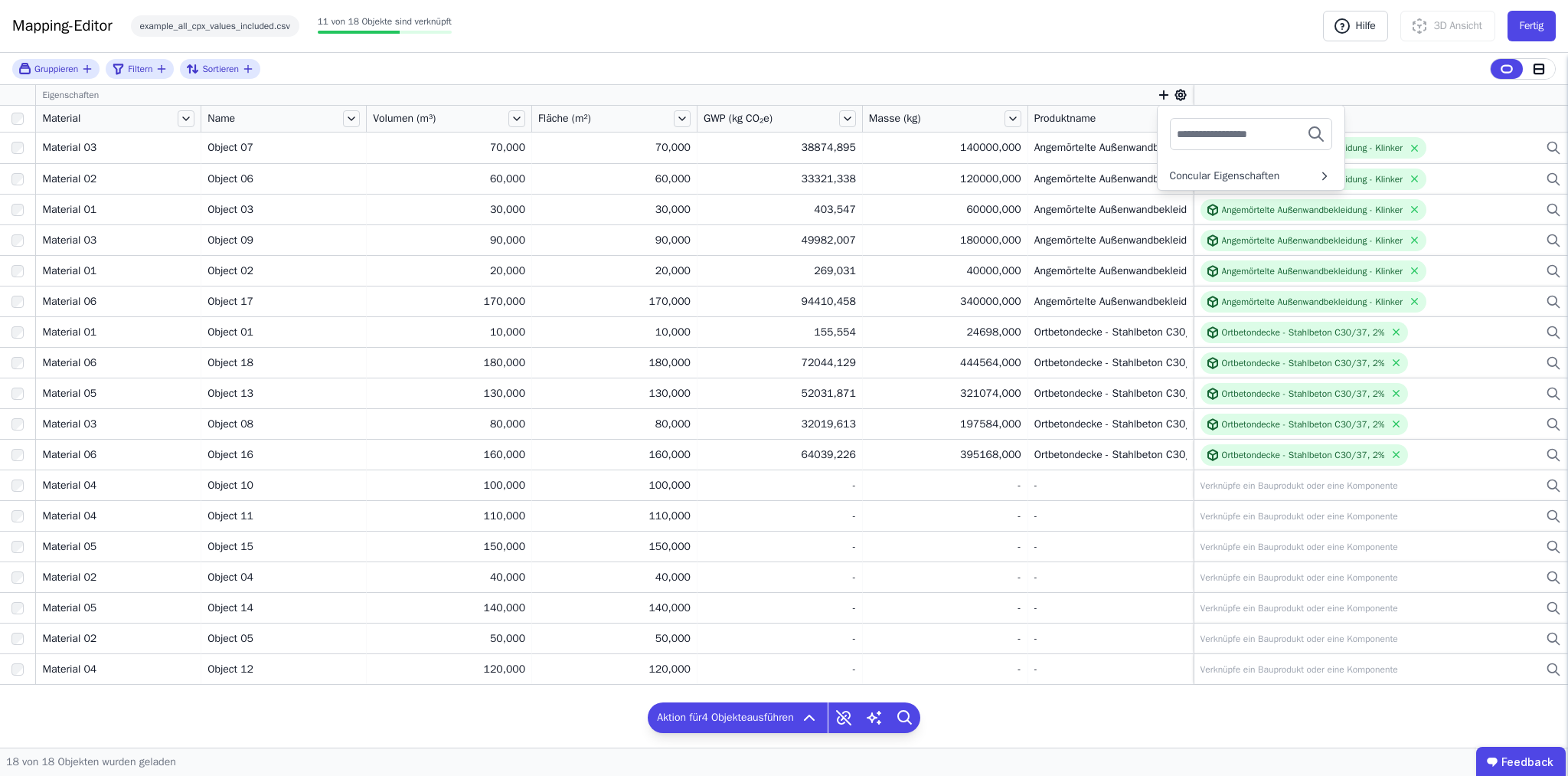 click at bounding box center [1233, 134] 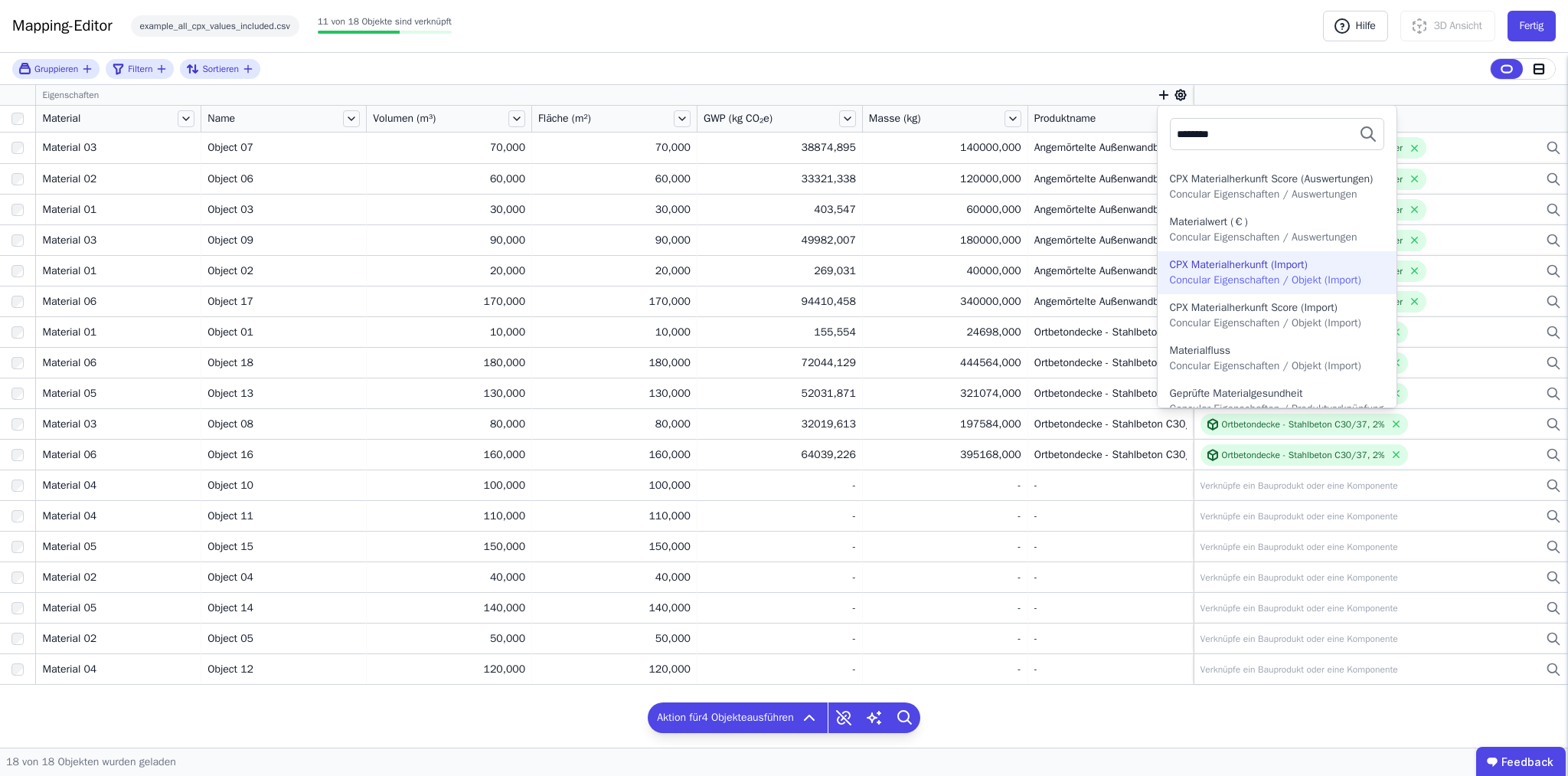 scroll, scrollTop: 74, scrollLeft: 0, axis: vertical 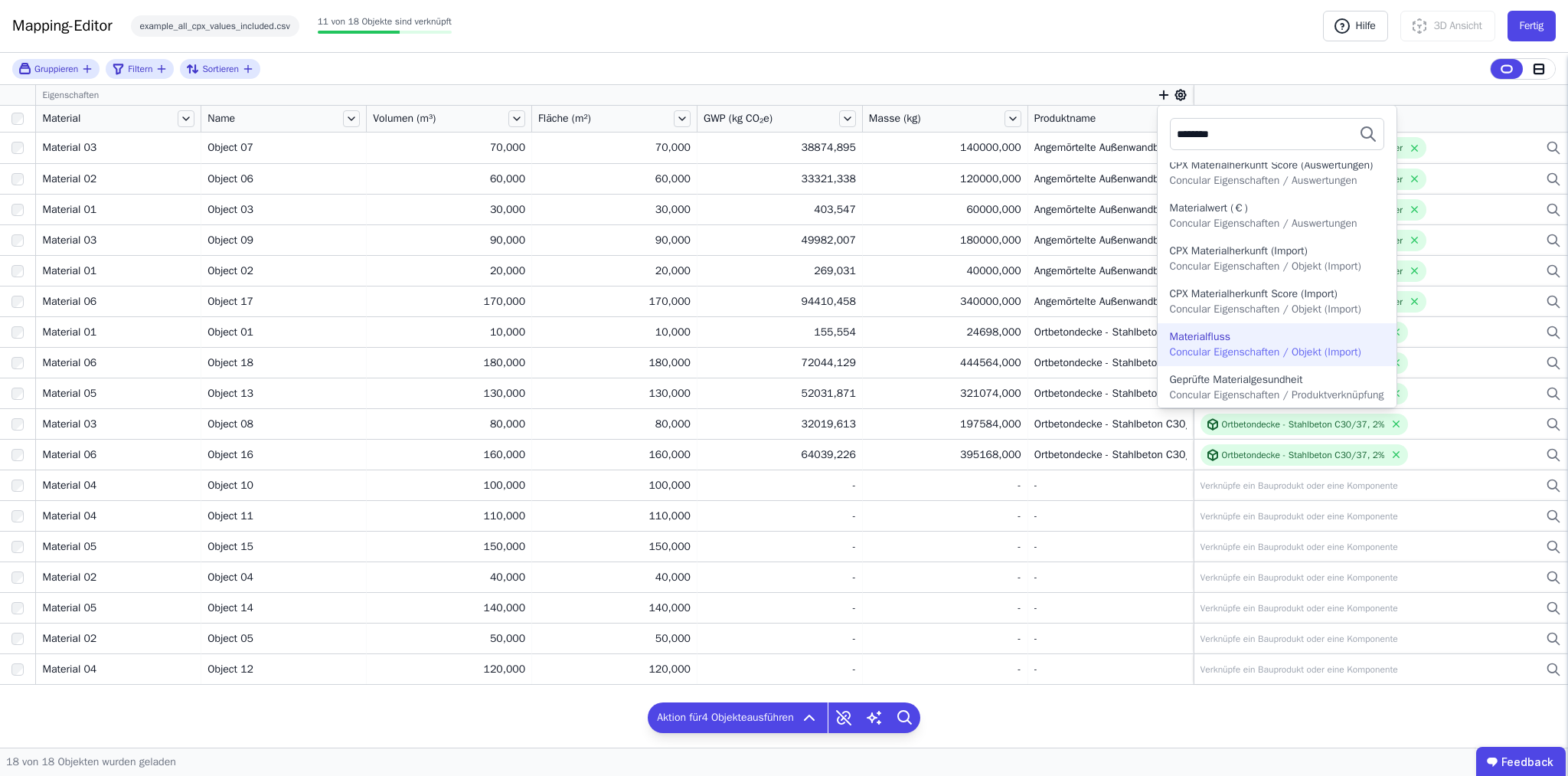 type on "********" 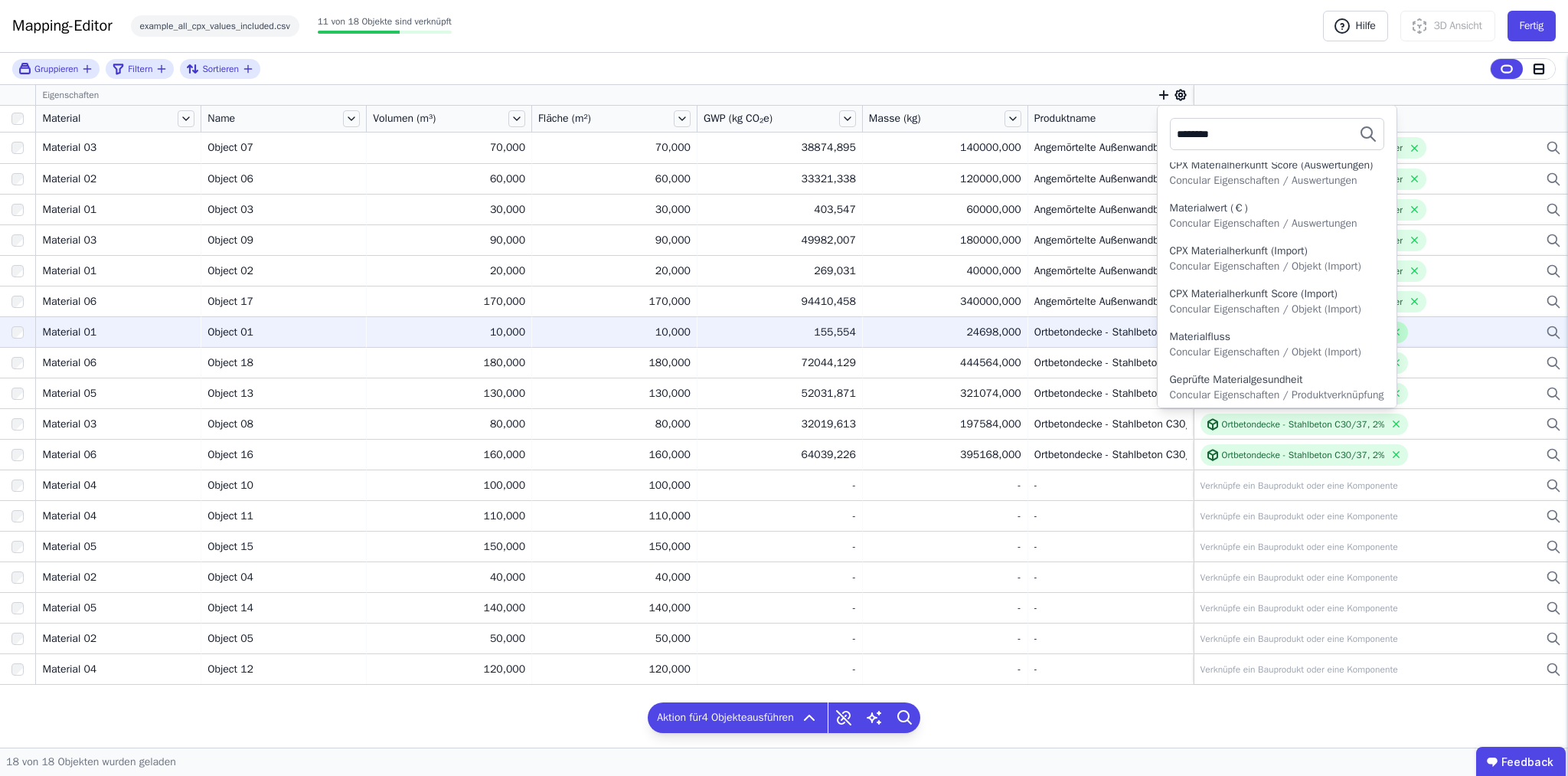 click on "Materialfluss" at bounding box center [1200, 337] 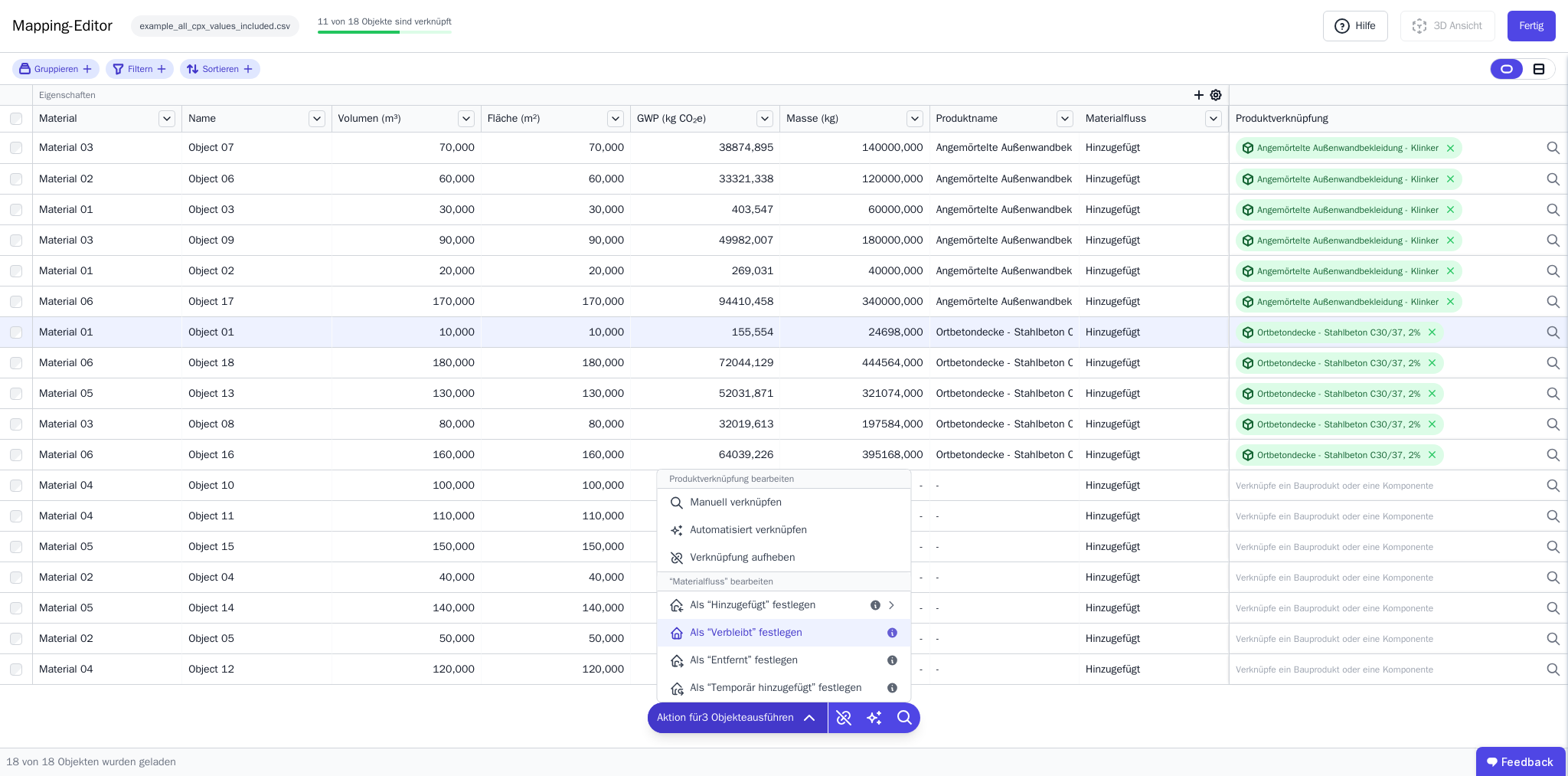click on "Als “Verbleibt” festlegen" at bounding box center (746, 633) 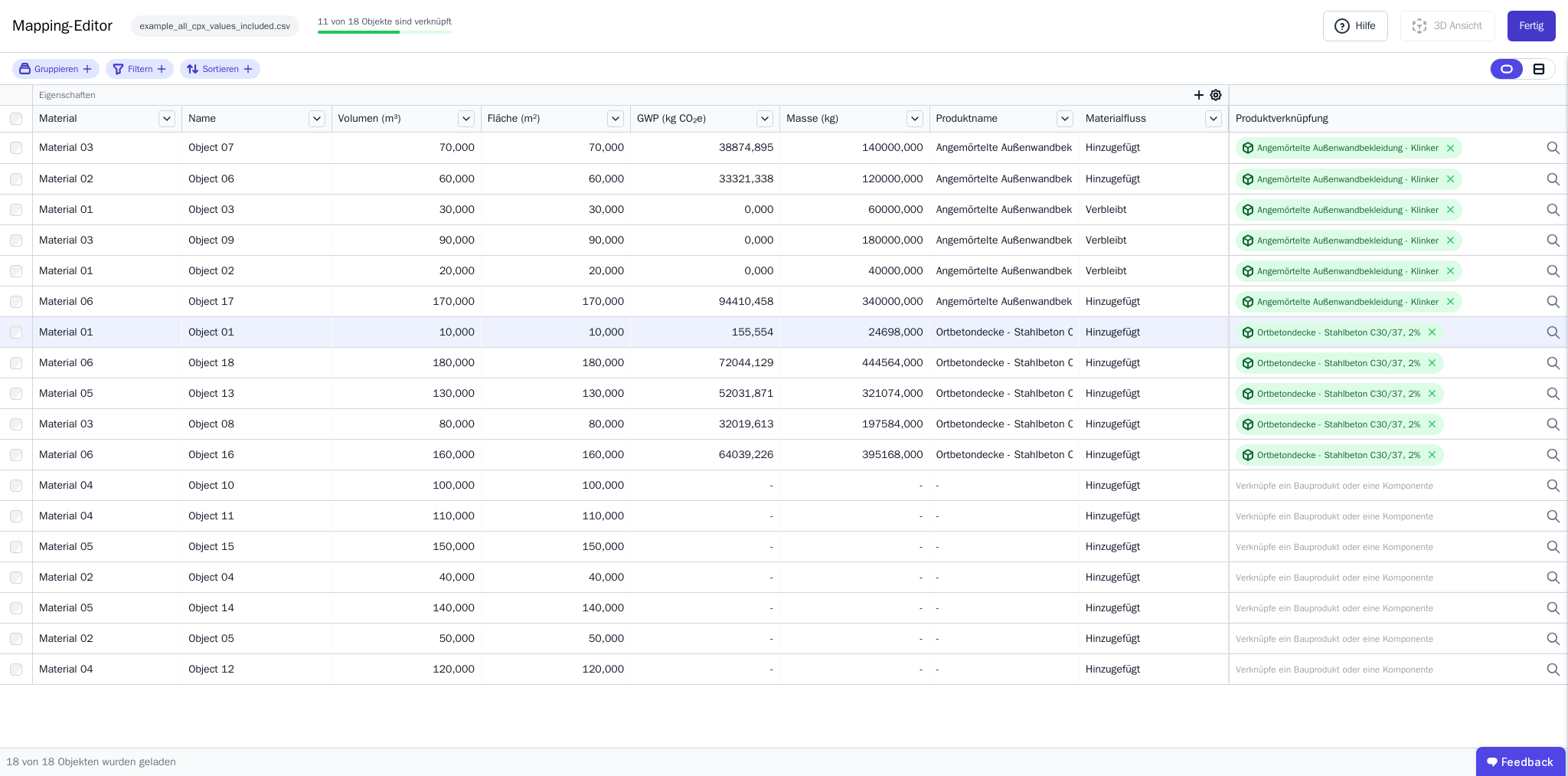 click on "Fertig" at bounding box center (1531, 26) 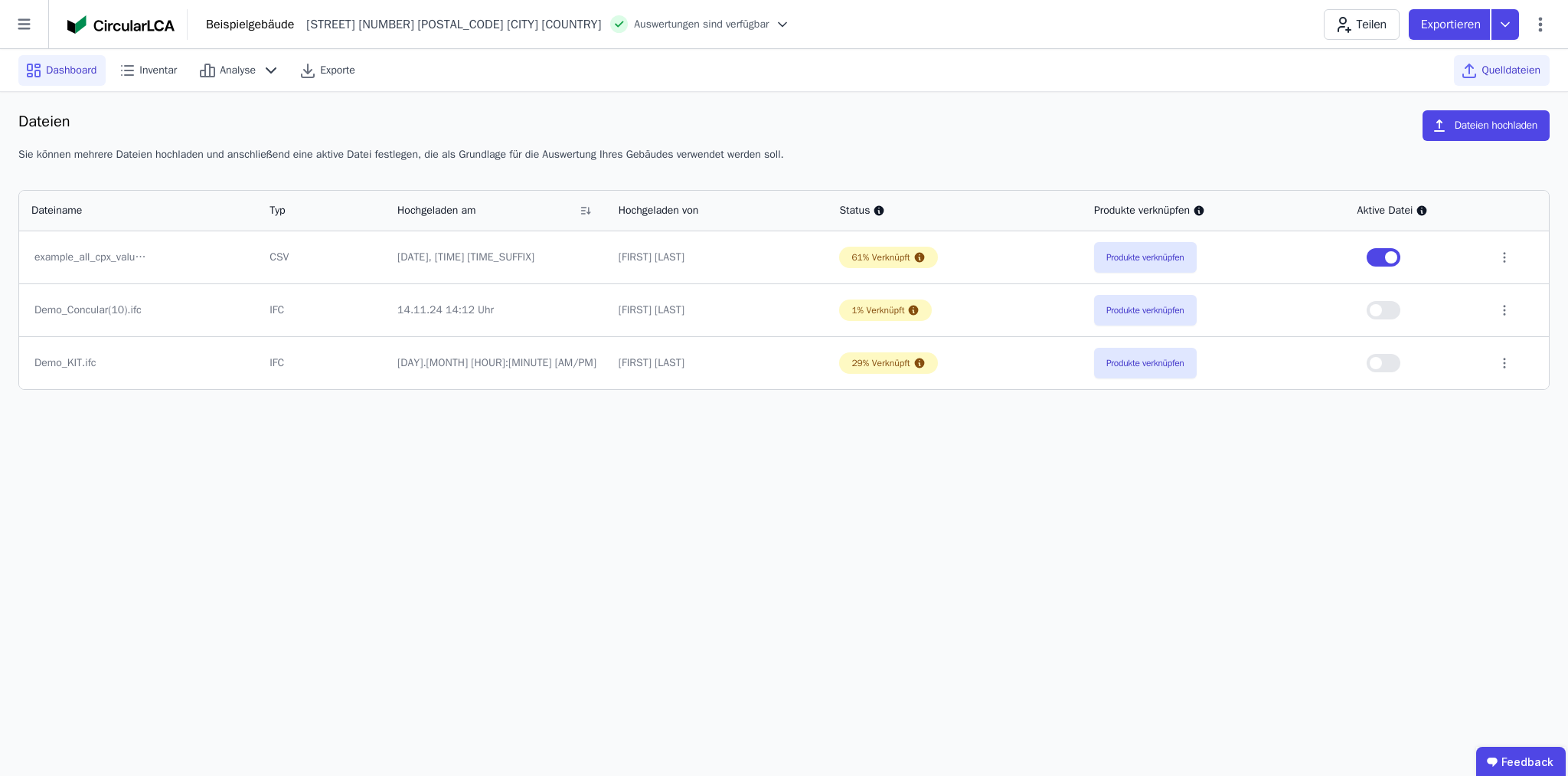 click on "Dashboard" at bounding box center [71, 70] 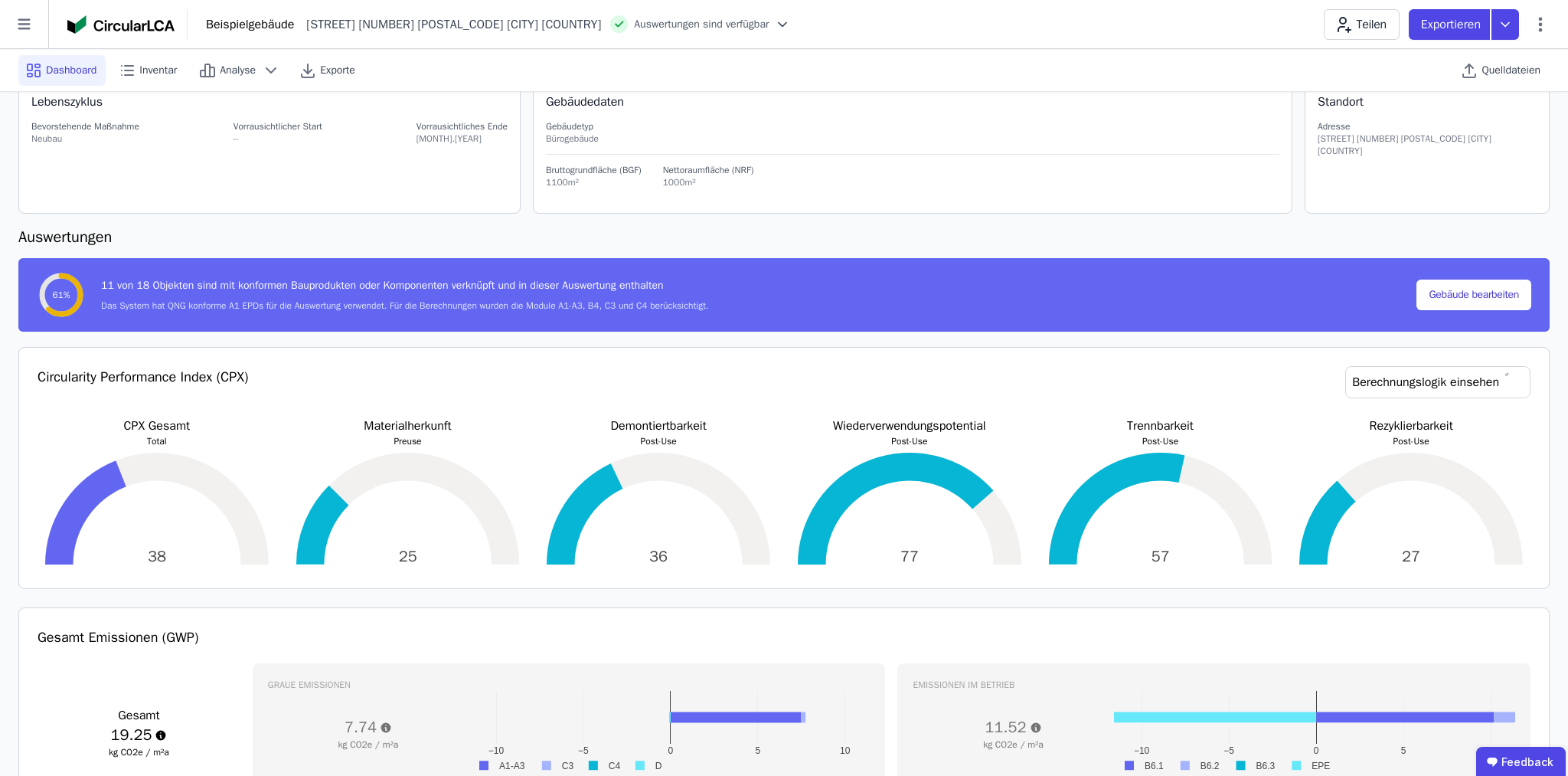 scroll, scrollTop: 61, scrollLeft: 0, axis: vertical 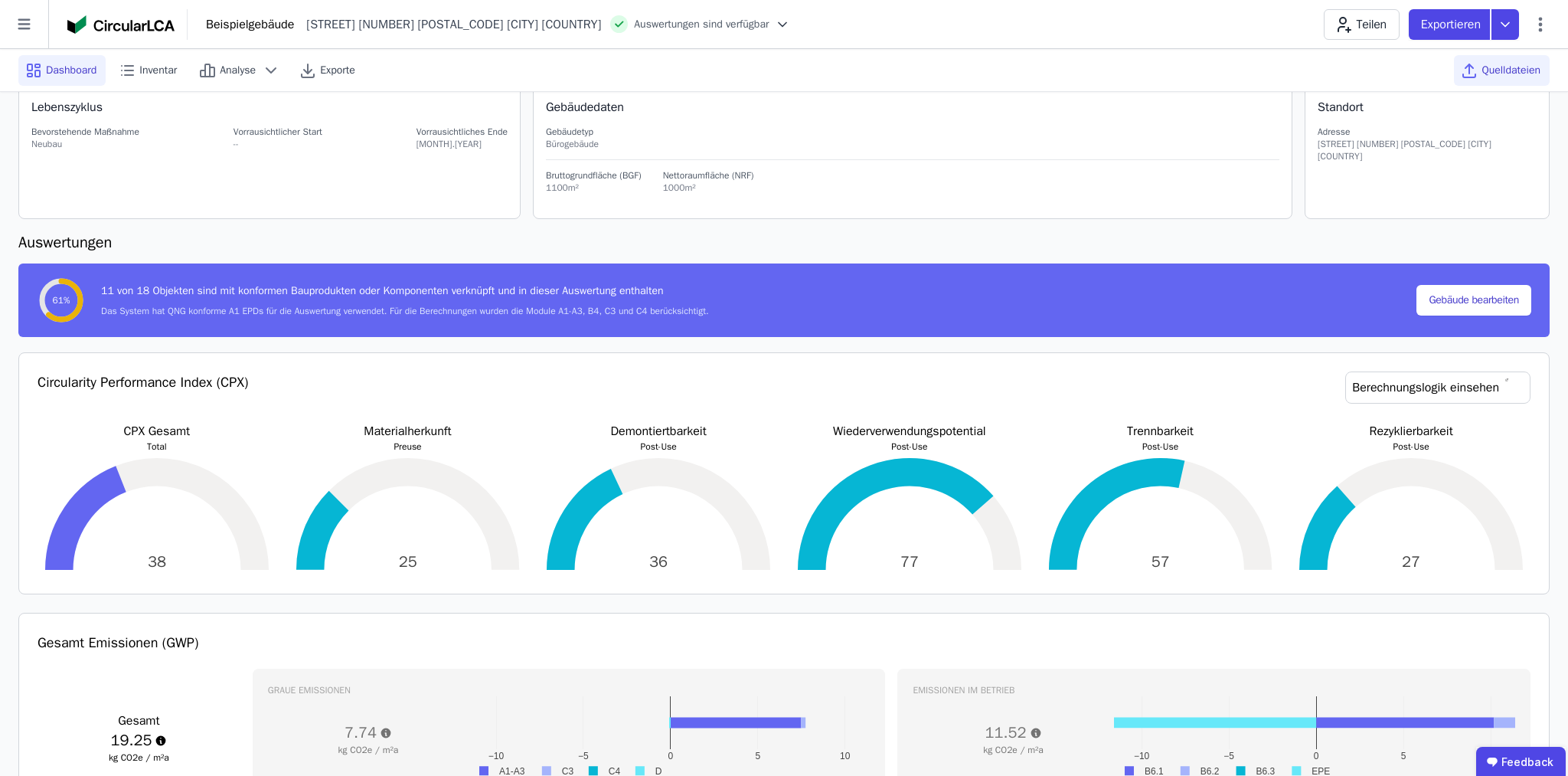 click on "Quelldateien" at bounding box center [1511, 70] 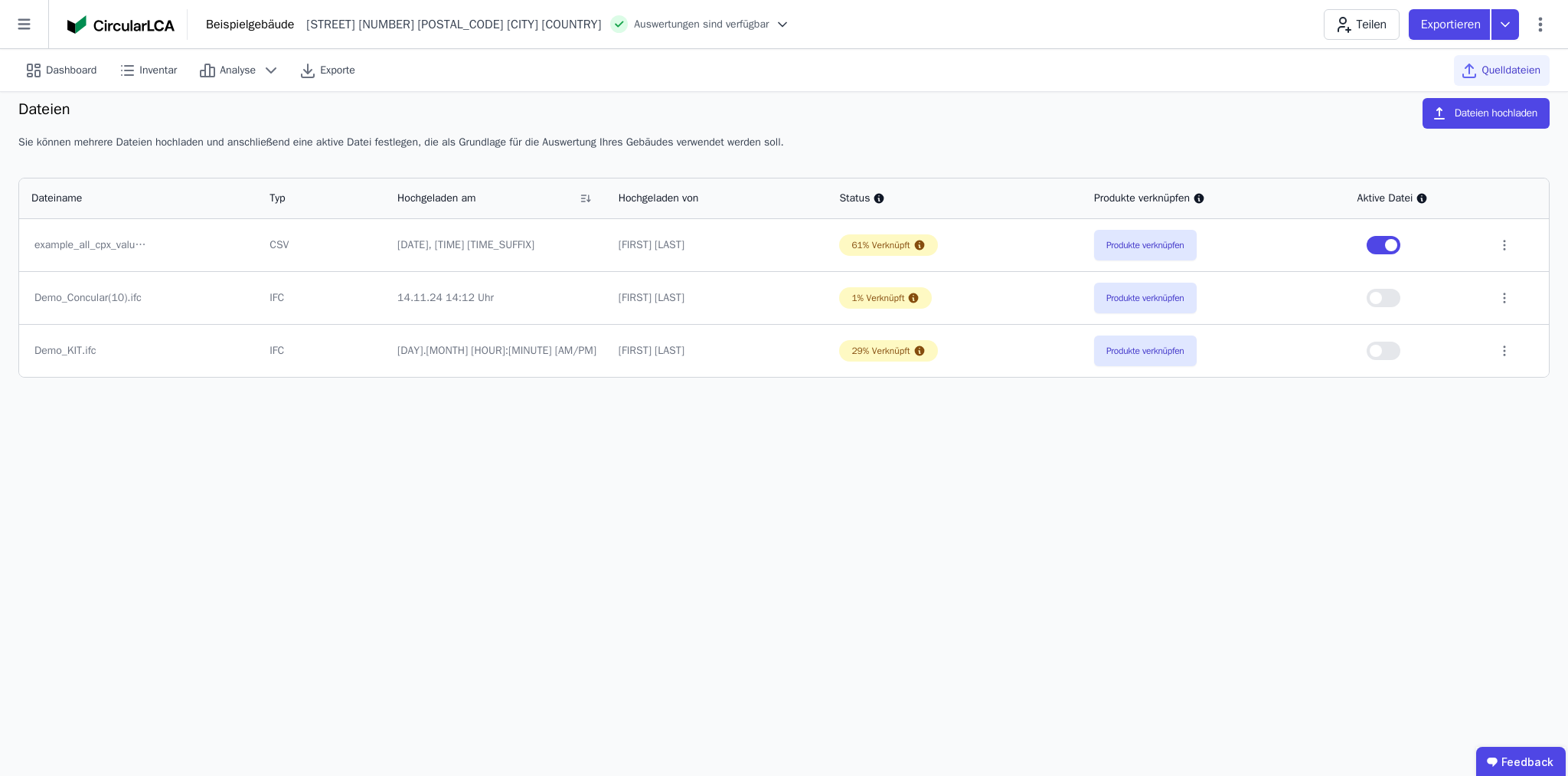 scroll, scrollTop: 12, scrollLeft: 0, axis: vertical 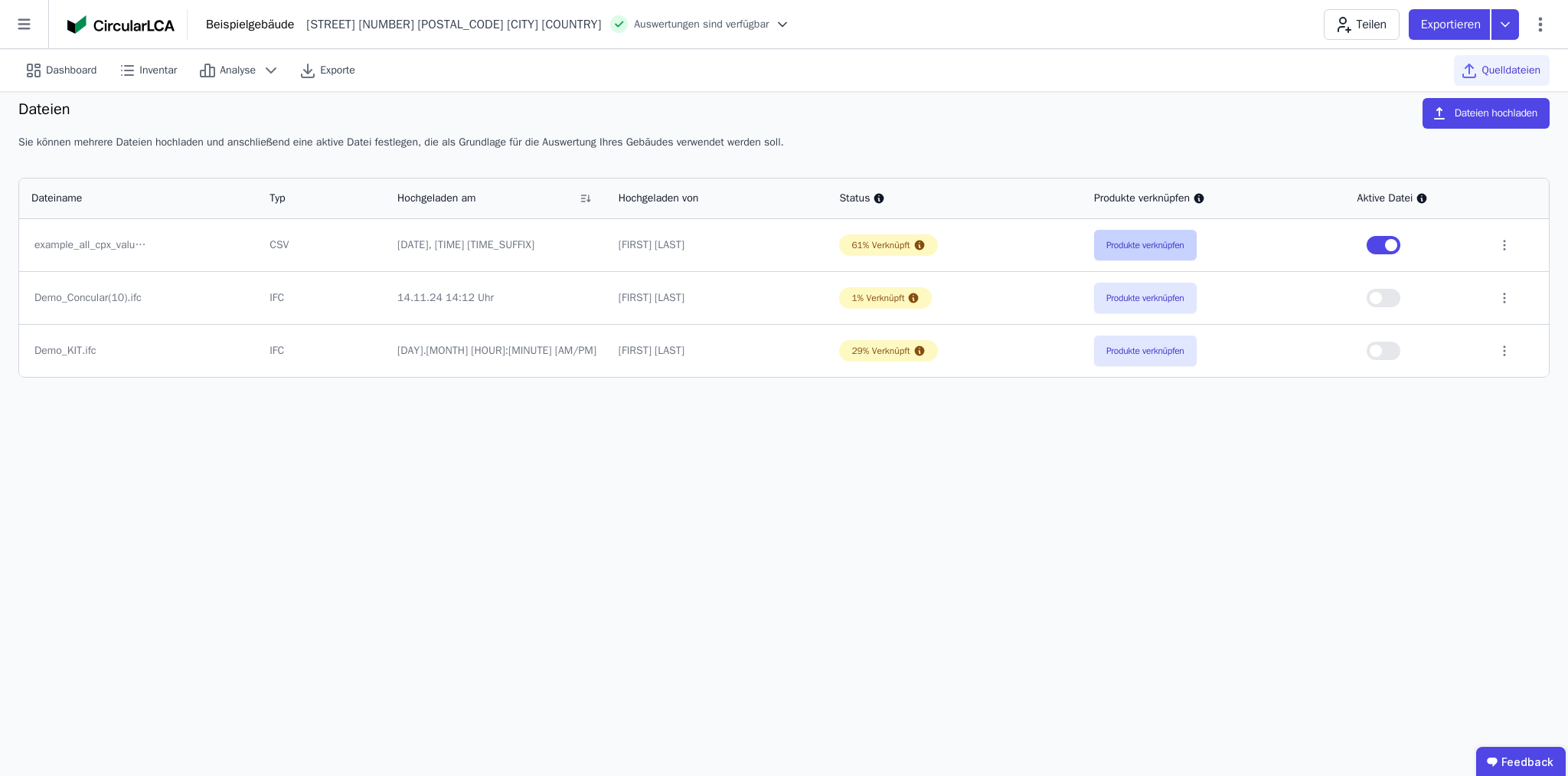 click on "Produkte verknüpfen" at bounding box center (1145, 245) 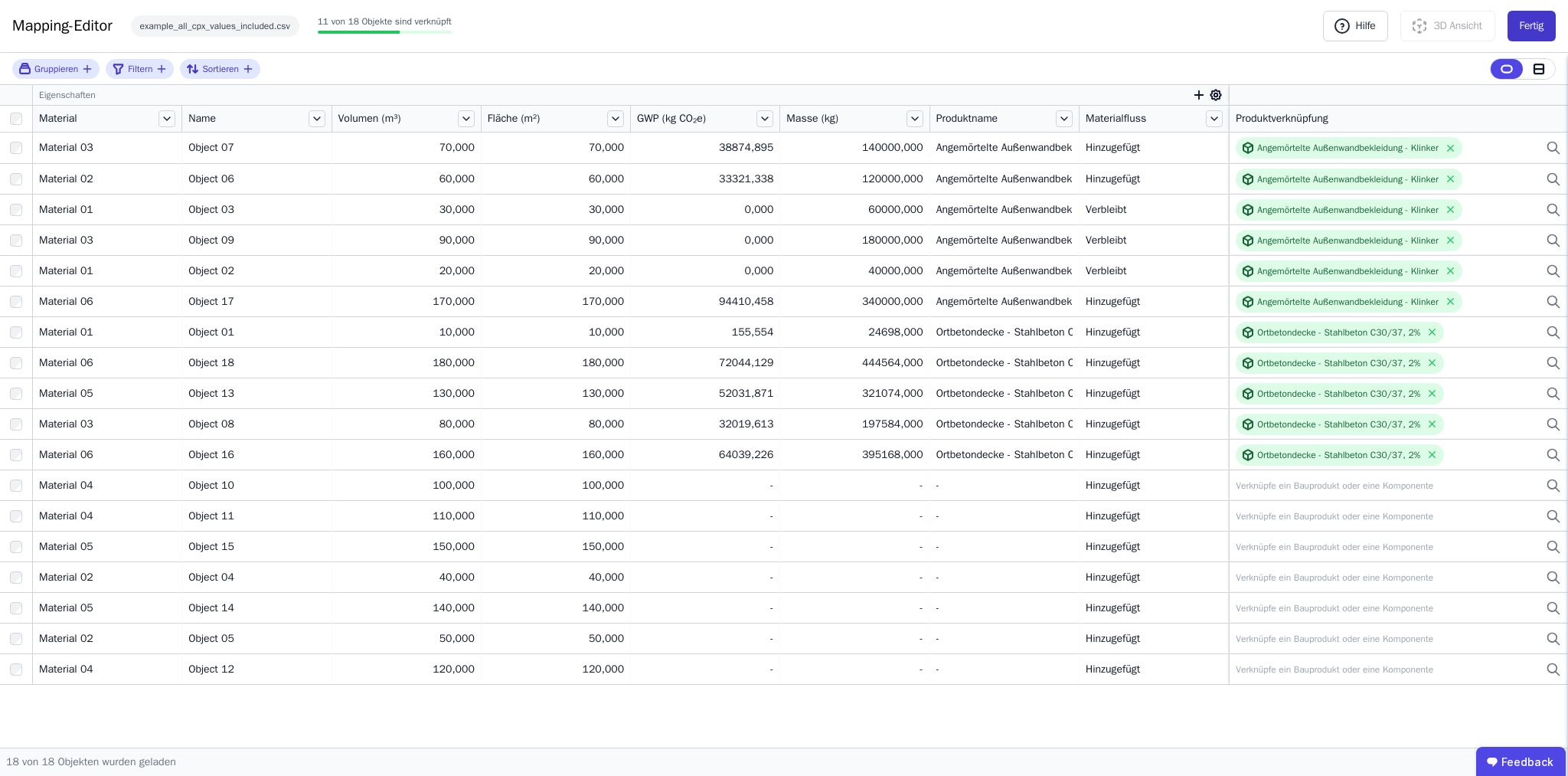 click on "Fertig" at bounding box center [1531, 26] 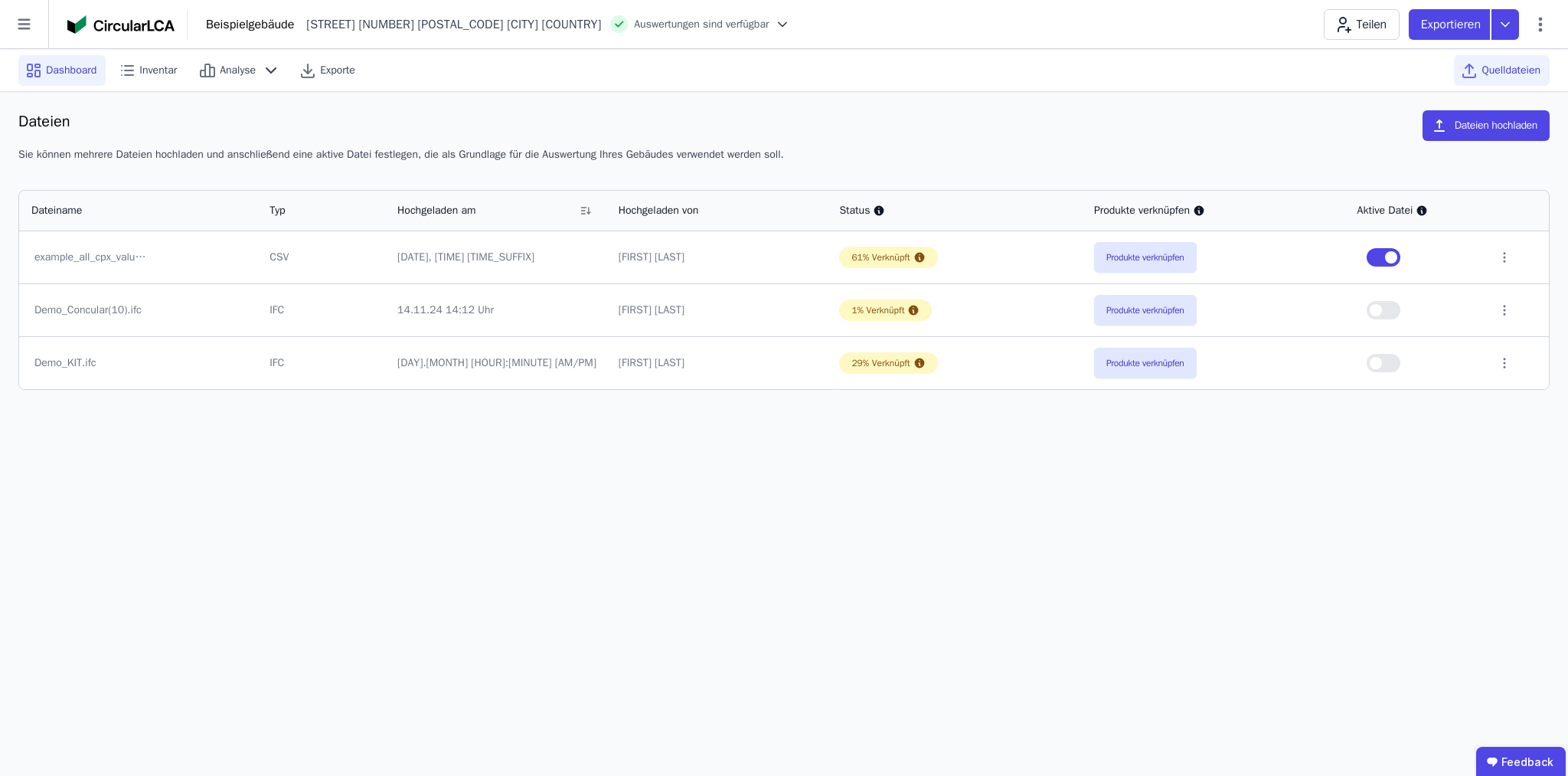 click on "Dashboard" at bounding box center (71, 70) 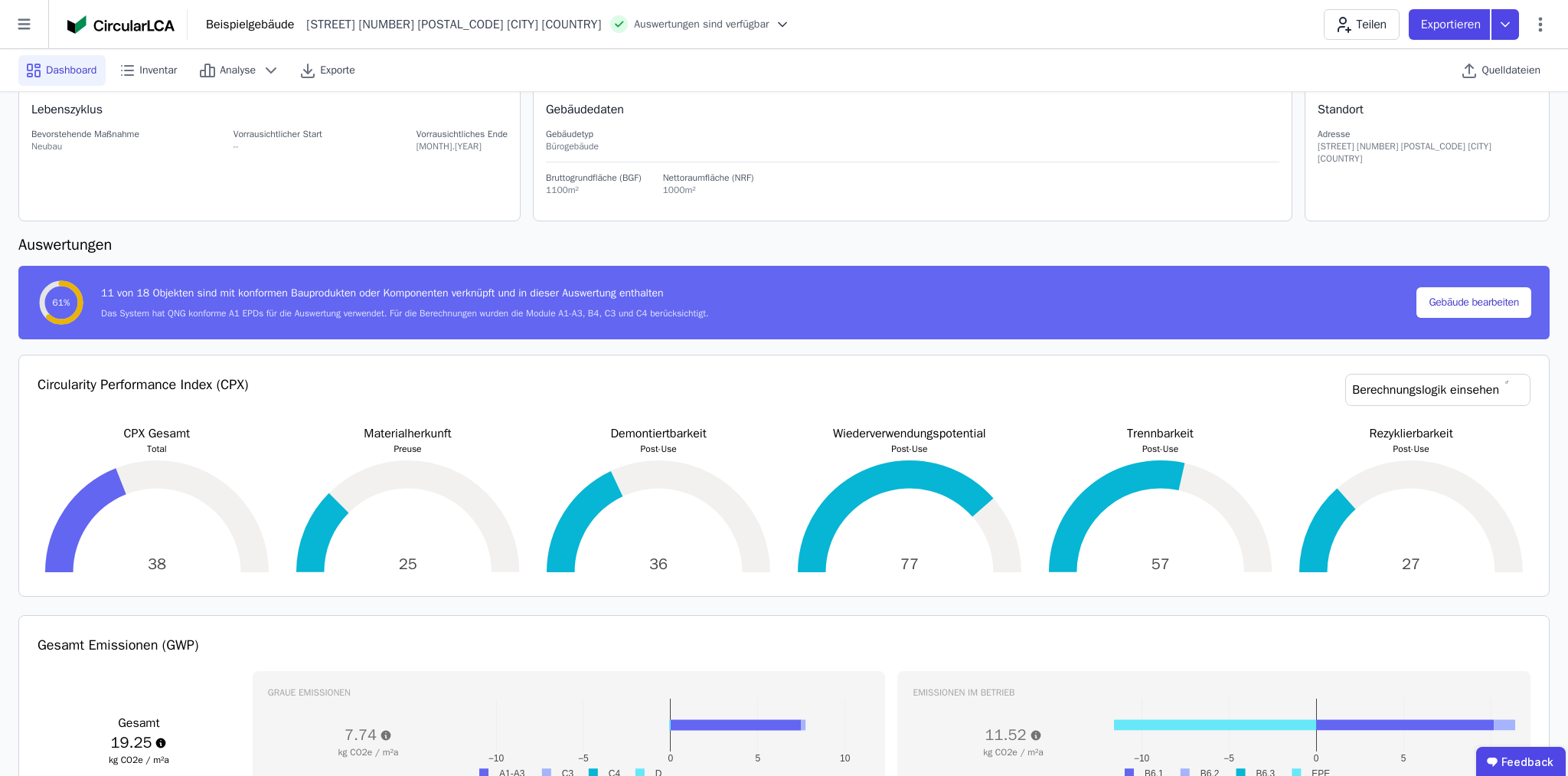 scroll, scrollTop: 0, scrollLeft: 0, axis: both 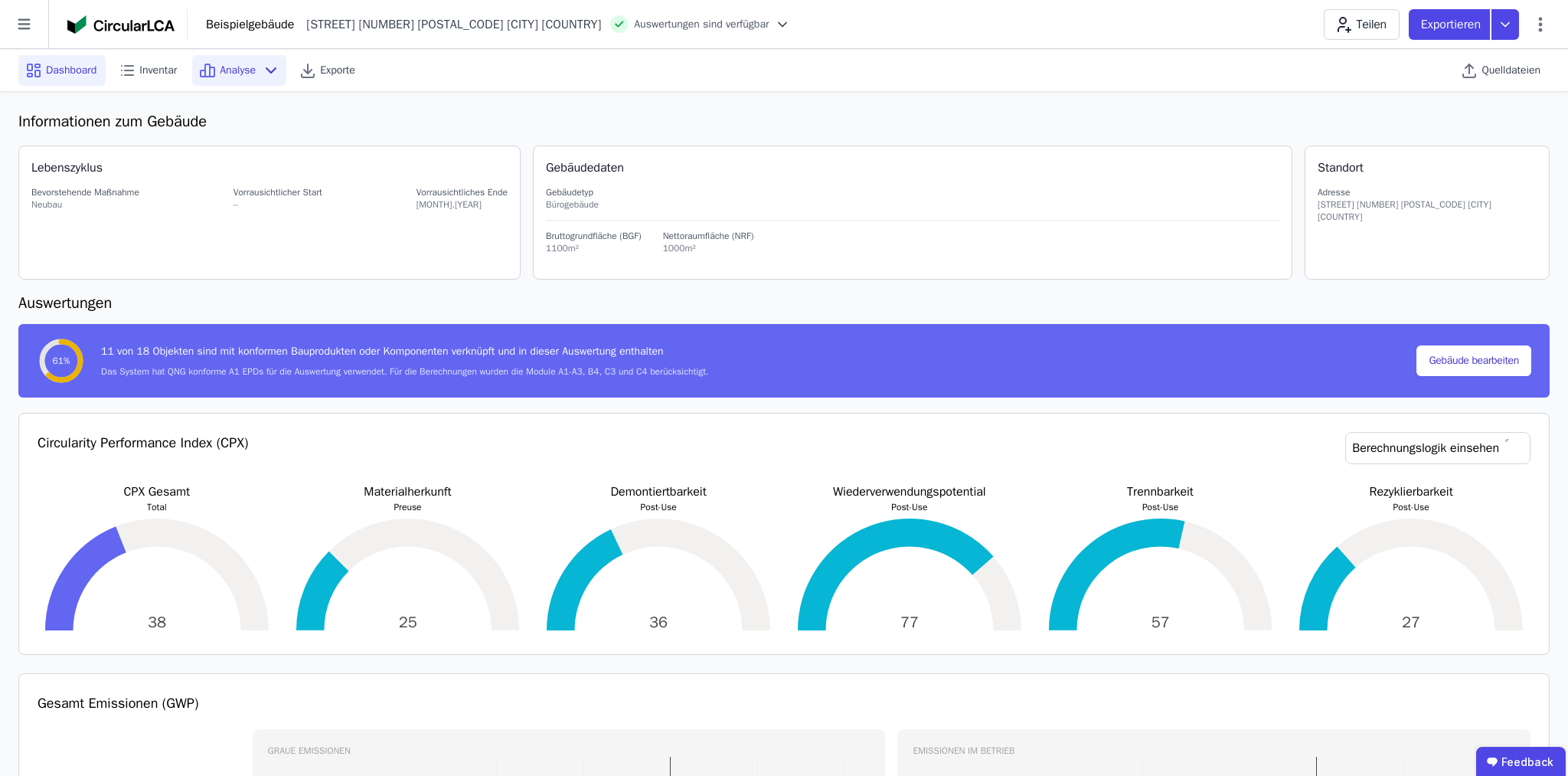 click on "Analyse" at bounding box center [239, 70] 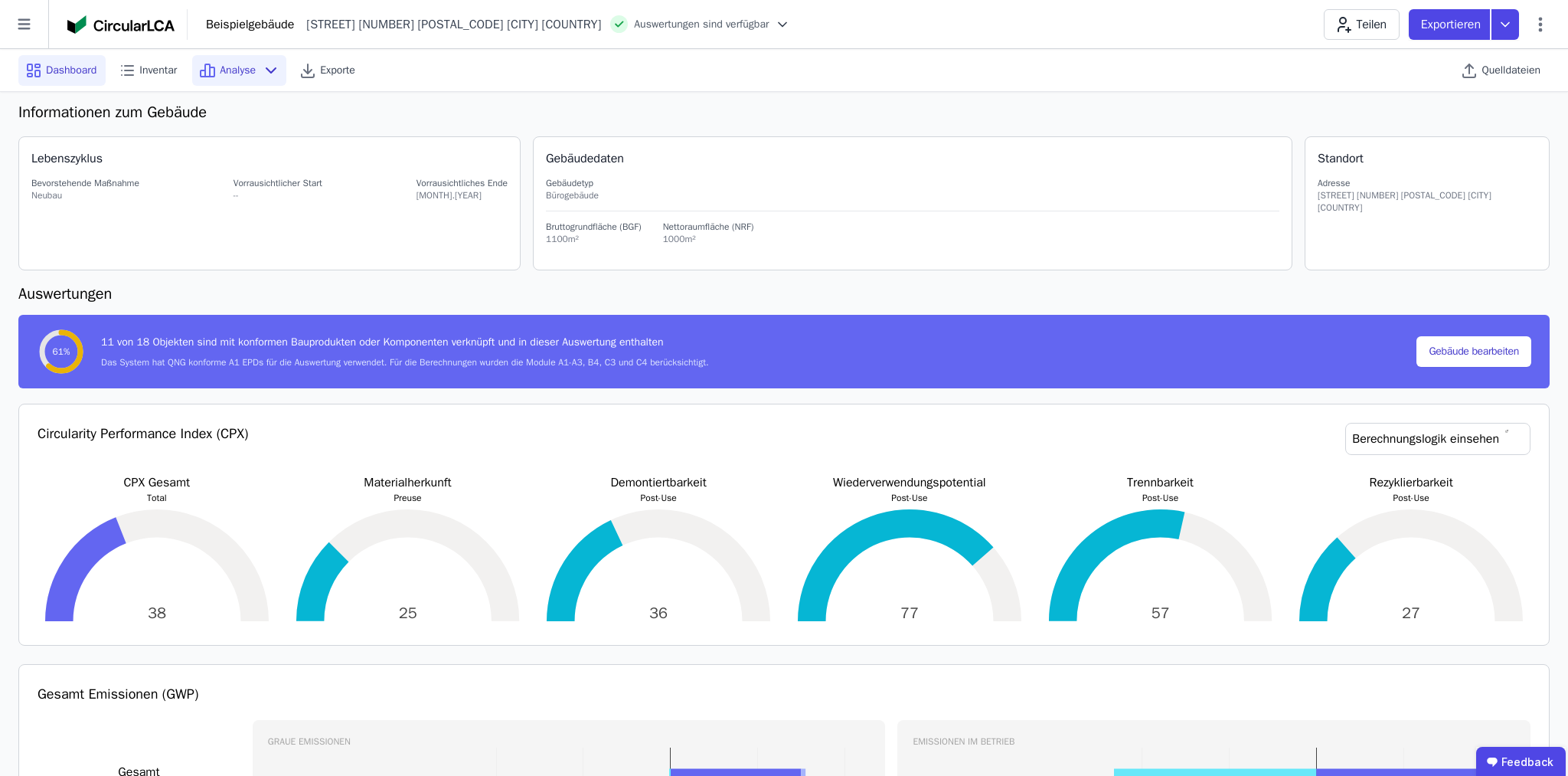 click on "Analyse" at bounding box center [237, 70] 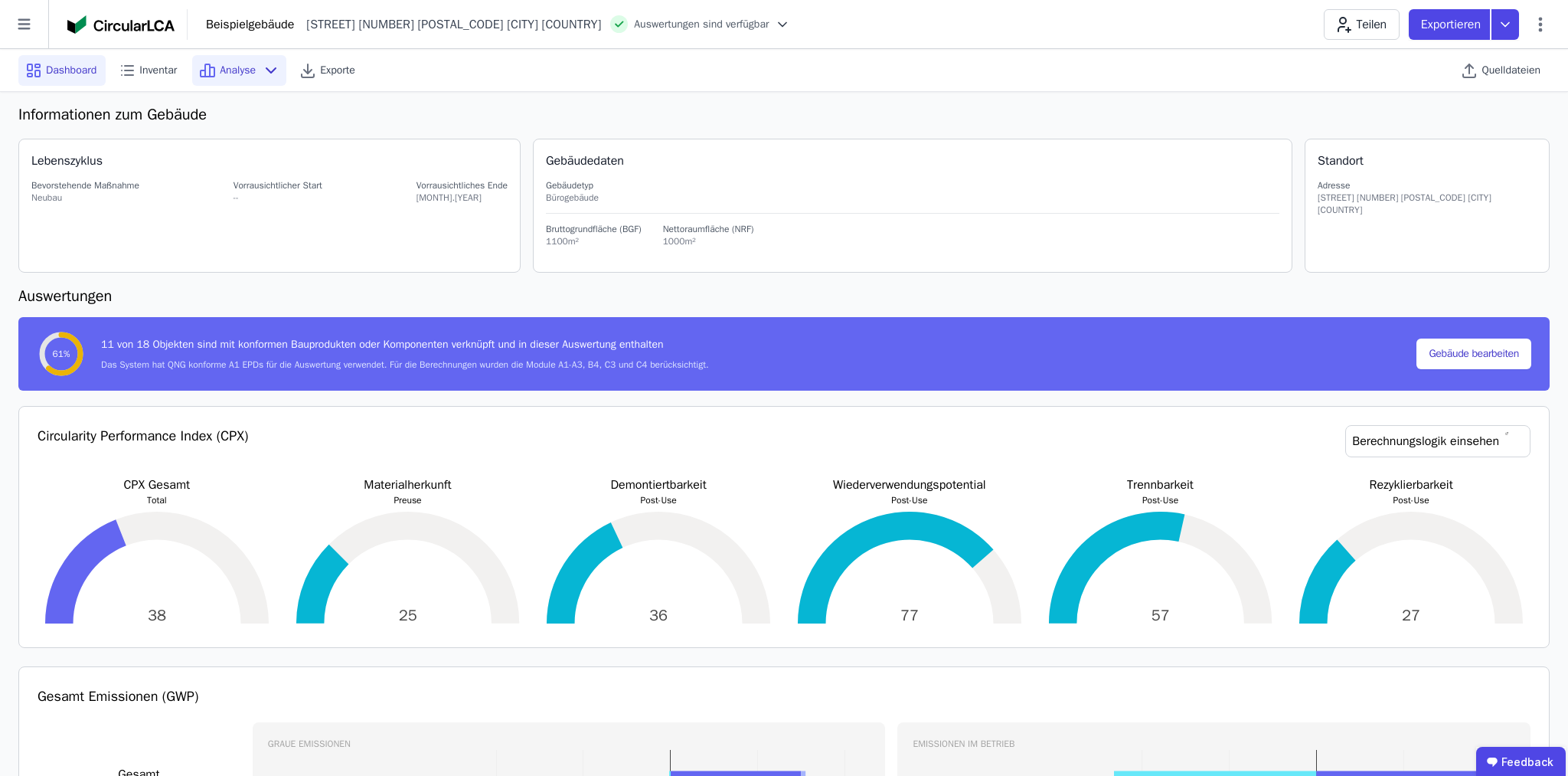 click 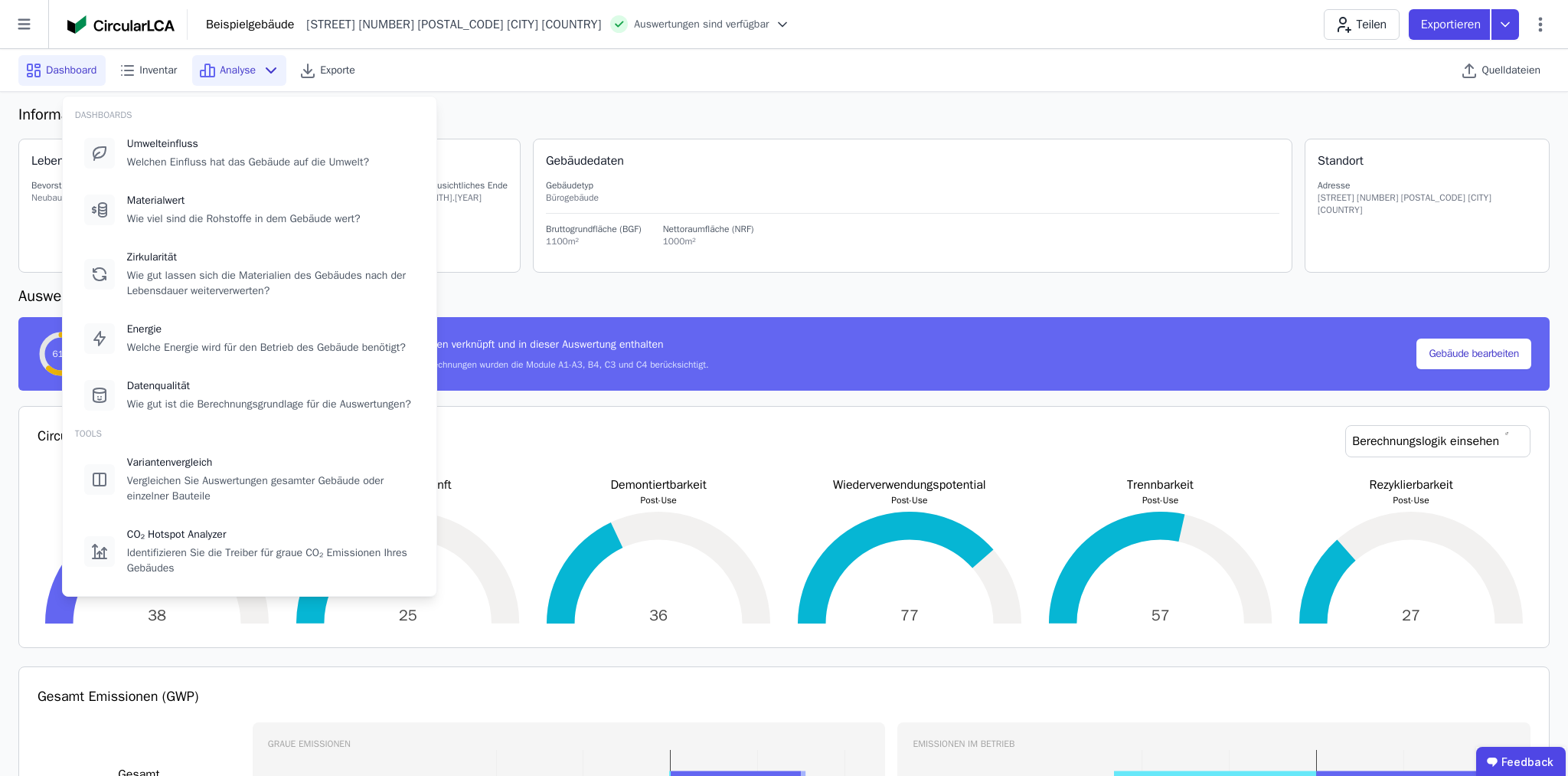 click 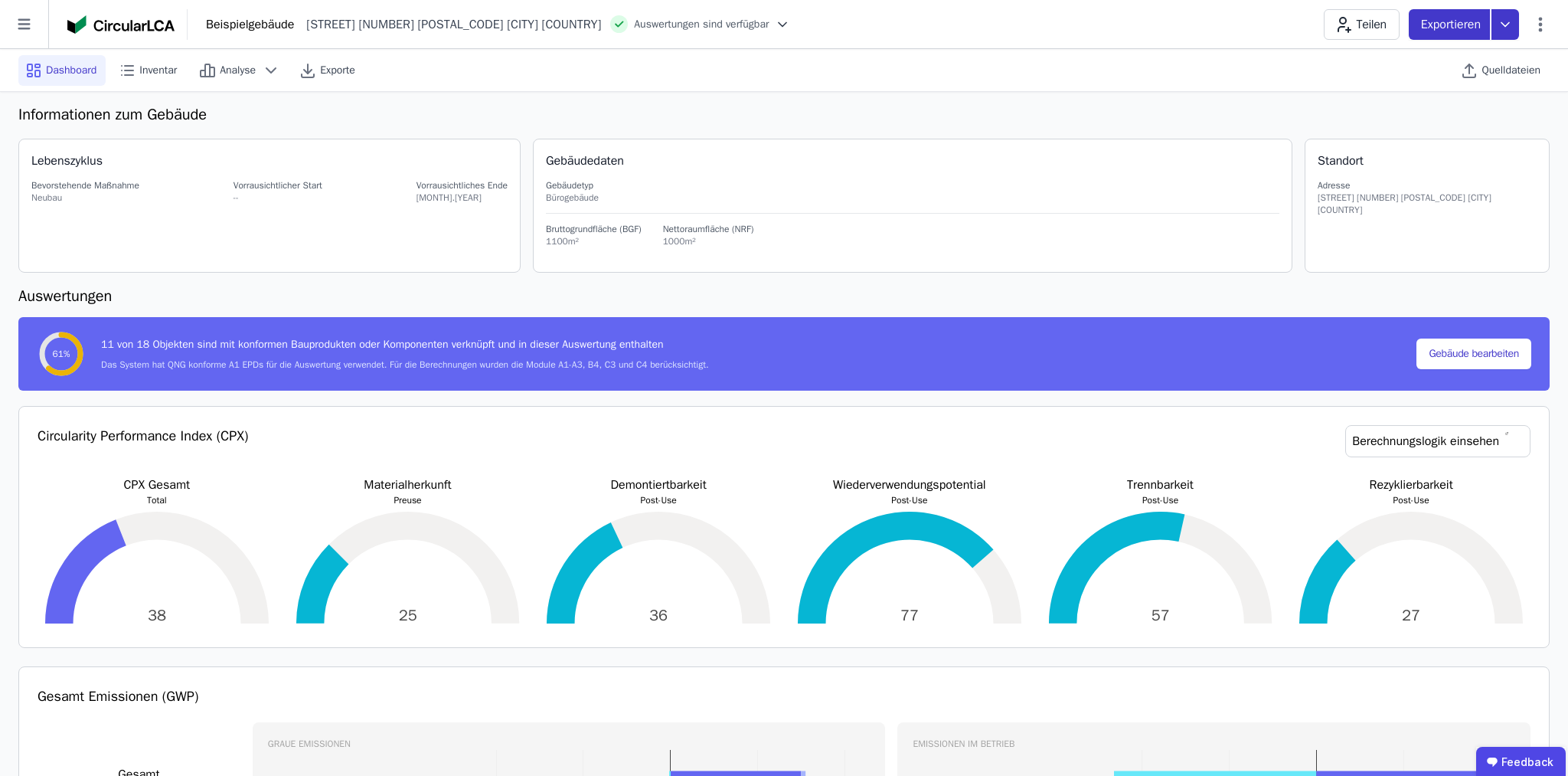 click 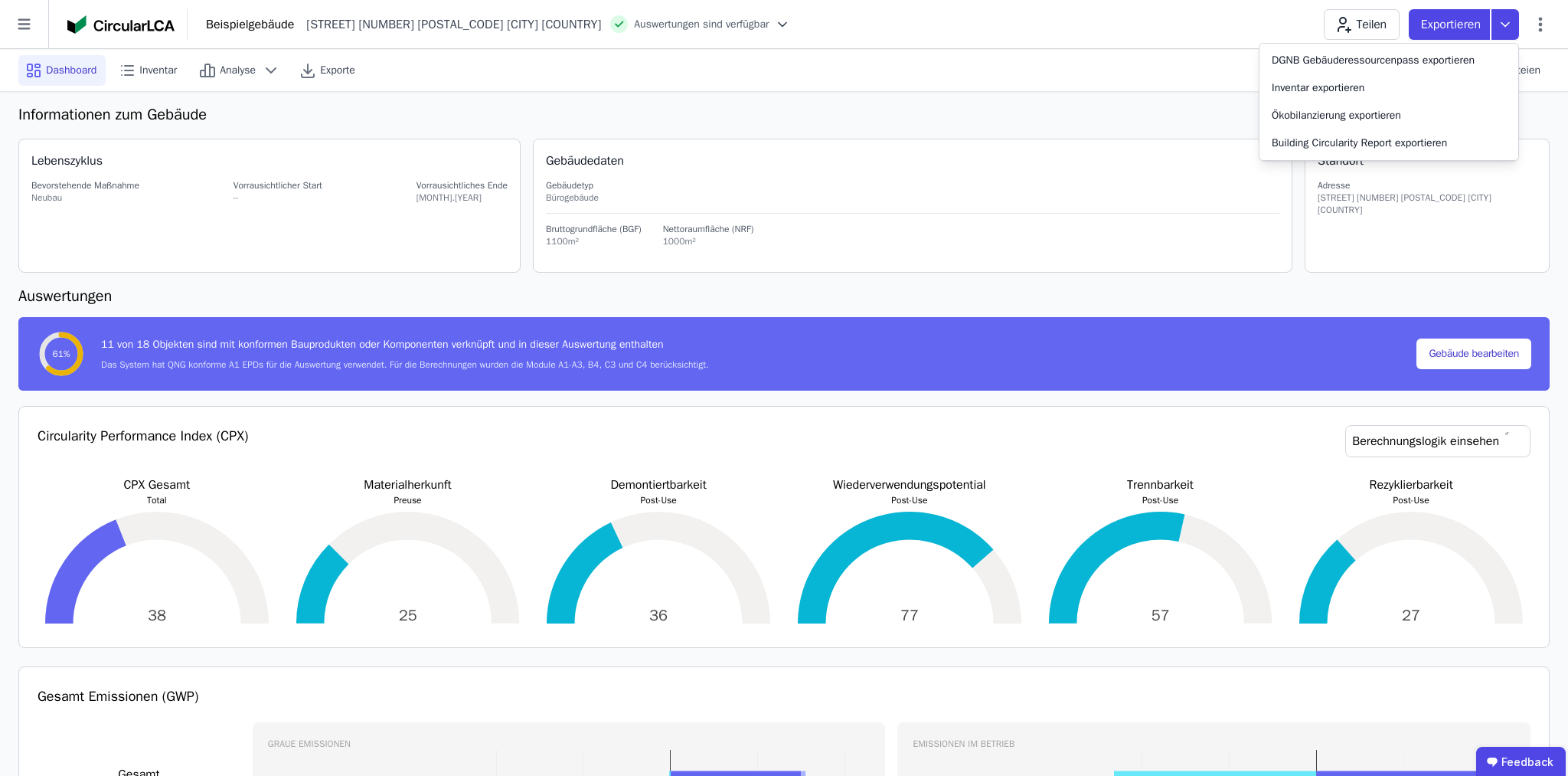 click on "Beispielgebäude Rollbergstraße 29 12053 Berlin DE Auswertungen sind verfügbar Teilen Exportieren DGNB Gebäuderessourcenpass exportieren Inventar exportieren Ökobilanzierung exportieren Building Circularity Report exportieren" at bounding box center (877, 25) 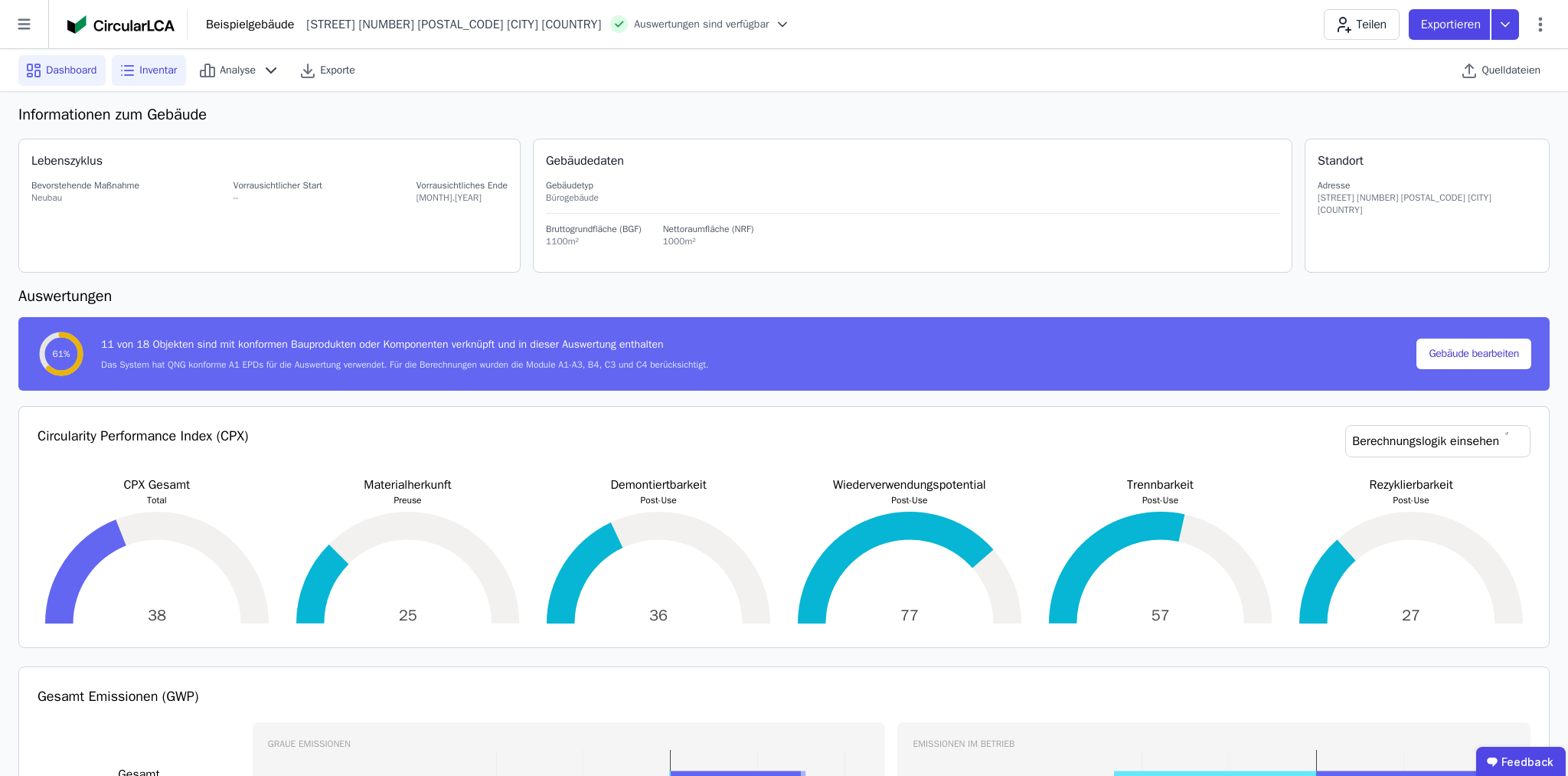 click on "Inventar" at bounding box center [158, 70] 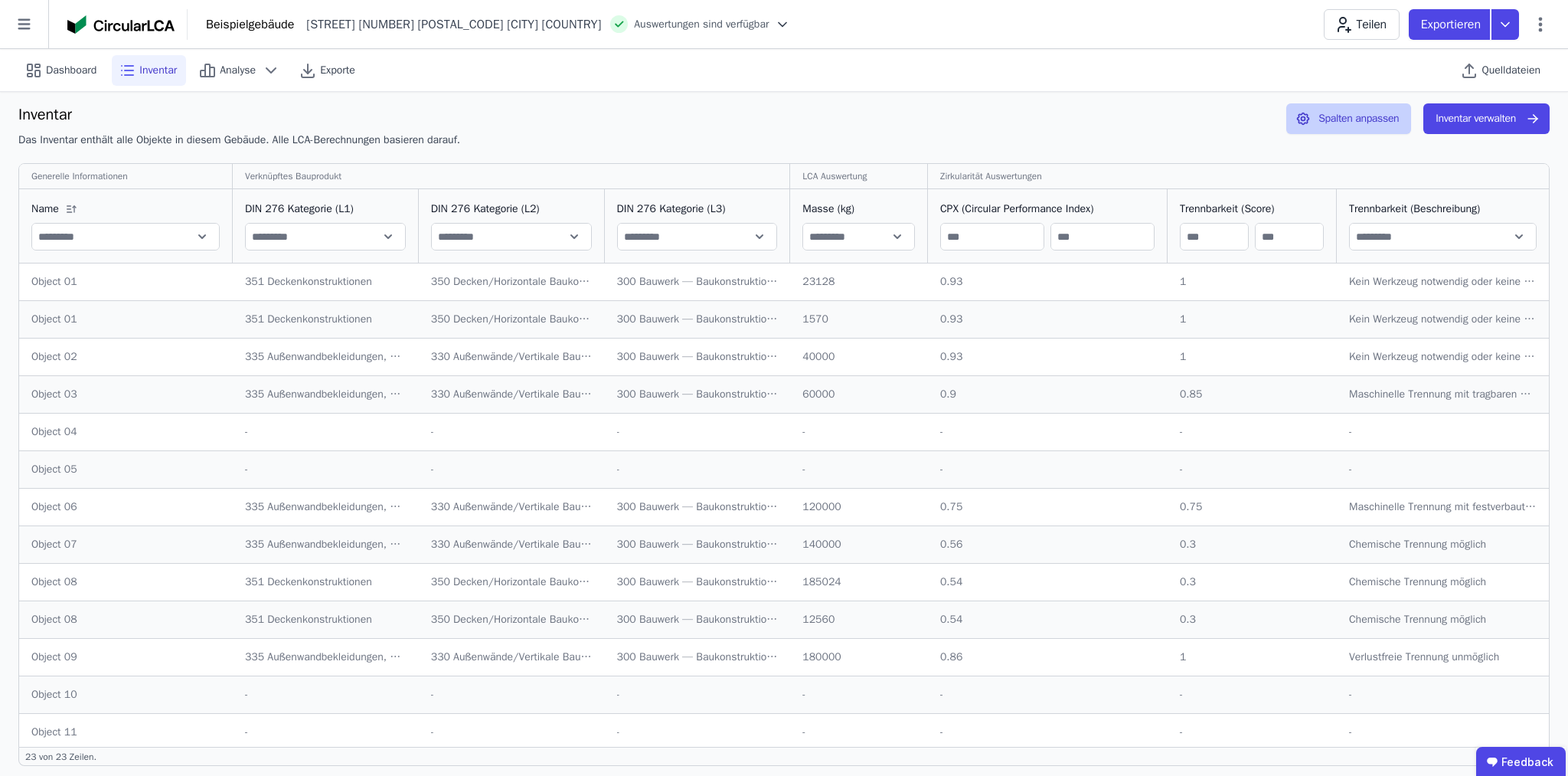 click on "Spalten anpassen" at bounding box center [1348, 119] 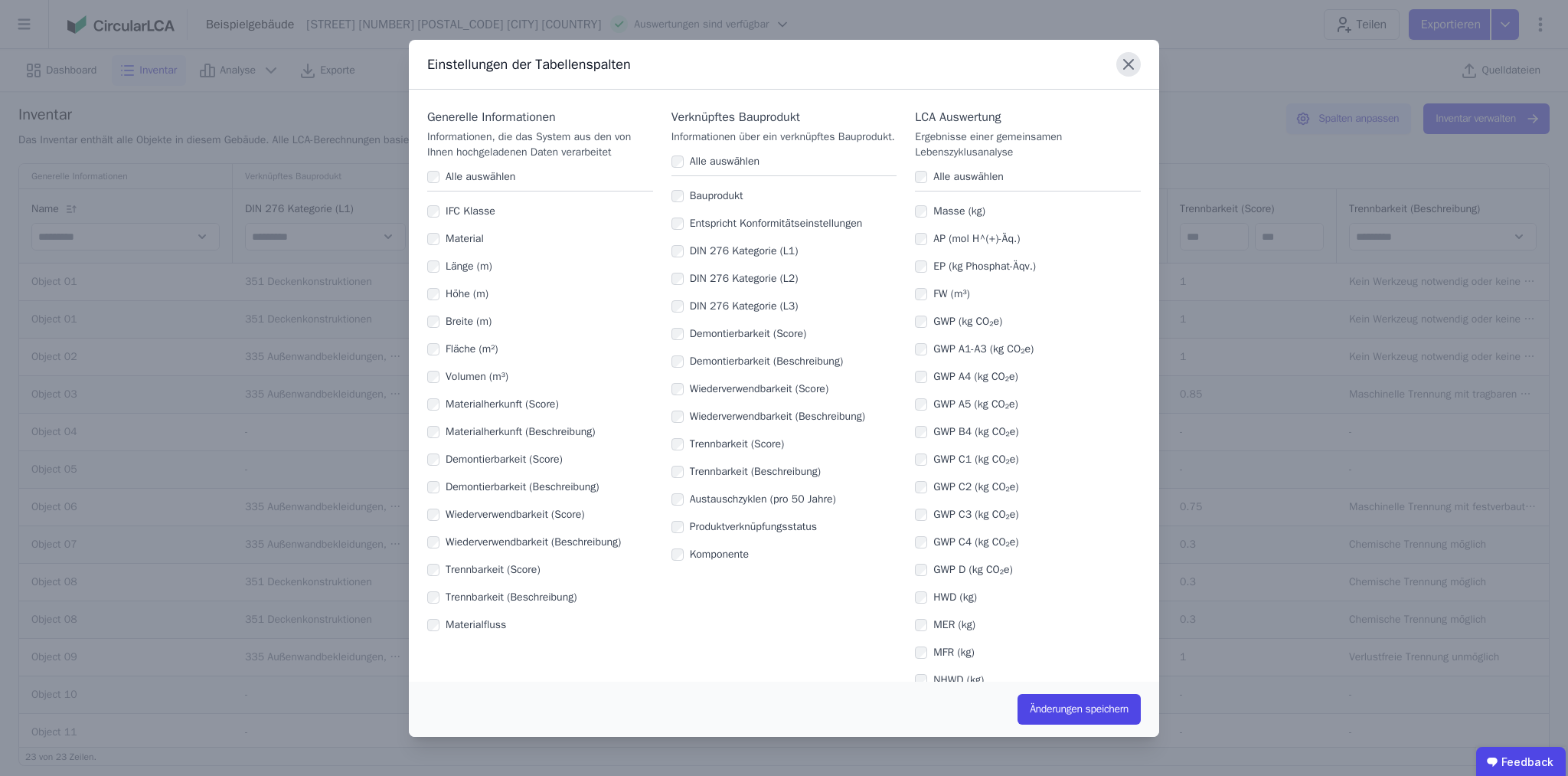 click 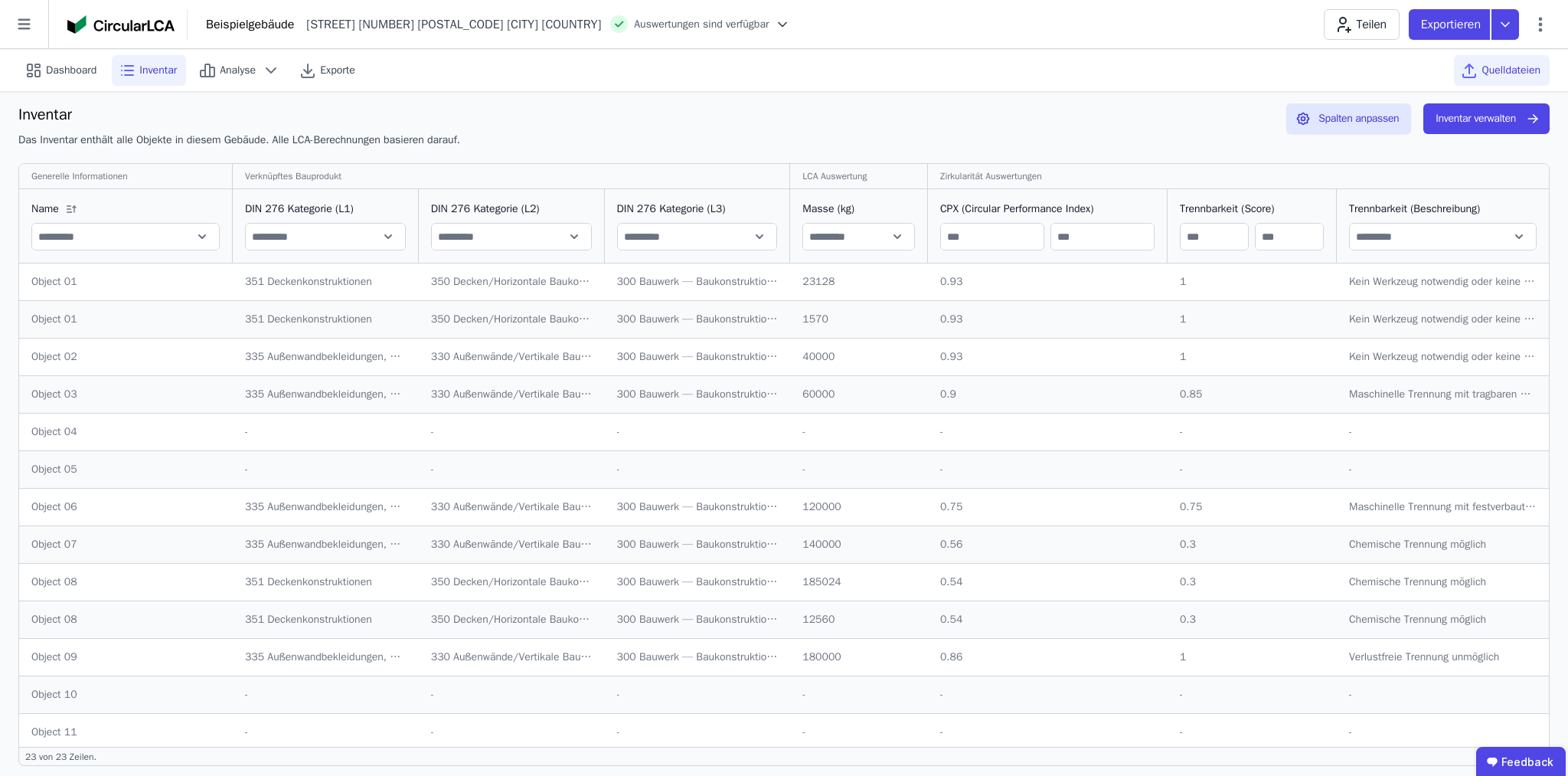 click on "Quelldateien" at bounding box center (1511, 70) 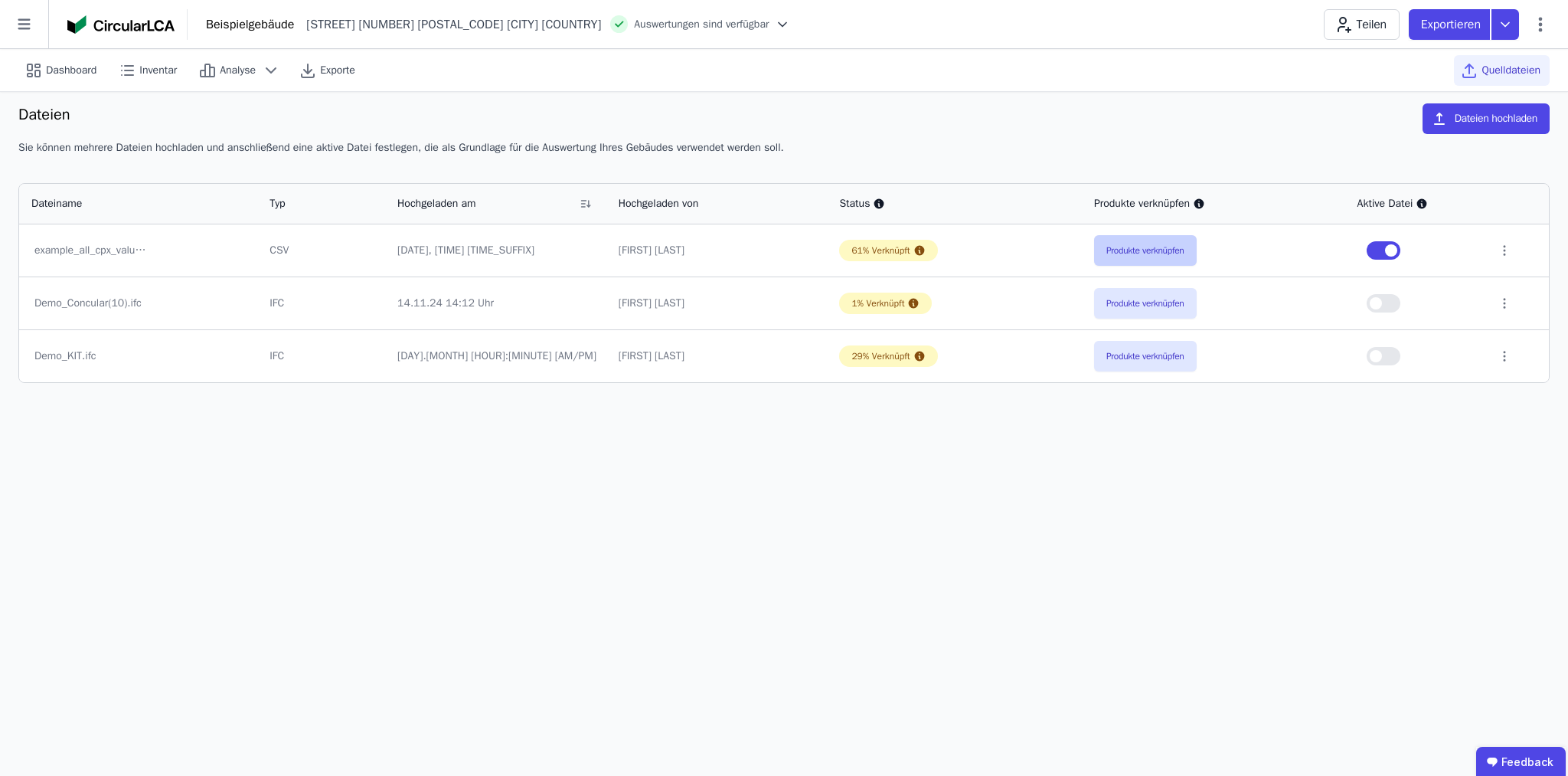 click on "Produkte verknüpfen" at bounding box center [1145, 250] 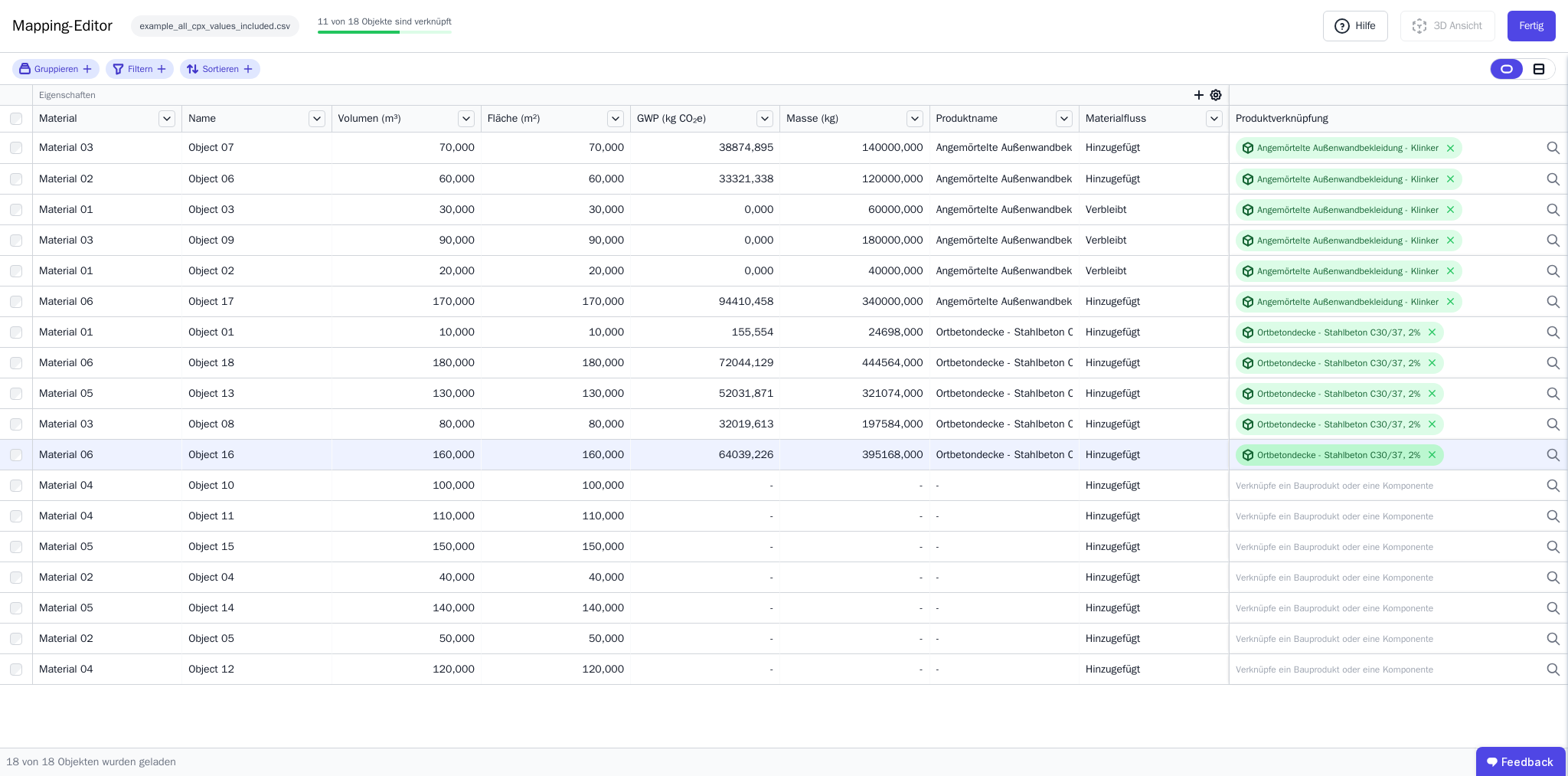 click on "Ortbetondecke - Stahlbeton C30/37, 2%" at bounding box center [1338, 455] 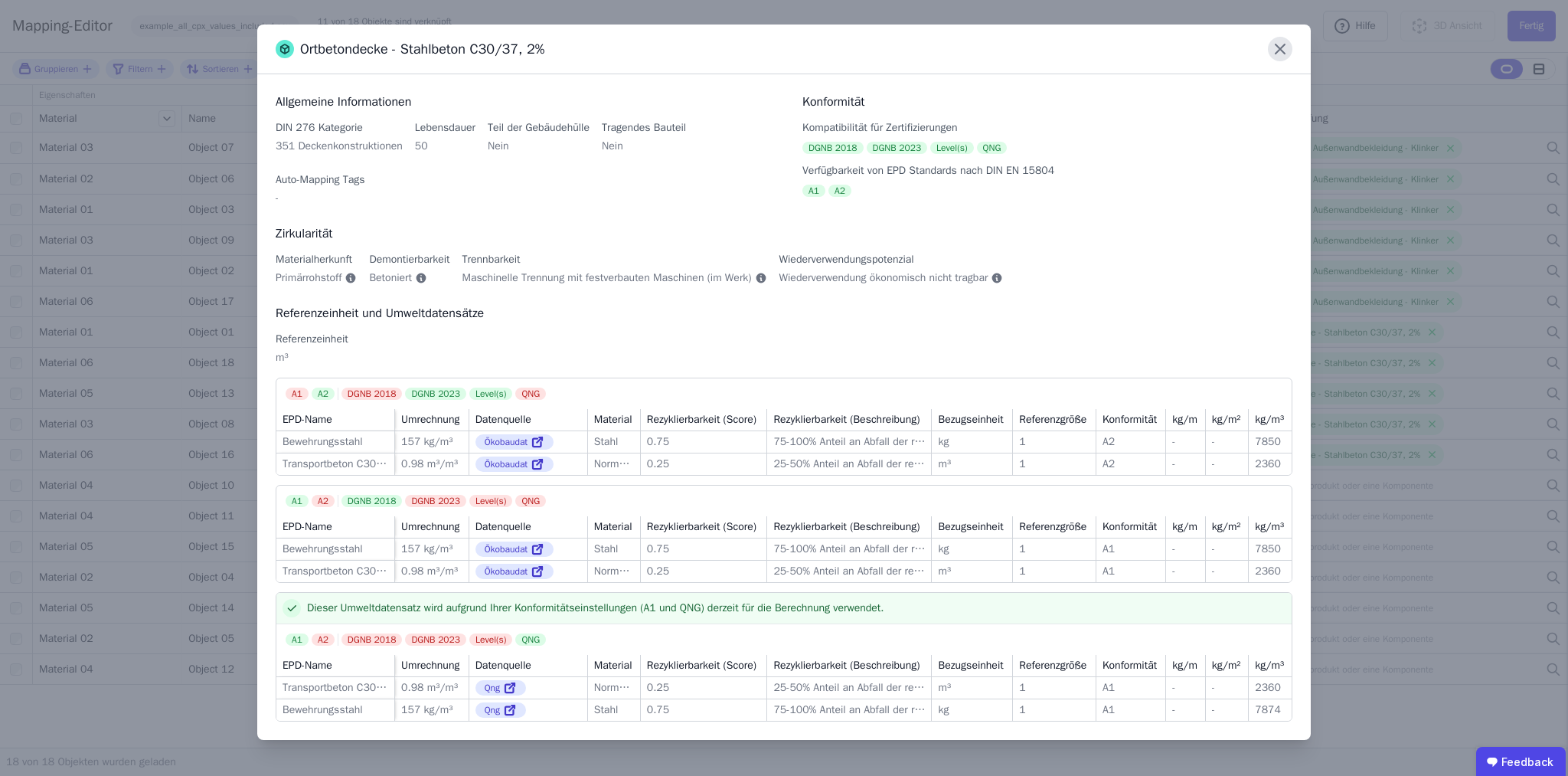 click 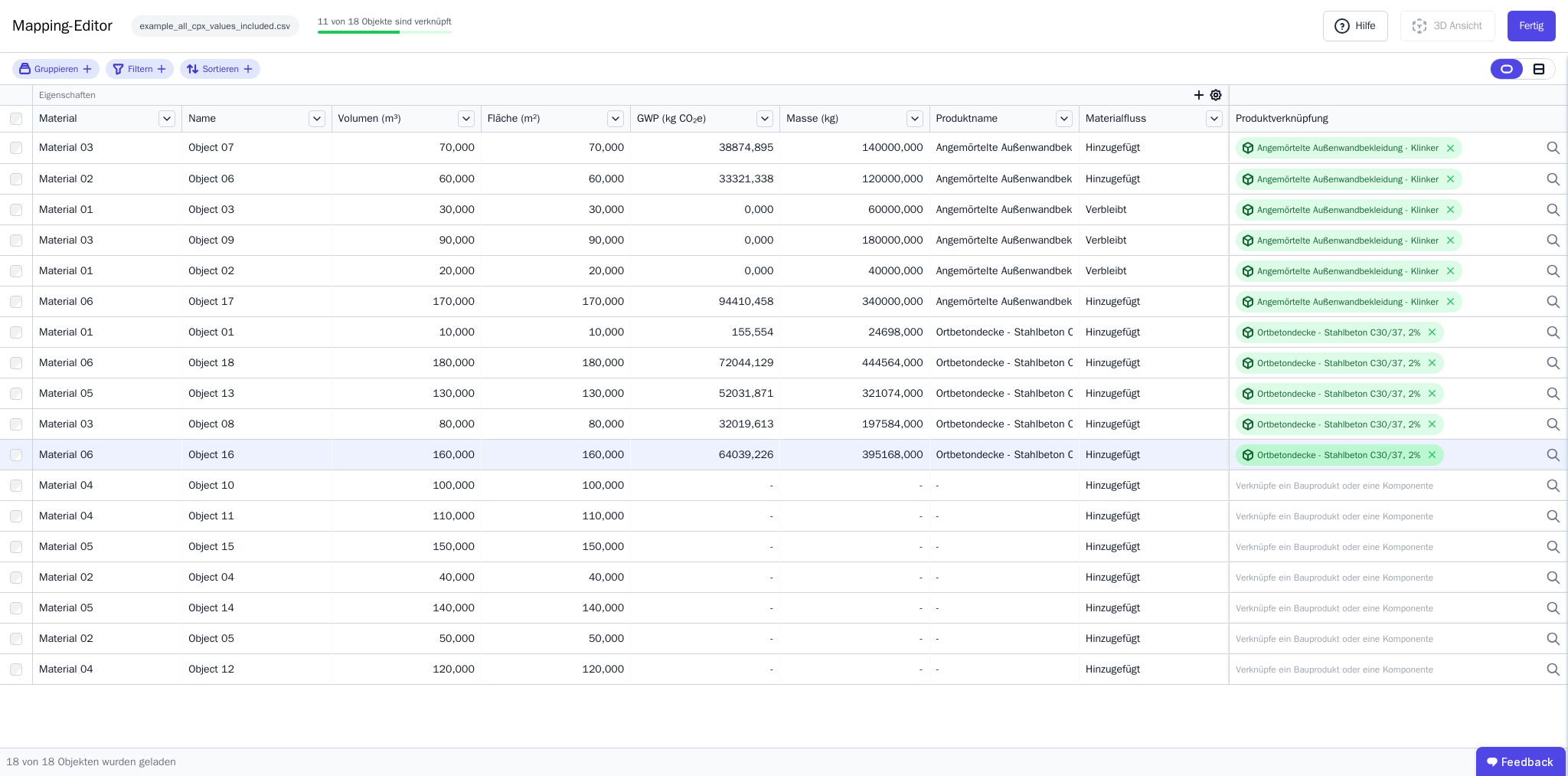 click on "Ortbetondecke - Stahlbeton C30/37, 2%" at bounding box center (1338, 455) 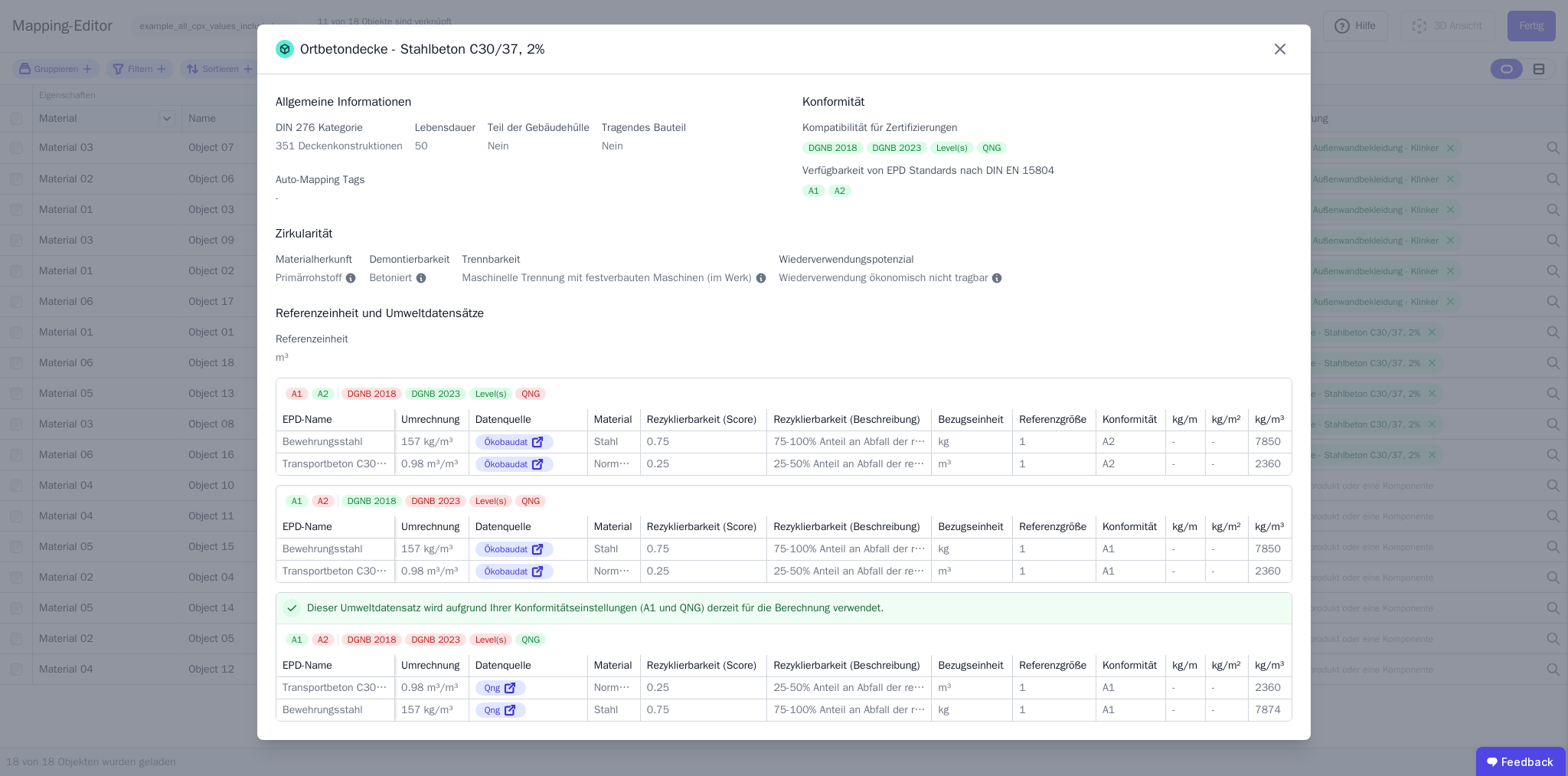 scroll, scrollTop: 15, scrollLeft: 0, axis: vertical 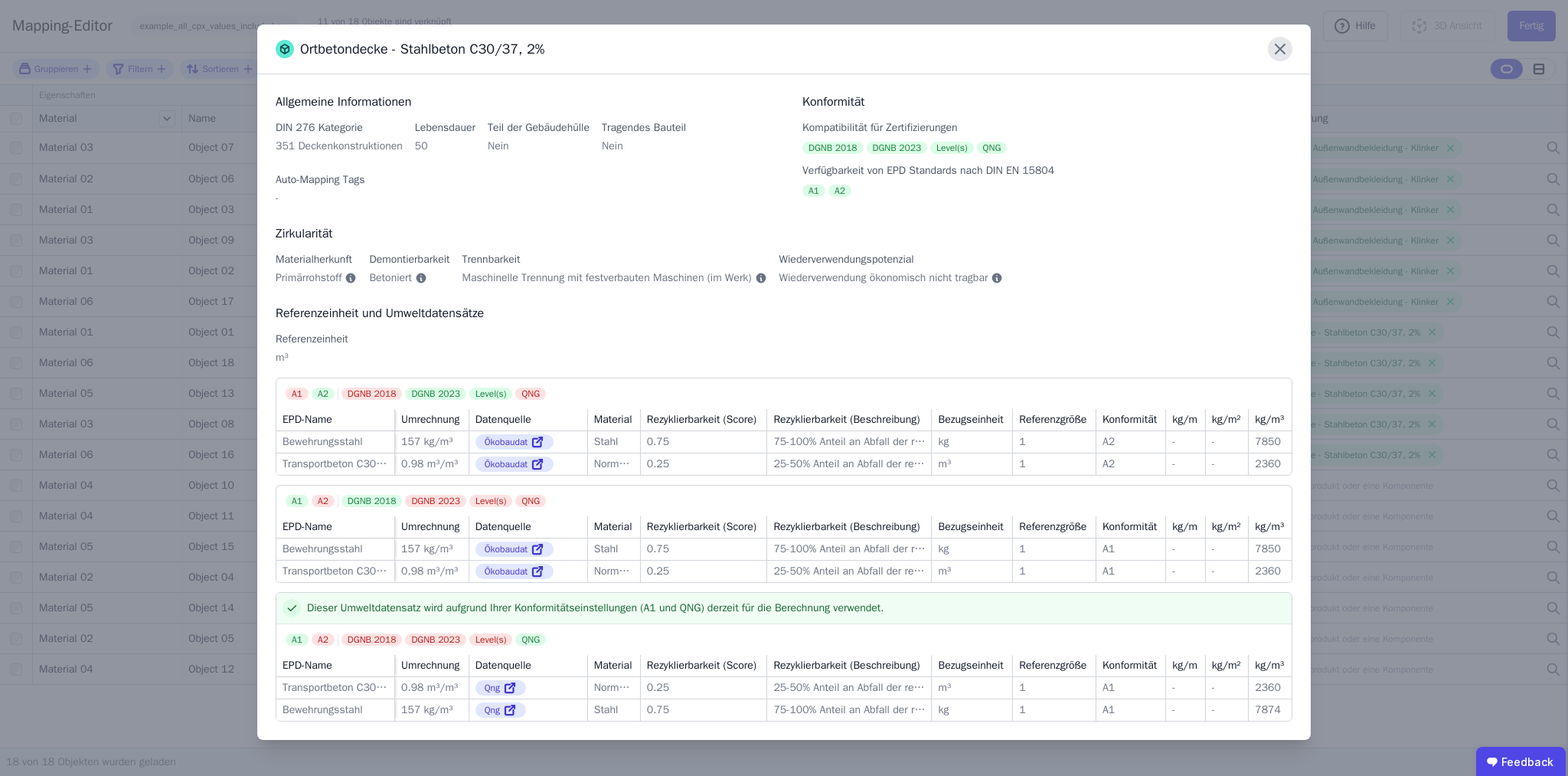 click 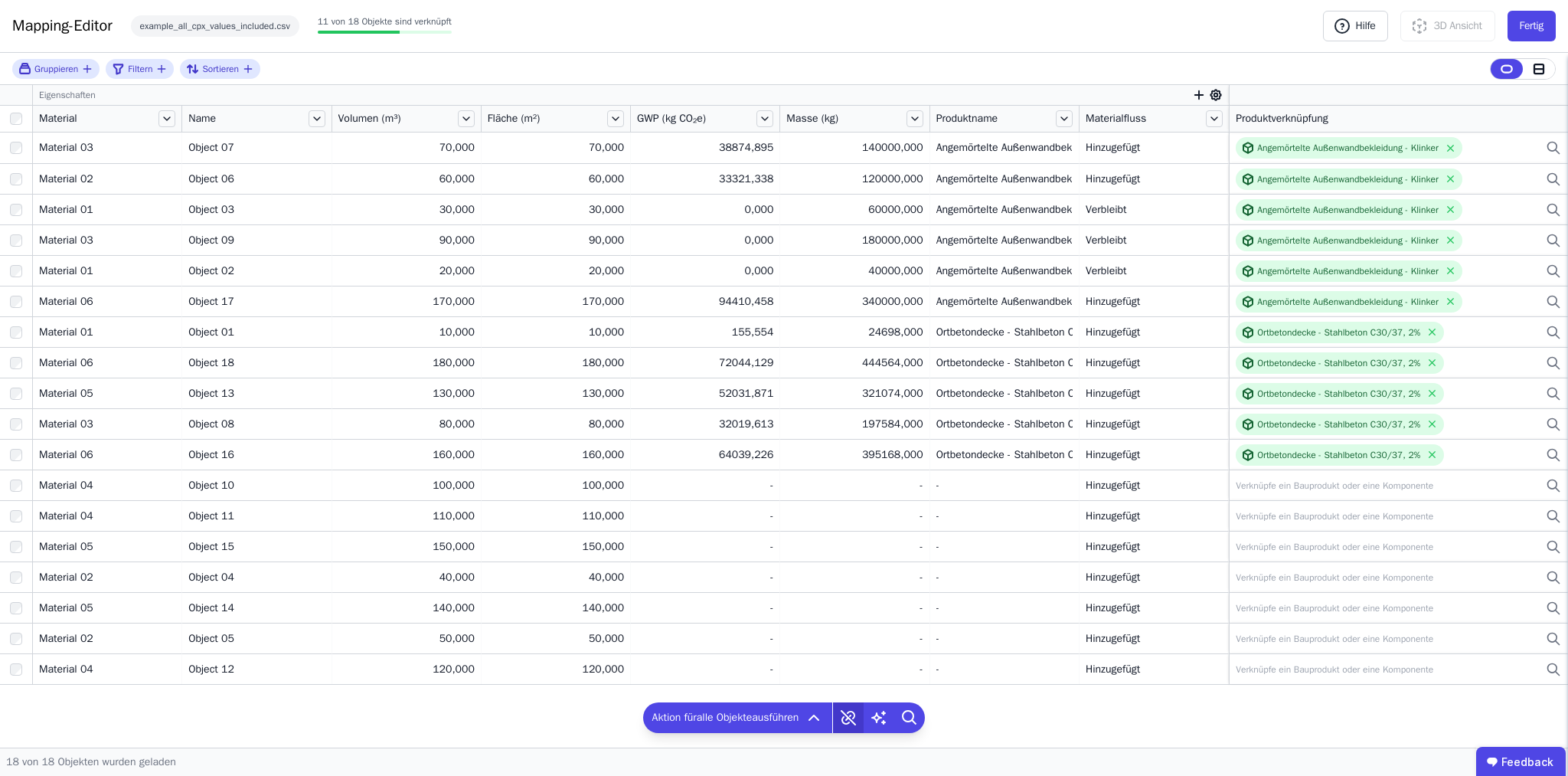 click 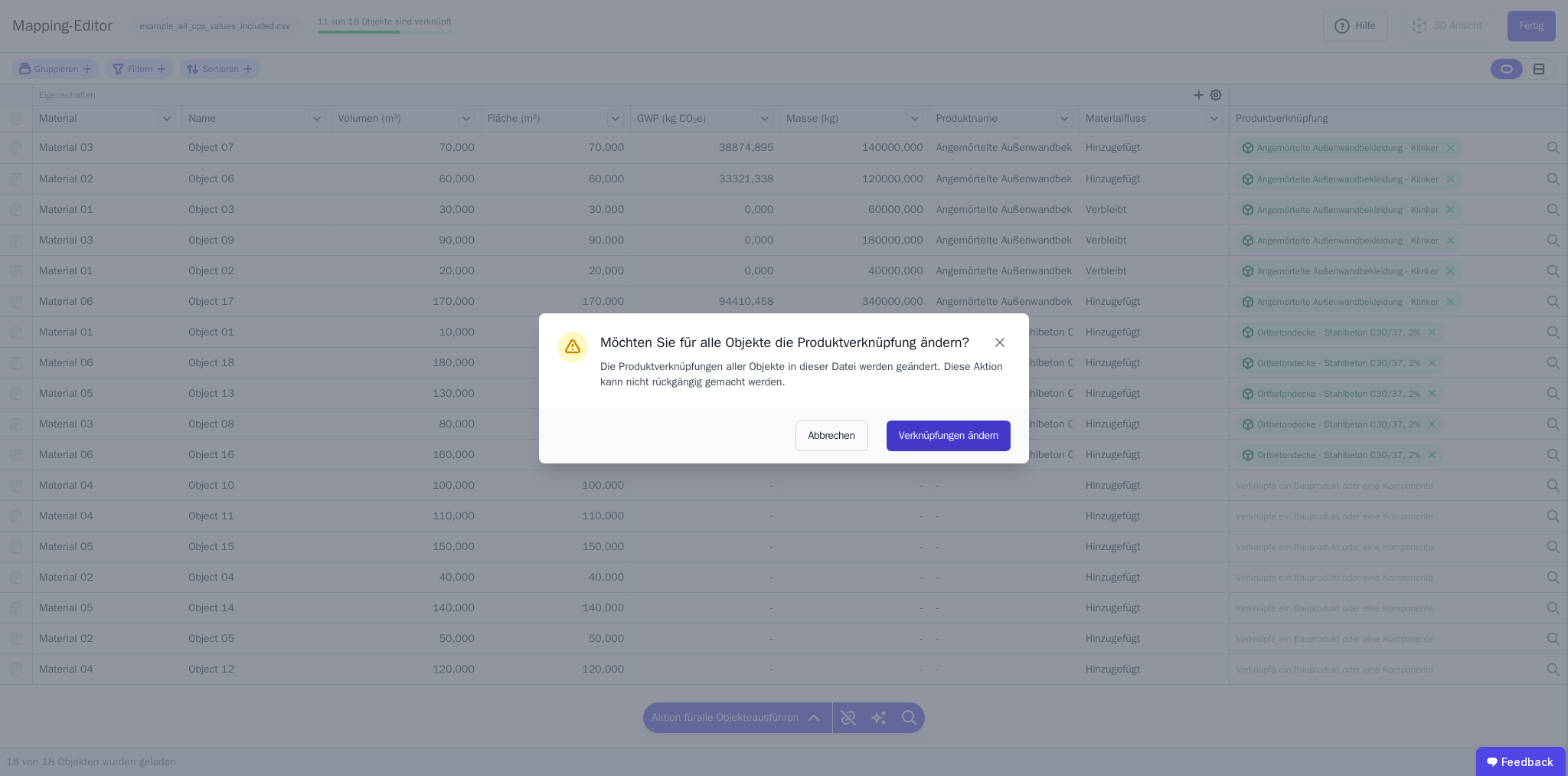 click on "Verknüpfungen ändern" at bounding box center (949, 436) 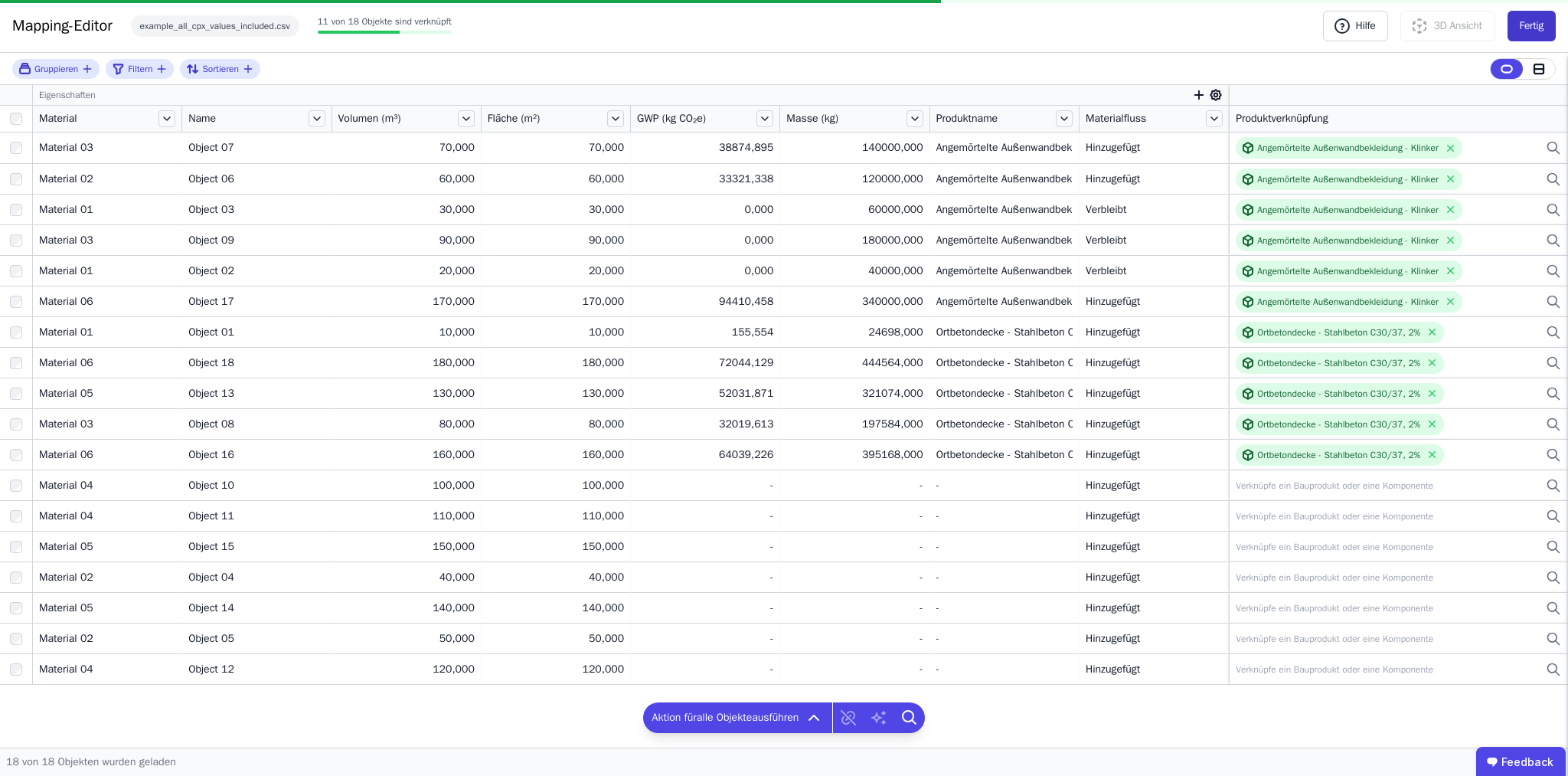 click on "Fertig" at bounding box center (1531, 26) 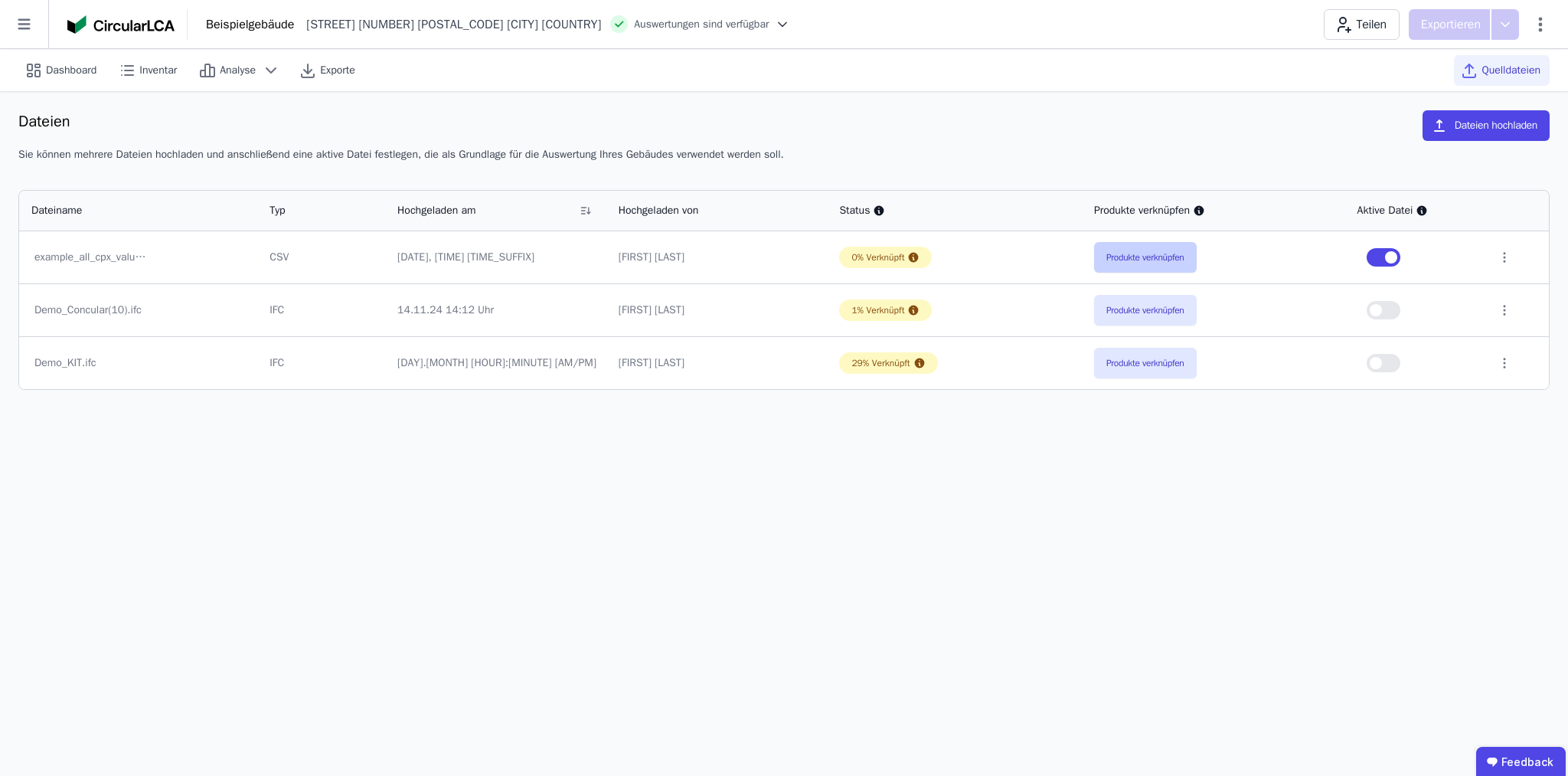 click on "Produkte verknüpfen" at bounding box center (1145, 257) 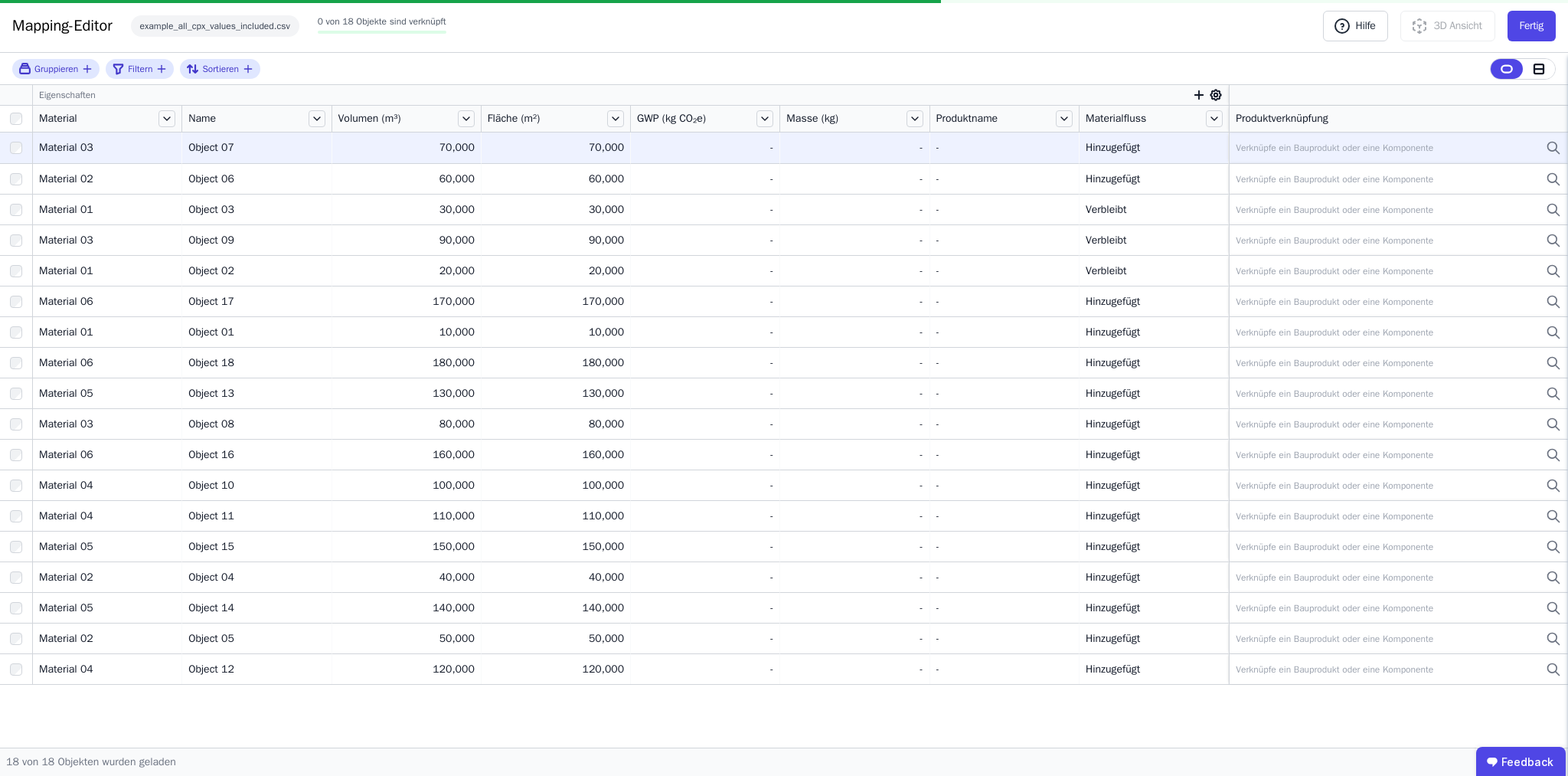 click on "Verknüpfe ein Bauprodukt oder eine Komponente" at bounding box center (1334, 148) 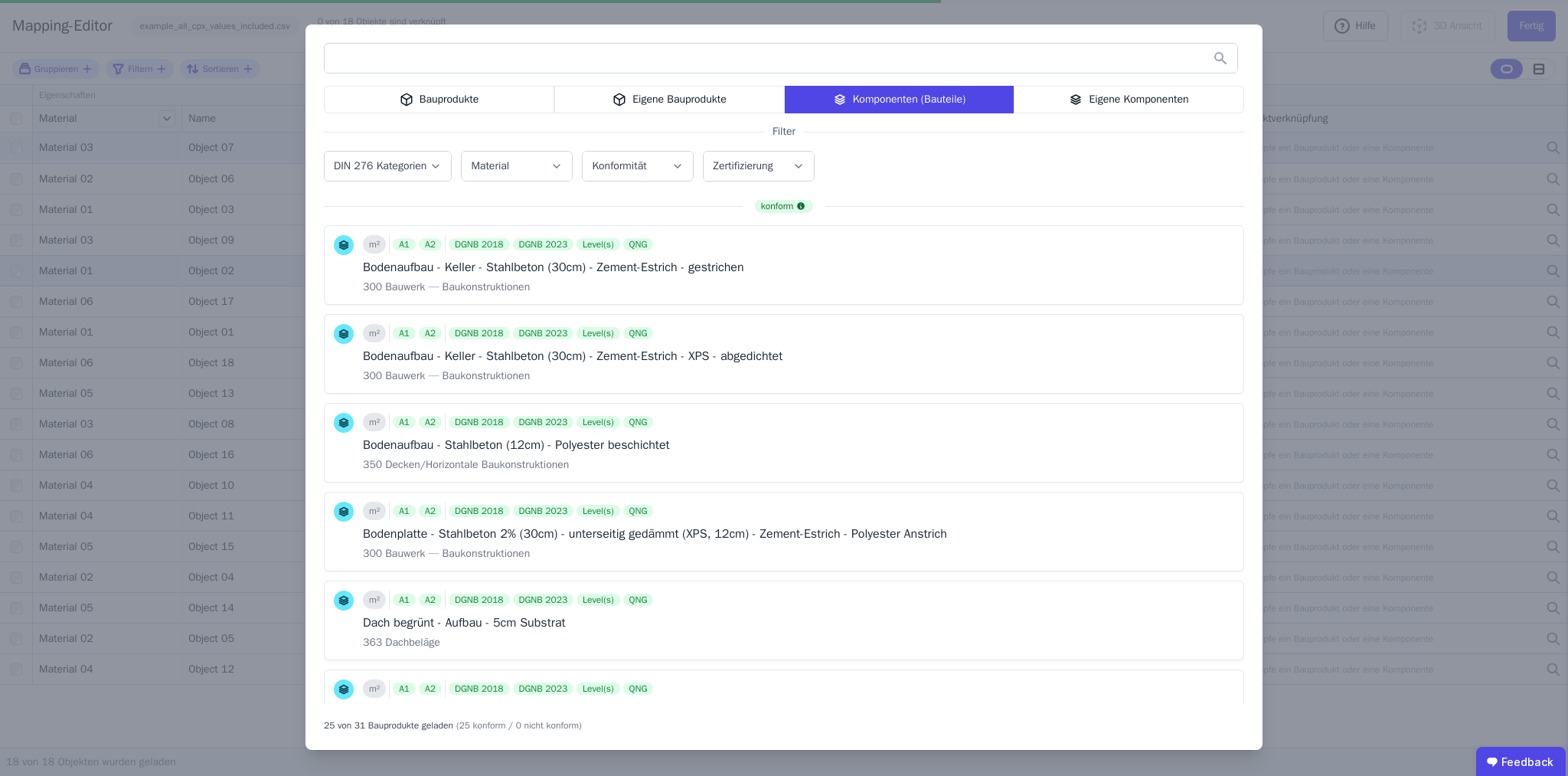 click on "Komponente verknüpfen" at bounding box center [0, 0] 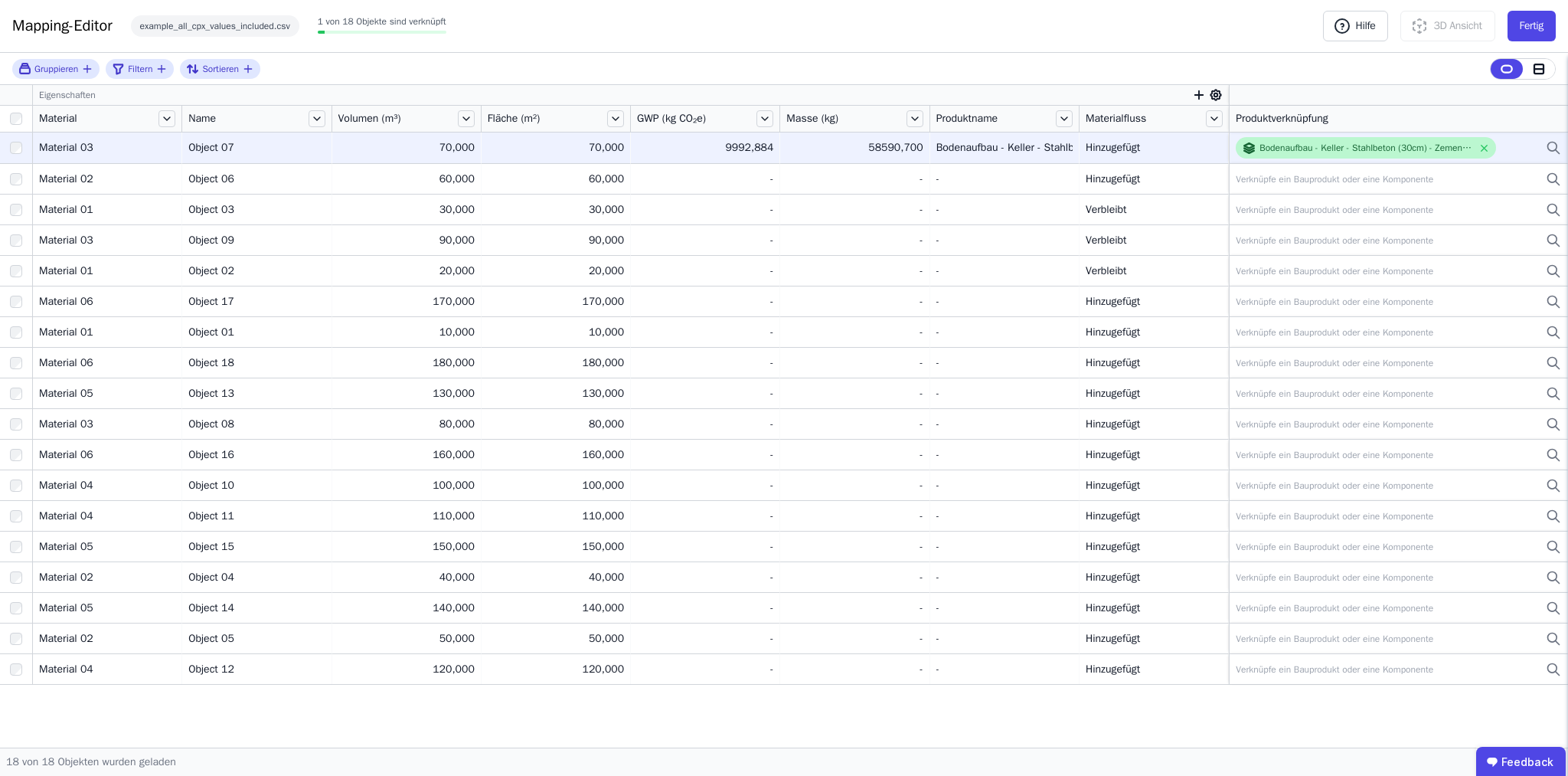 click on "Bodenaufbau - Keller - Stahlbeton (30cm) - Zement-Estrich - gestrichen" at bounding box center (1366, 148) 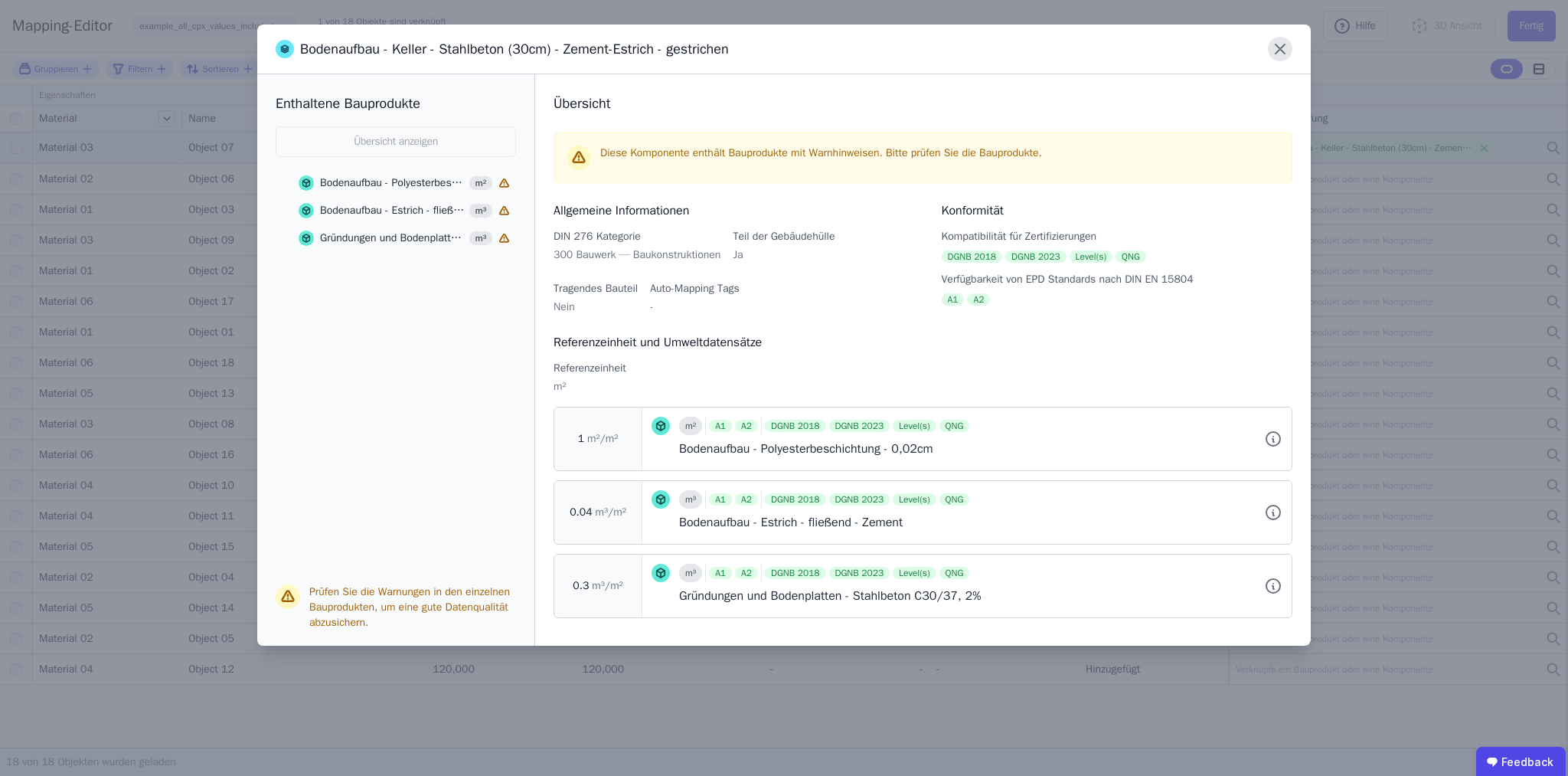click 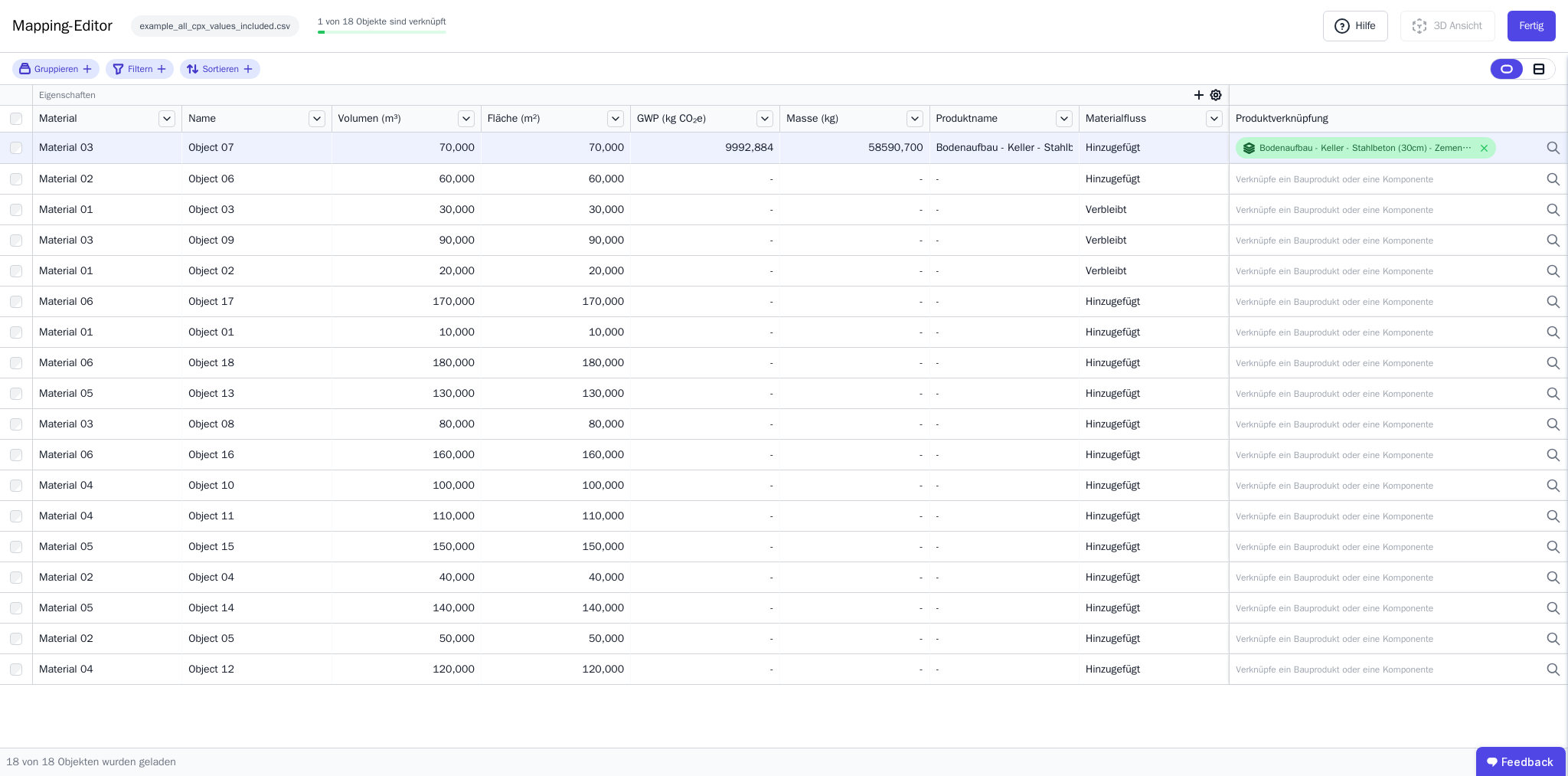 click on "Bodenaufbau - Keller - Stahlbeton (30cm) - Zement-Estrich - gestrichen" at bounding box center (1366, 148) 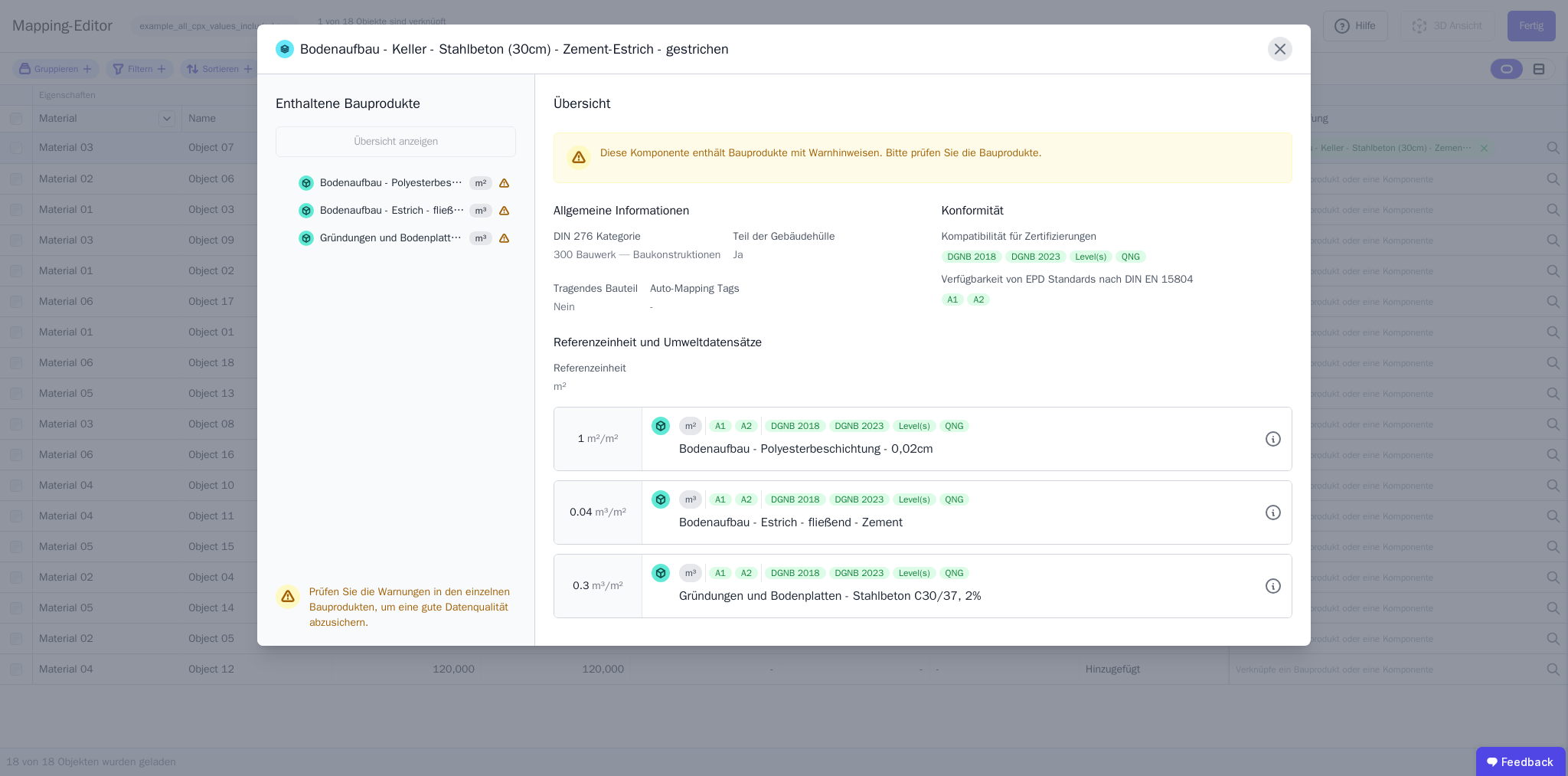 click 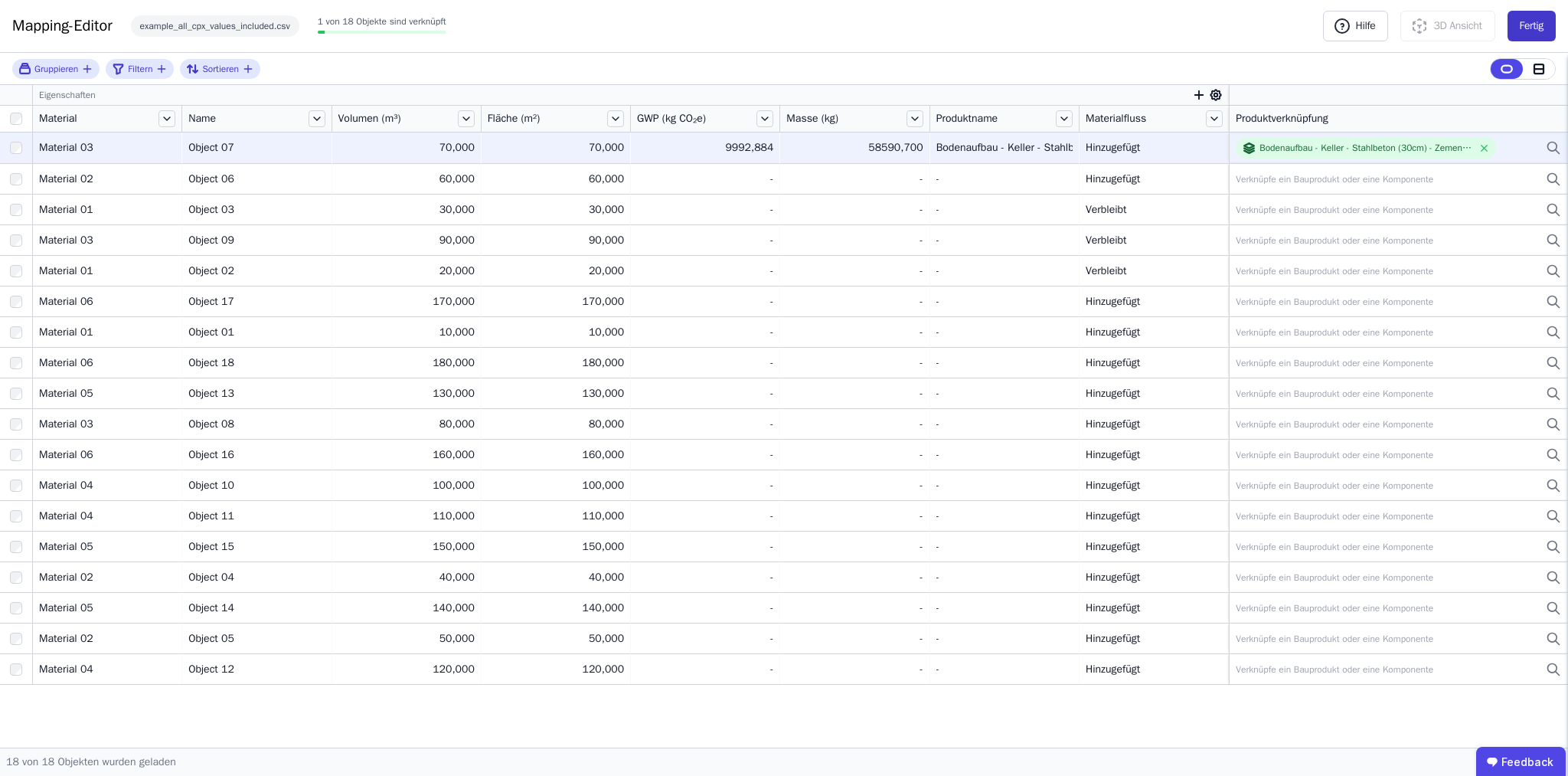 click on "Fertig" at bounding box center [1531, 26] 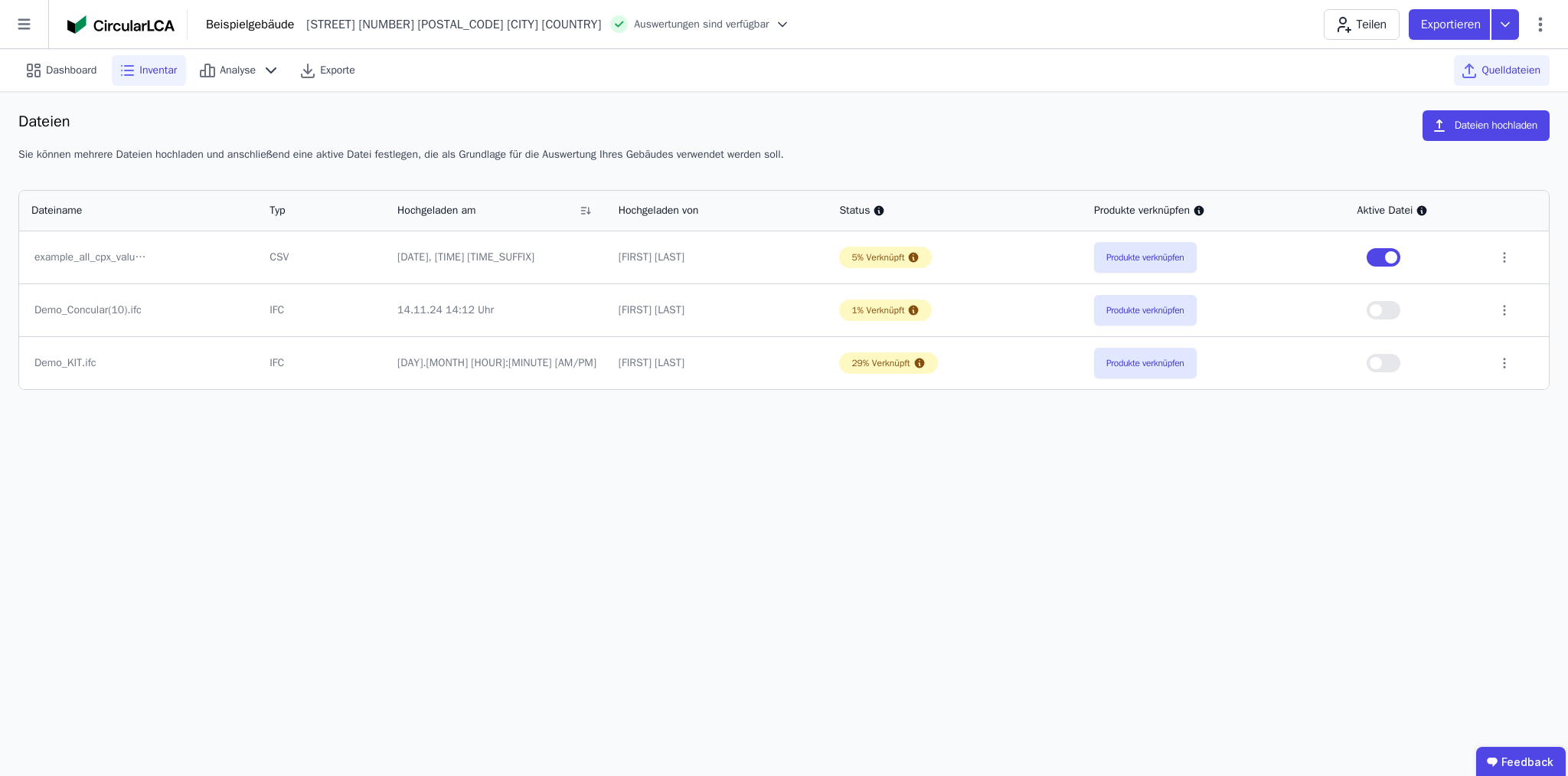 click on "Inventar" at bounding box center (158, 70) 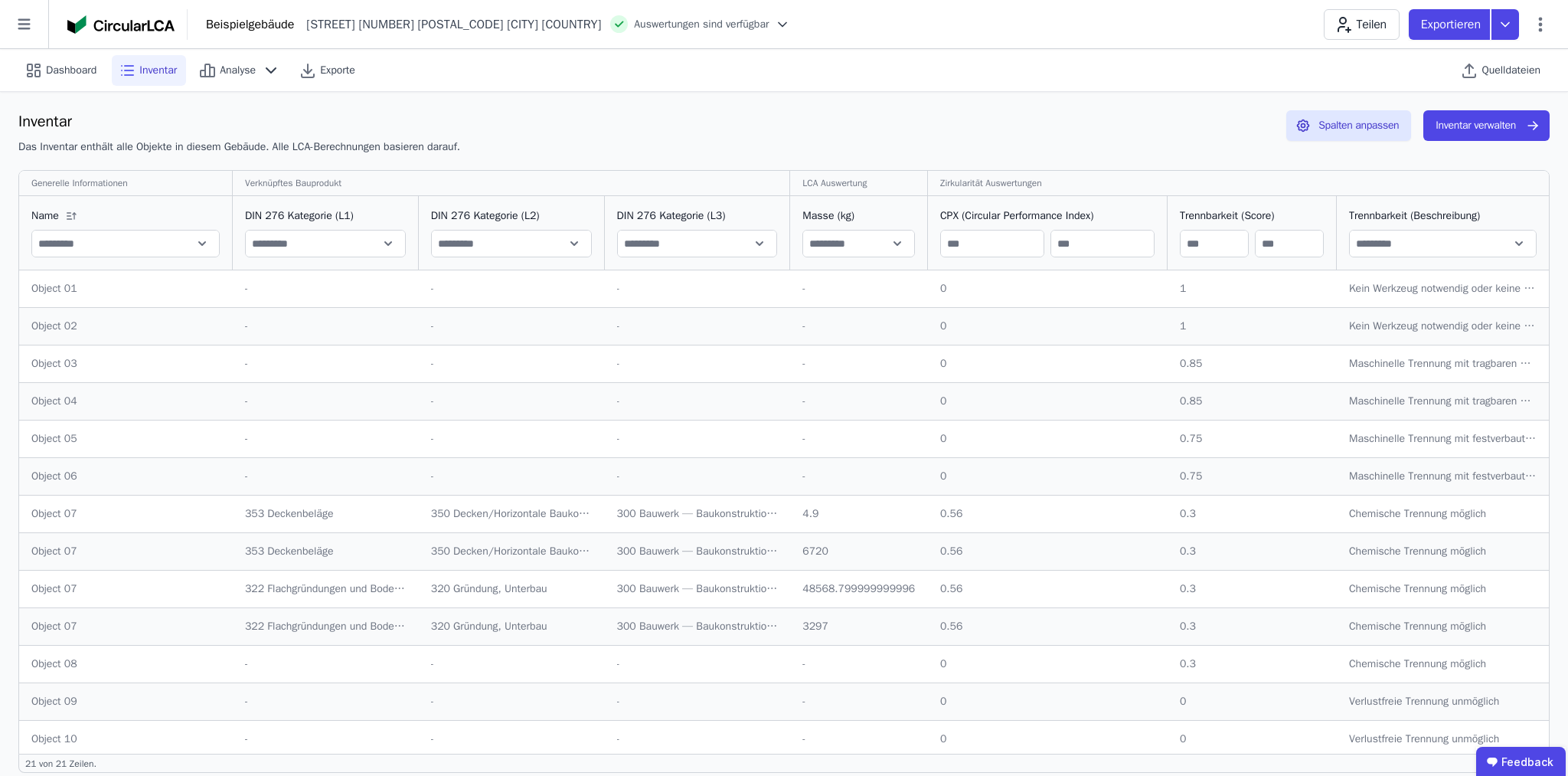 scroll, scrollTop: 2, scrollLeft: 0, axis: vertical 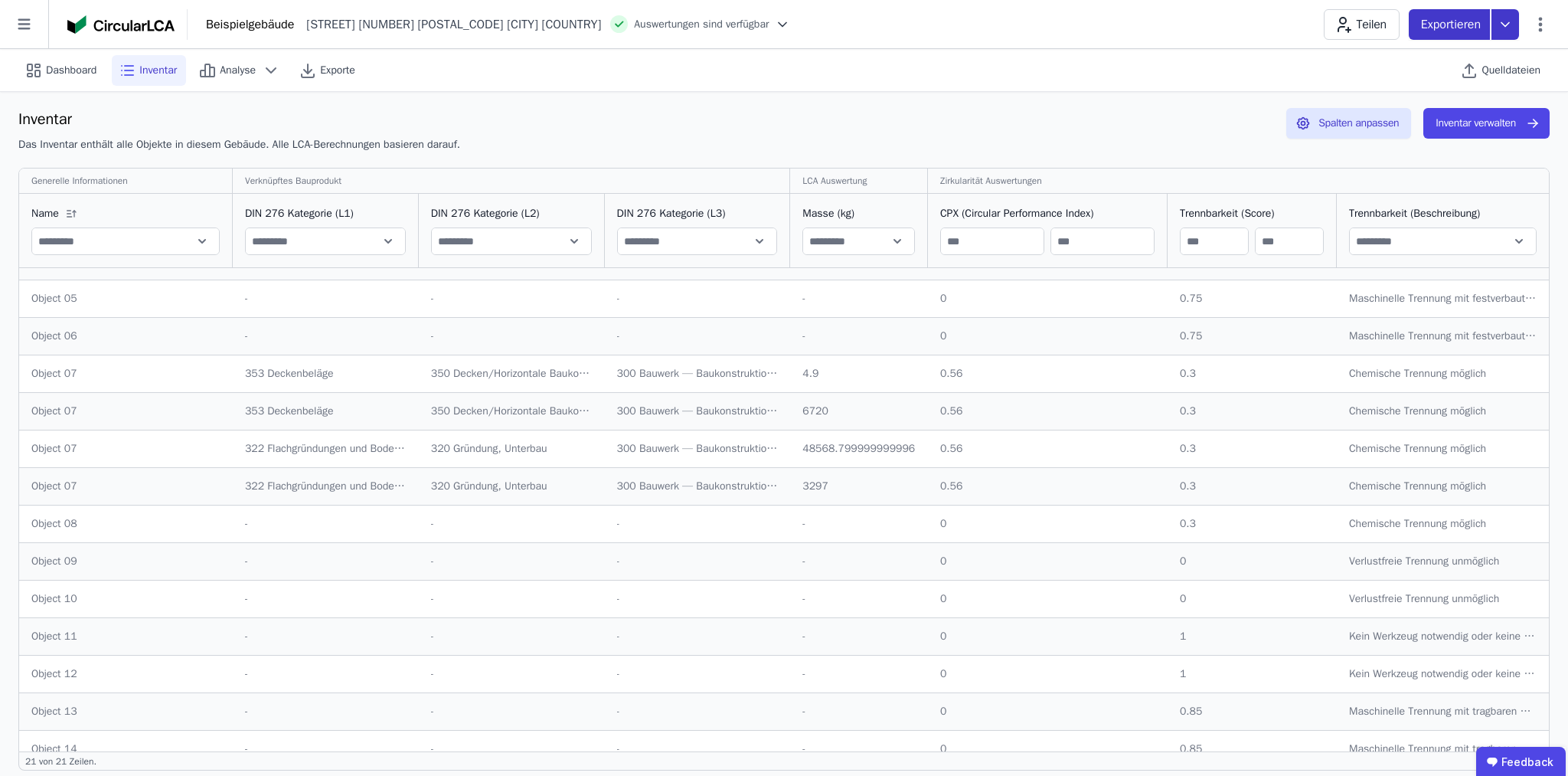 click 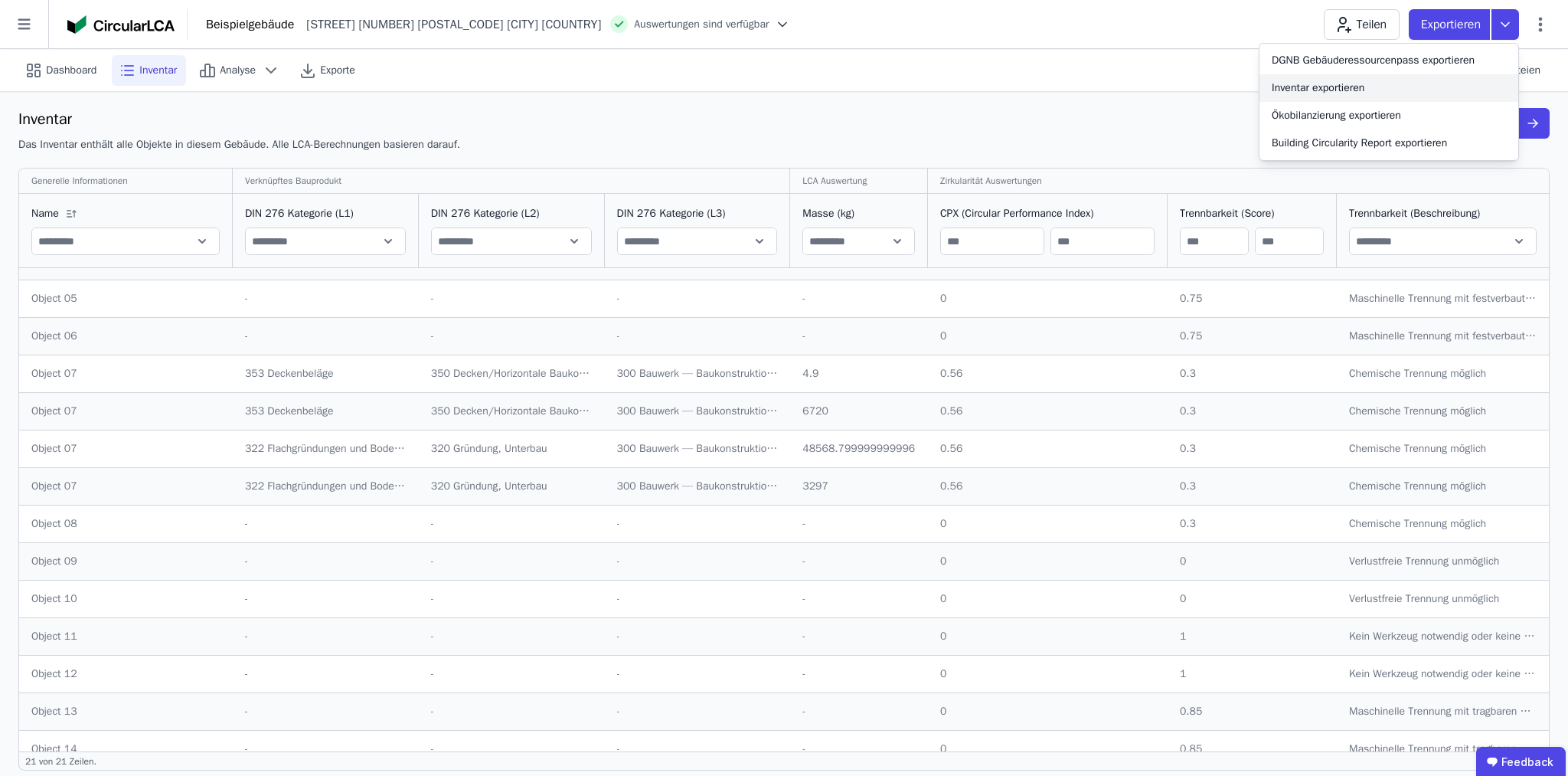click on "Inventar exportieren" at bounding box center [1389, 88] 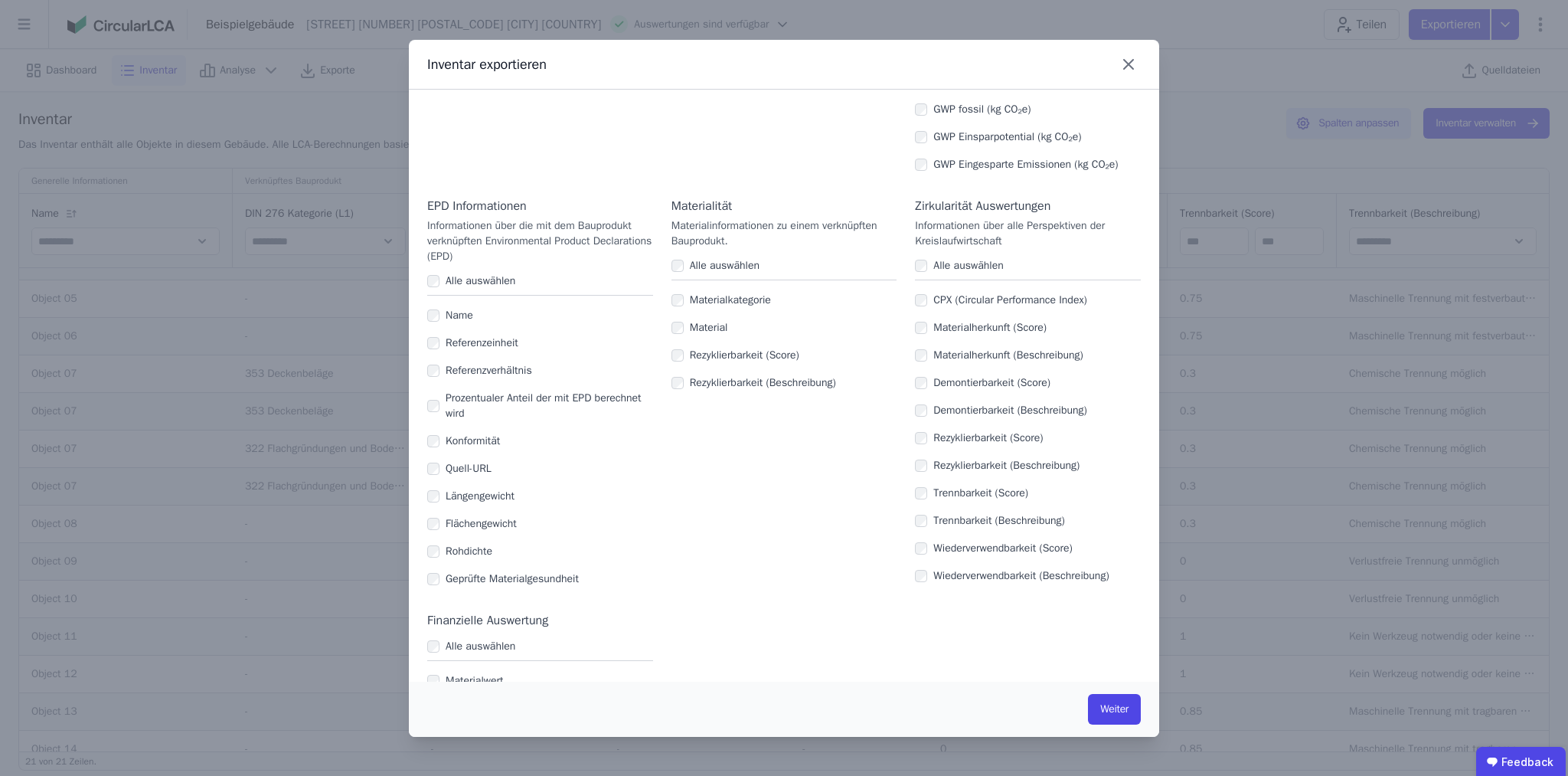 scroll, scrollTop: 859, scrollLeft: 0, axis: vertical 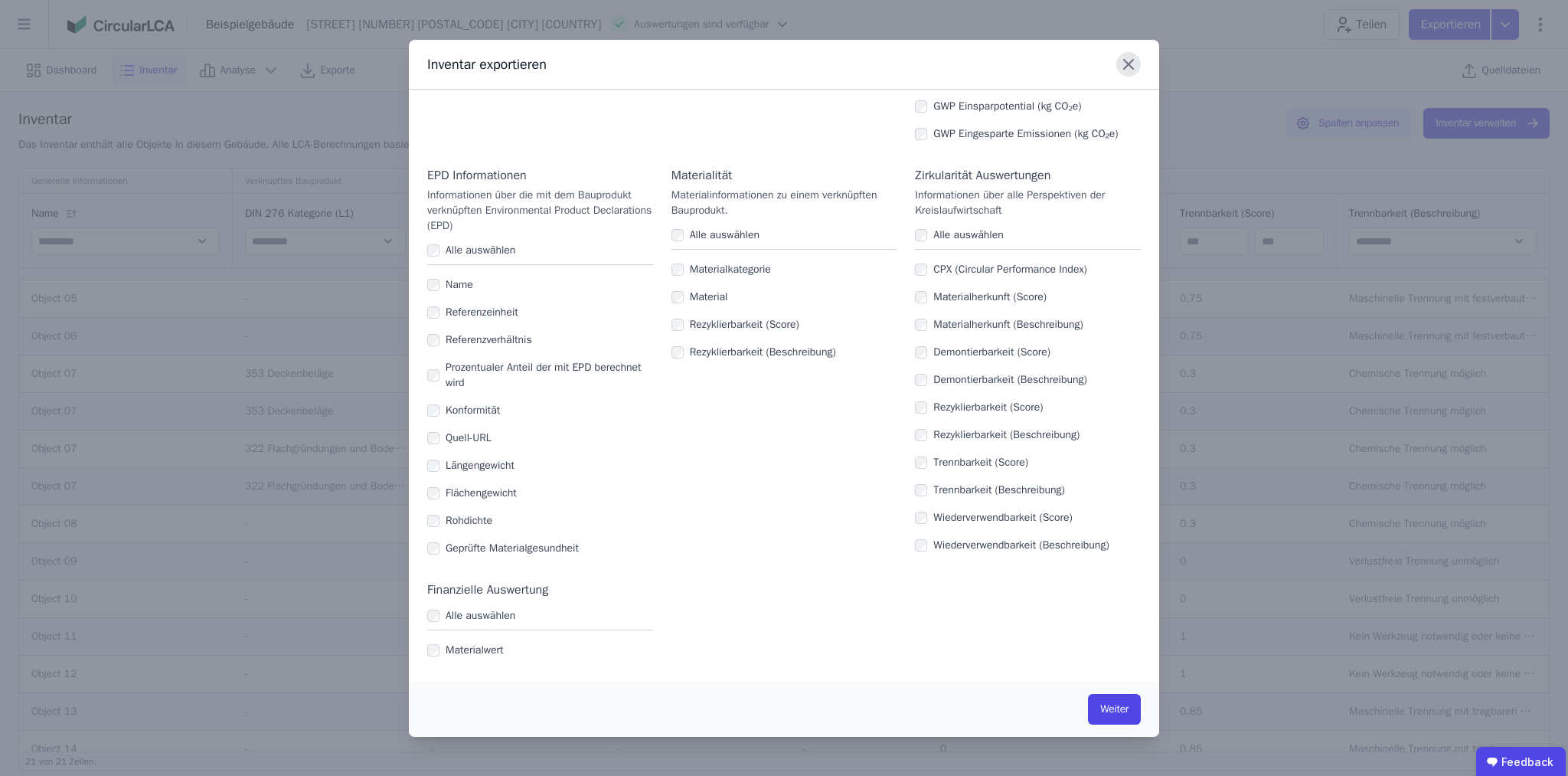 click 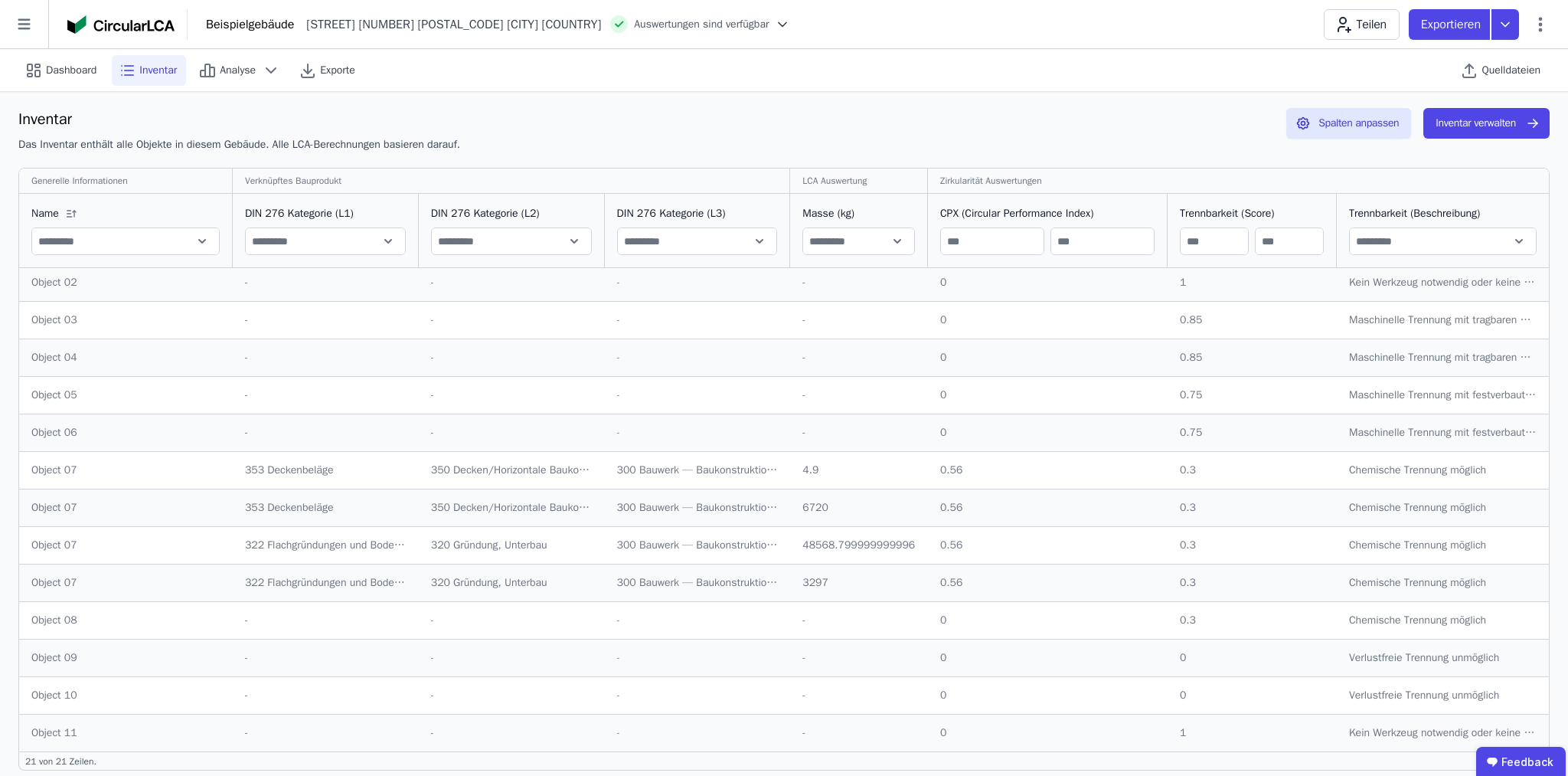 scroll, scrollTop: 0, scrollLeft: 0, axis: both 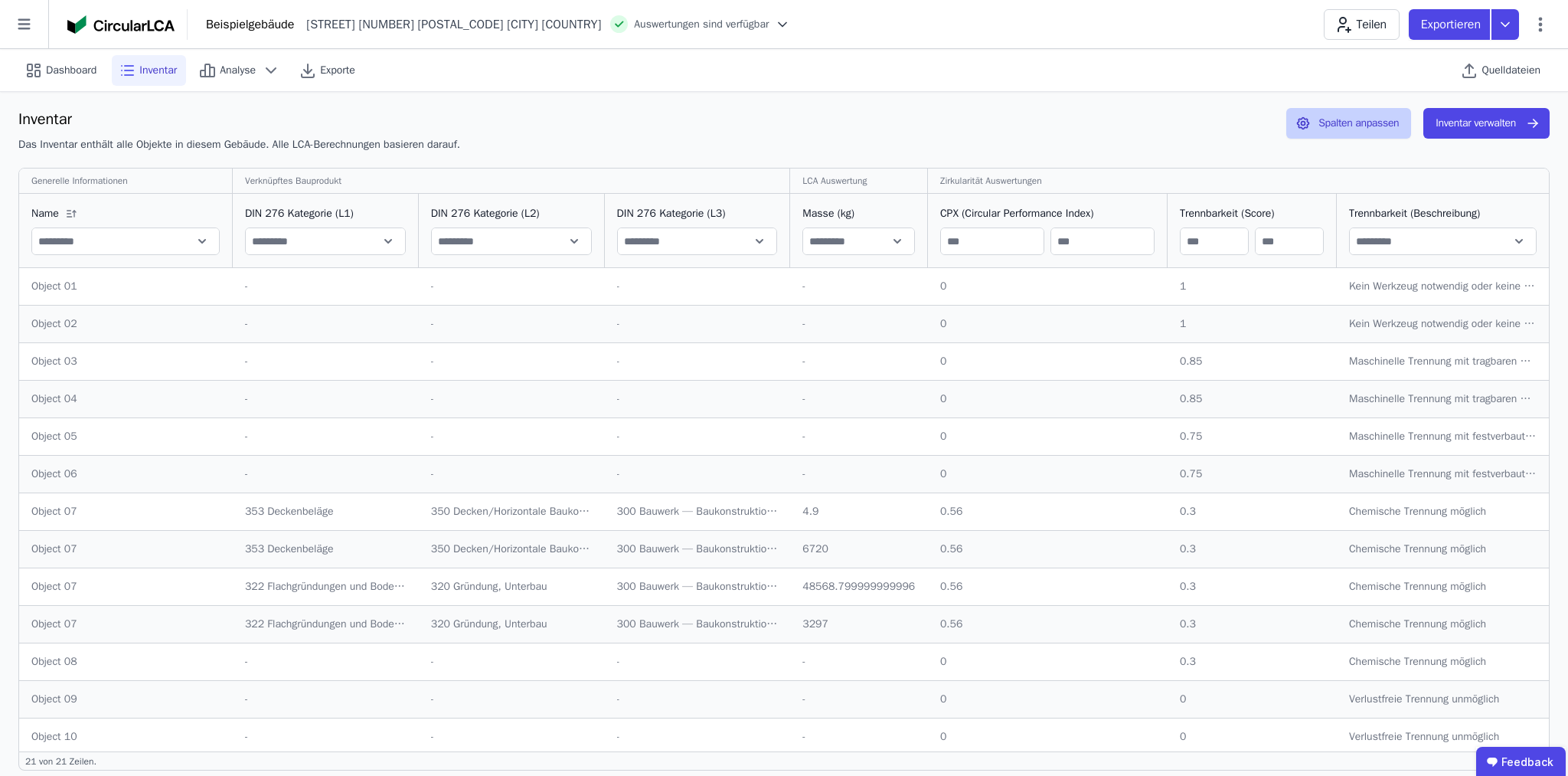 click on "Spalten anpassen" at bounding box center (1348, 123) 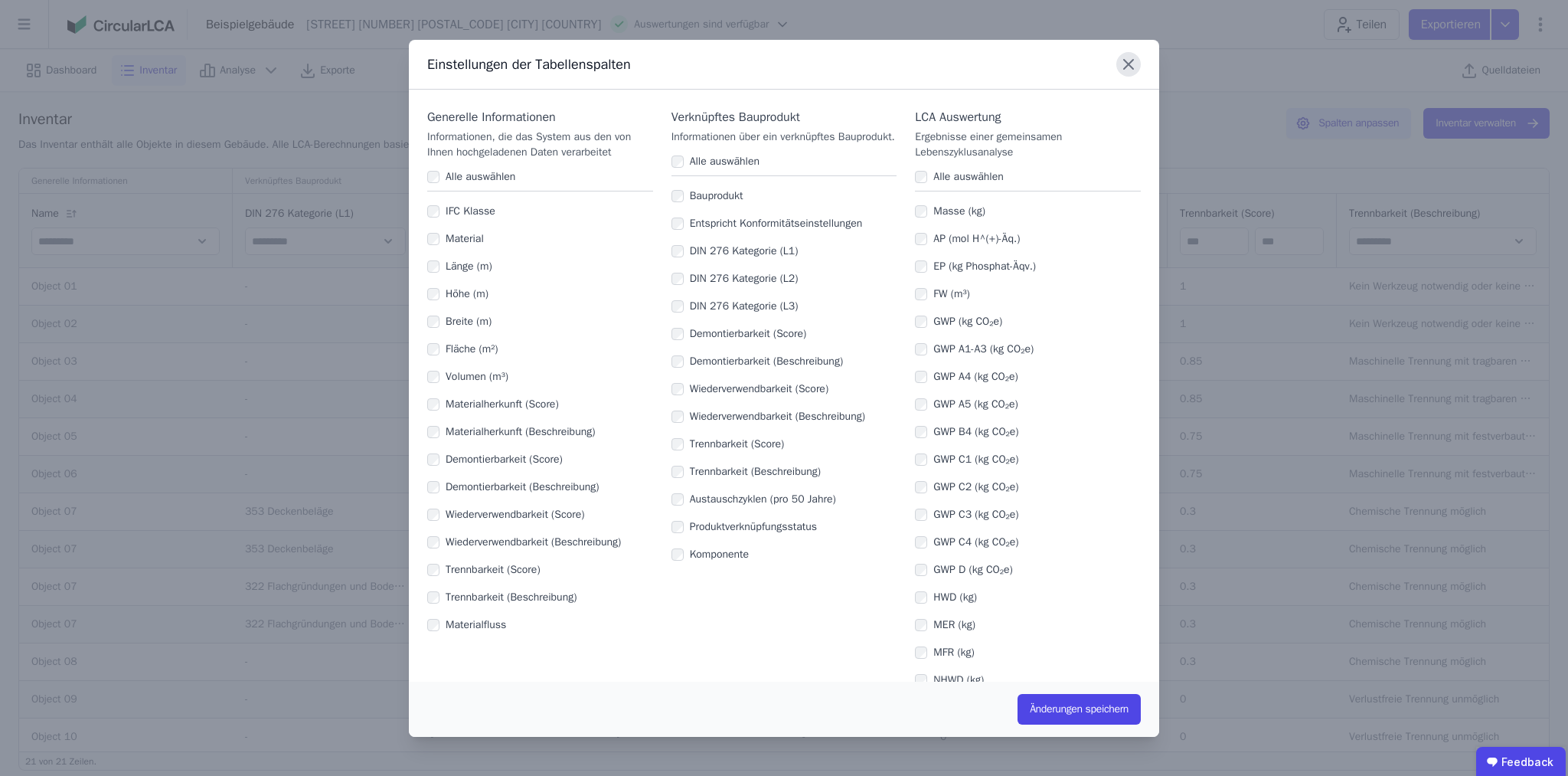 click 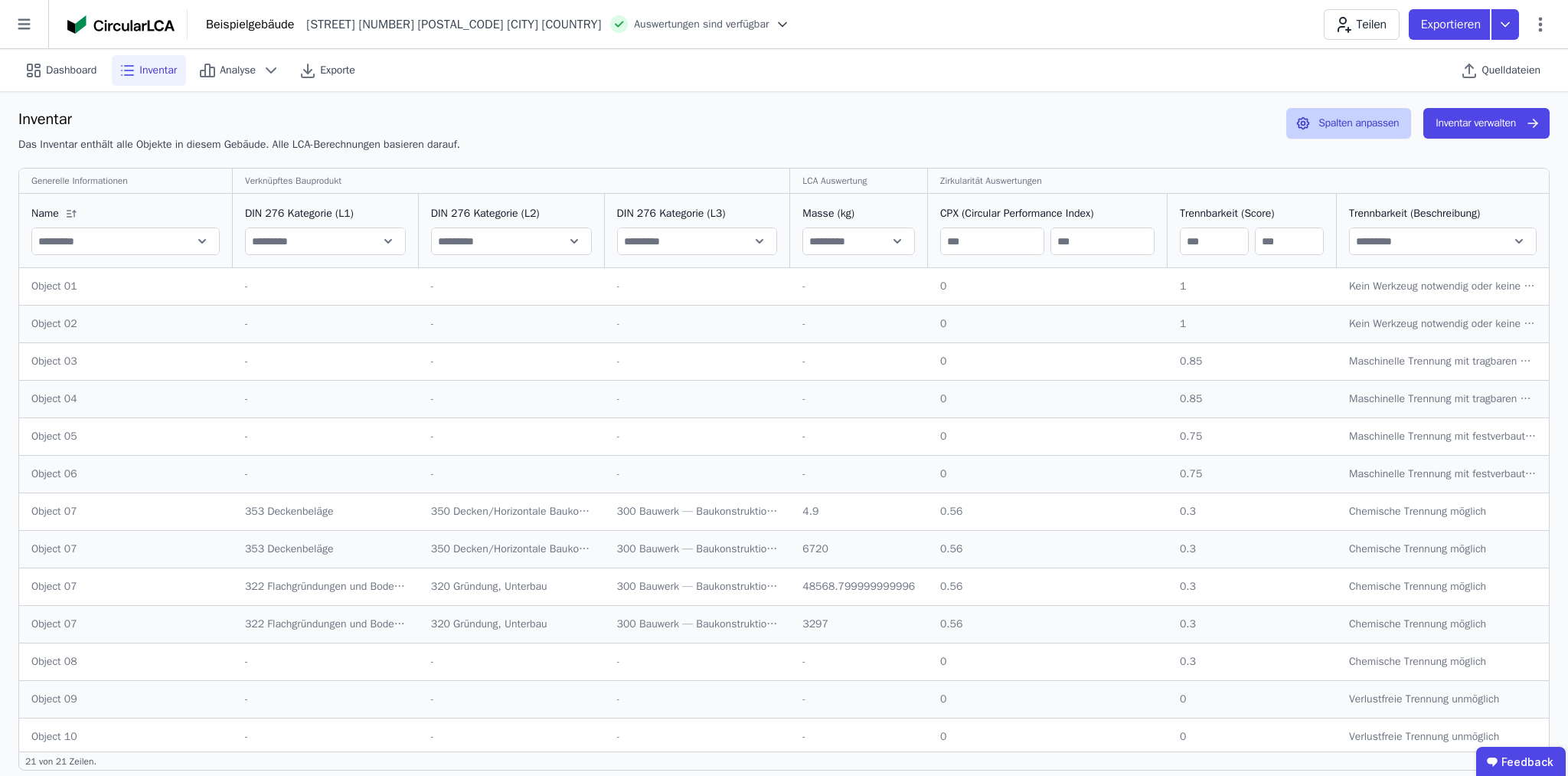 click on "Spalten anpassen" at bounding box center (1348, 123) 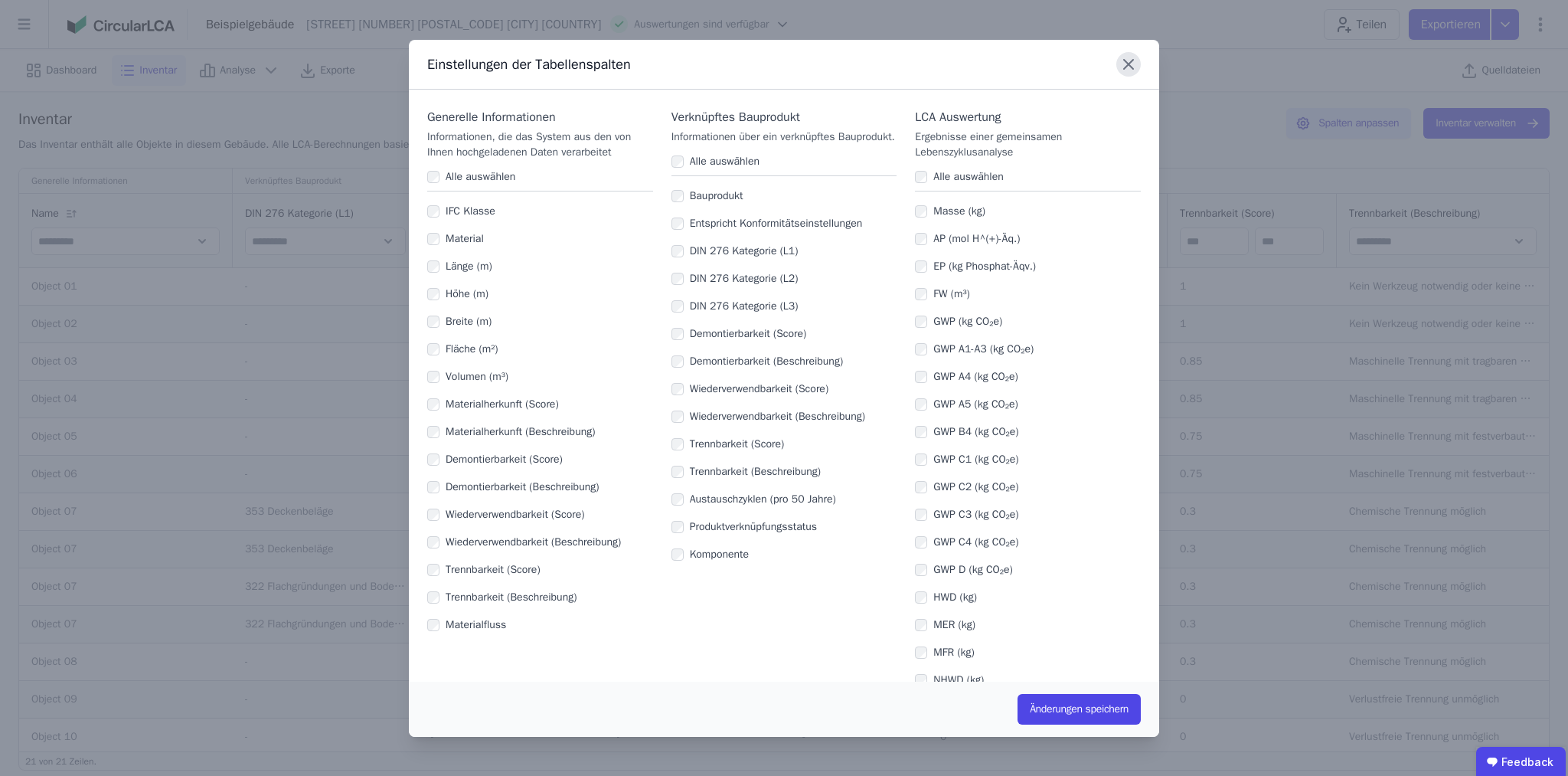 drag, startPoint x: 1119, startPoint y: 51, endPoint x: 1126, endPoint y: 55, distance: 8.062258 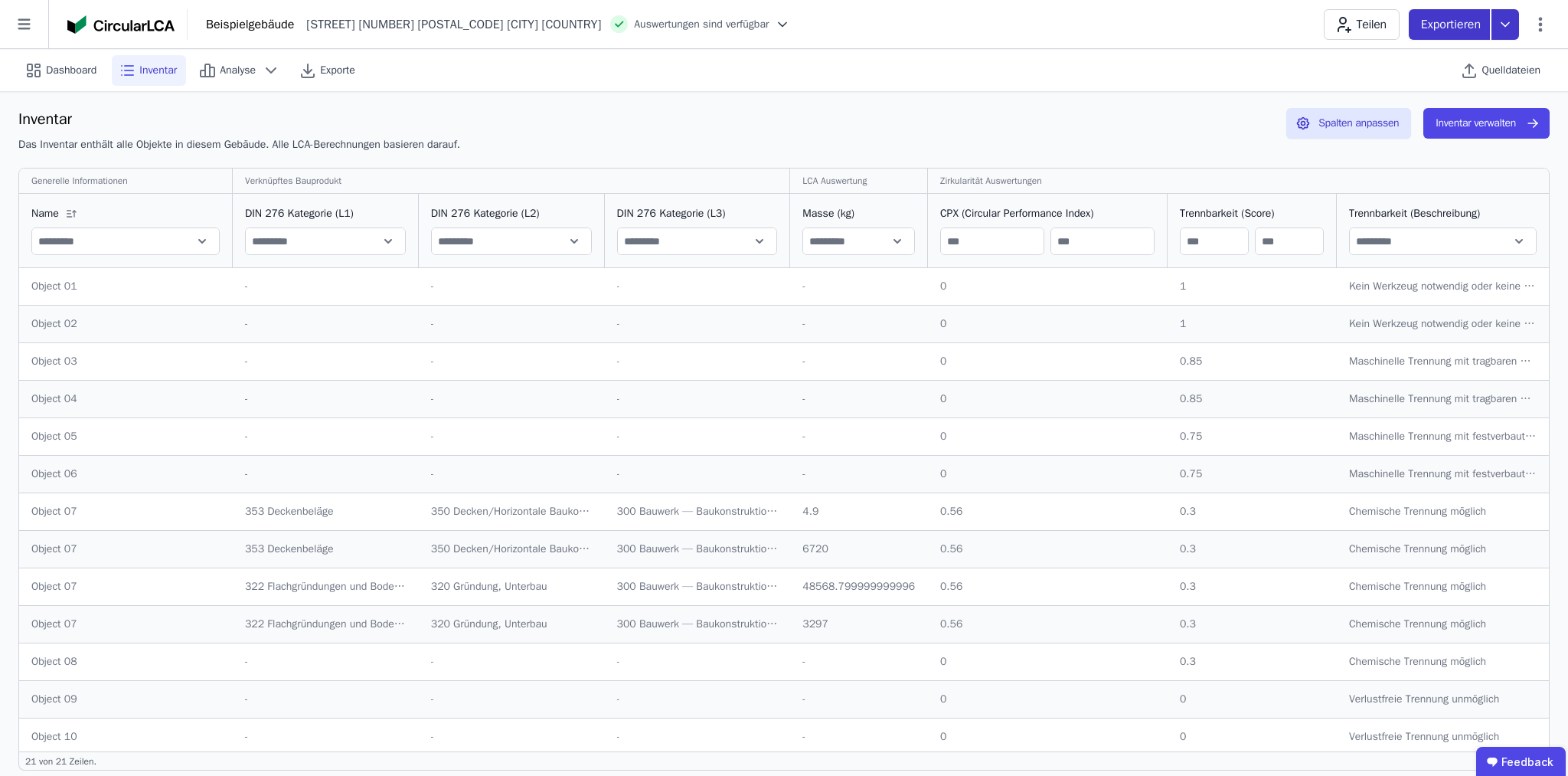 click 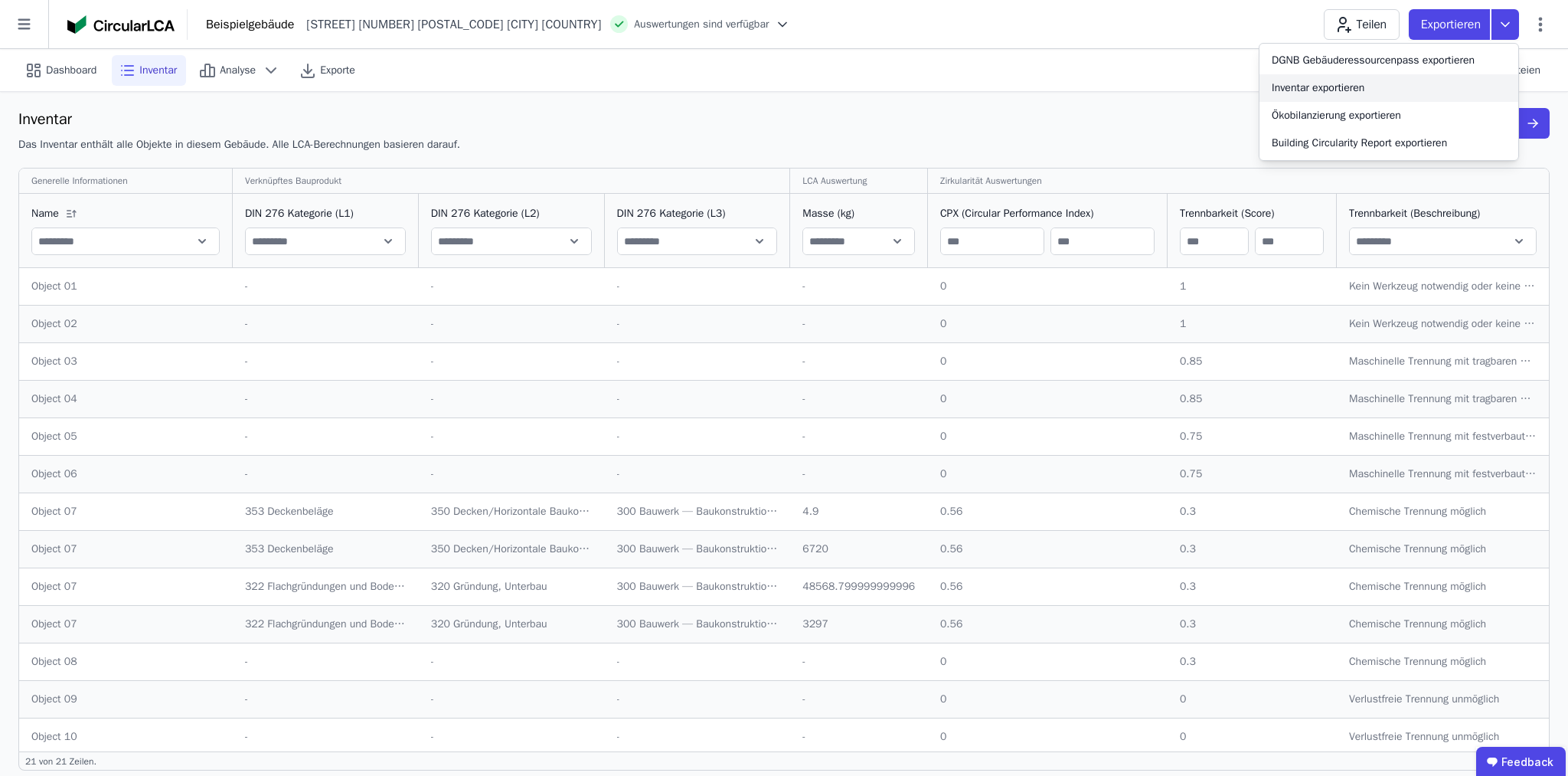 click on "Inventar exportieren" at bounding box center [1318, 88] 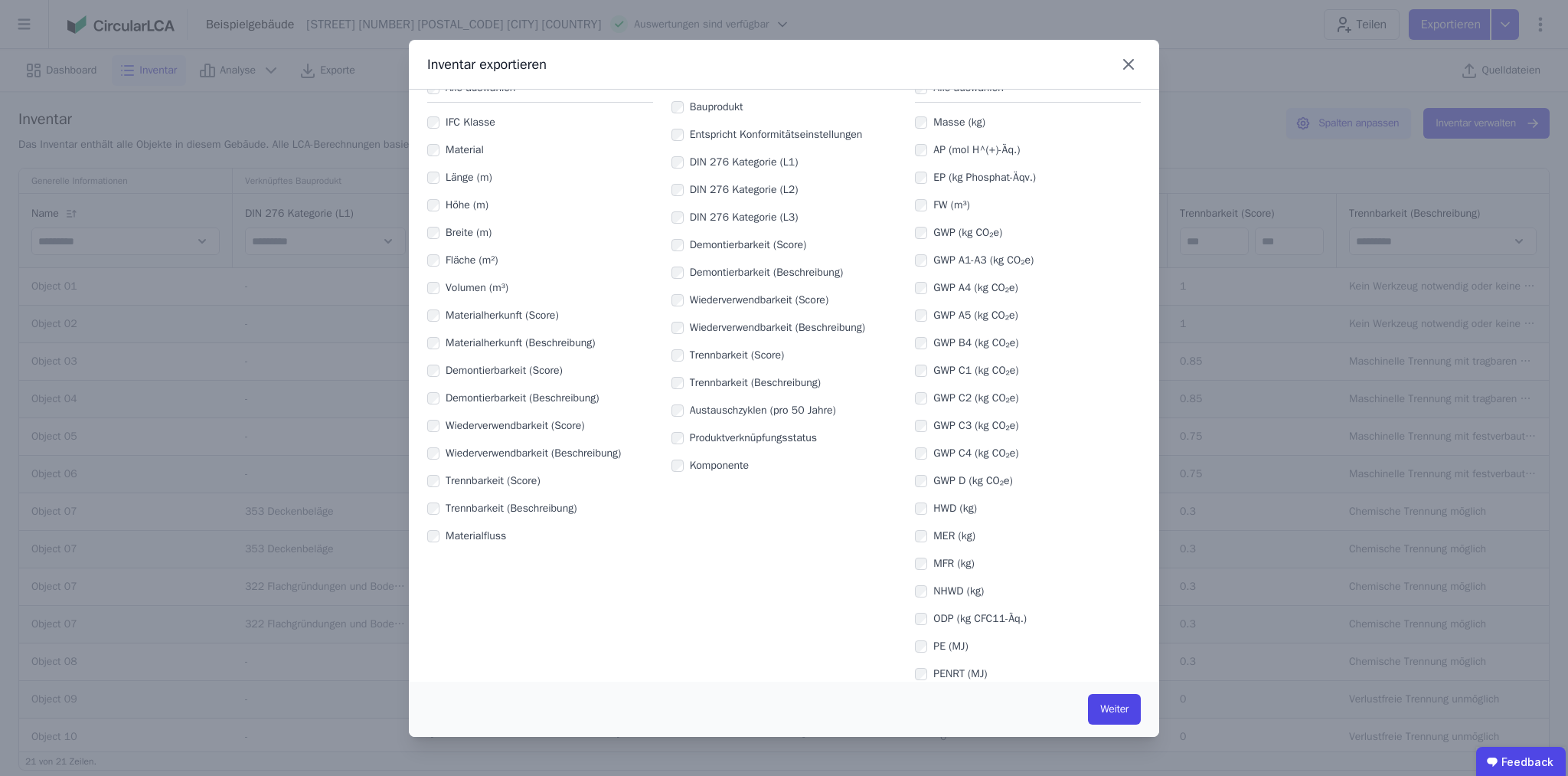 scroll, scrollTop: 126, scrollLeft: 0, axis: vertical 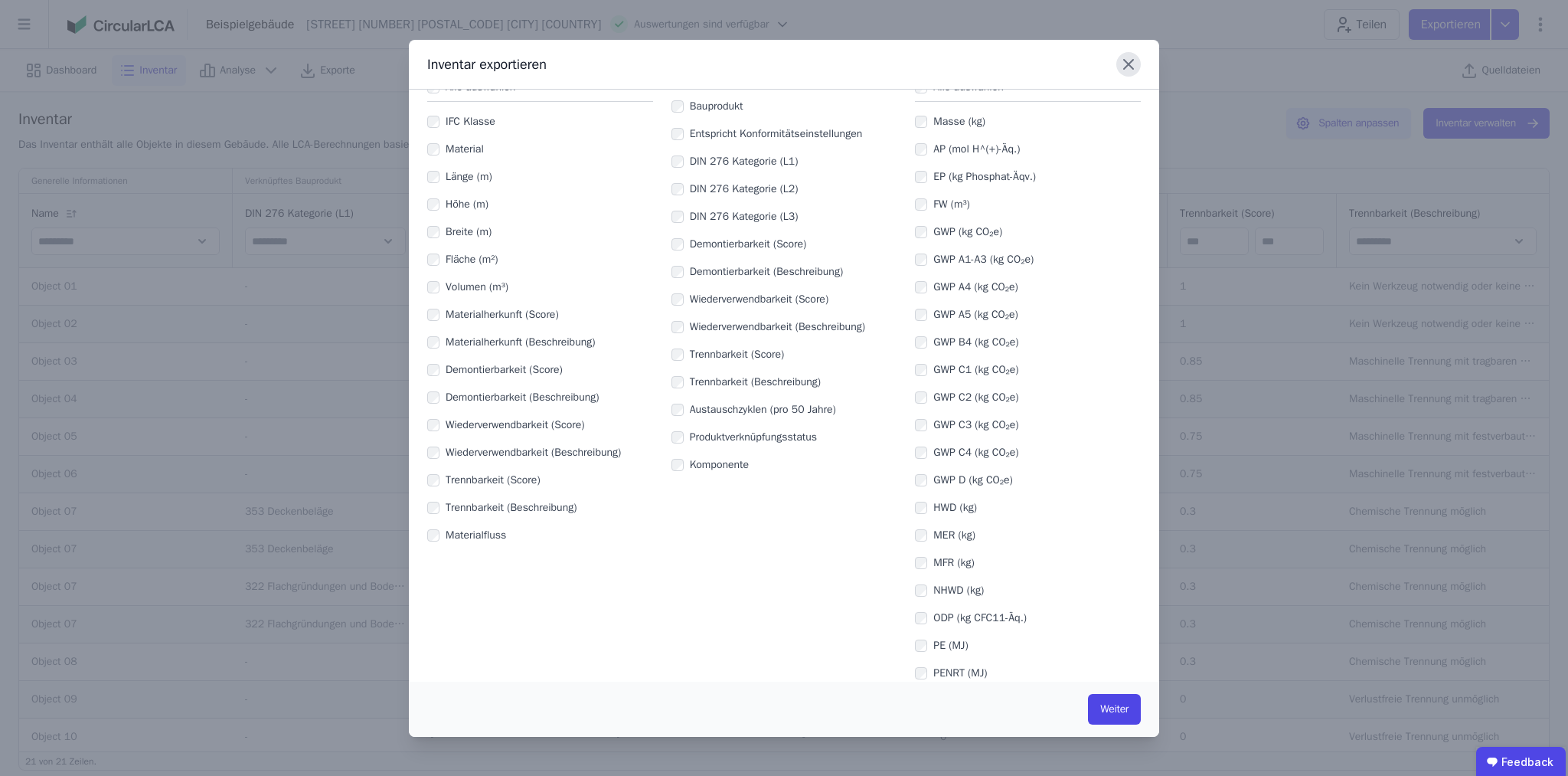 click 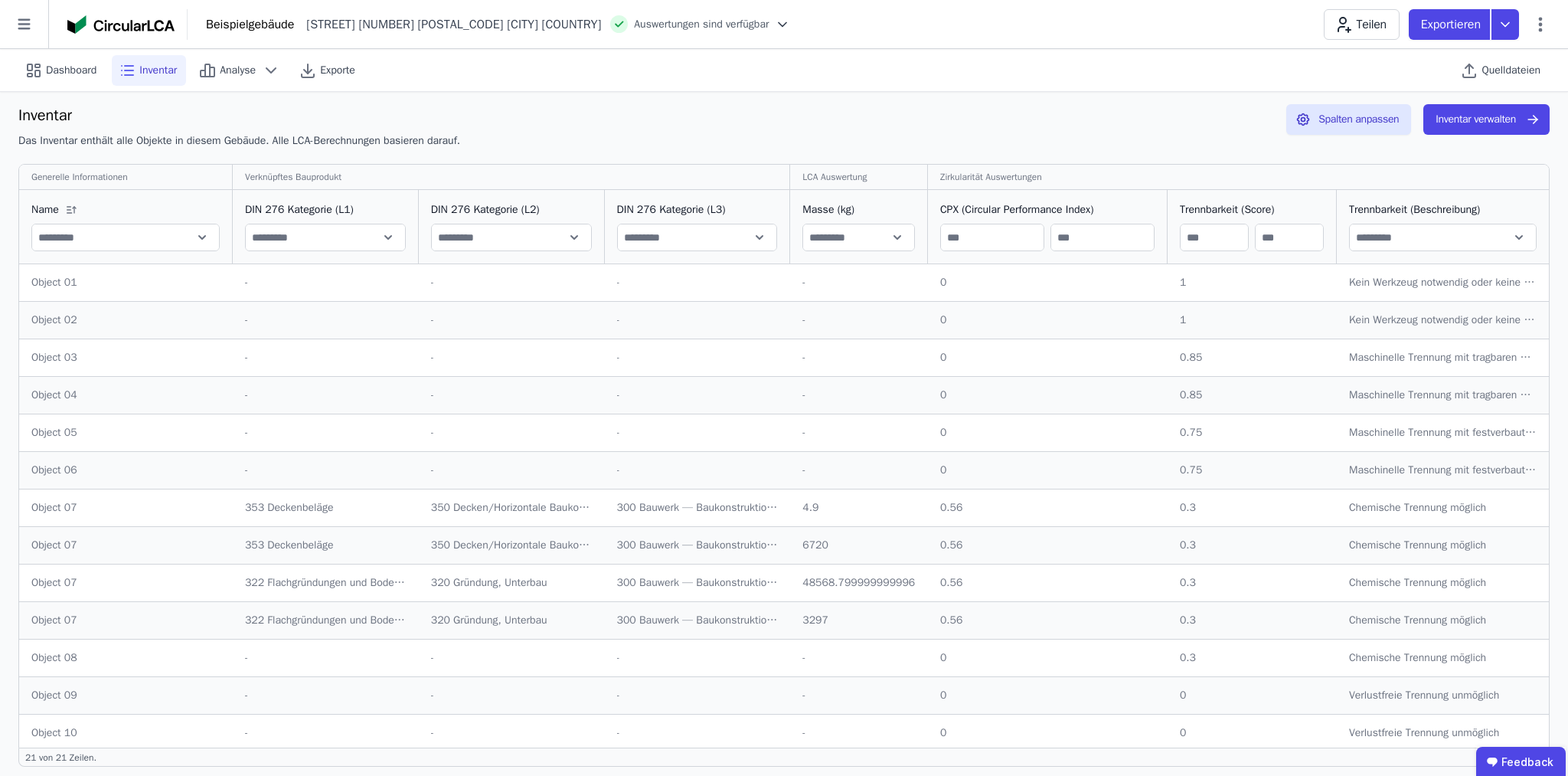 scroll, scrollTop: 0, scrollLeft: 0, axis: both 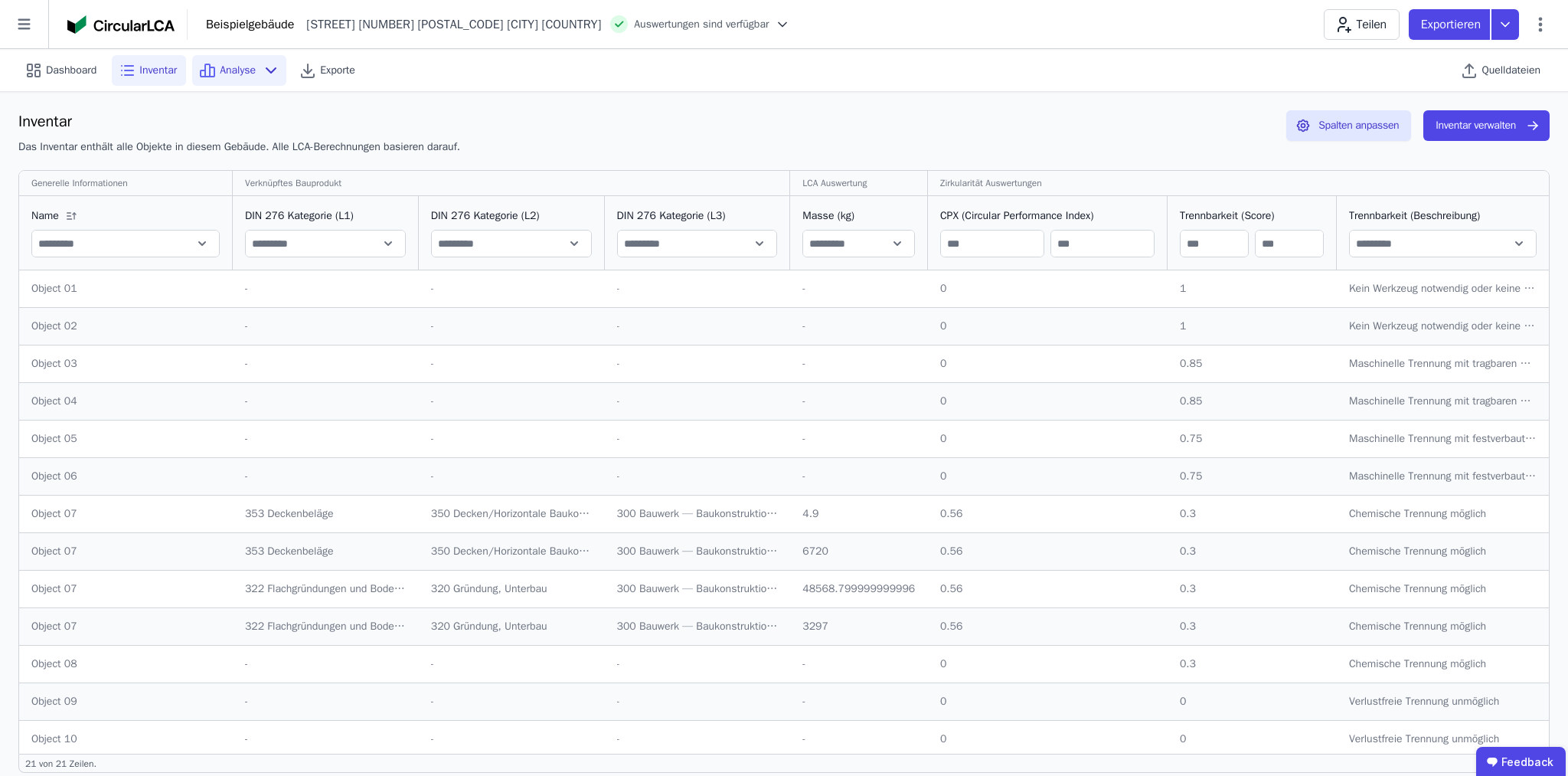 click on "Analyse" at bounding box center (237, 70) 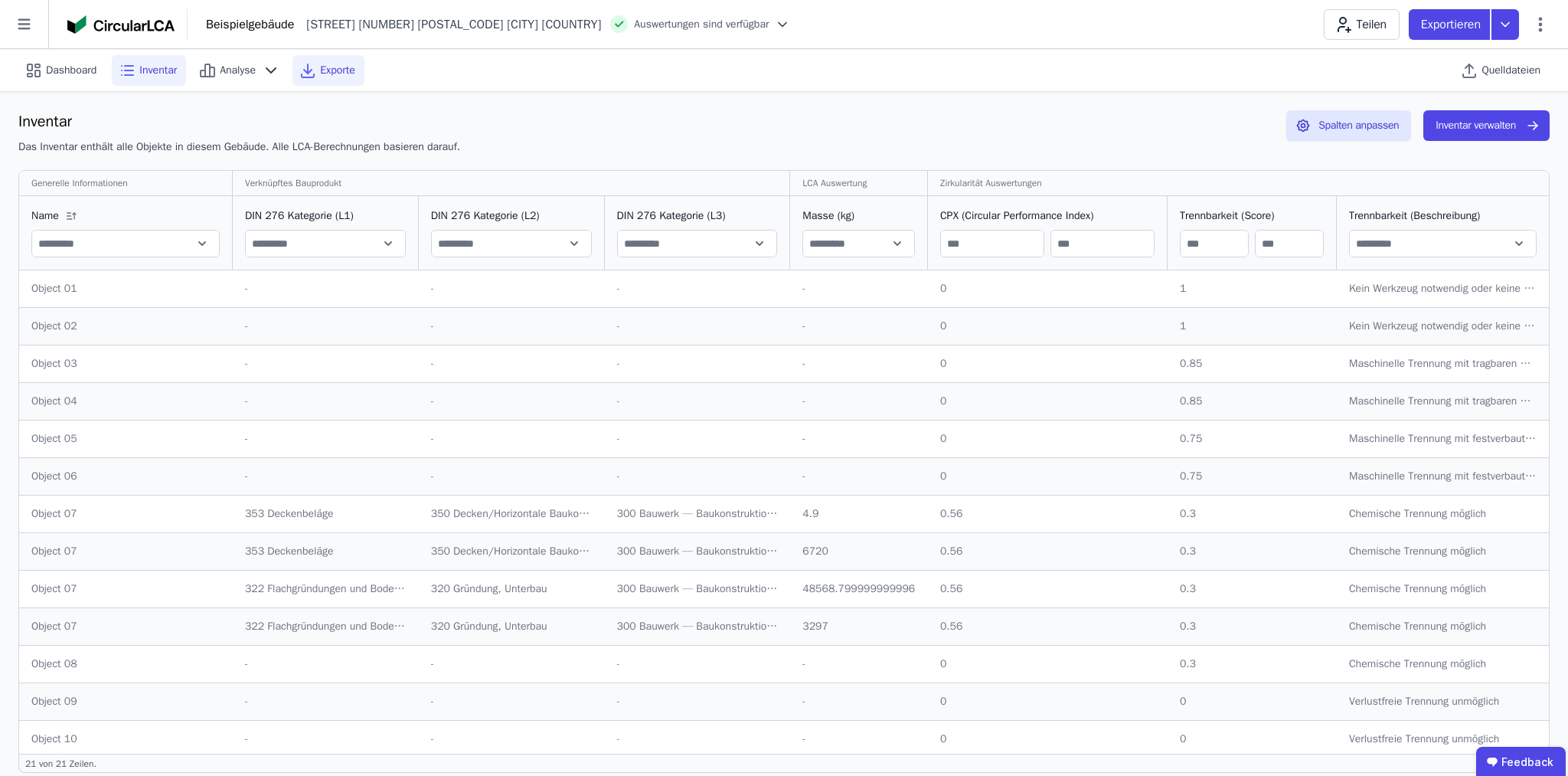 click on "Exporte" at bounding box center (328, 70) 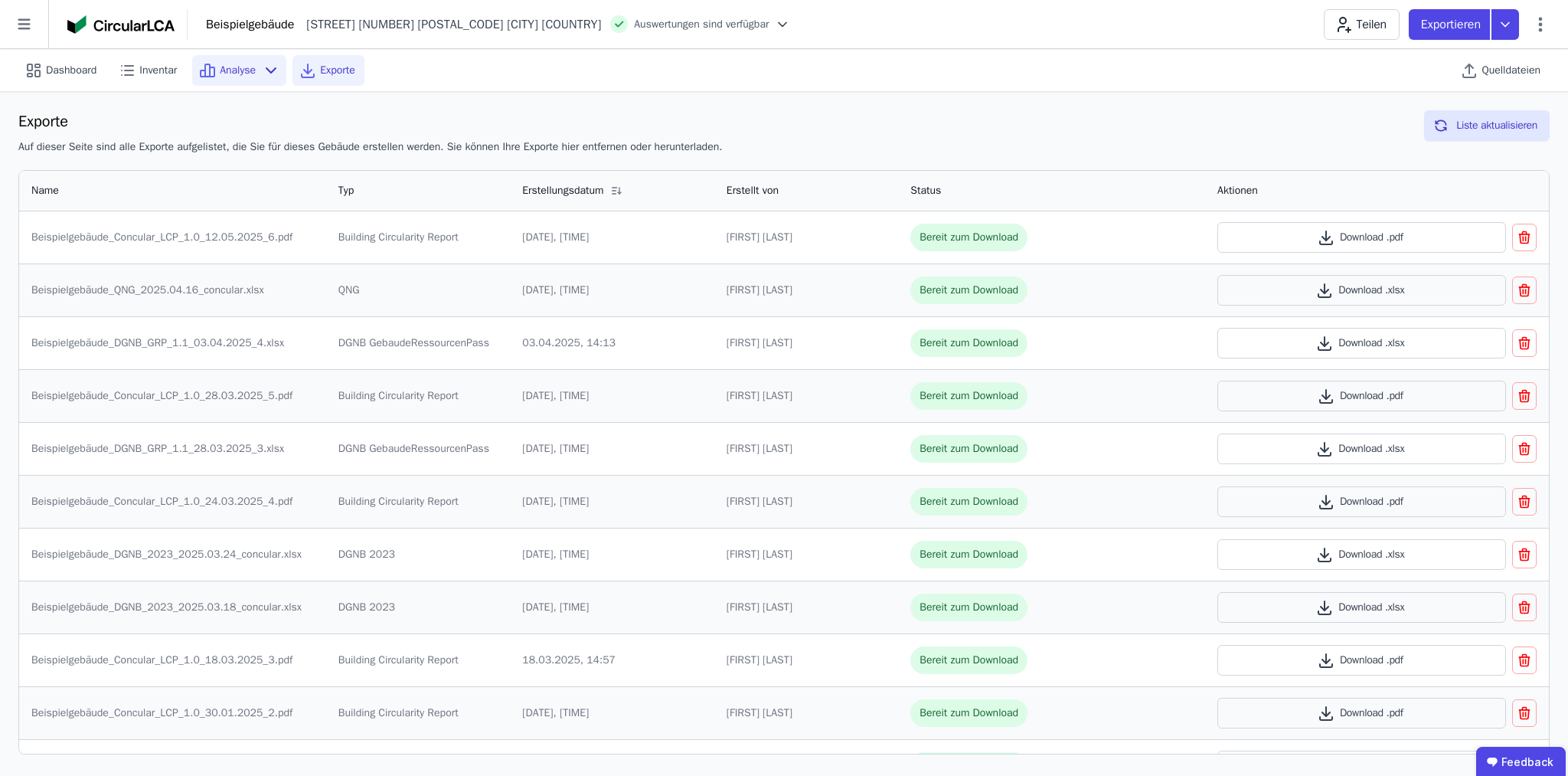 click on "Analyse" at bounding box center (237, 70) 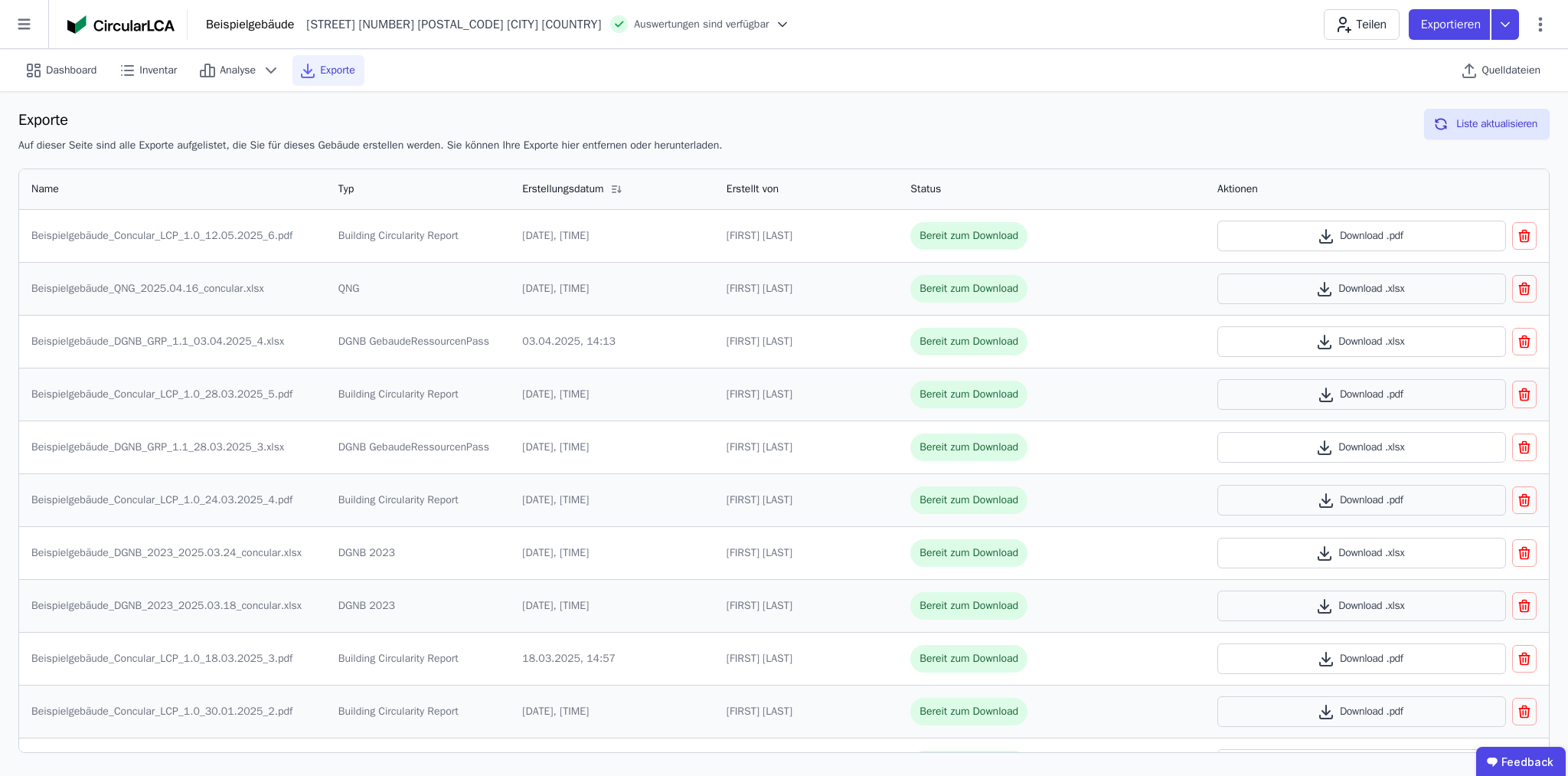 scroll, scrollTop: 0, scrollLeft: 0, axis: both 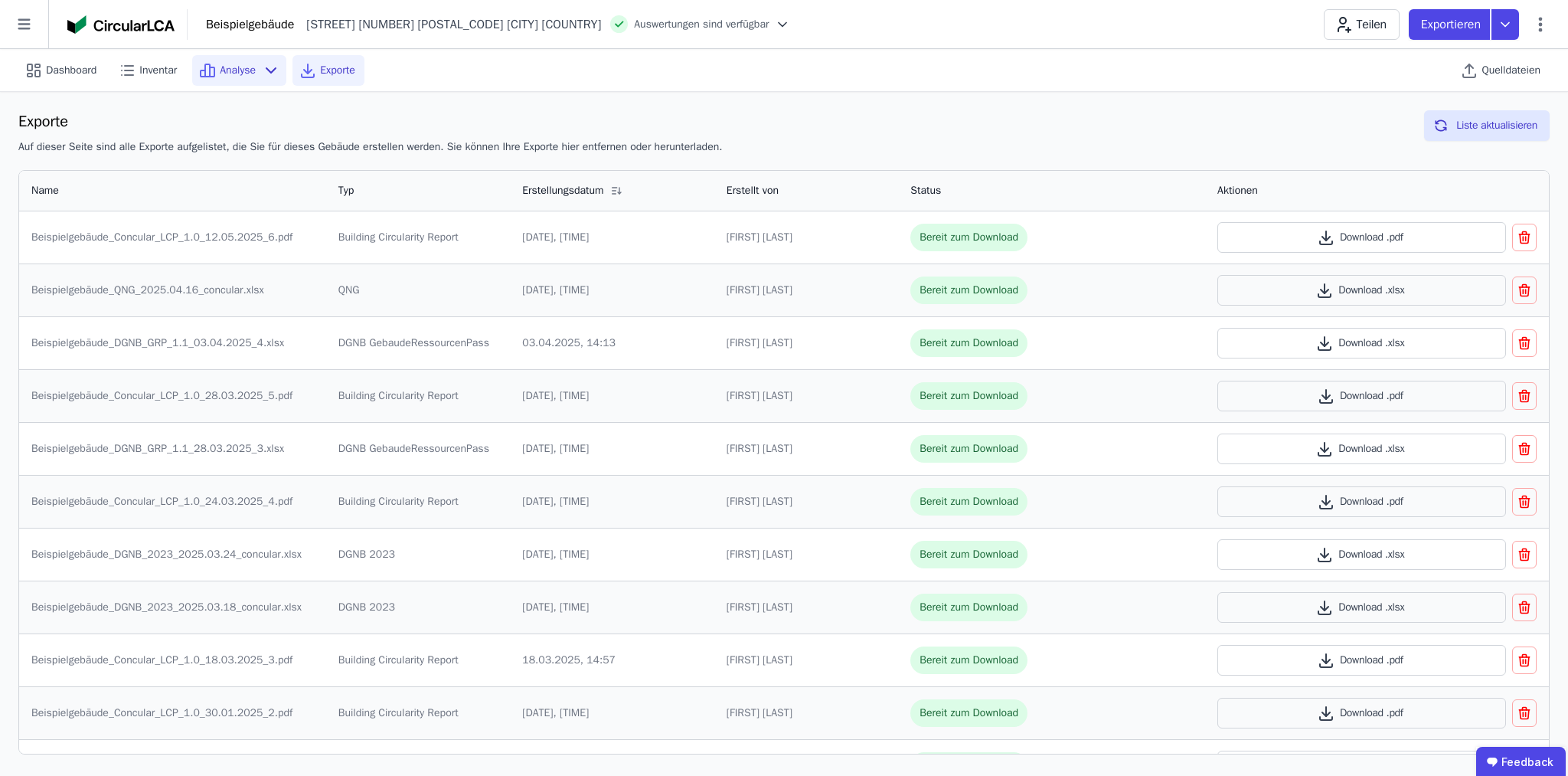 click on "Analyse" at bounding box center (237, 70) 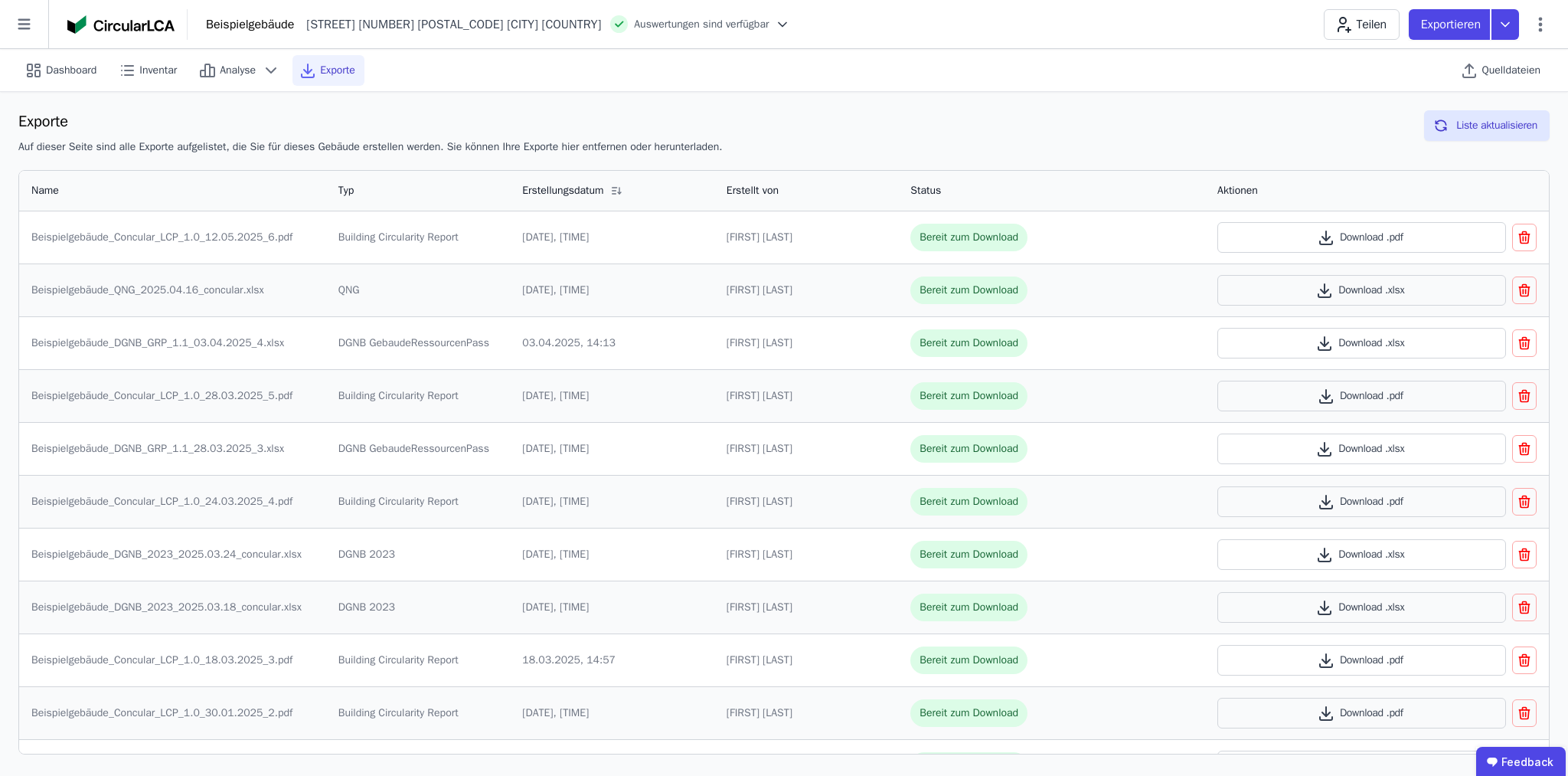 scroll, scrollTop: 1, scrollLeft: 0, axis: vertical 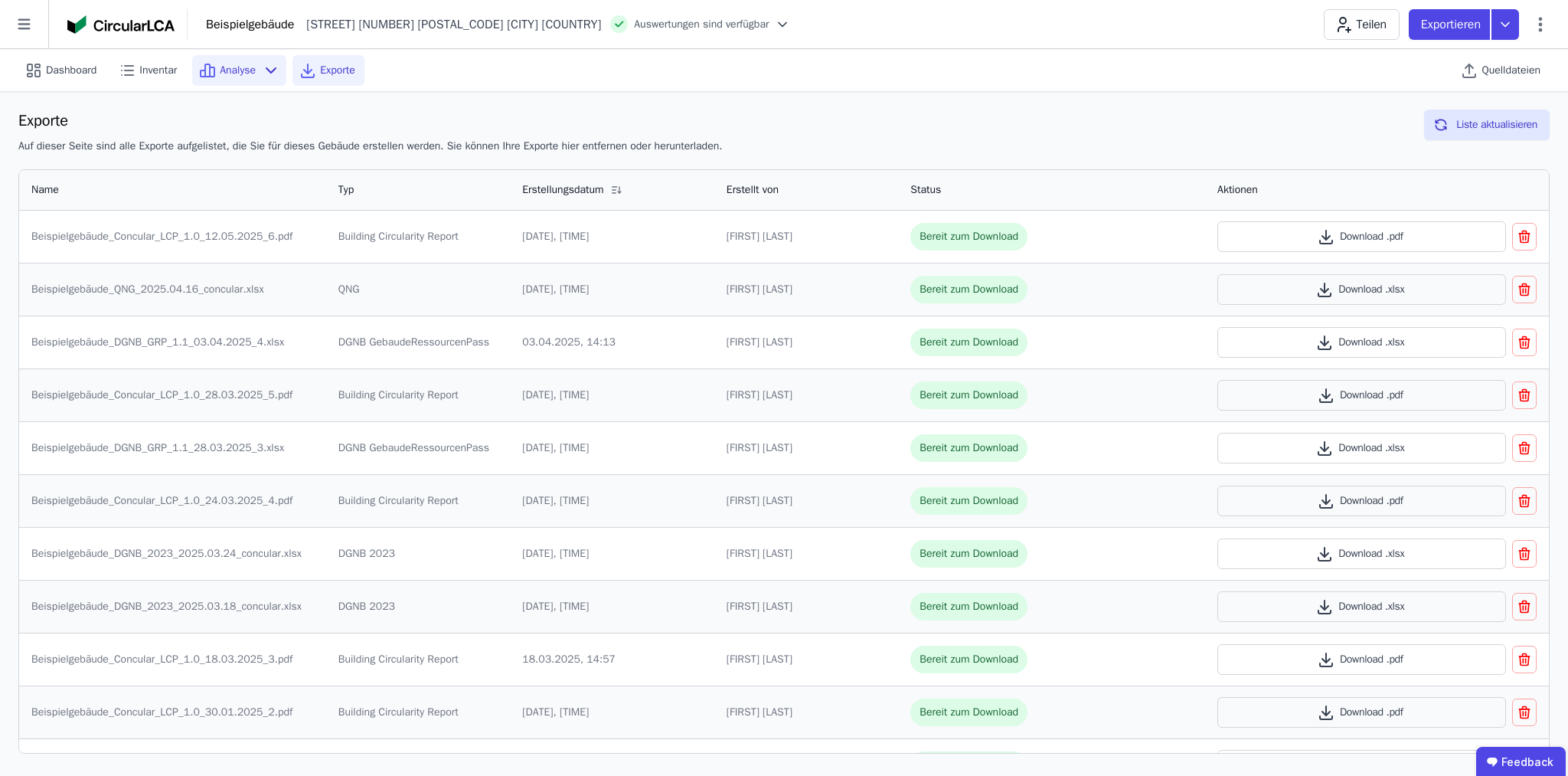 click on "Analyse" at bounding box center [237, 70] 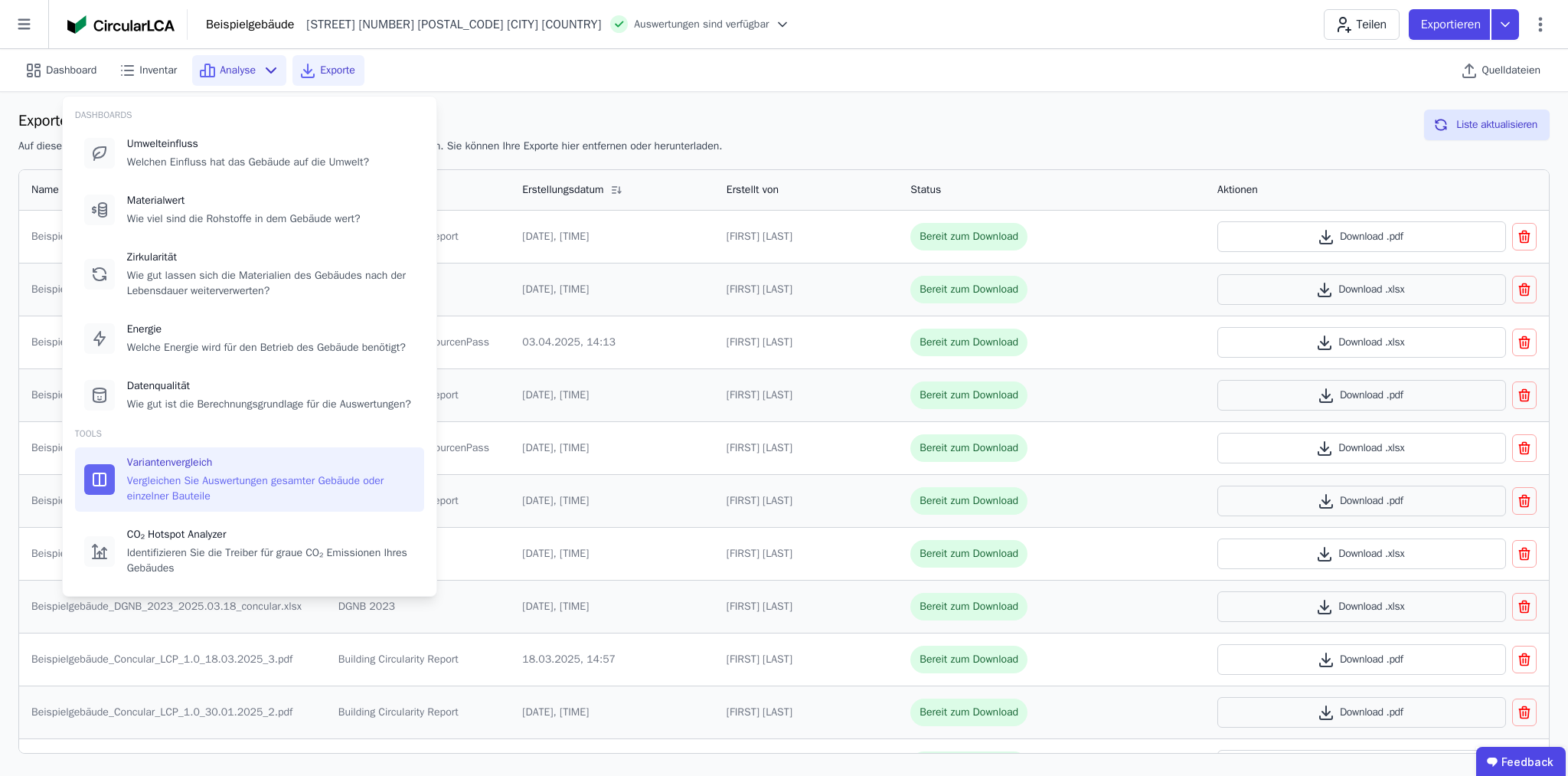 click on "Vergleichen Sie Auswertungen gesamter Gebäude oder einzelner Bauteile" at bounding box center (271, 489) 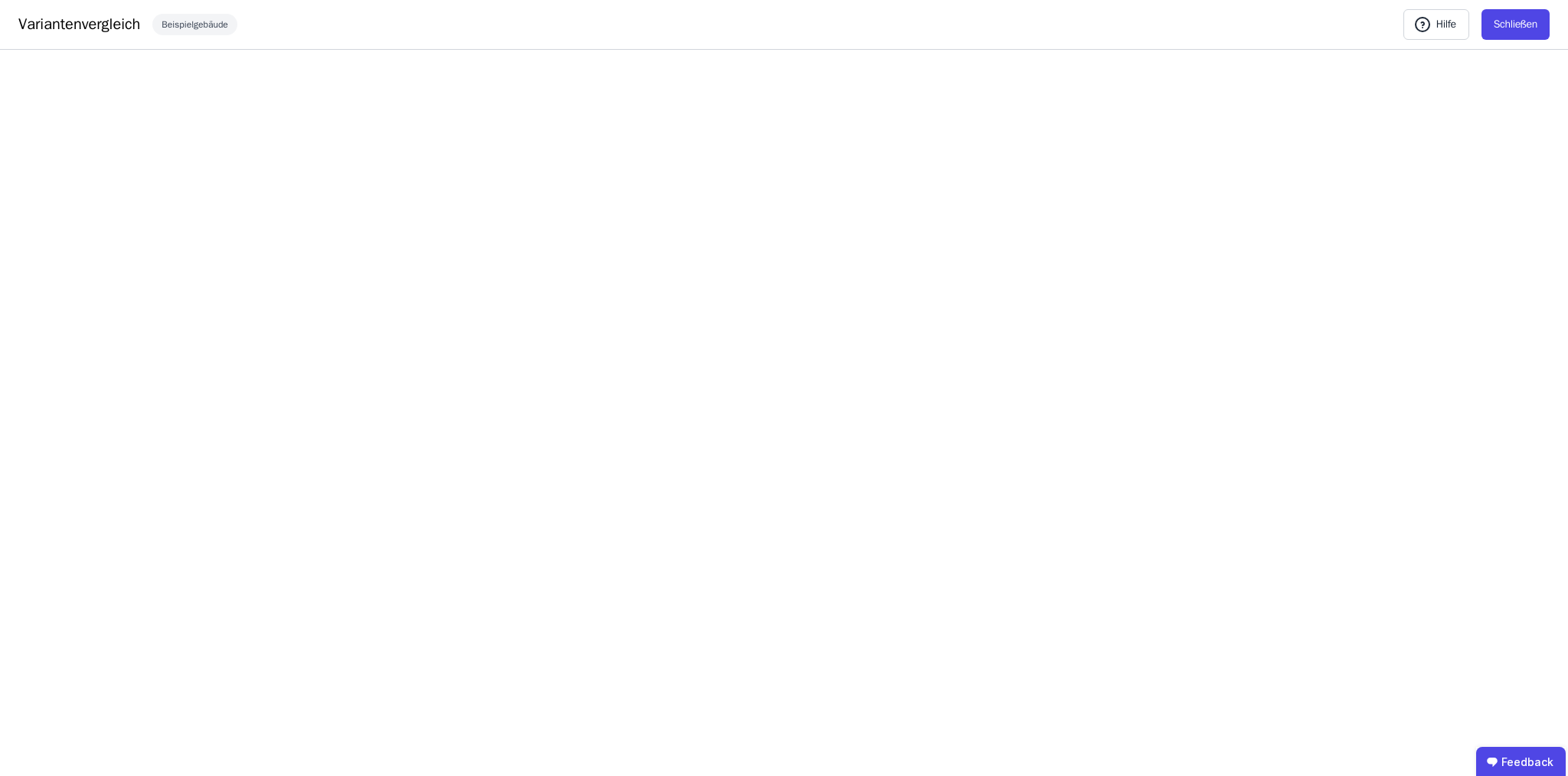 click on "Schließen" at bounding box center (1515, 25) 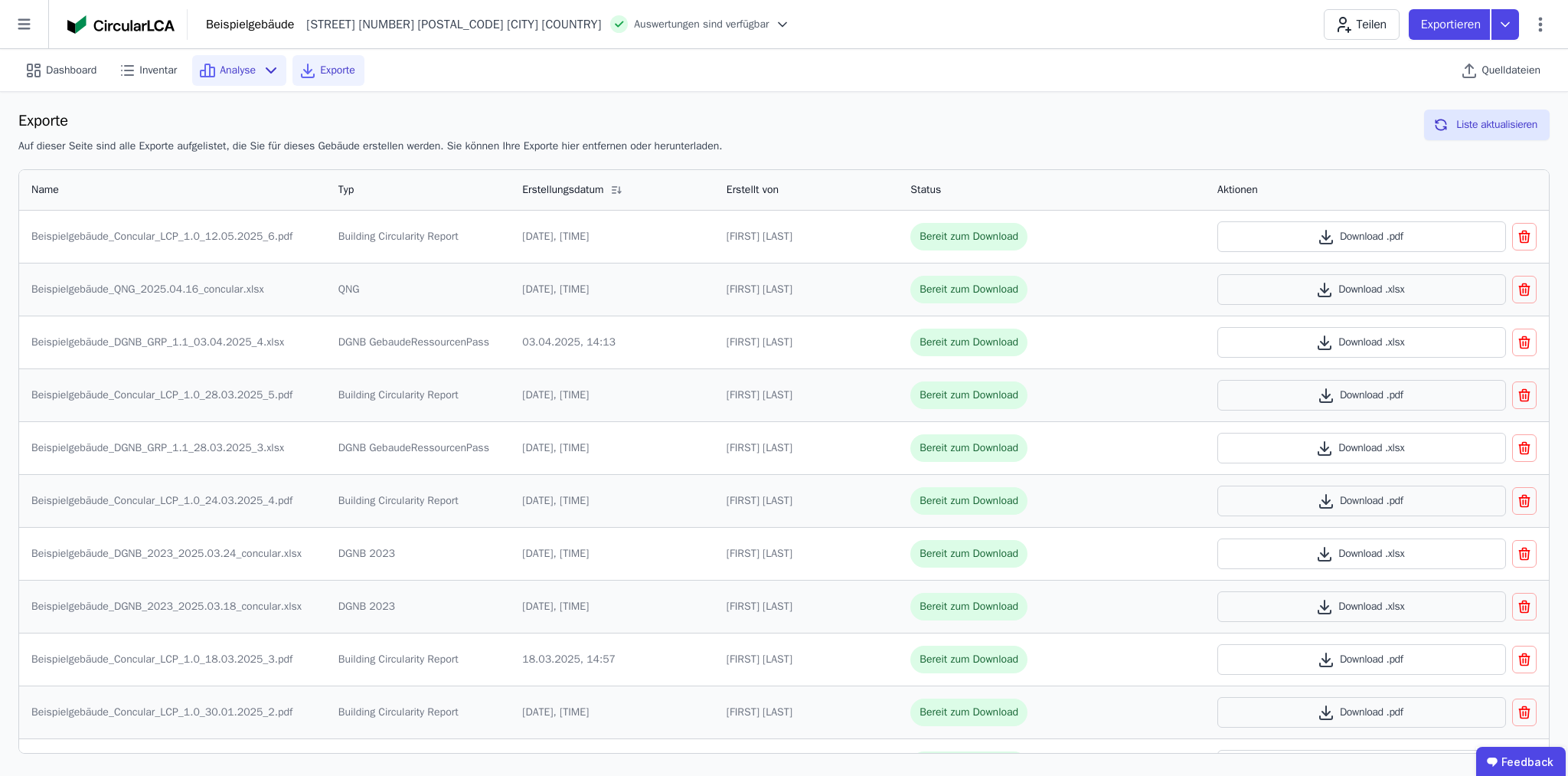click on "Analyse" at bounding box center [237, 70] 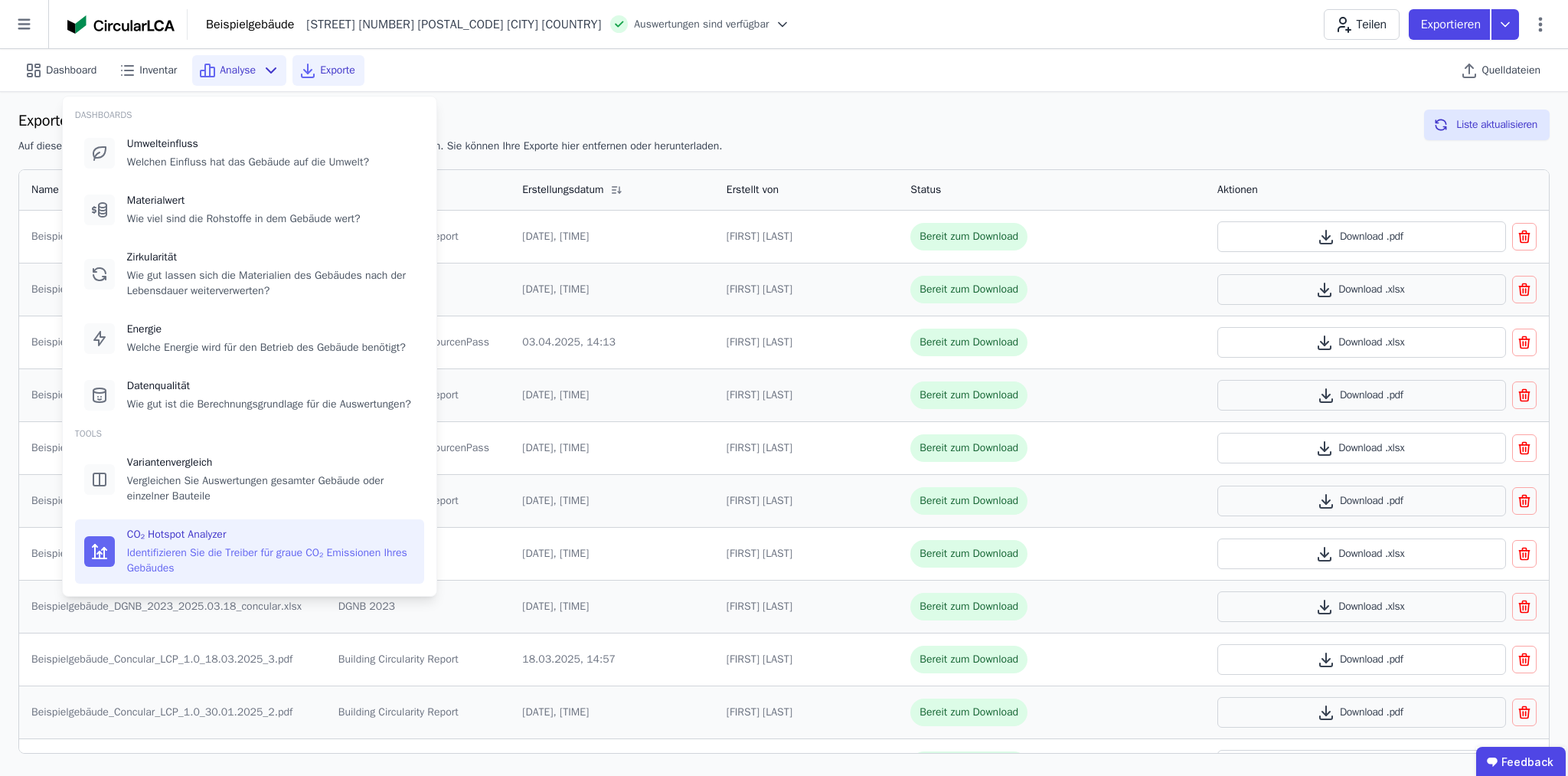 click on "Identifizieren Sie die Treiber für graue CO₂ Emissionen Ihres Gebäudes" at bounding box center [271, 561] 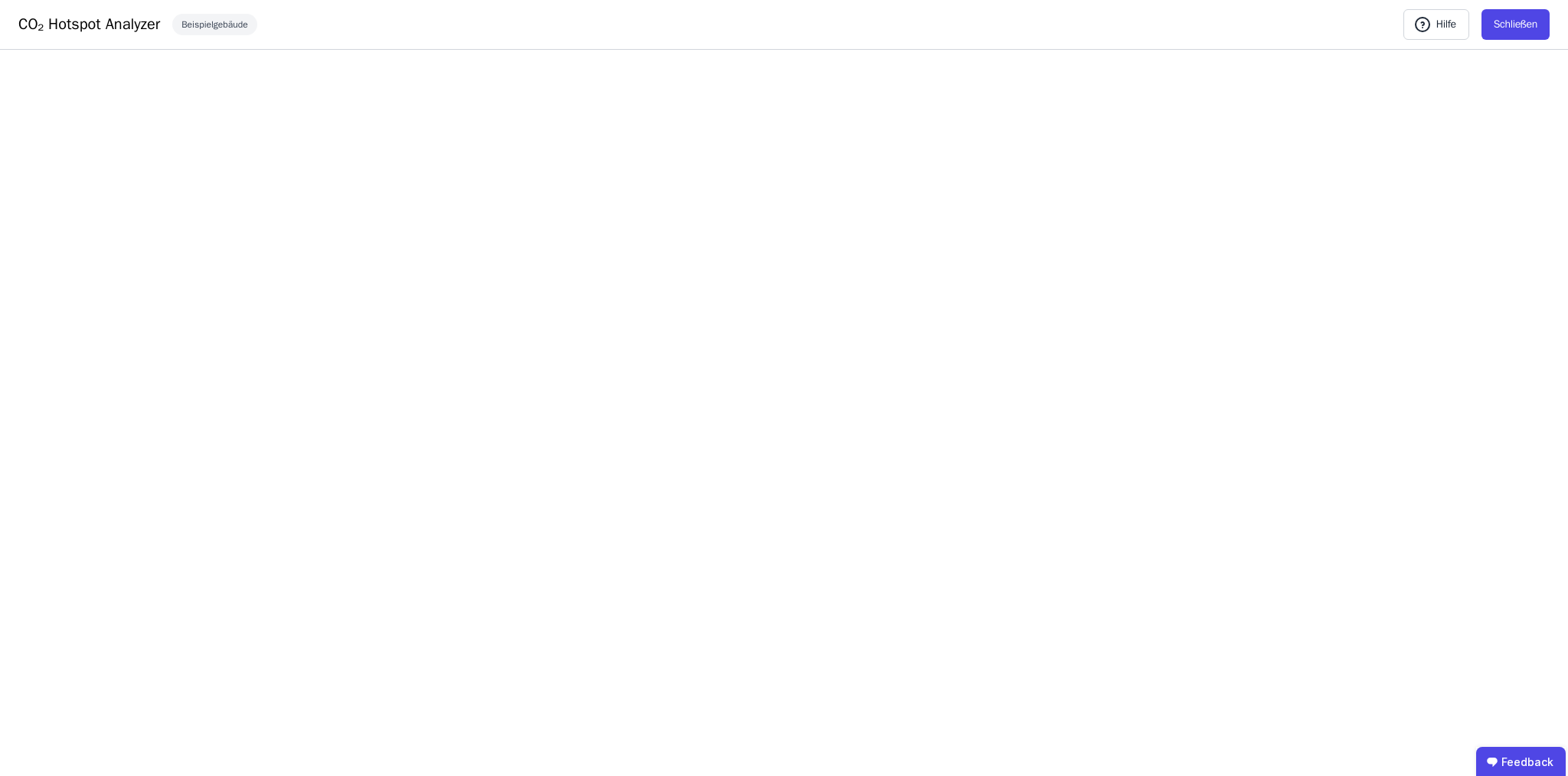 click on "Schließen" at bounding box center [1515, 25] 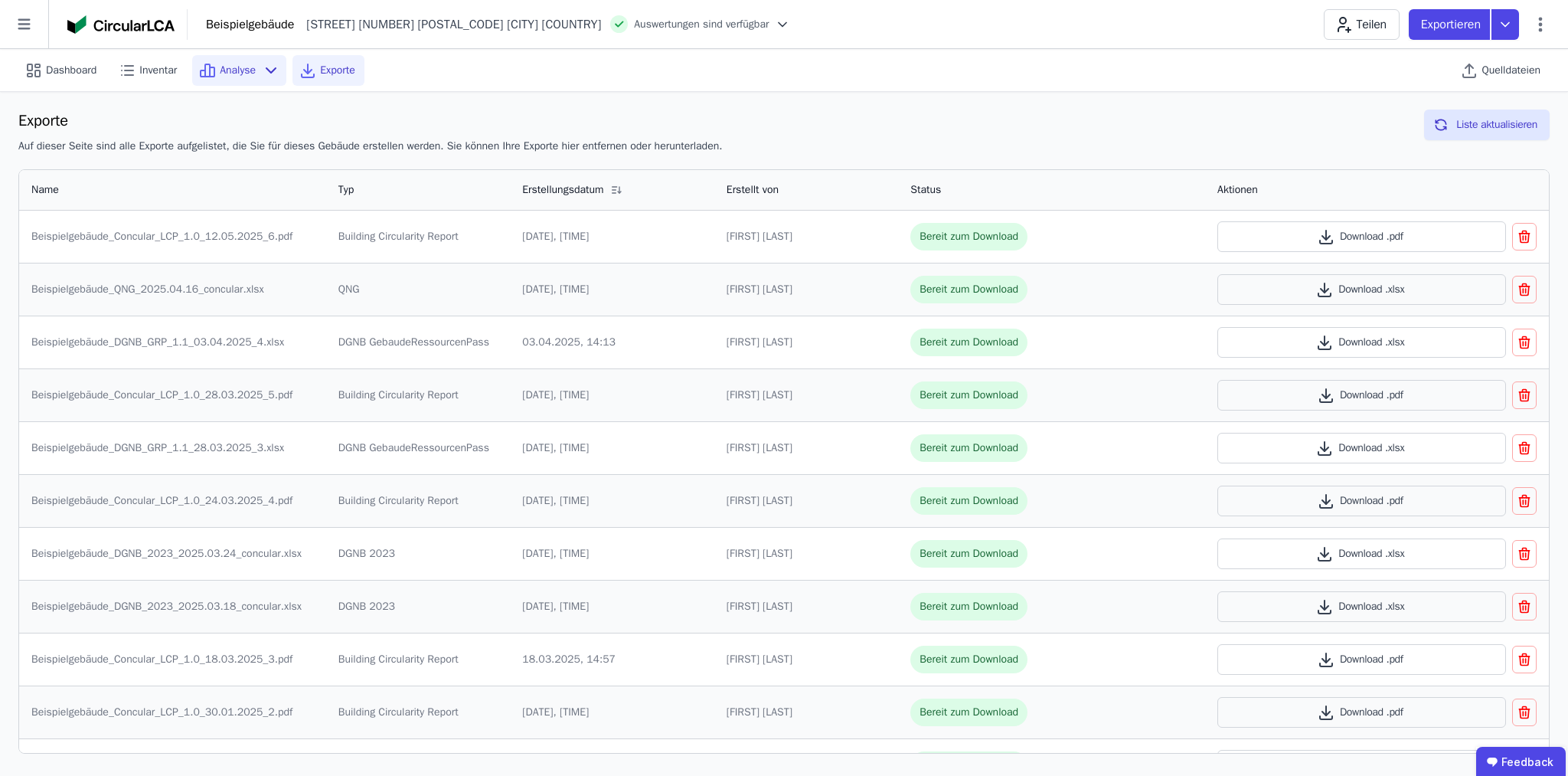 click on "Analyse" at bounding box center (237, 70) 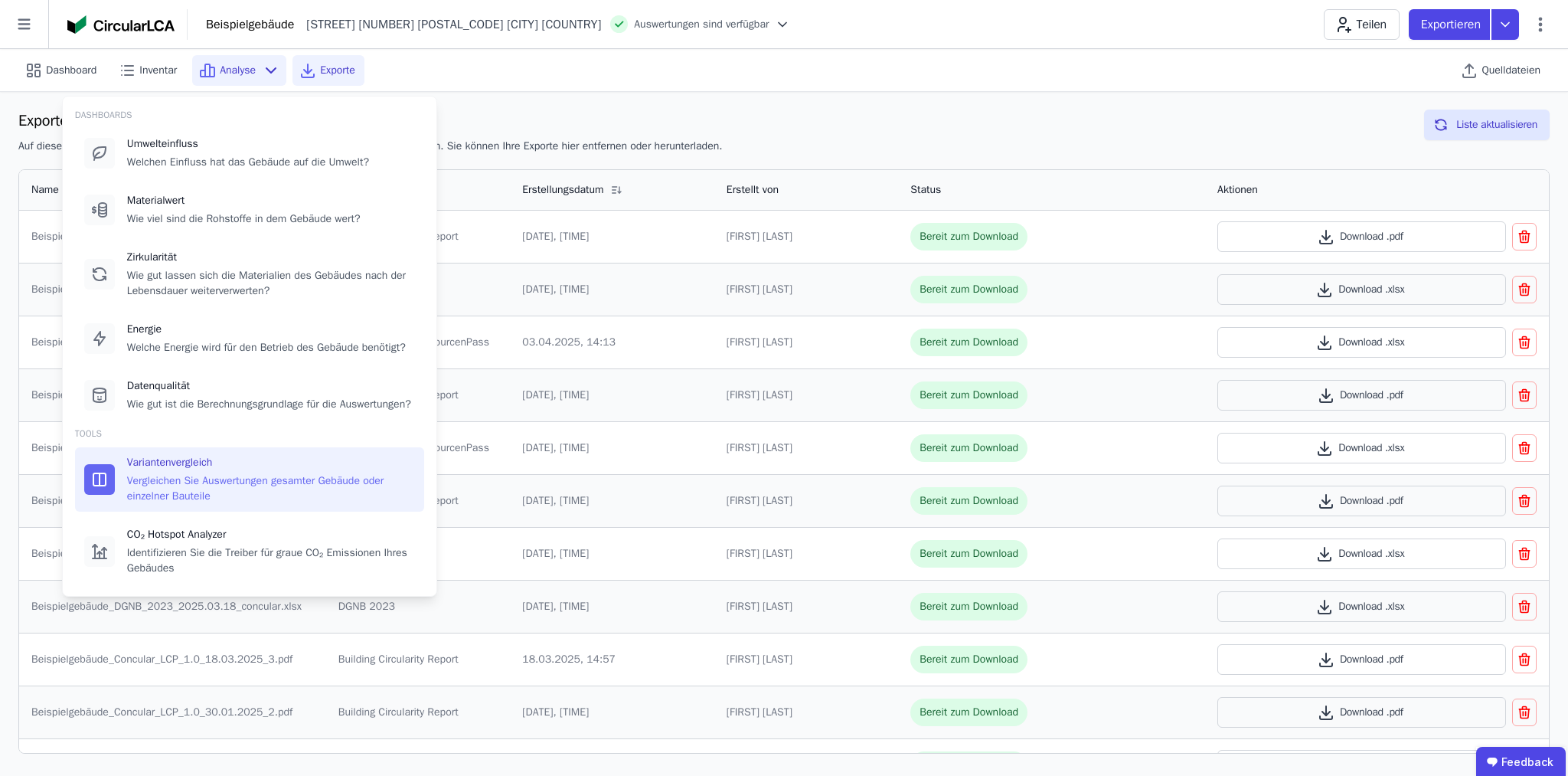 click on "Vergleichen Sie Auswertungen gesamter Gebäude oder einzelner Bauteile" at bounding box center [271, 489] 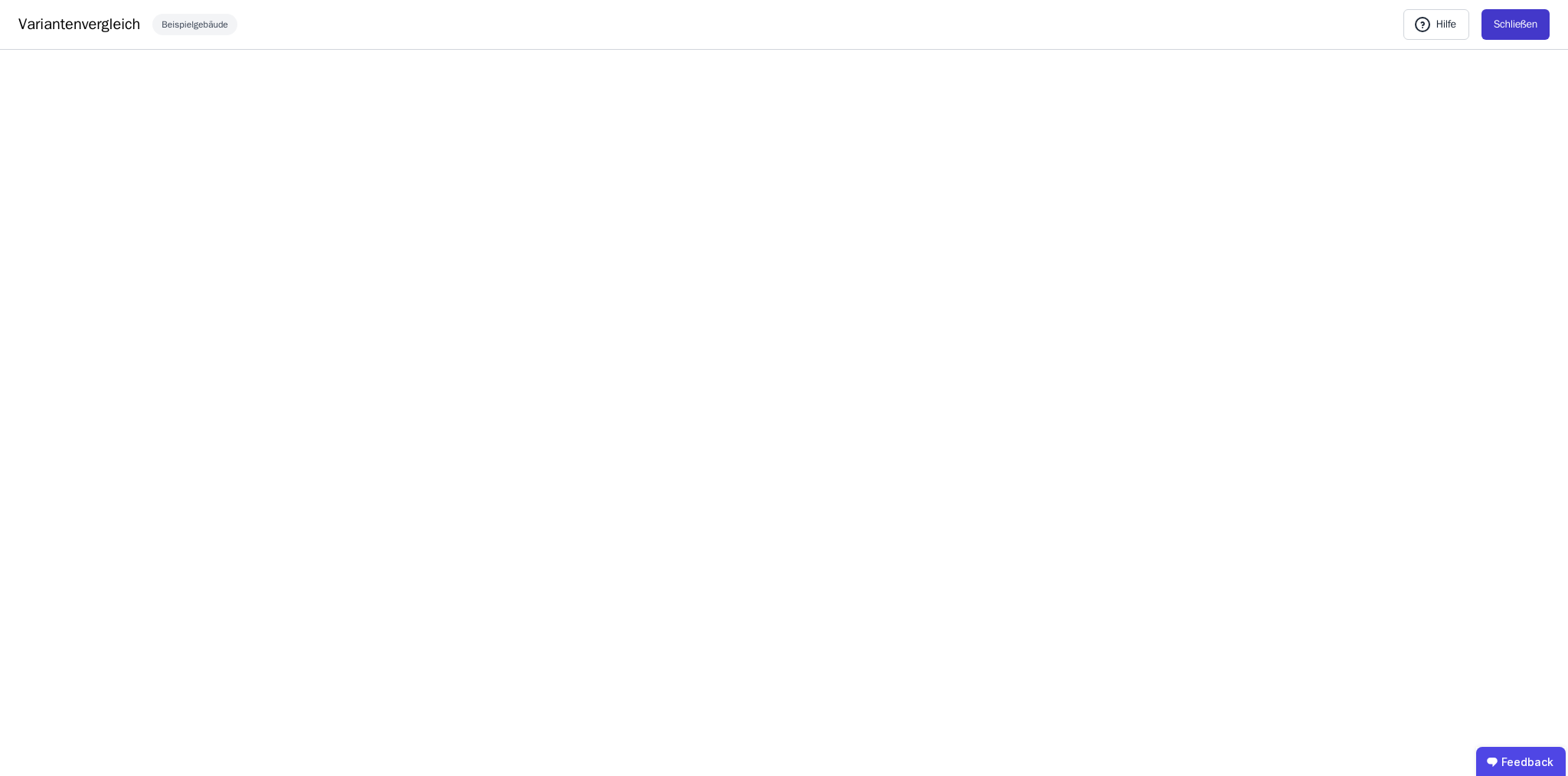 scroll, scrollTop: 0, scrollLeft: 0, axis: both 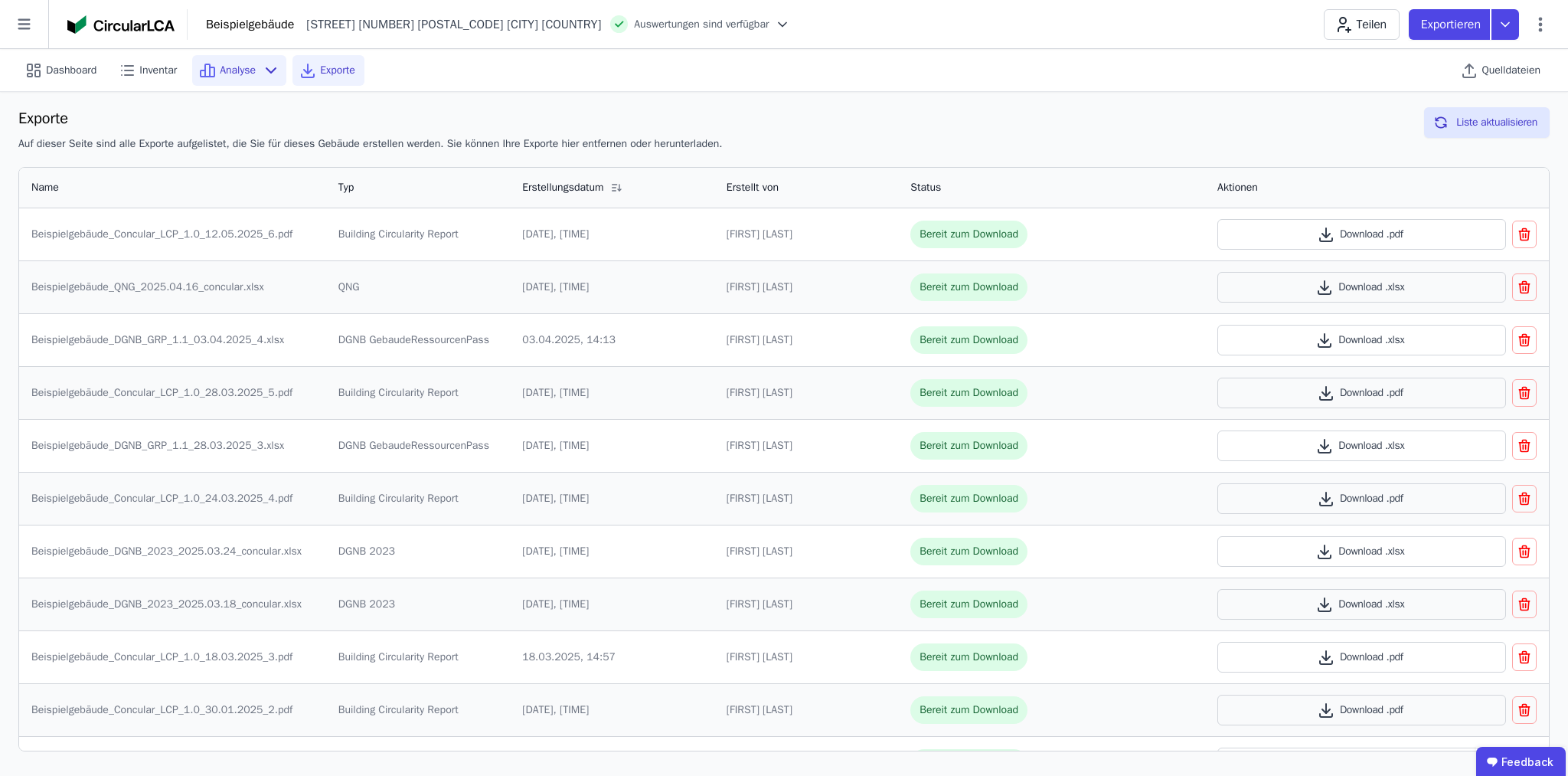 click on "Analyse" at bounding box center [237, 70] 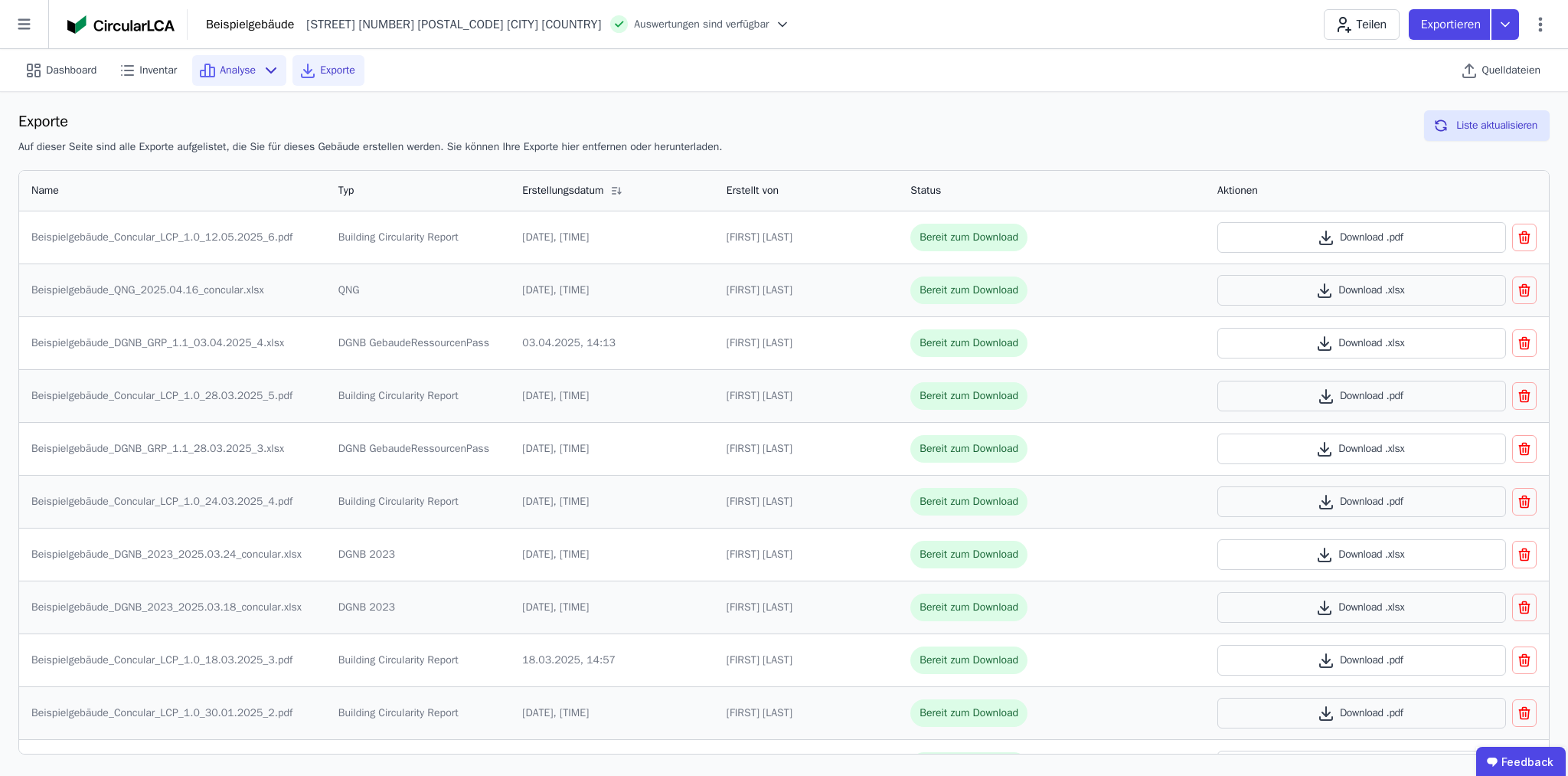 click on "Analyse" at bounding box center [237, 70] 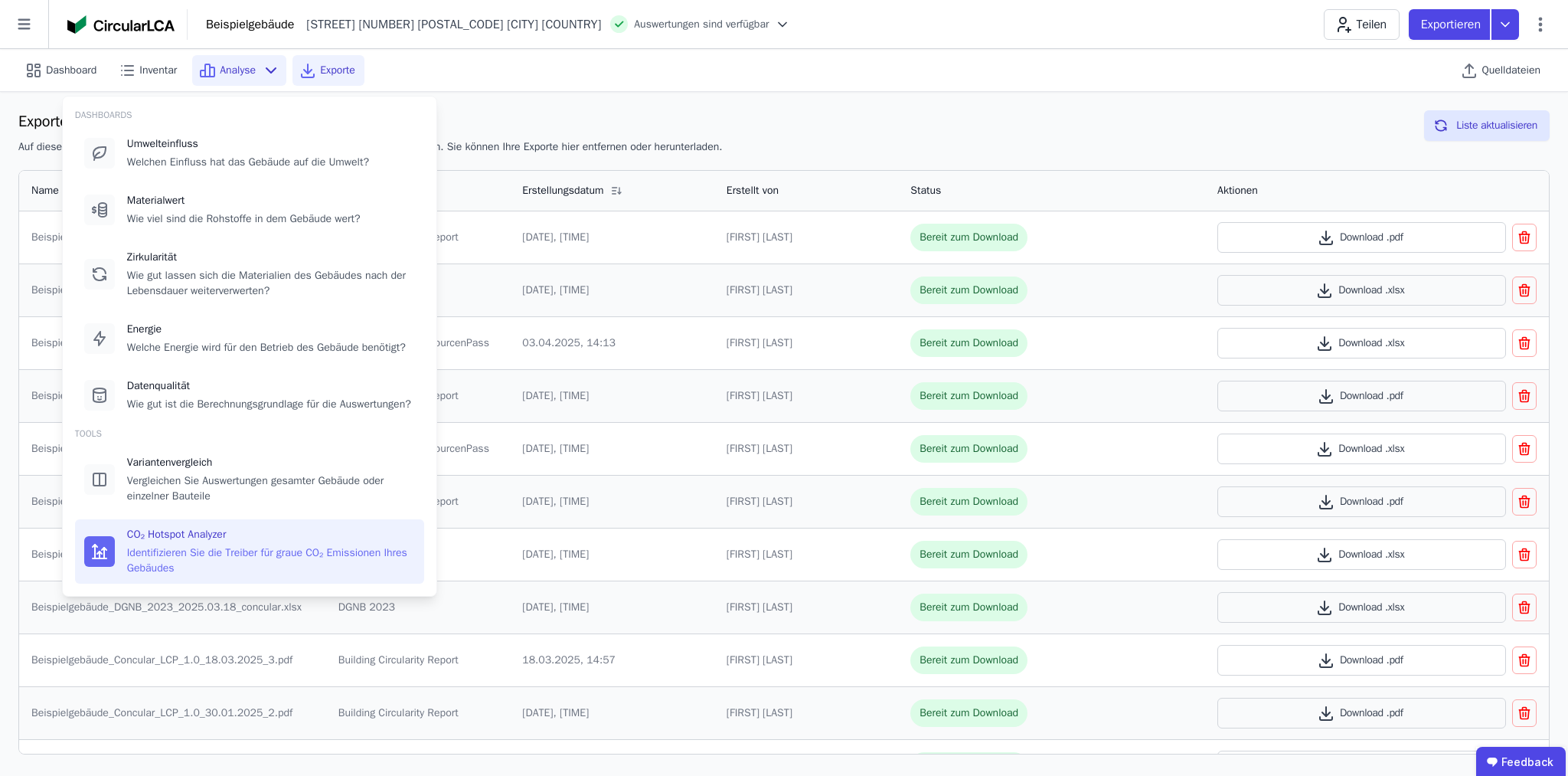 click on "Identifizieren Sie die Treiber für graue CO₂ Emissionen Ihres Gebäudes" at bounding box center (271, 561) 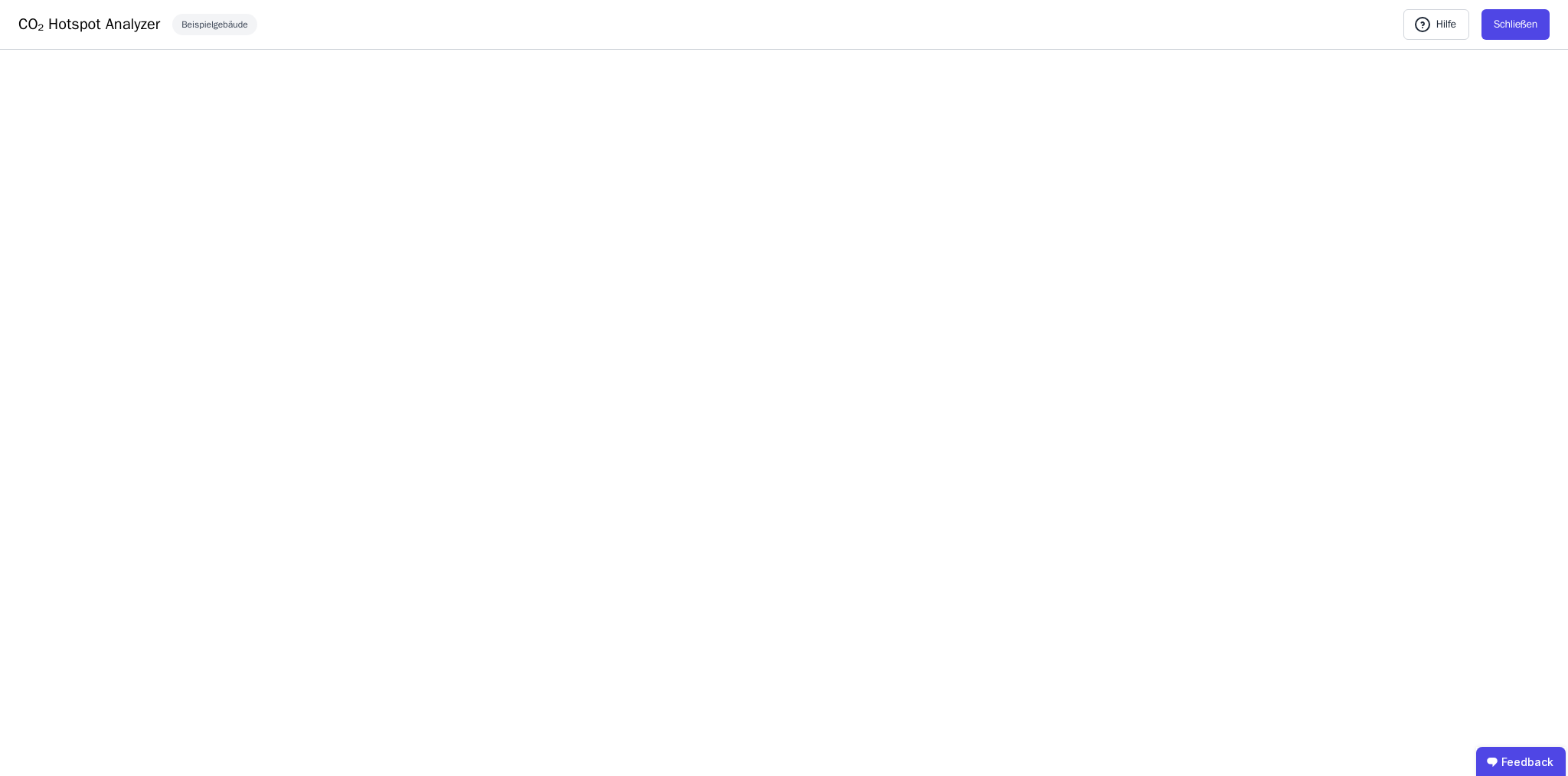 scroll, scrollTop: 12, scrollLeft: 0, axis: vertical 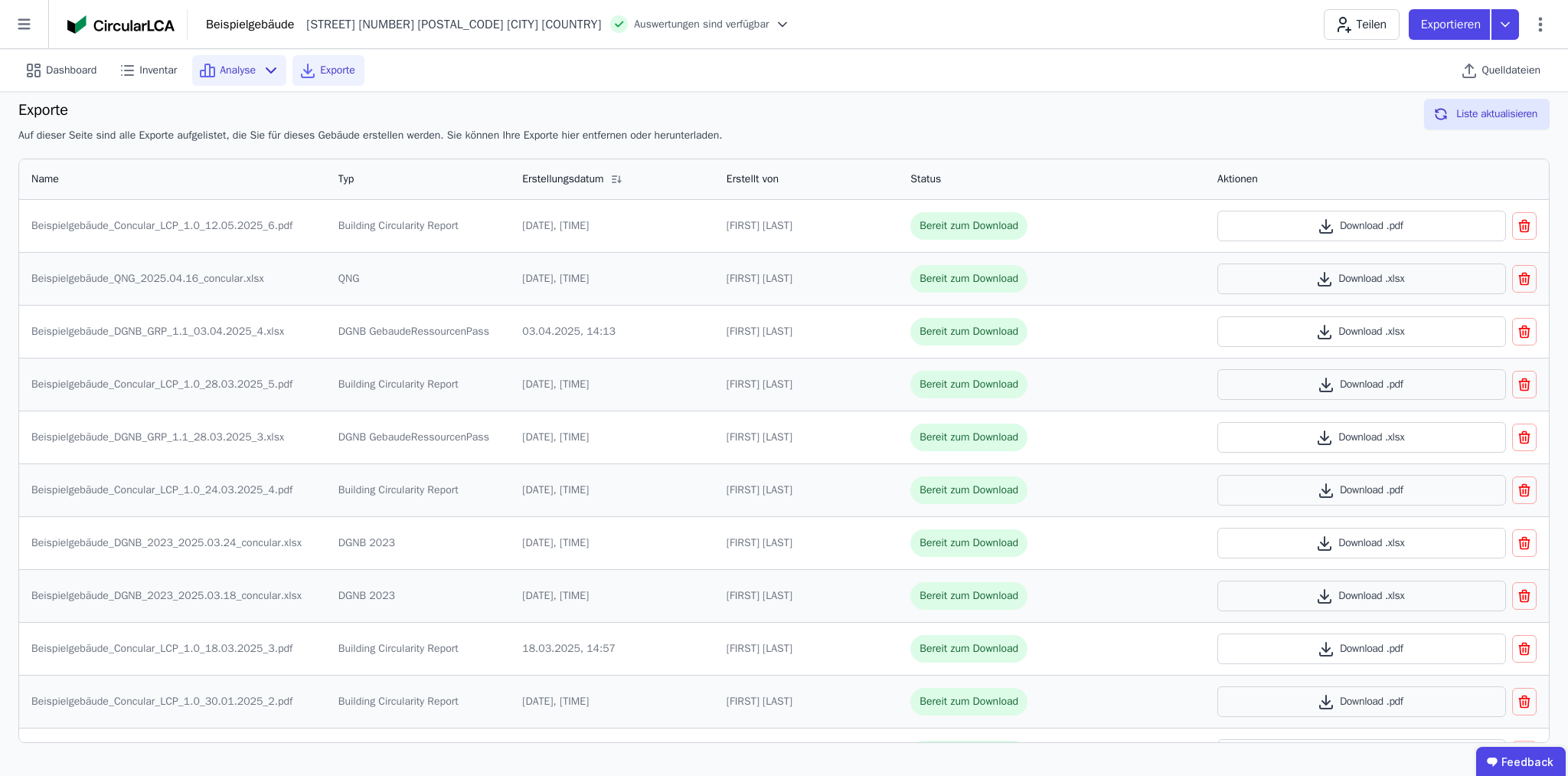 click on "Analyse" at bounding box center (237, 70) 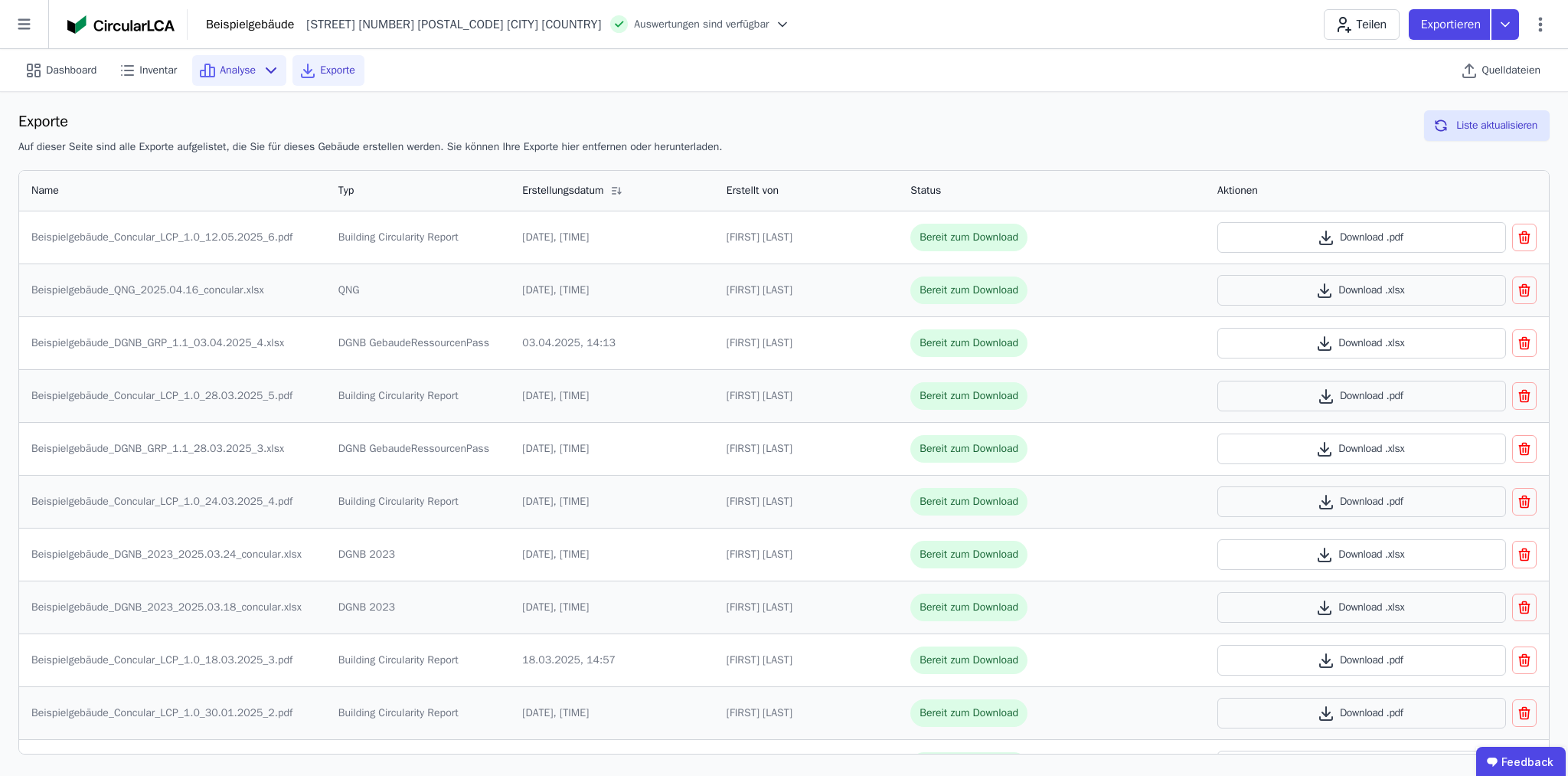 scroll, scrollTop: 2, scrollLeft: 0, axis: vertical 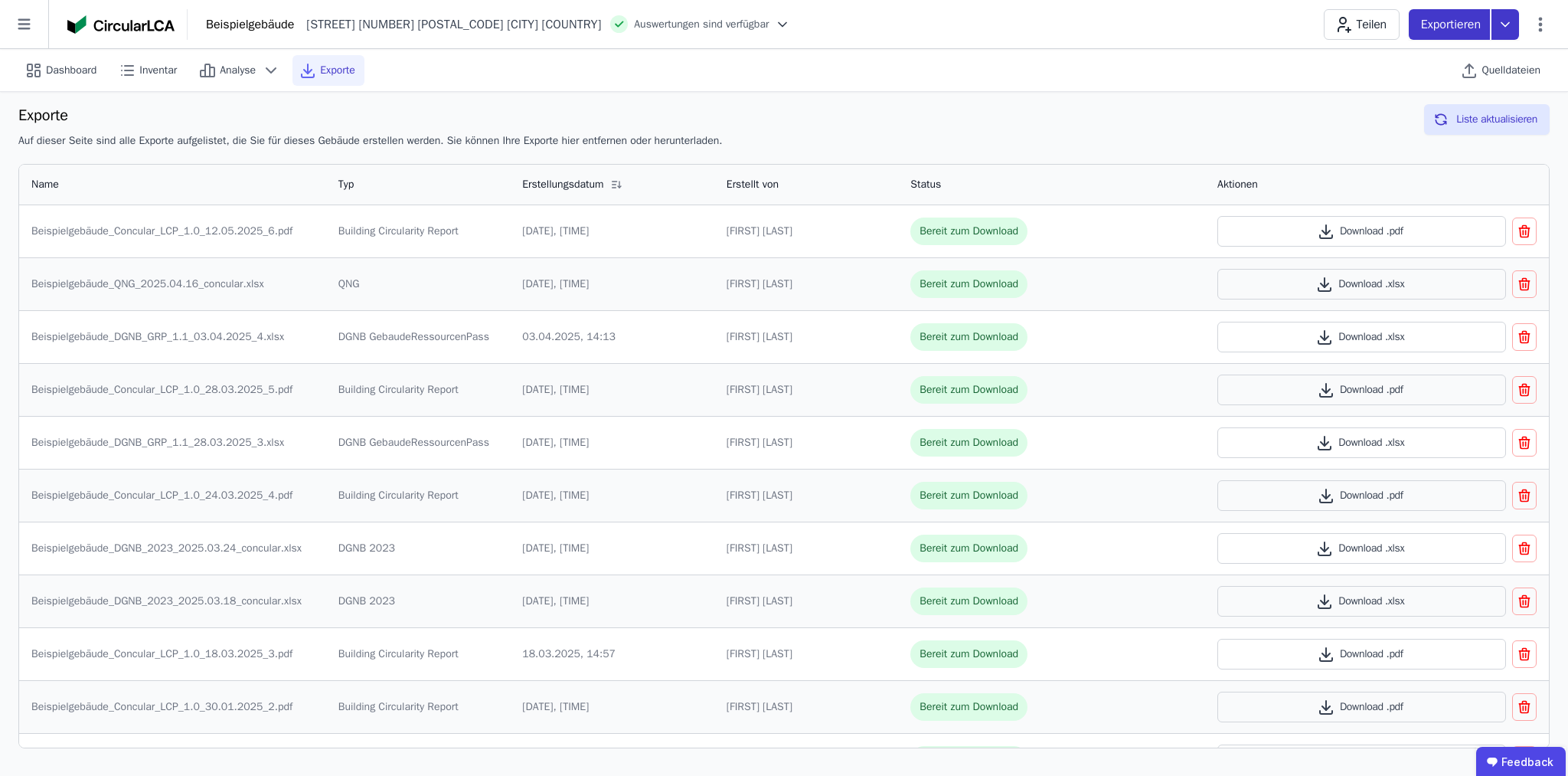 click 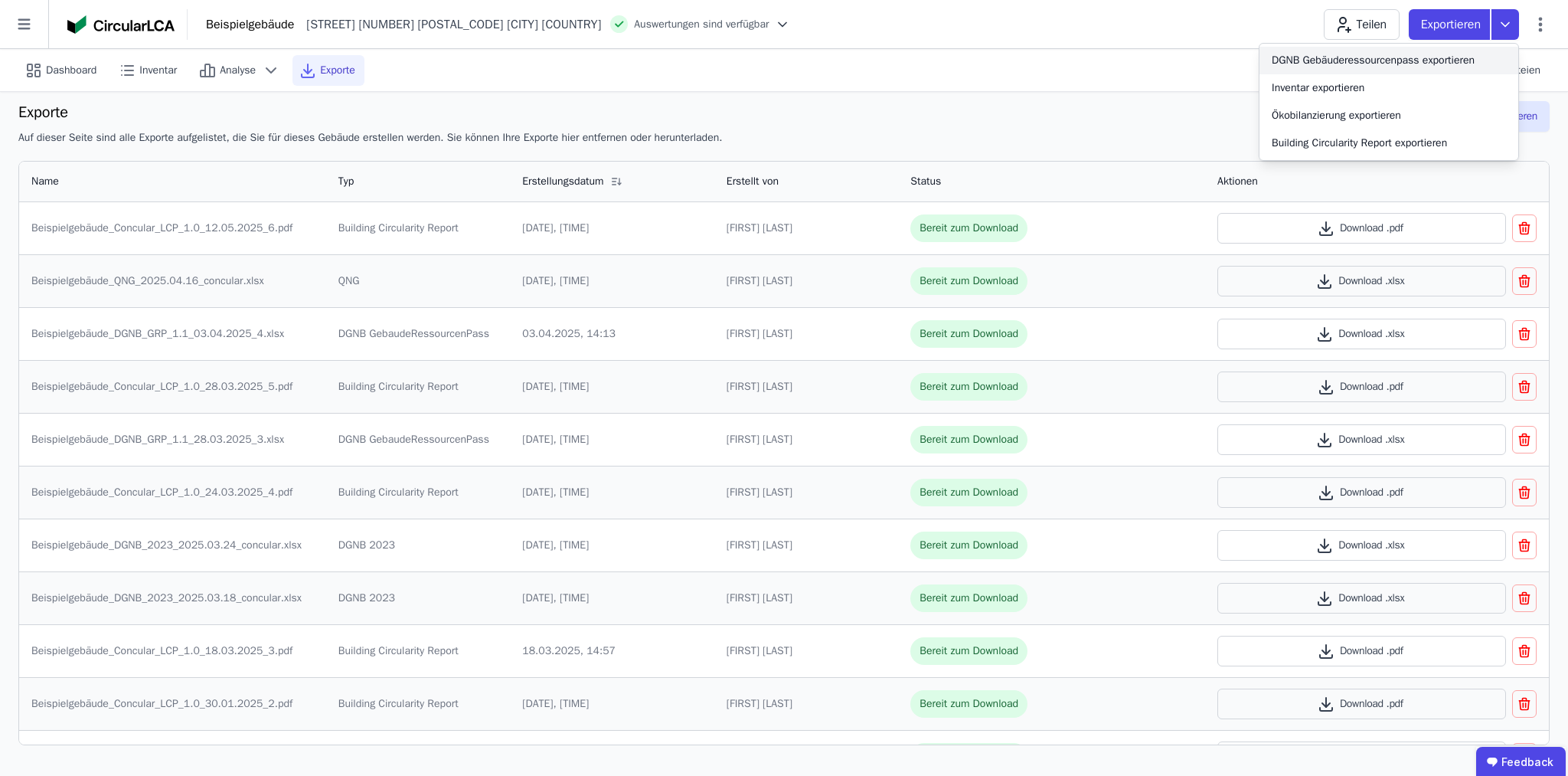 scroll, scrollTop: 10, scrollLeft: 0, axis: vertical 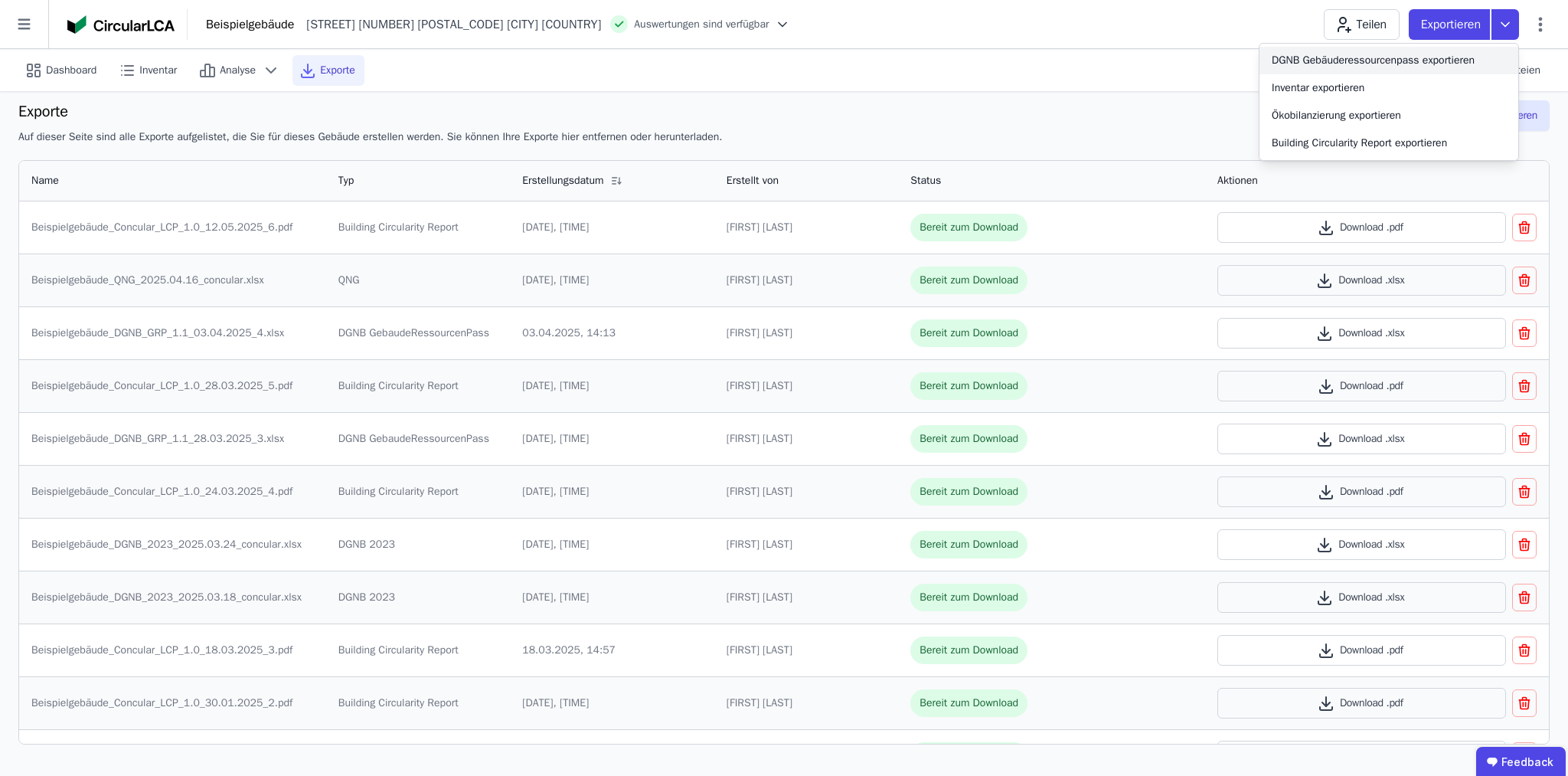 click on "DGNB Gebäuderessourcenpass exportieren" at bounding box center [1373, 61] 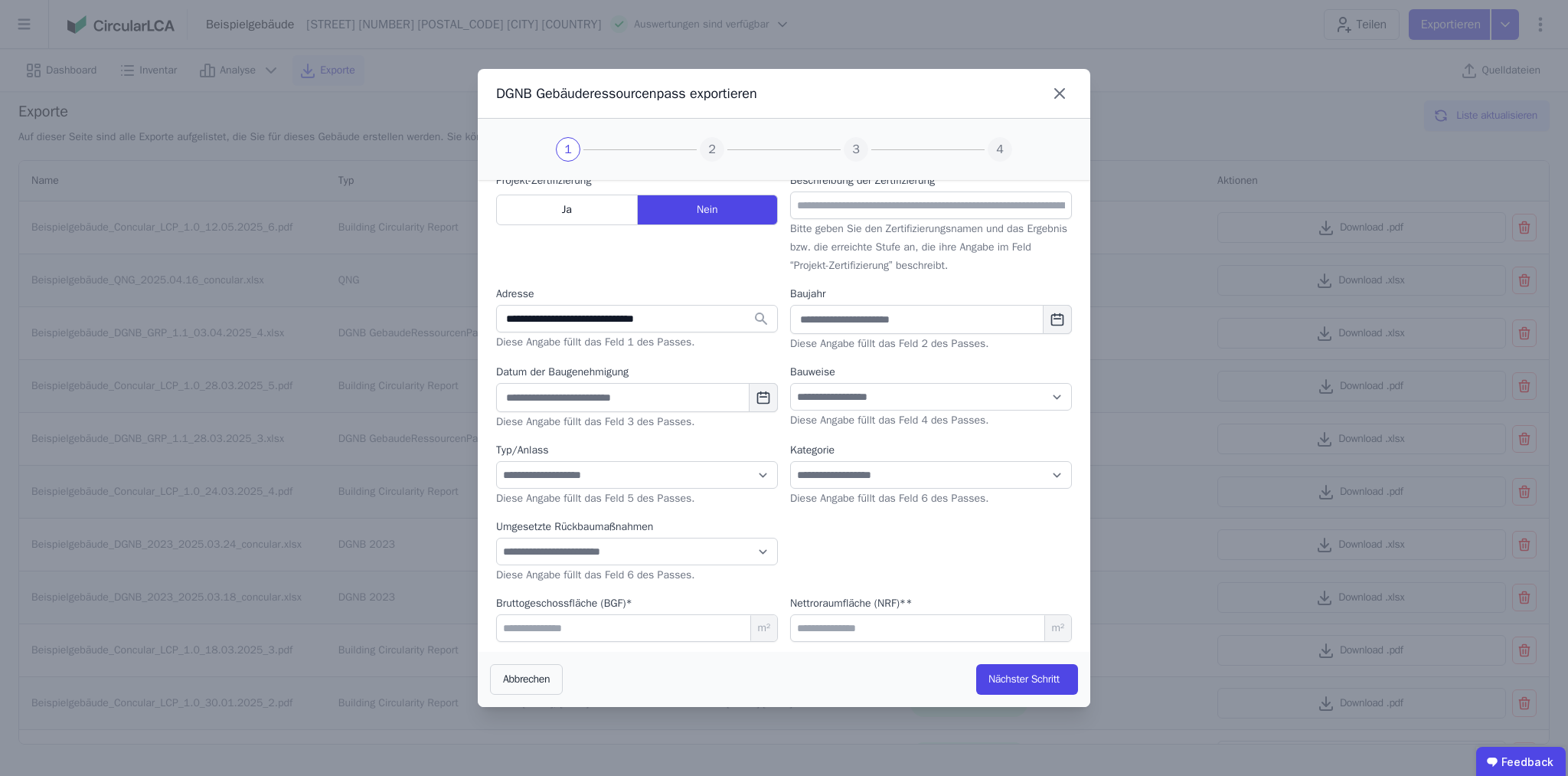 scroll, scrollTop: 0, scrollLeft: 0, axis: both 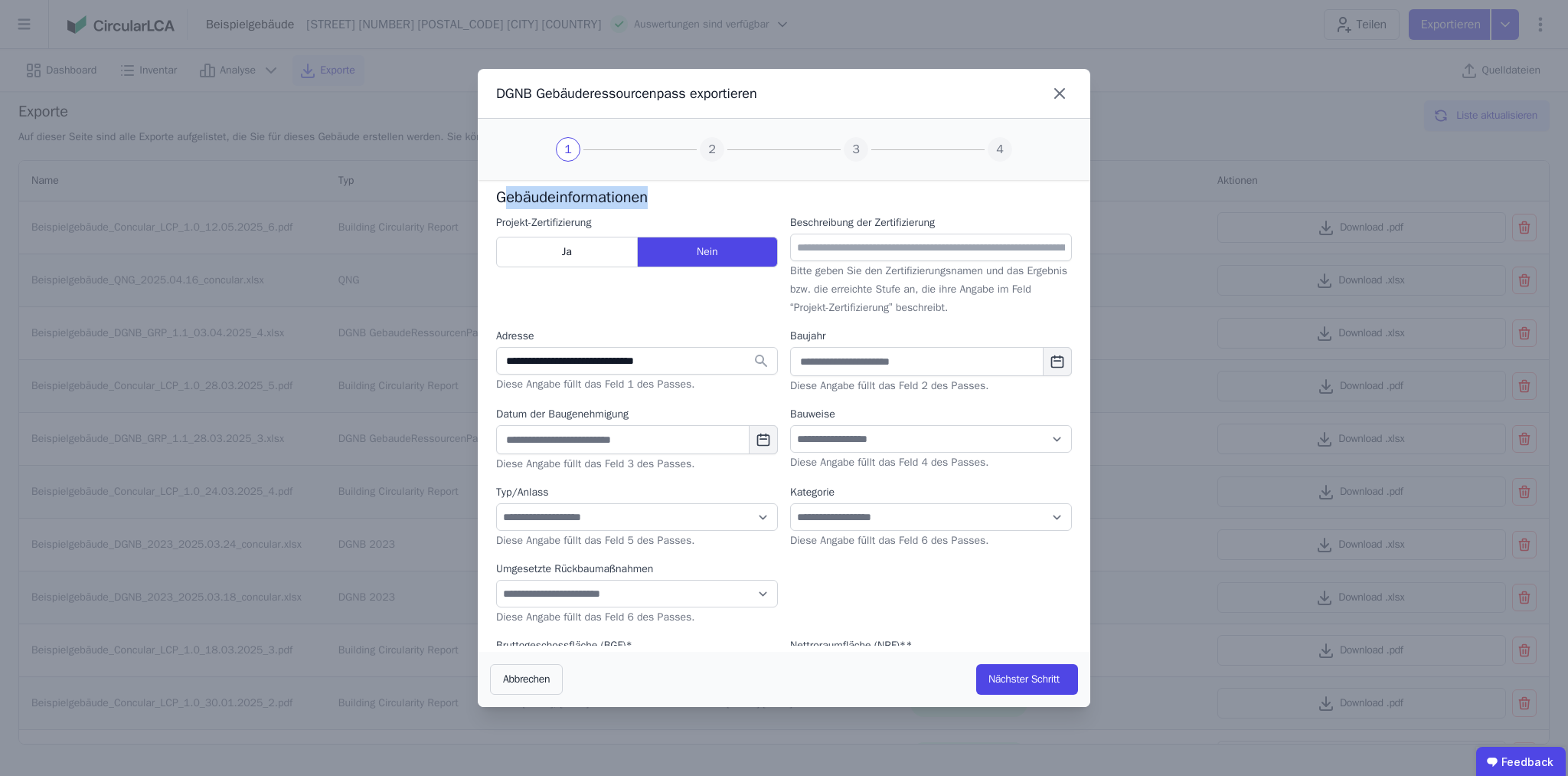 drag, startPoint x: 505, startPoint y: 198, endPoint x: 658, endPoint y: 201, distance: 153.03 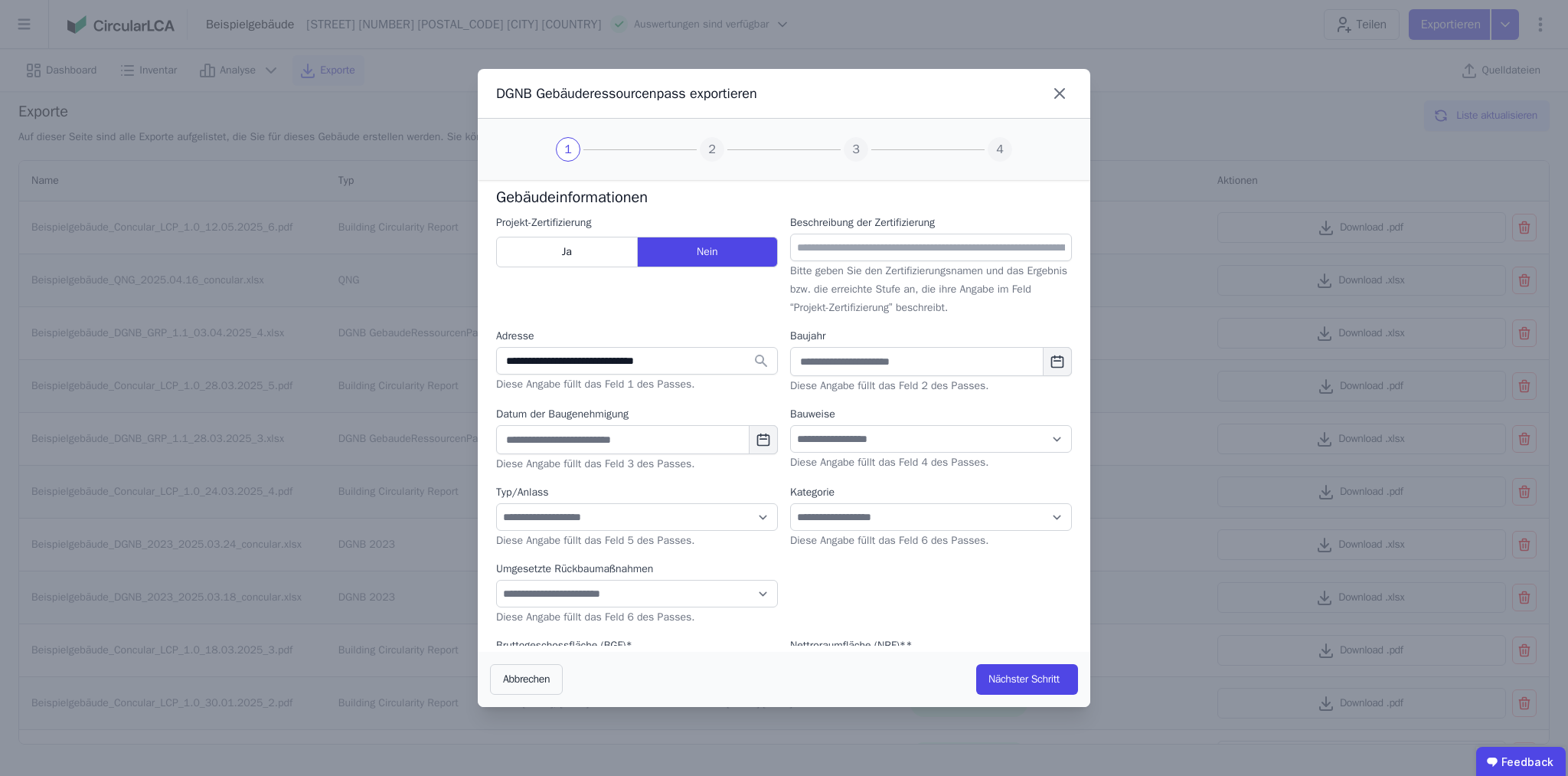 click on "Gebäudeinformationen" at bounding box center [784, 198] 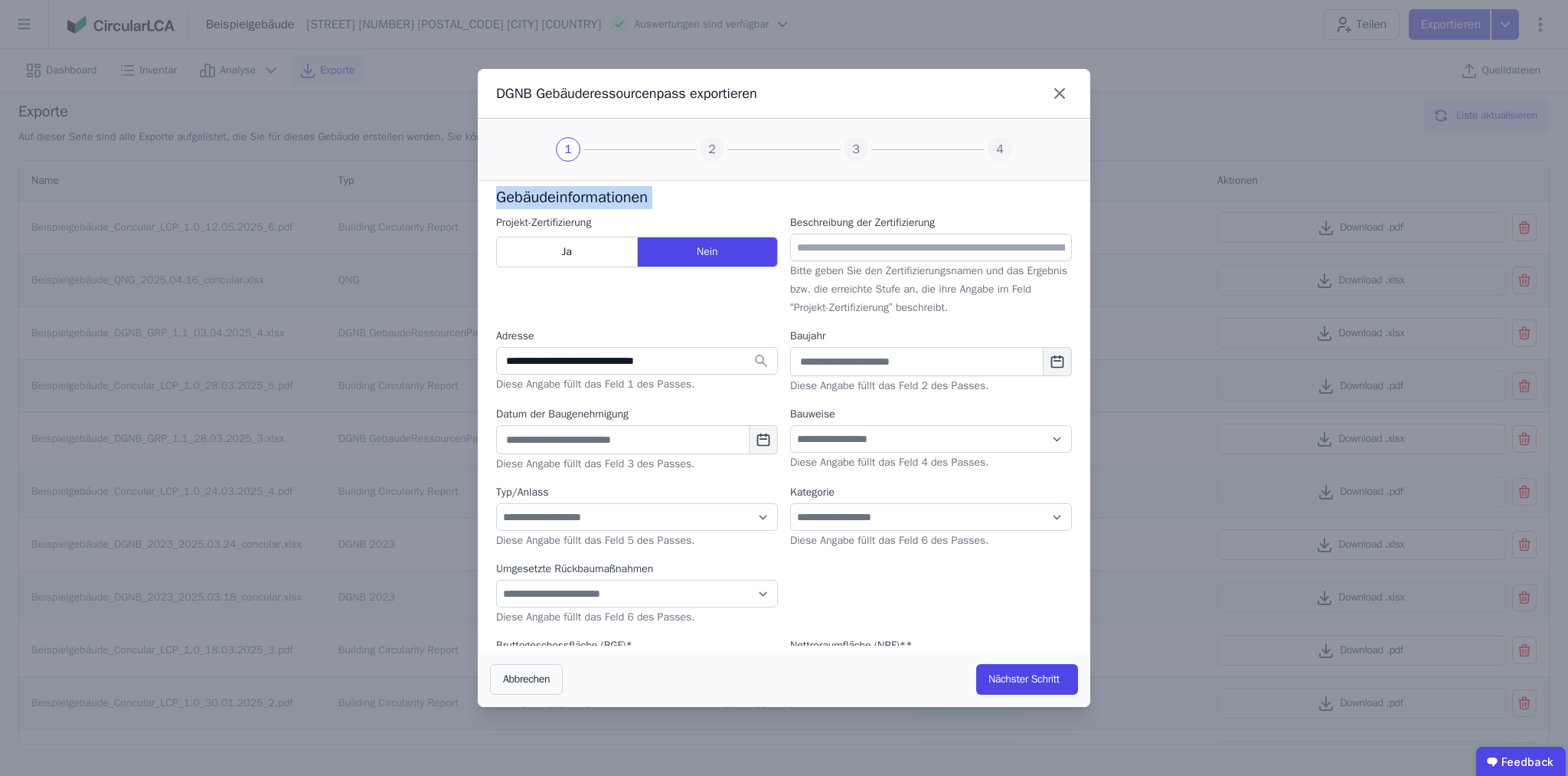 drag, startPoint x: 658, startPoint y: 201, endPoint x: 513, endPoint y: 203, distance: 145.01379 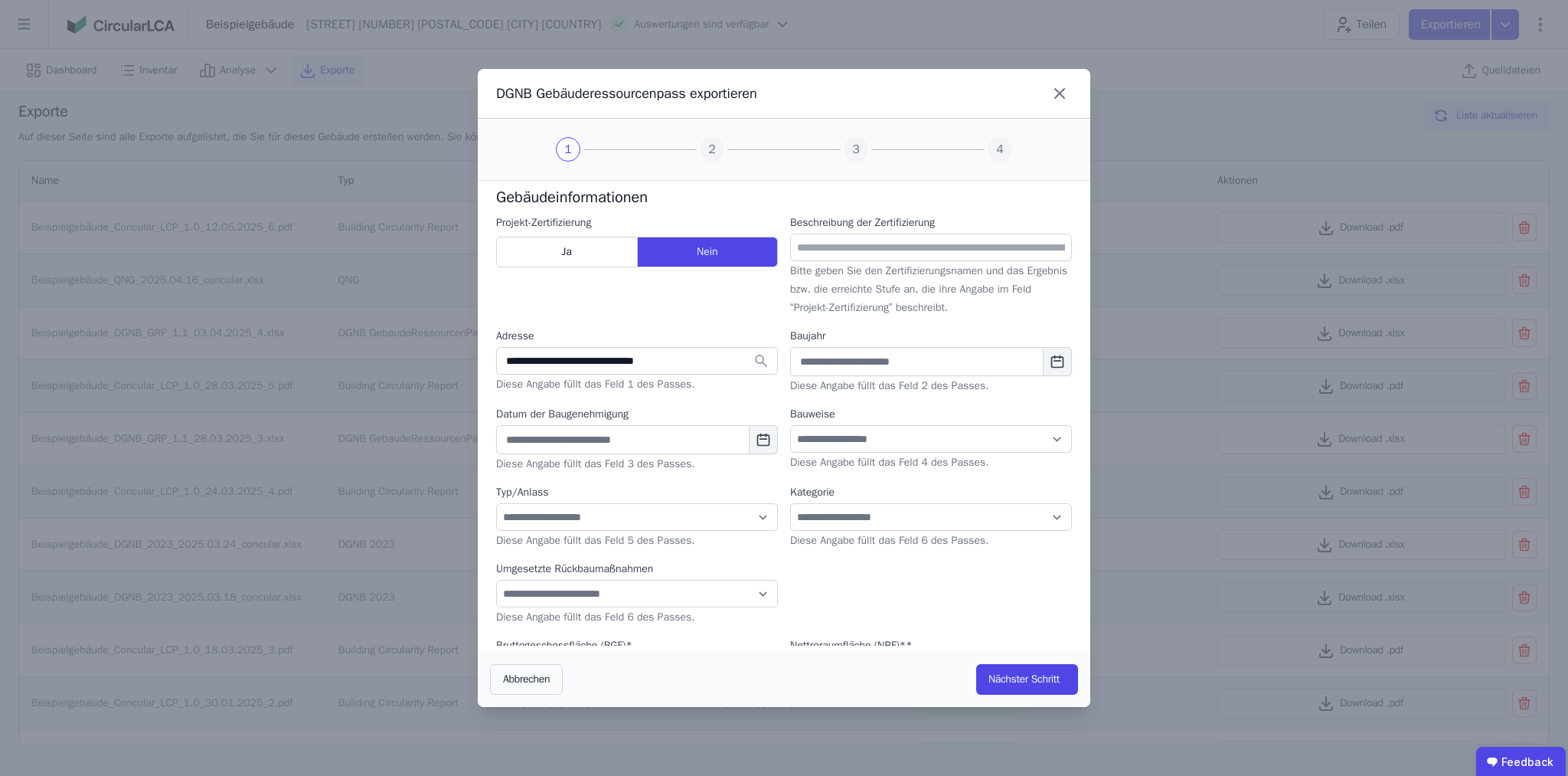 click on "Gebäudeinformationen" at bounding box center (784, 198) 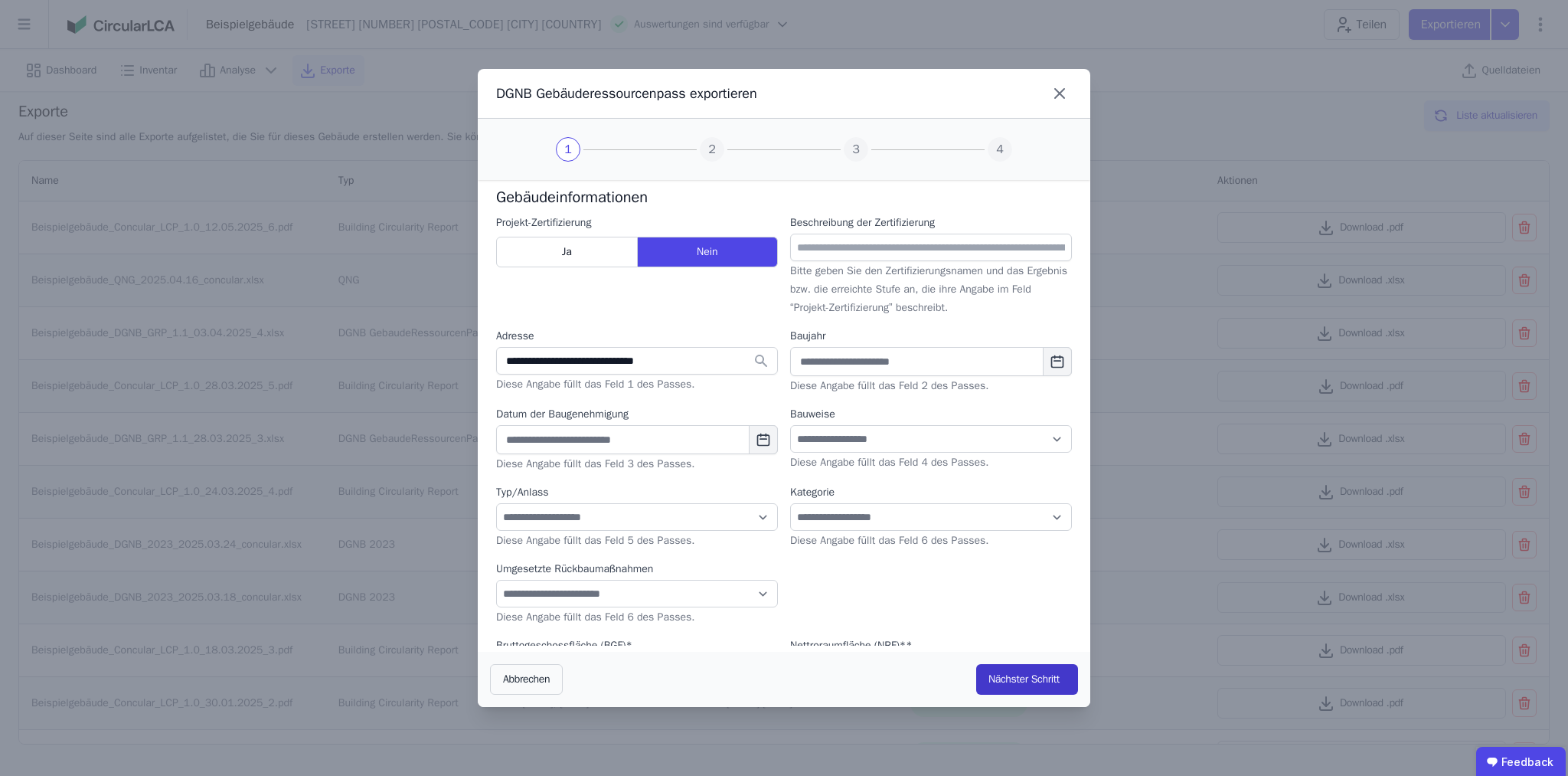 click on "Nächster Schritt" at bounding box center (1027, 679) 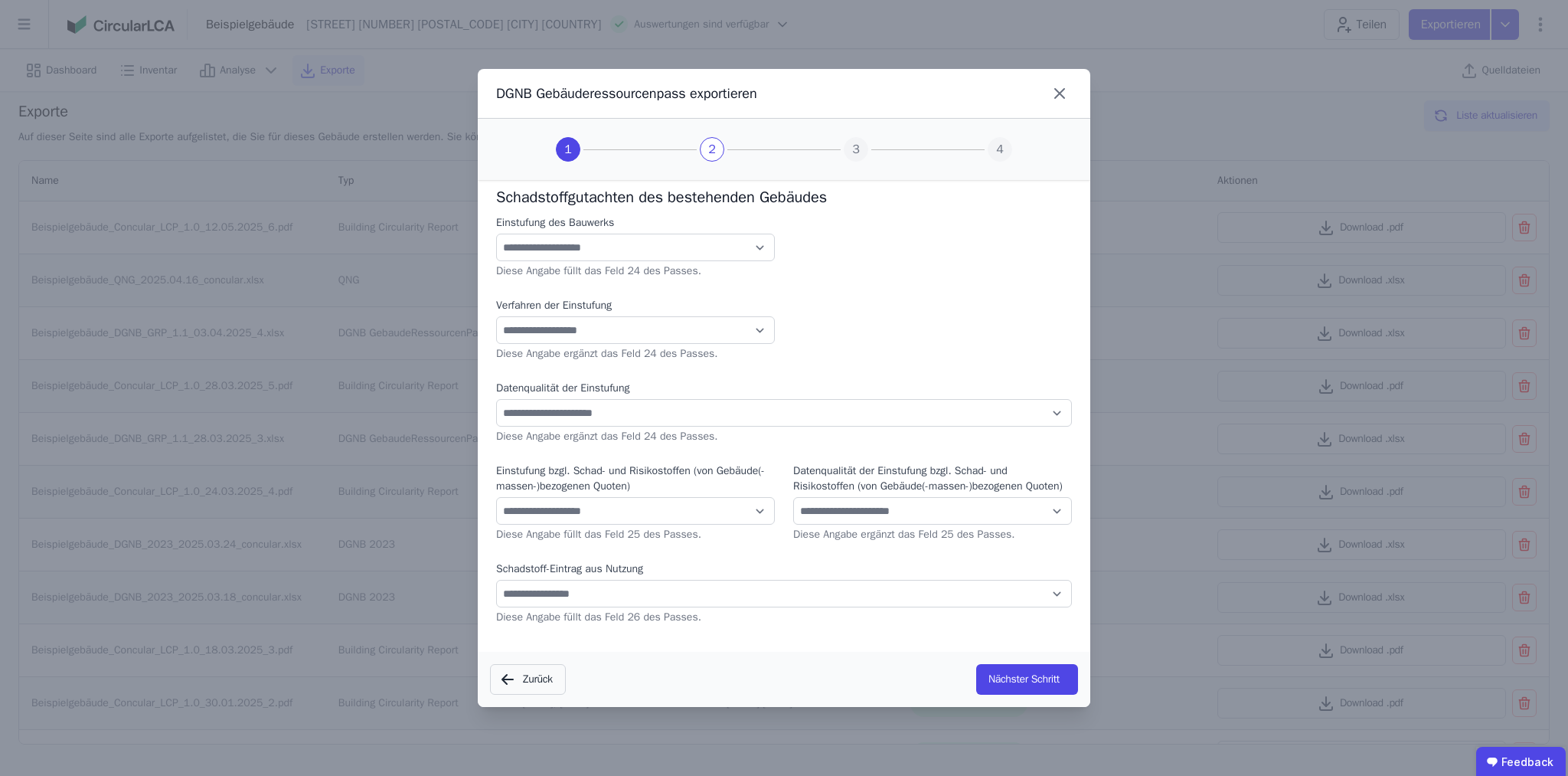 click on "Nächster Schritt" at bounding box center (1027, 679) 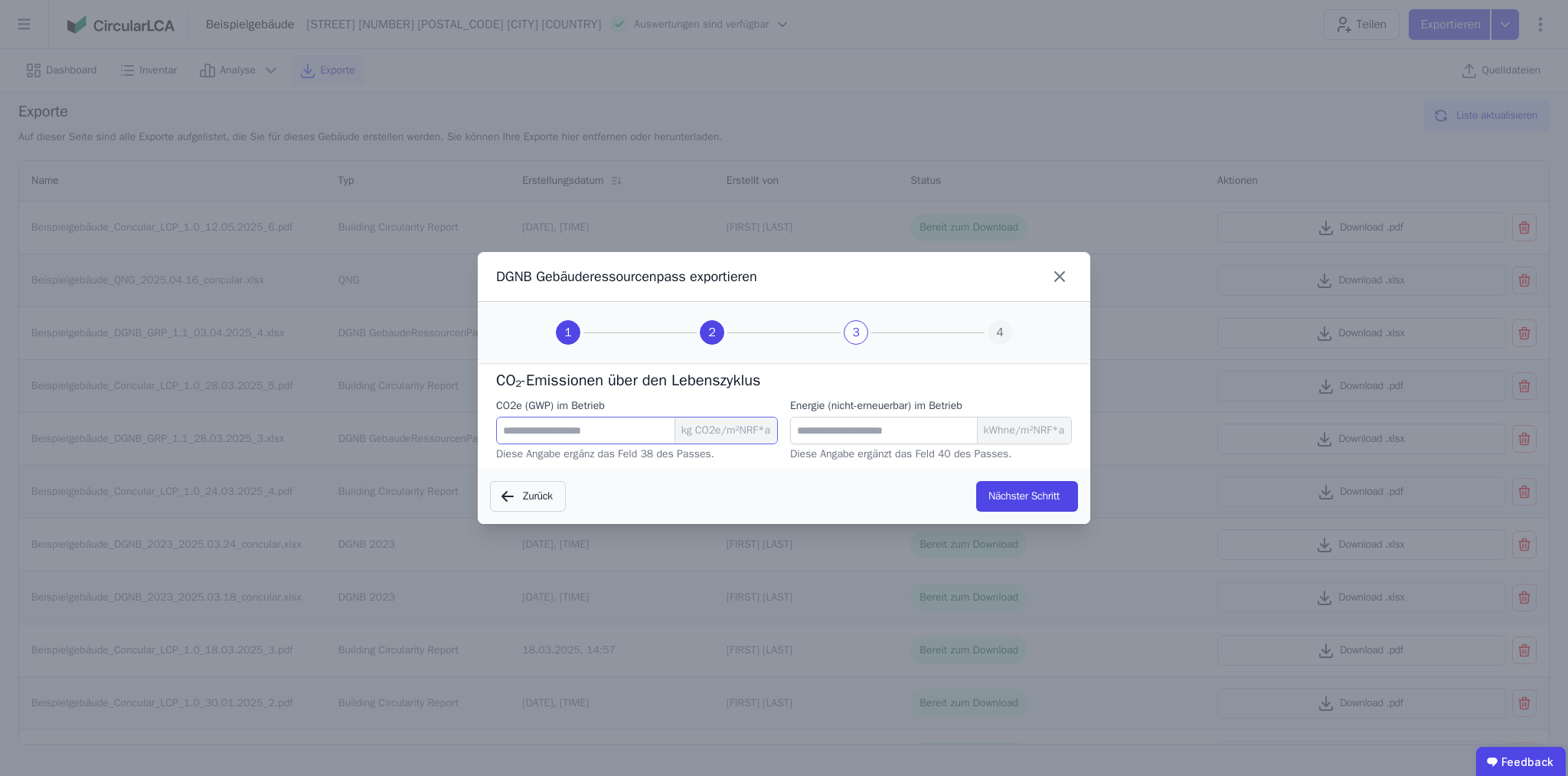click on "****" at bounding box center (637, 431) 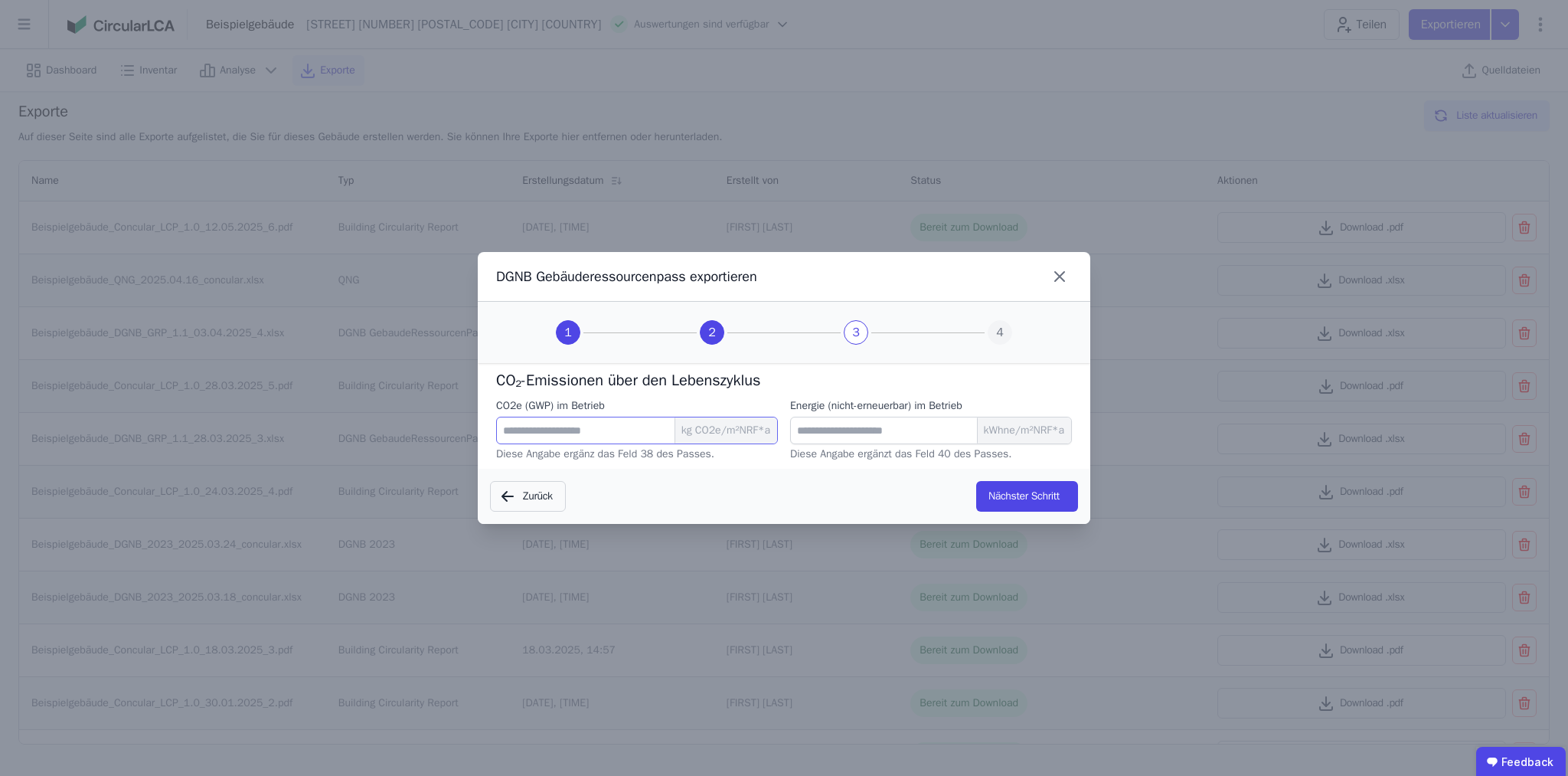 type on "*****" 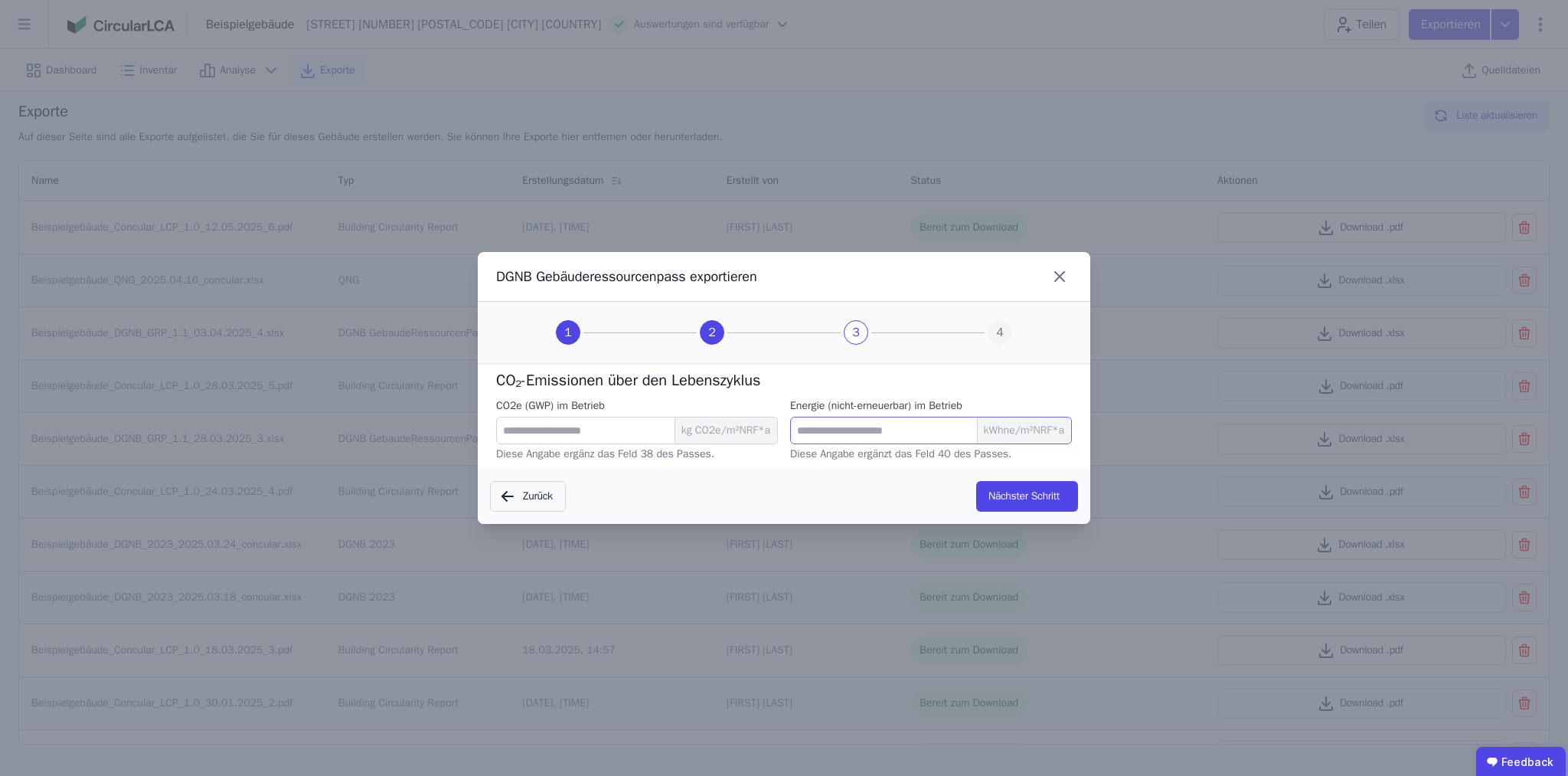 click on "******" at bounding box center (931, 431) 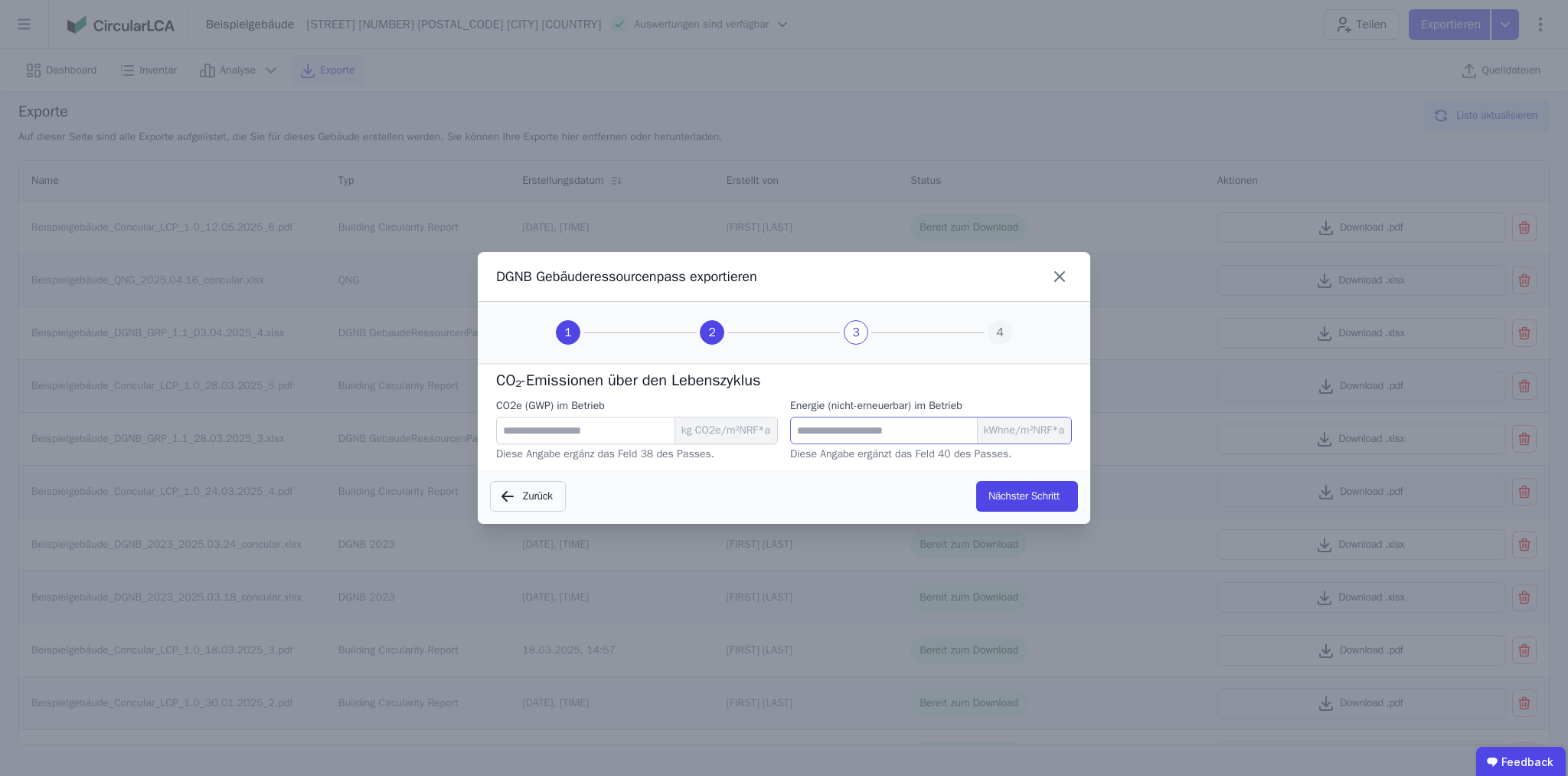 type on "******" 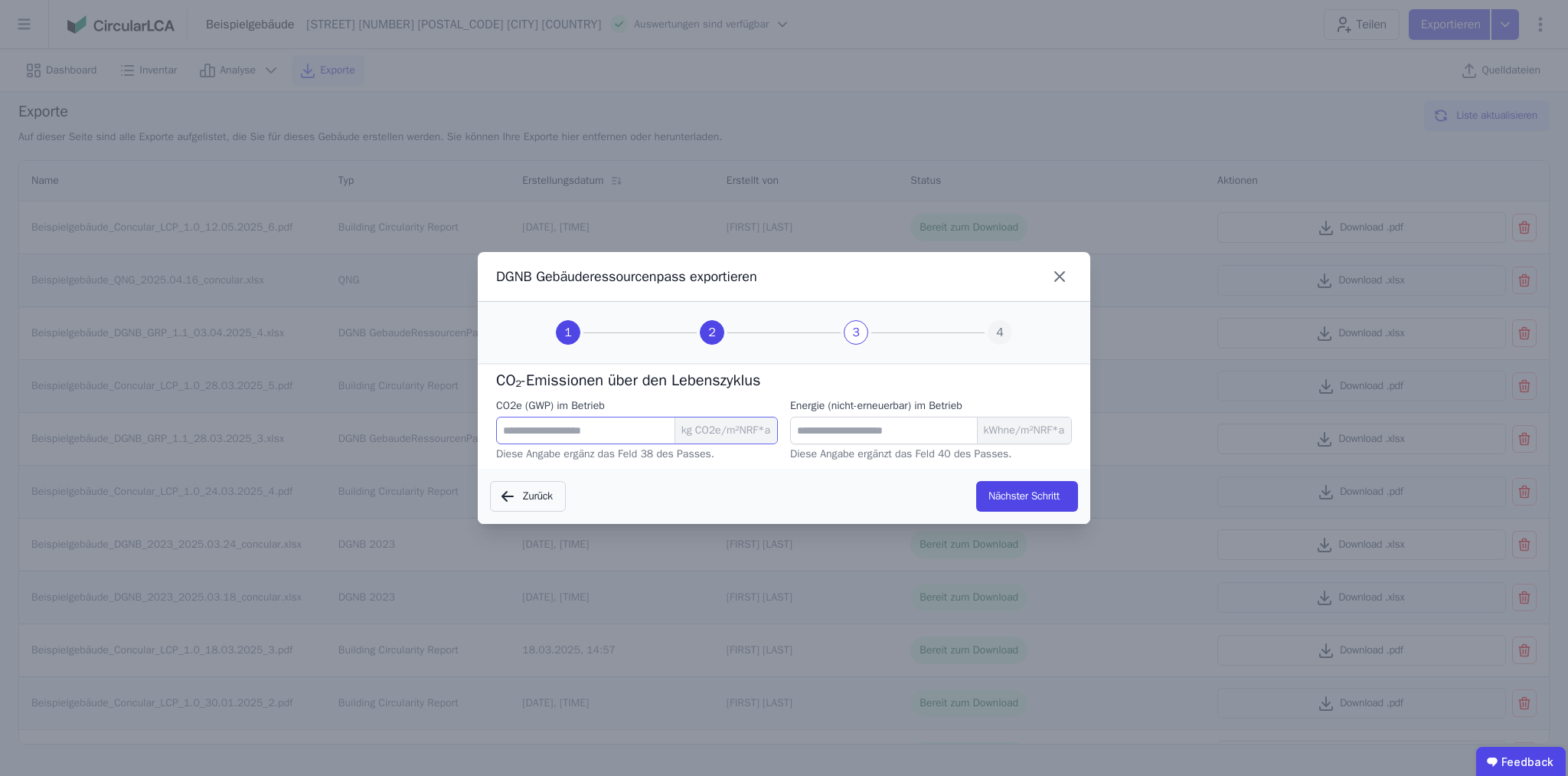 click on "*****" at bounding box center (637, 431) 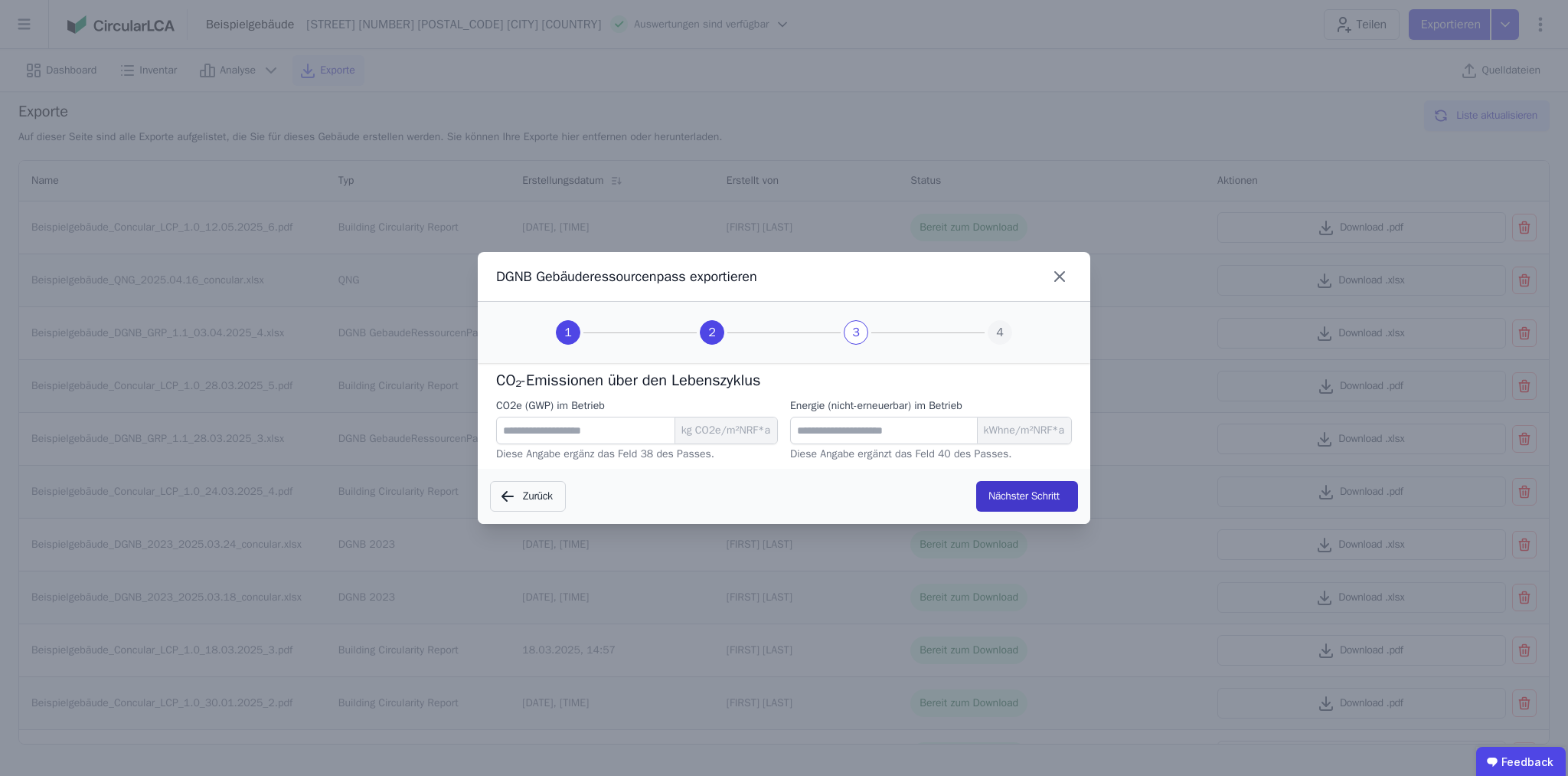 click on "Nächster Schritt" at bounding box center (1027, 496) 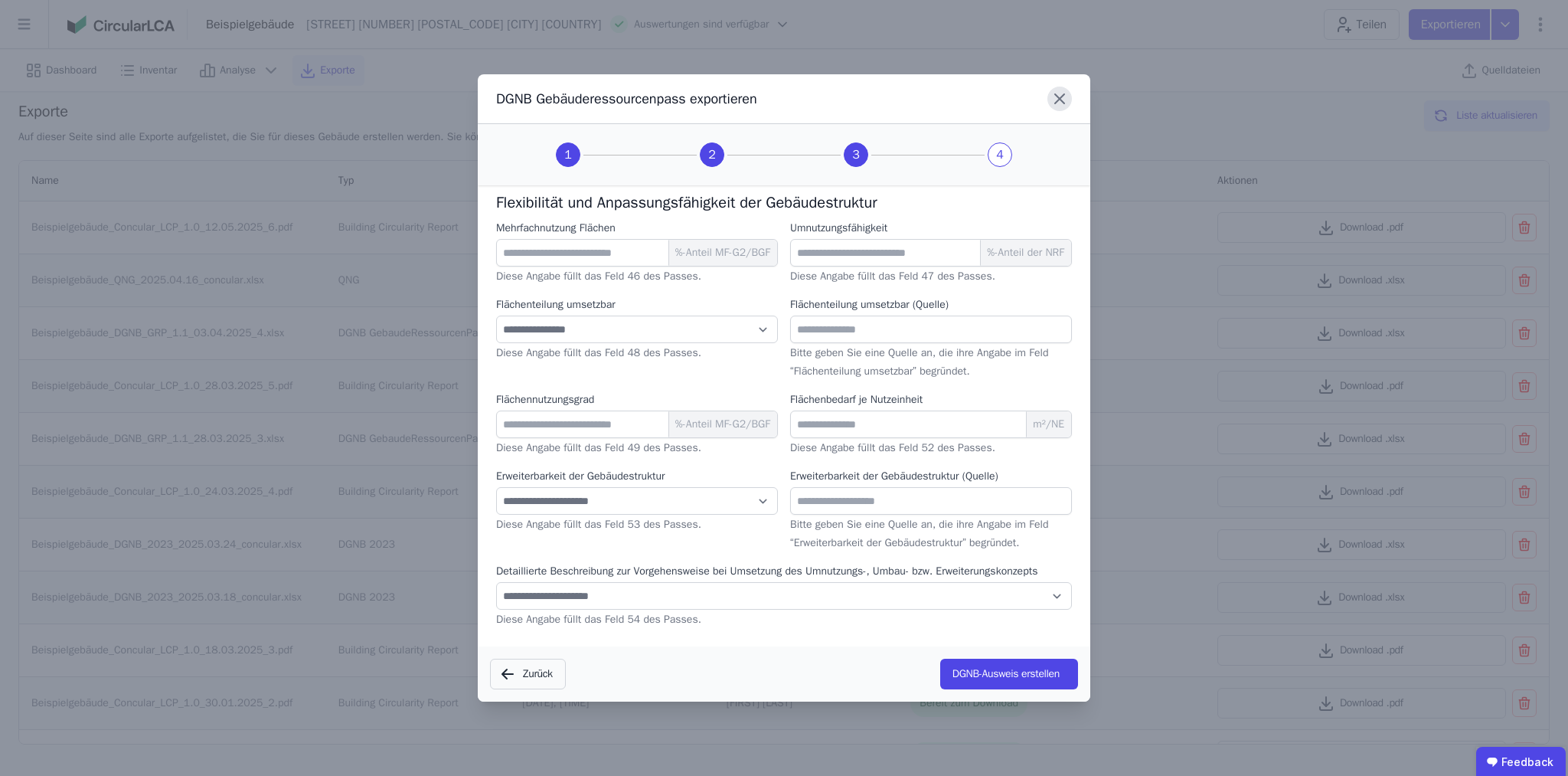 click 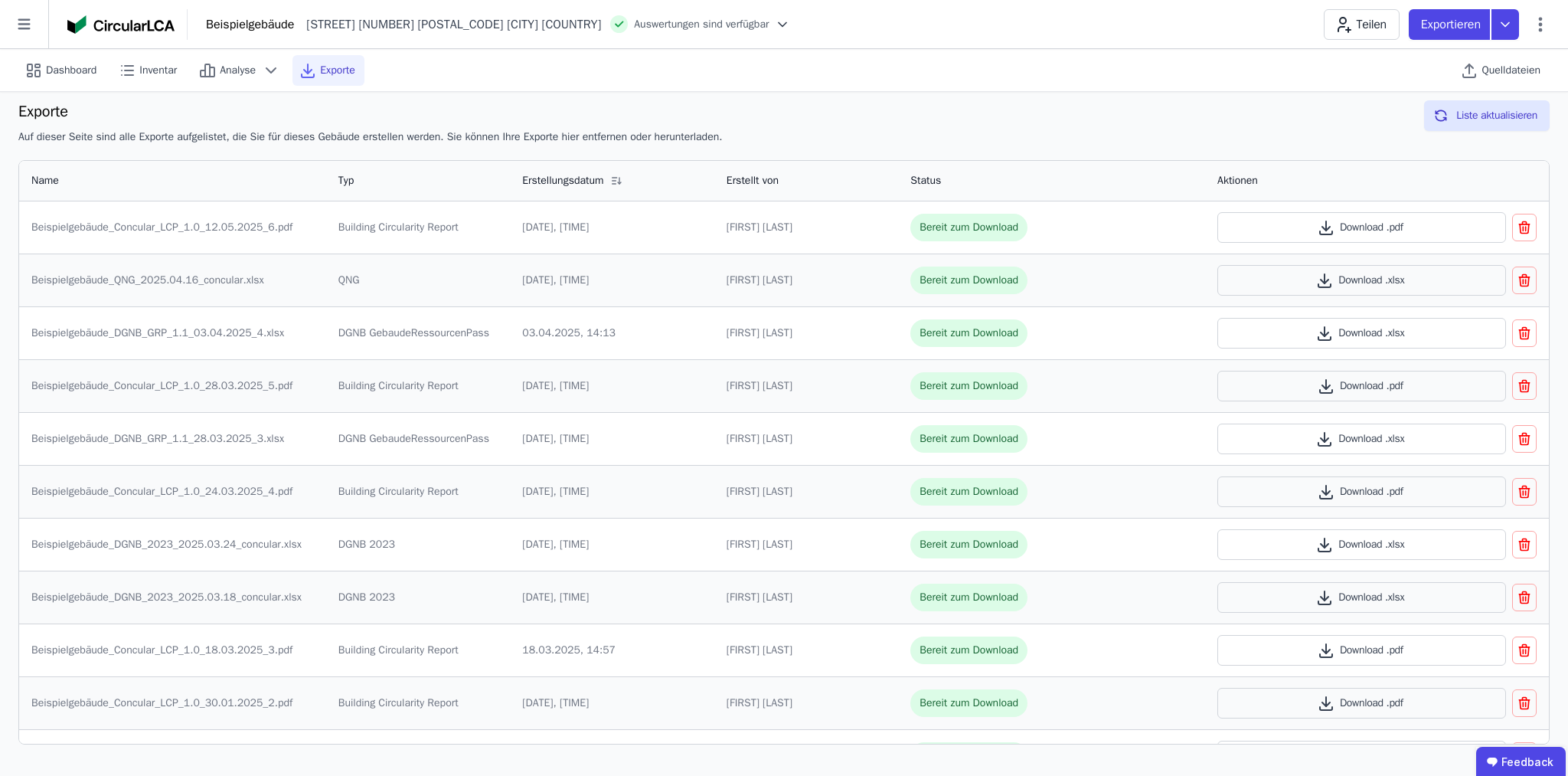 click on "Dashboard Inventar Analyse Exporte Quelldateien" at bounding box center (784, 70) 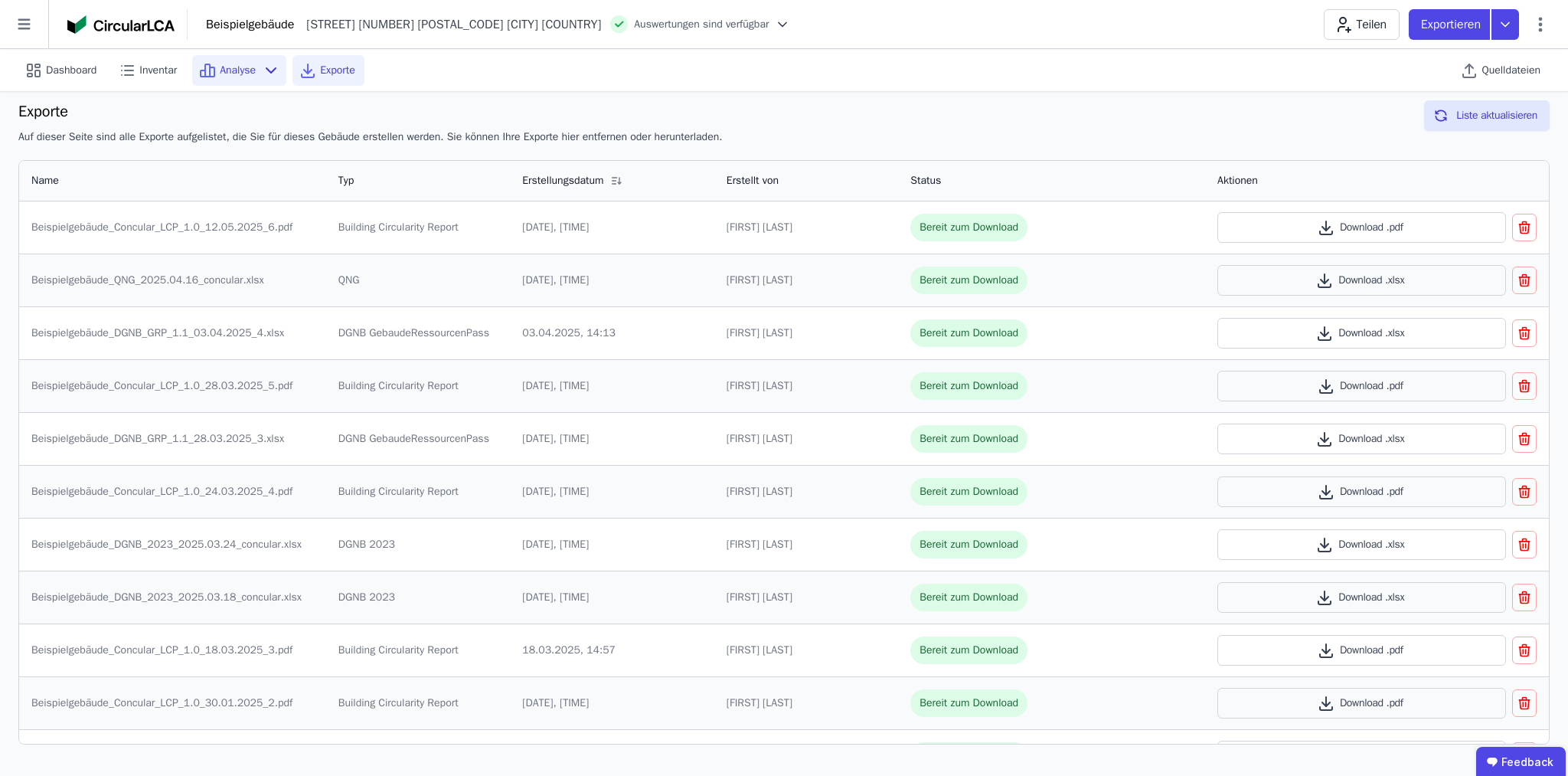 click on "Analyse" at bounding box center (237, 70) 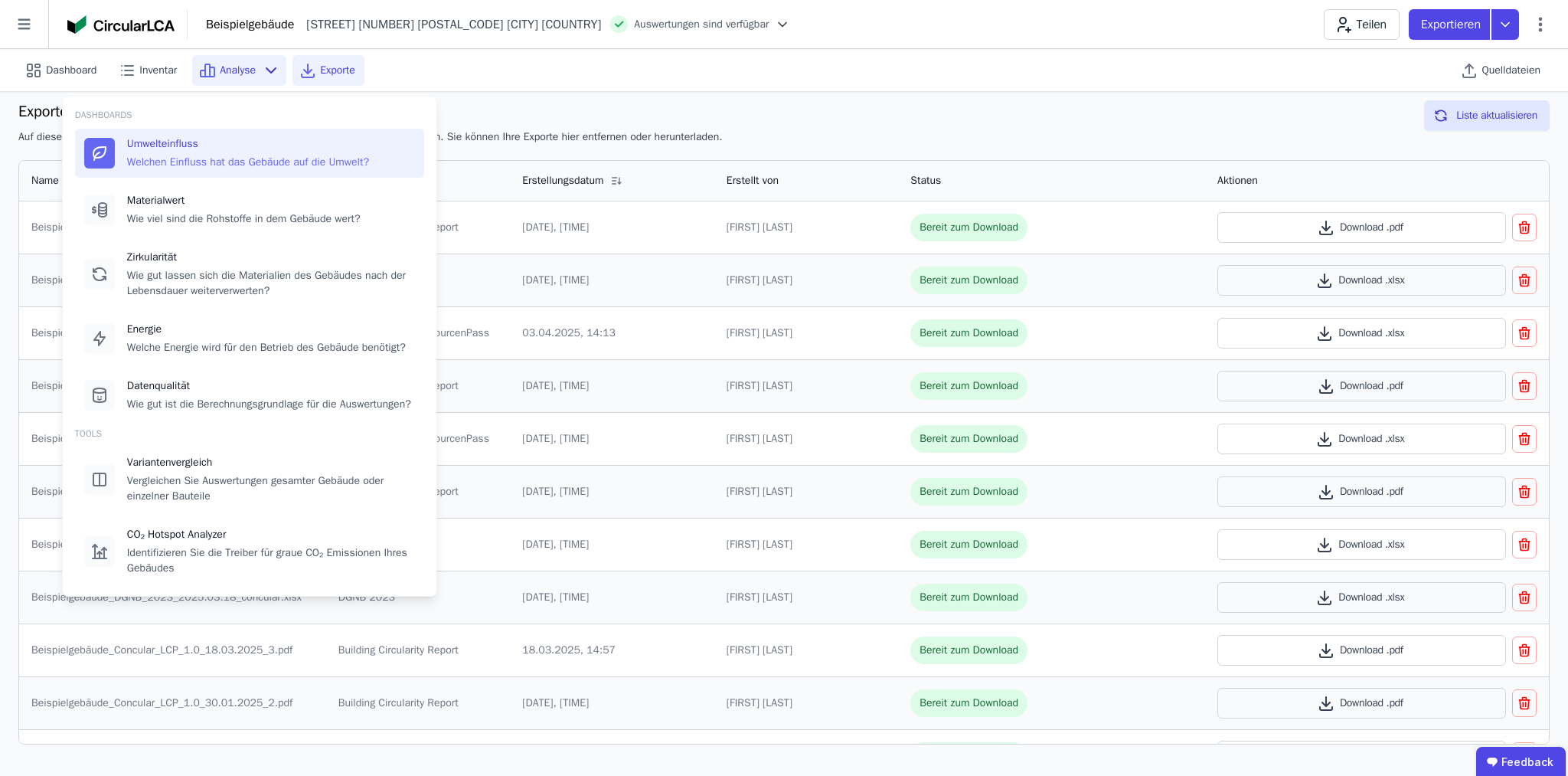click on "Welchen Einfluss hat das Gebäude auf die Umwelt?" at bounding box center [248, 162] 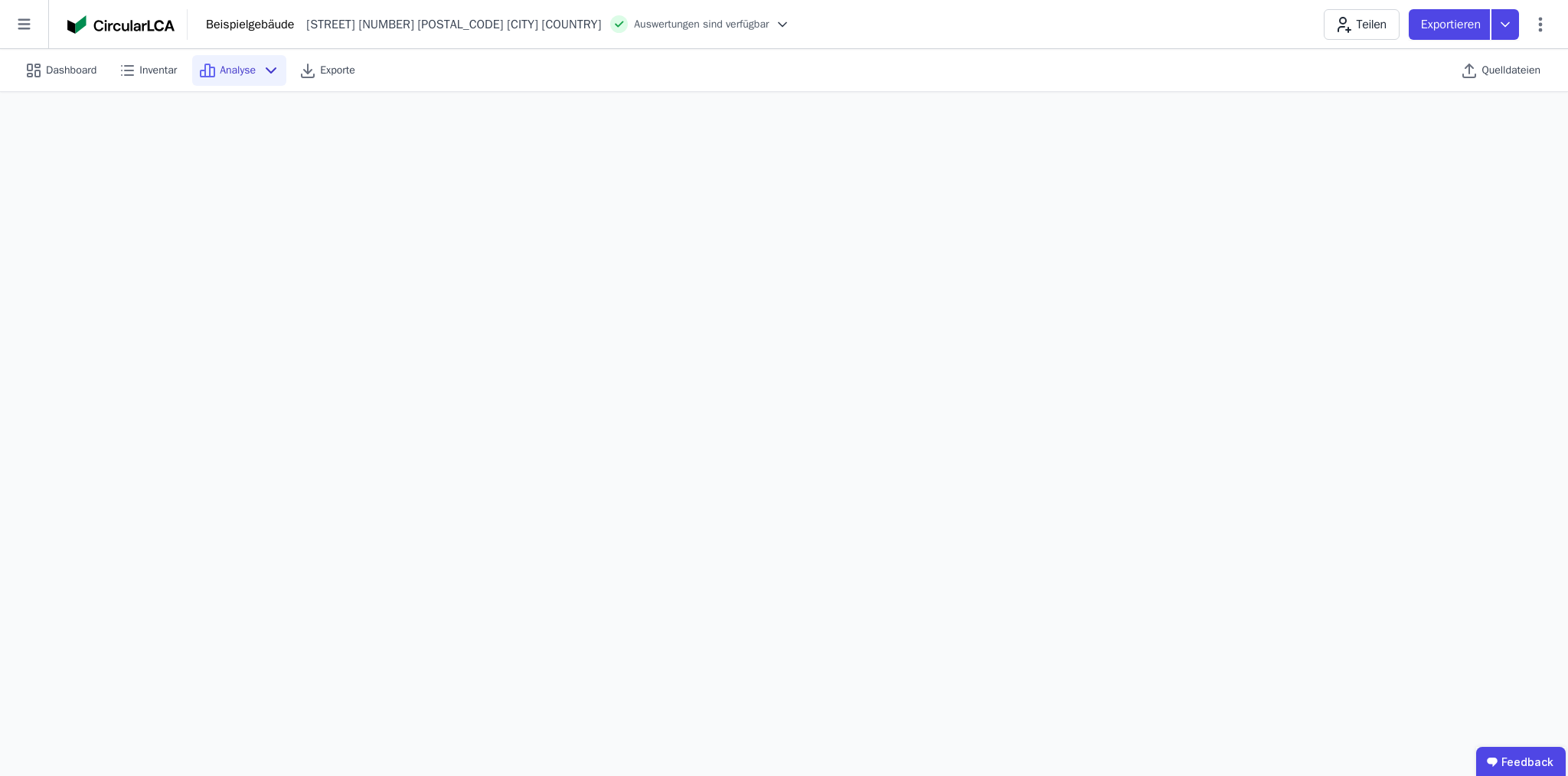 scroll, scrollTop: 0, scrollLeft: 0, axis: both 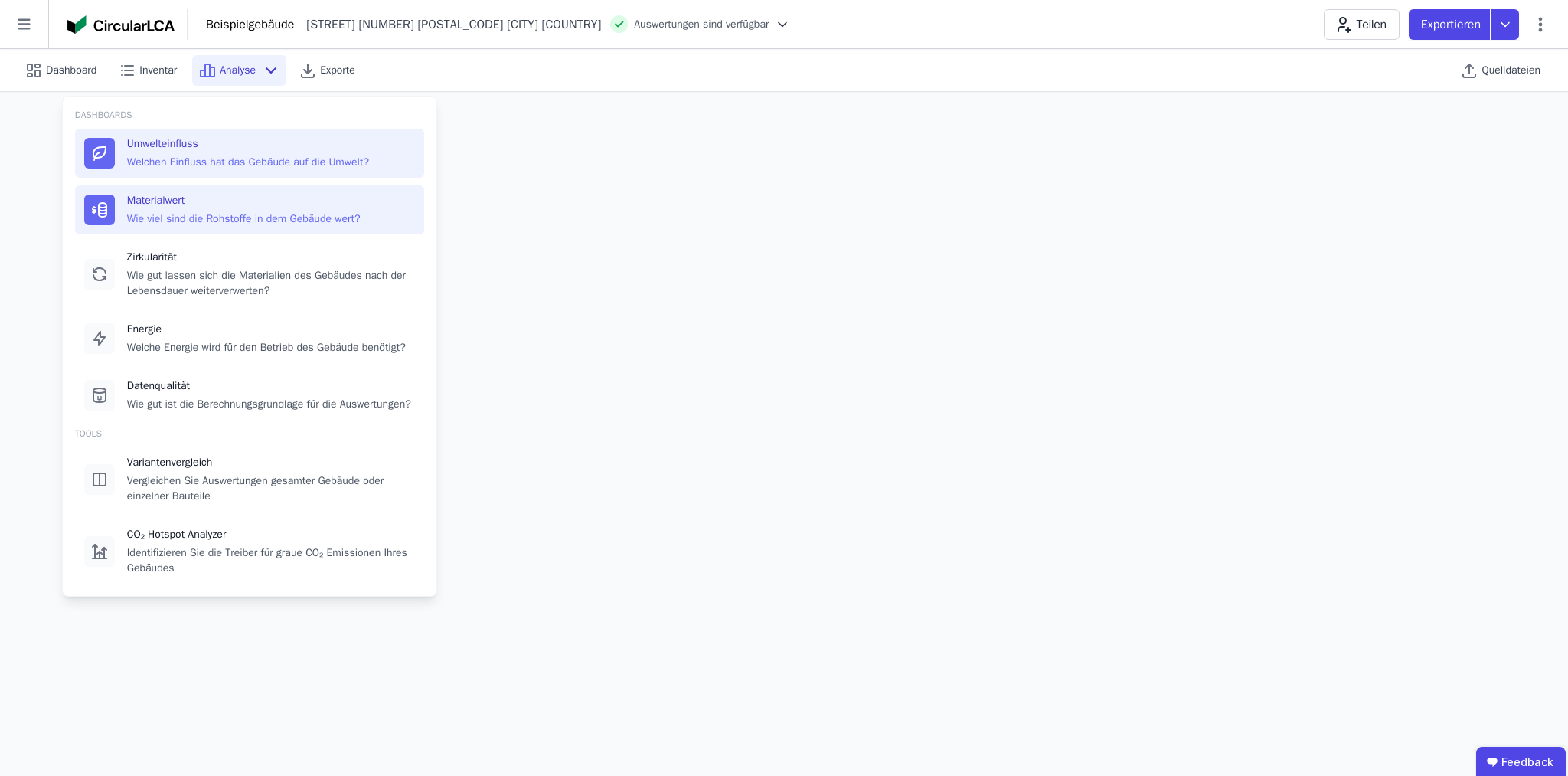 click on "Materialwert" at bounding box center [243, 201] 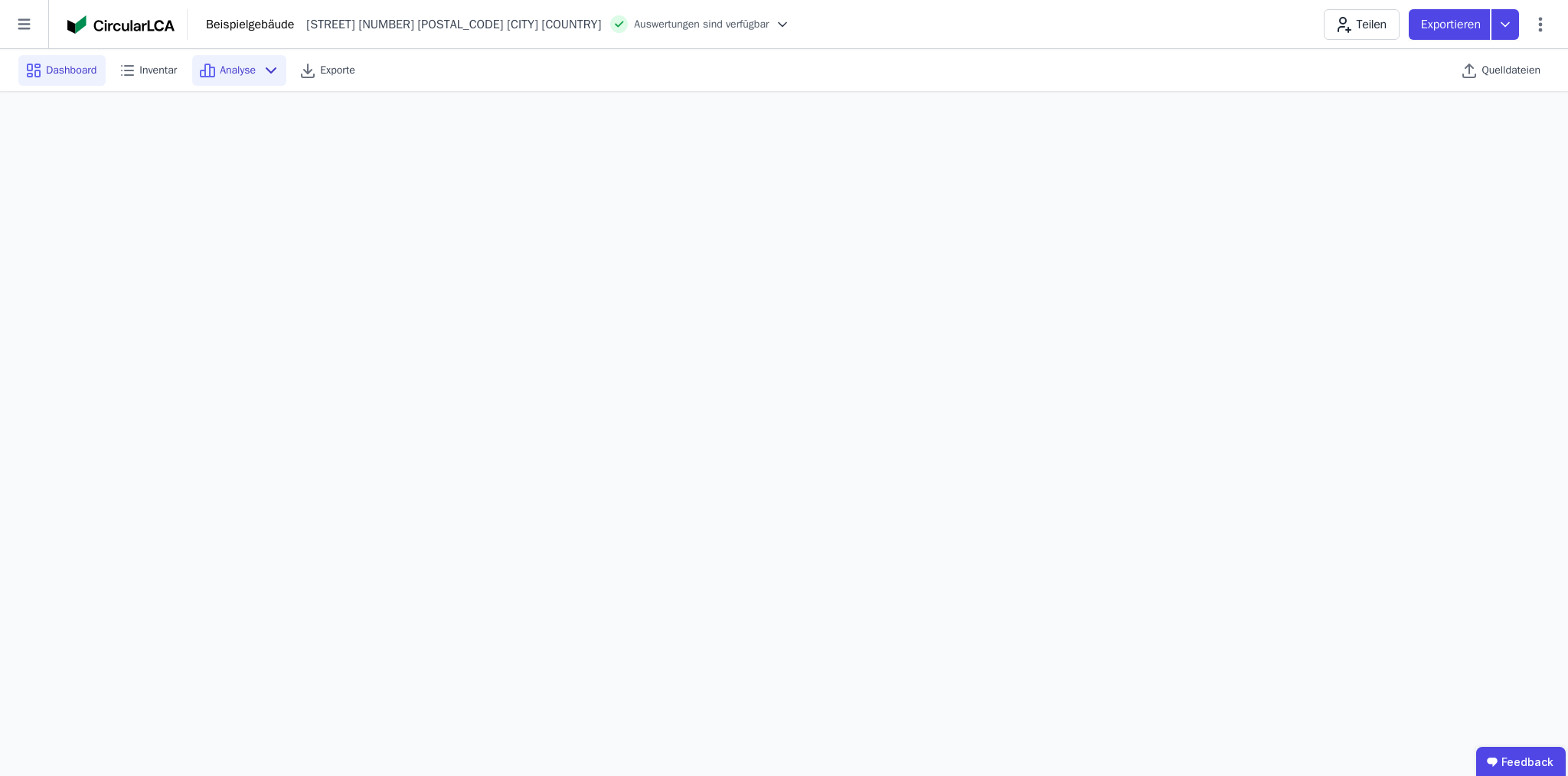 click on "Dashboard" at bounding box center (71, 70) 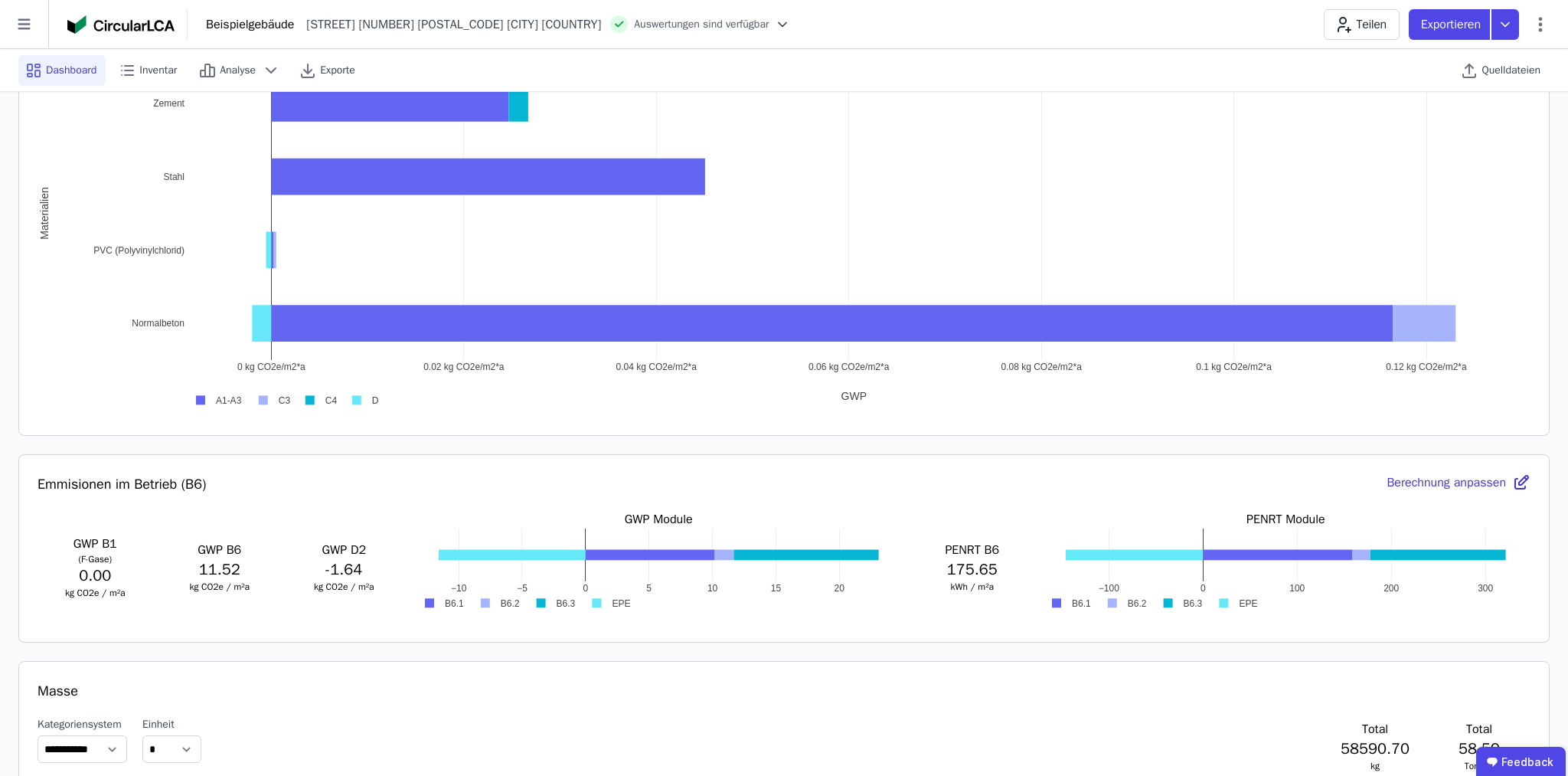 scroll, scrollTop: 801, scrollLeft: 0, axis: vertical 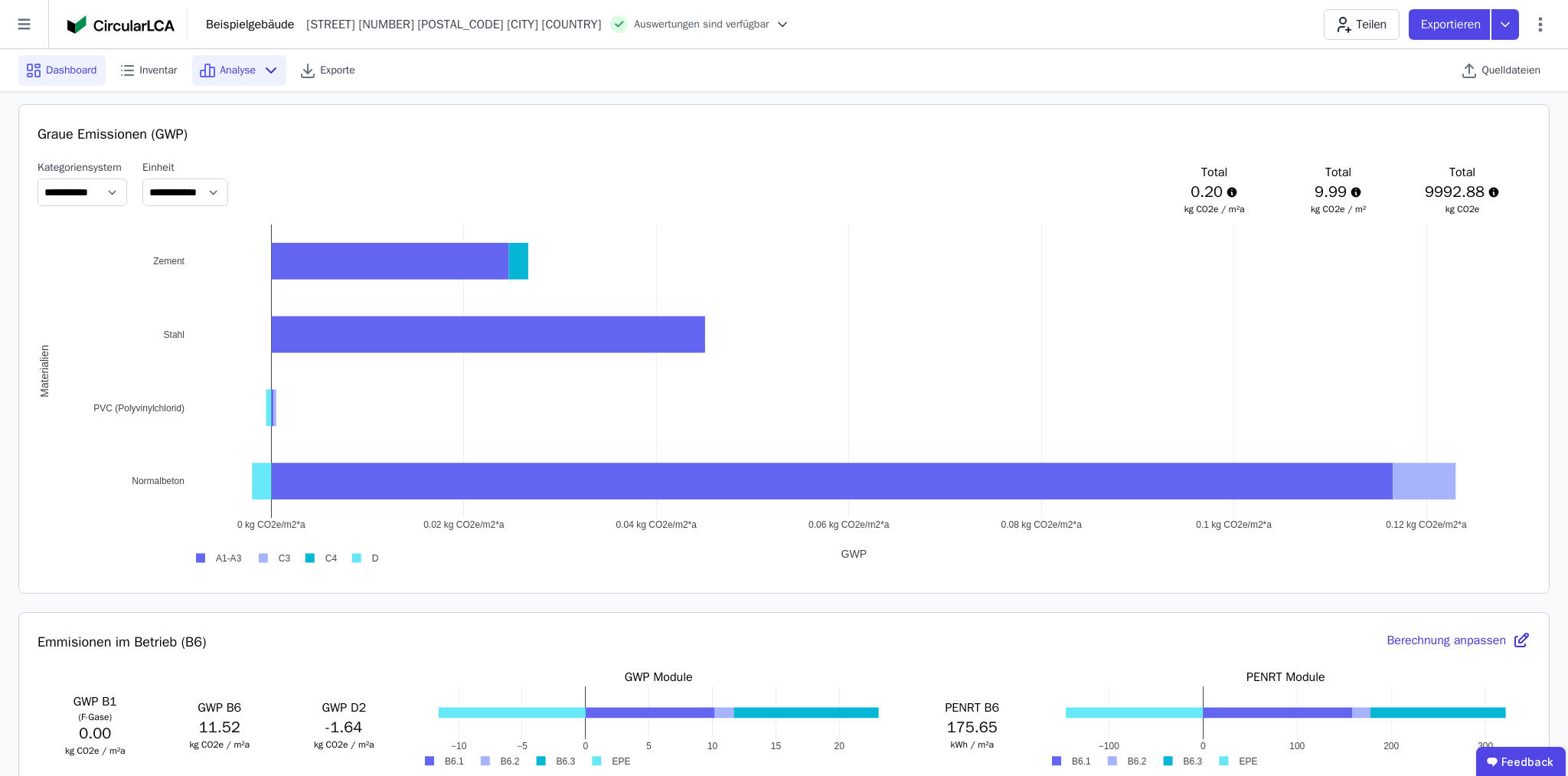 click on "Analyse" at bounding box center (237, 70) 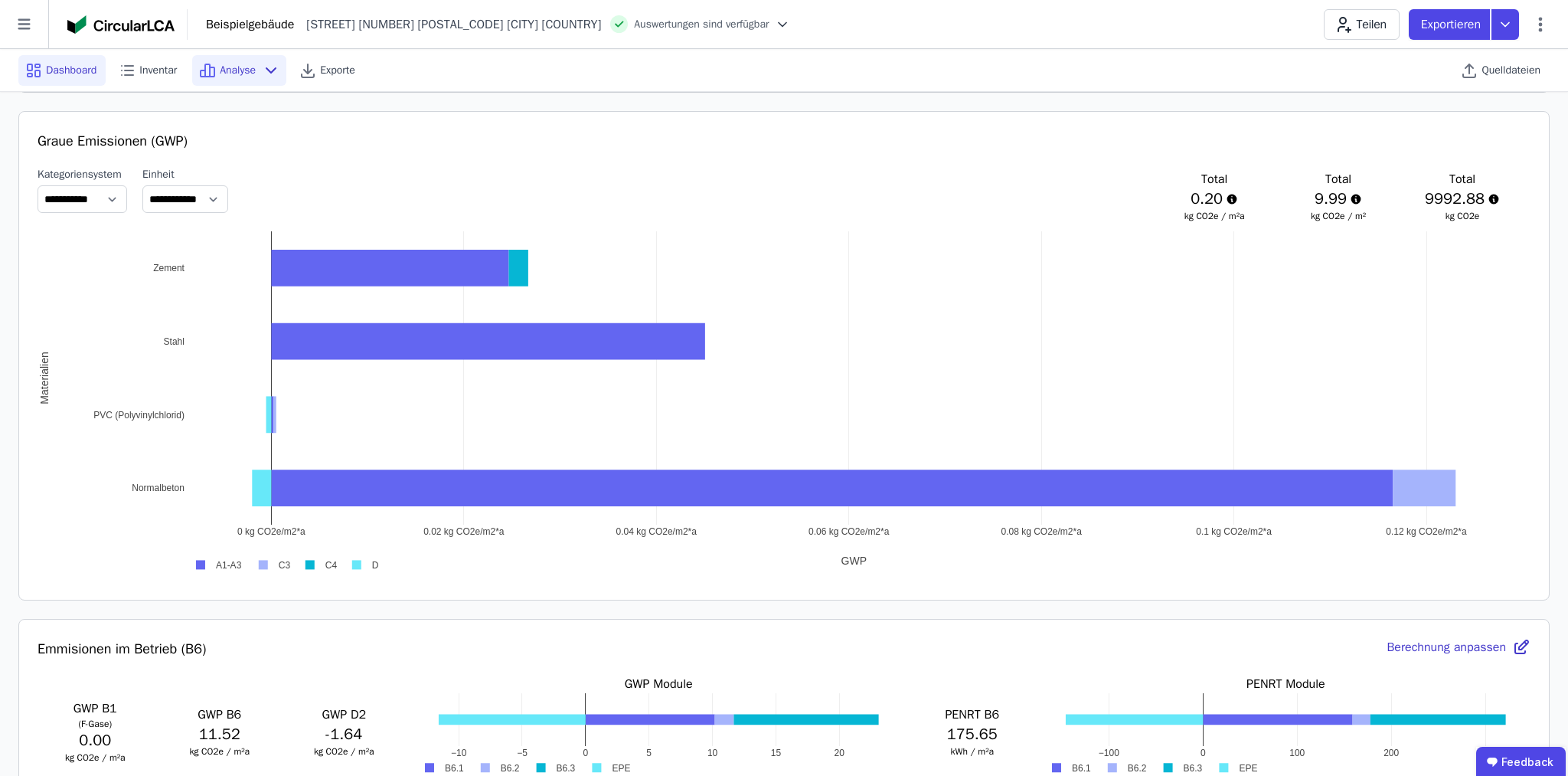 click on "Analyse" at bounding box center [237, 70] 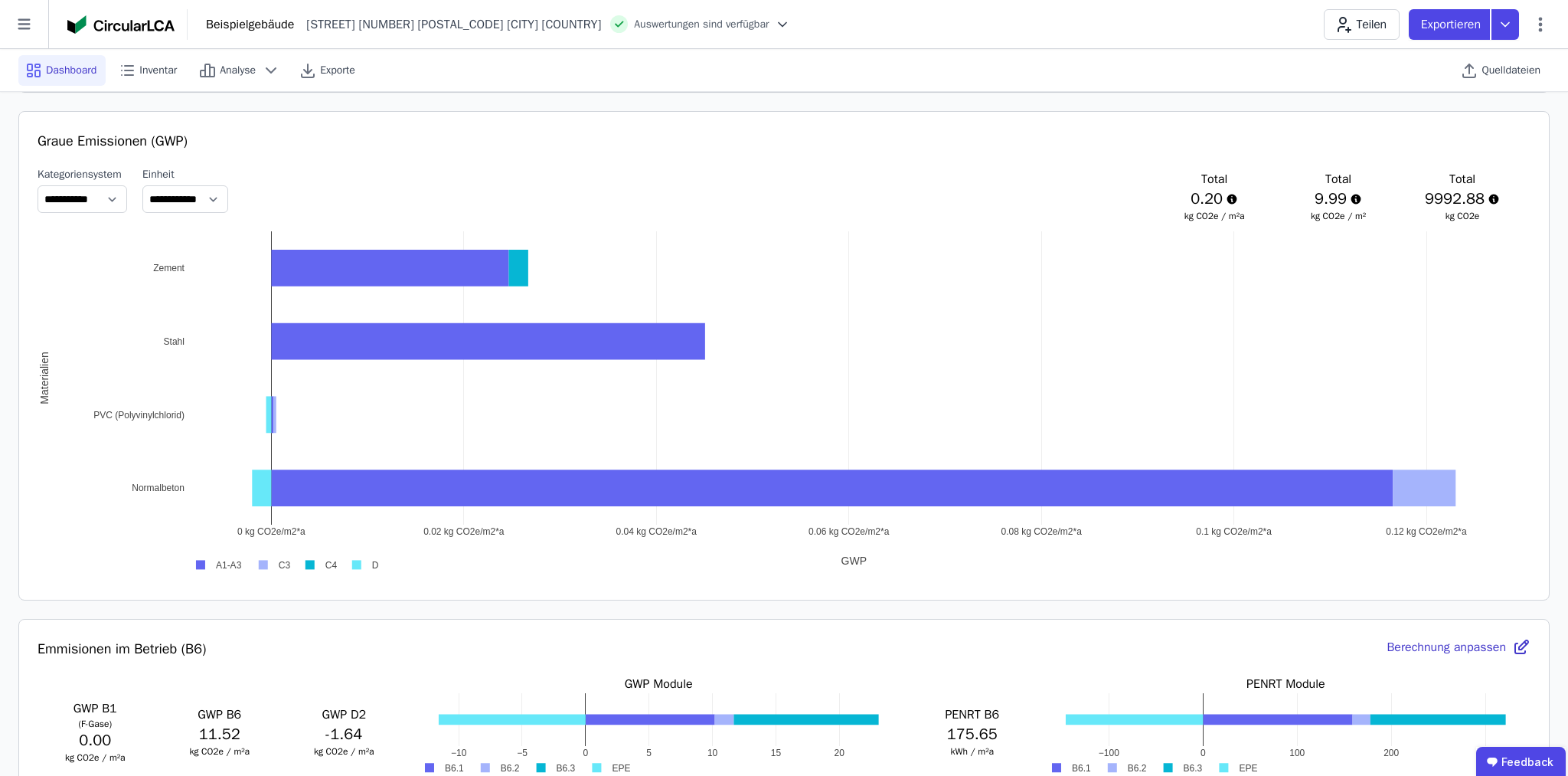 scroll, scrollTop: 789, scrollLeft: 0, axis: vertical 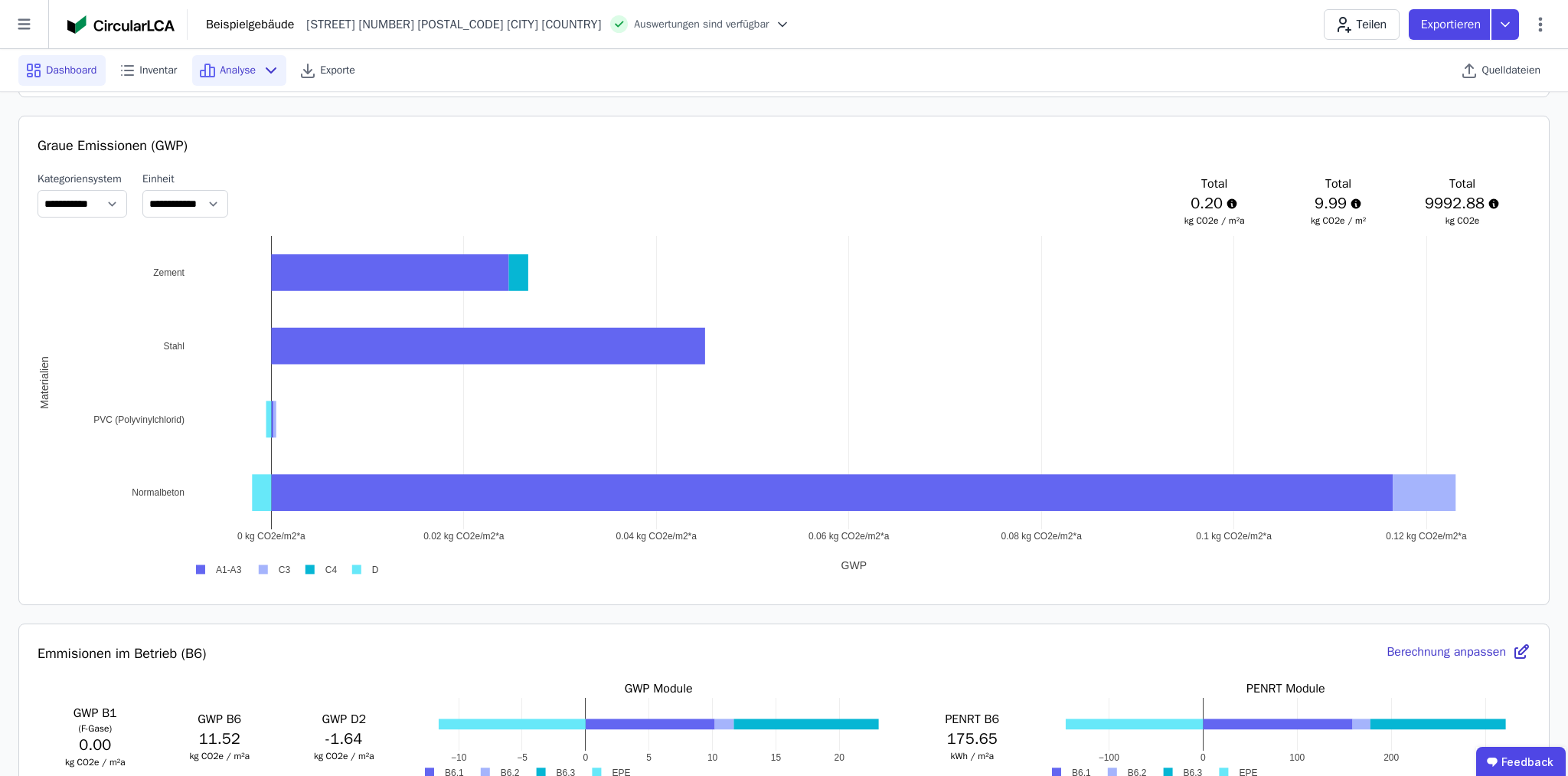 click on "Analyse" at bounding box center [237, 70] 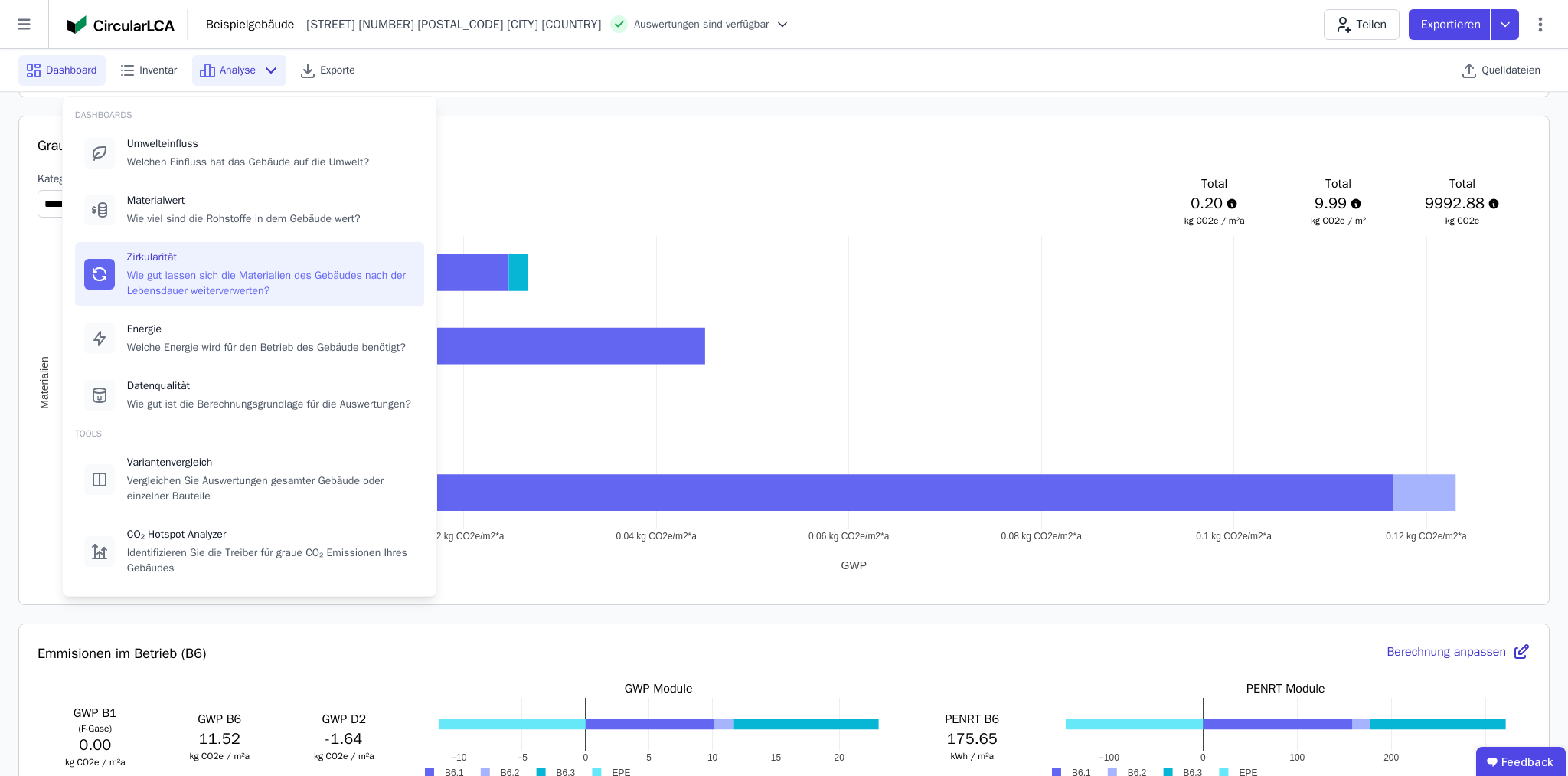 click on "Wie gut lassen sich die Materialien des Gebäudes nach der Lebensdauer weiterverwerten?" at bounding box center [271, 283] 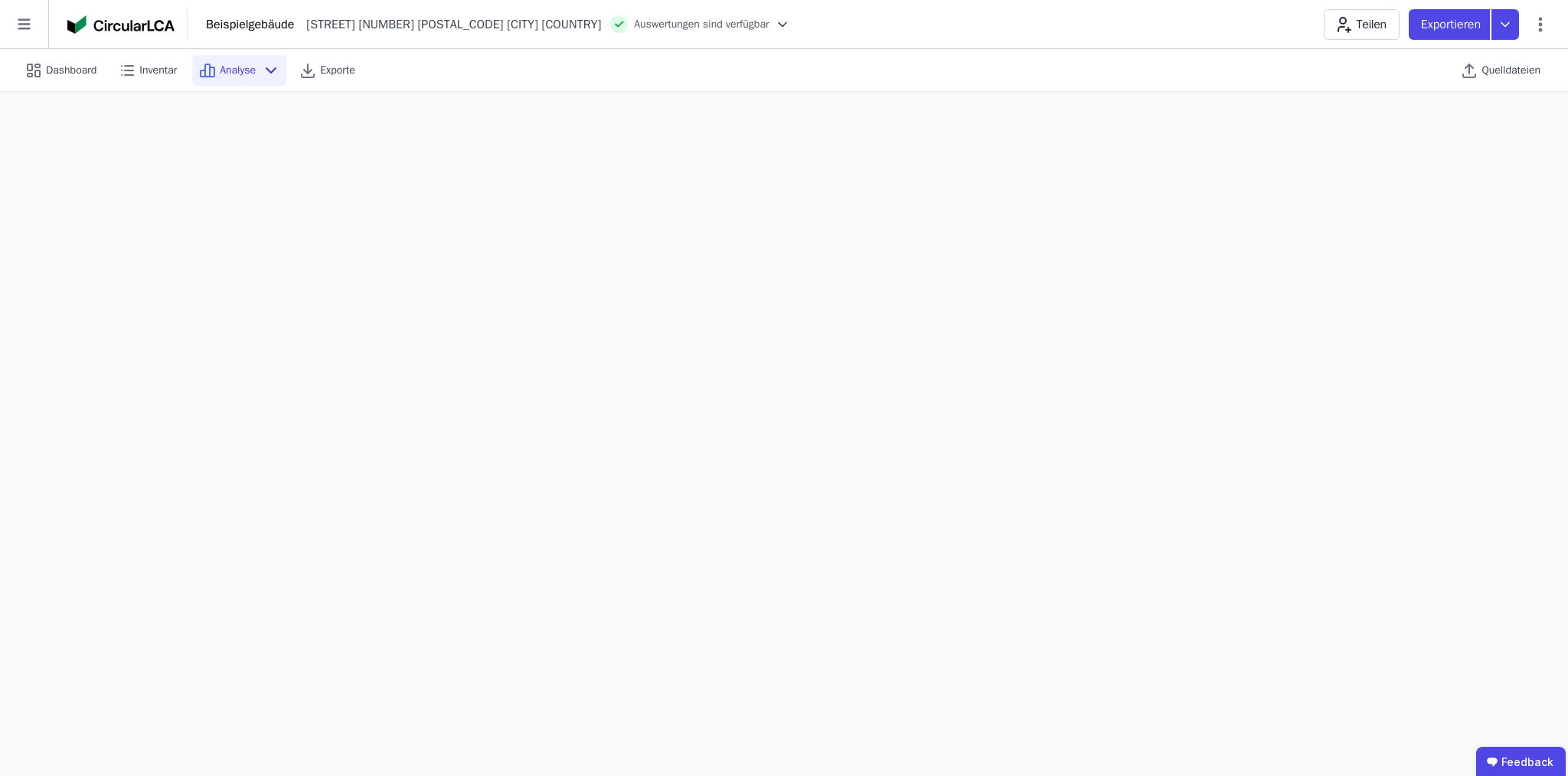 scroll, scrollTop: 81, scrollLeft: 0, axis: vertical 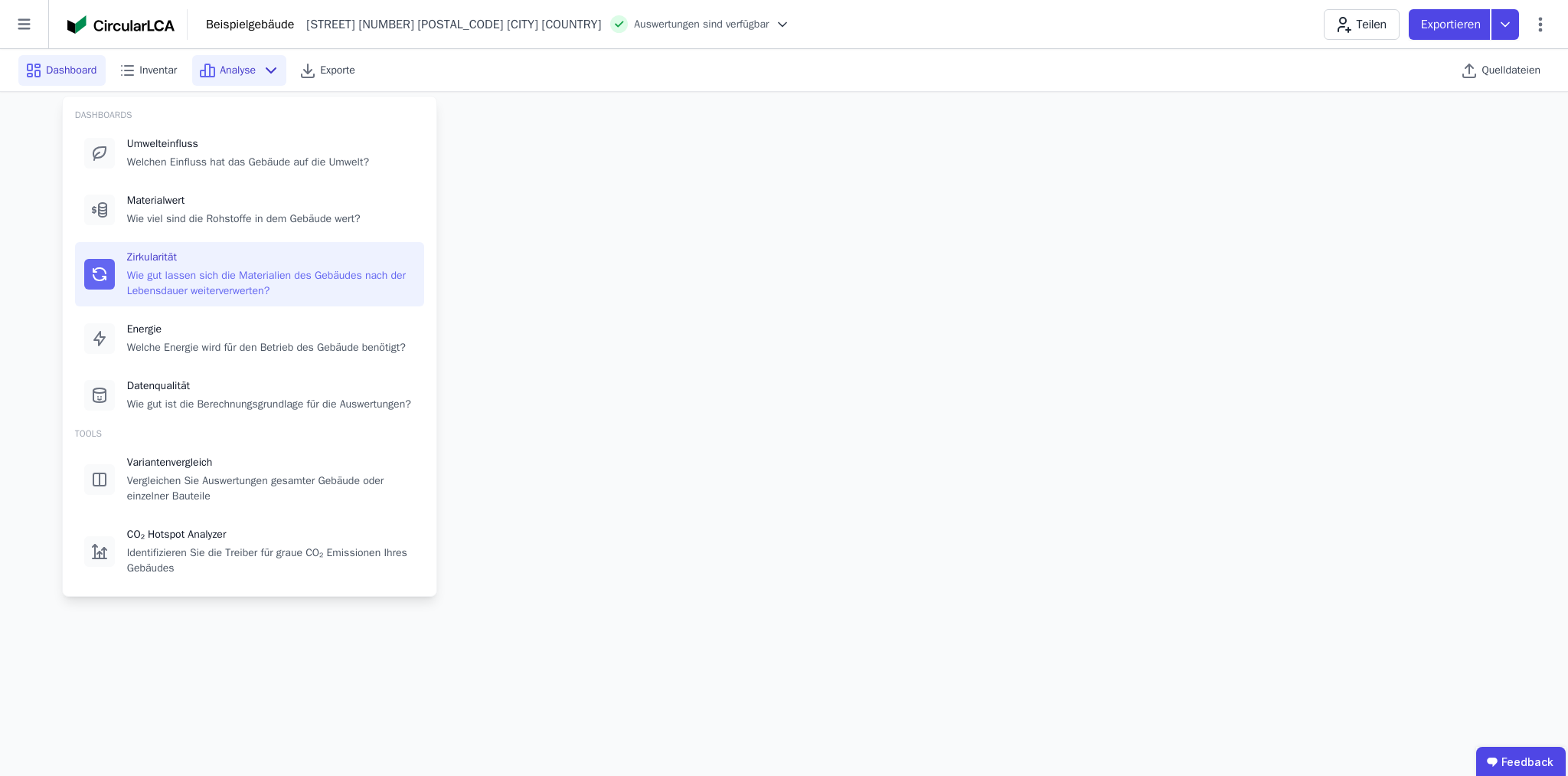 click on "Dashboard" at bounding box center [62, 70] 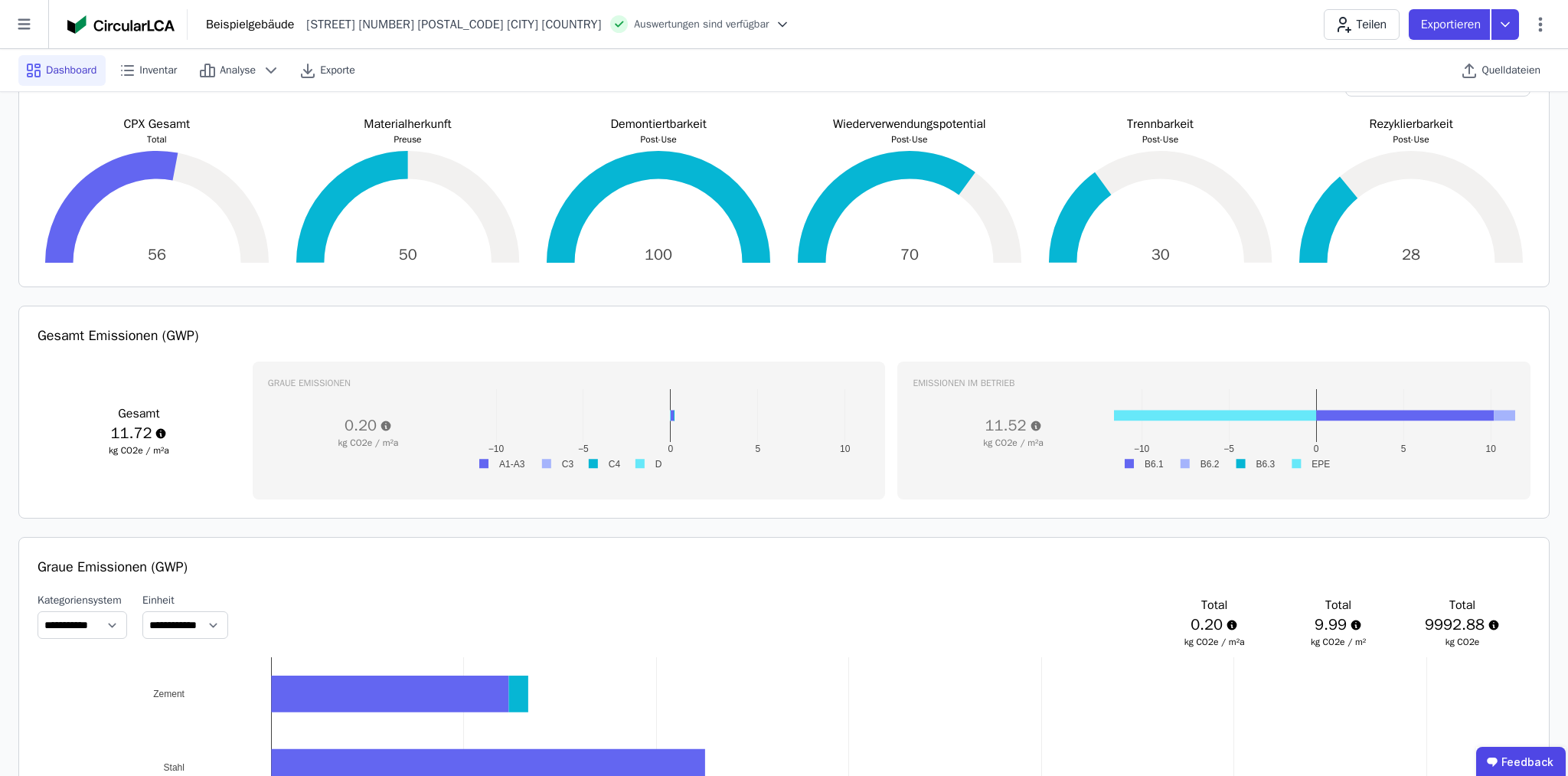 scroll, scrollTop: 368, scrollLeft: 0, axis: vertical 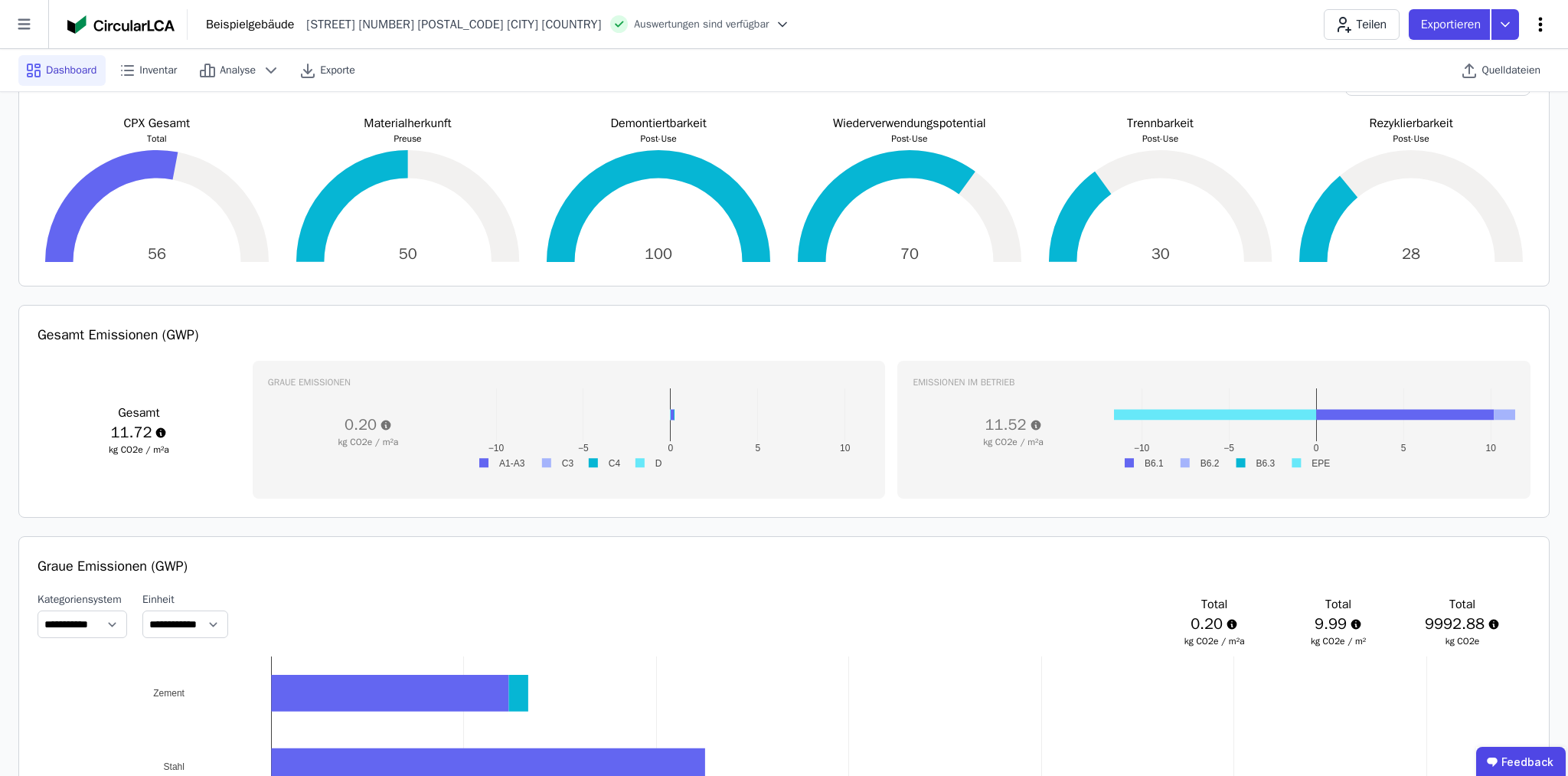click 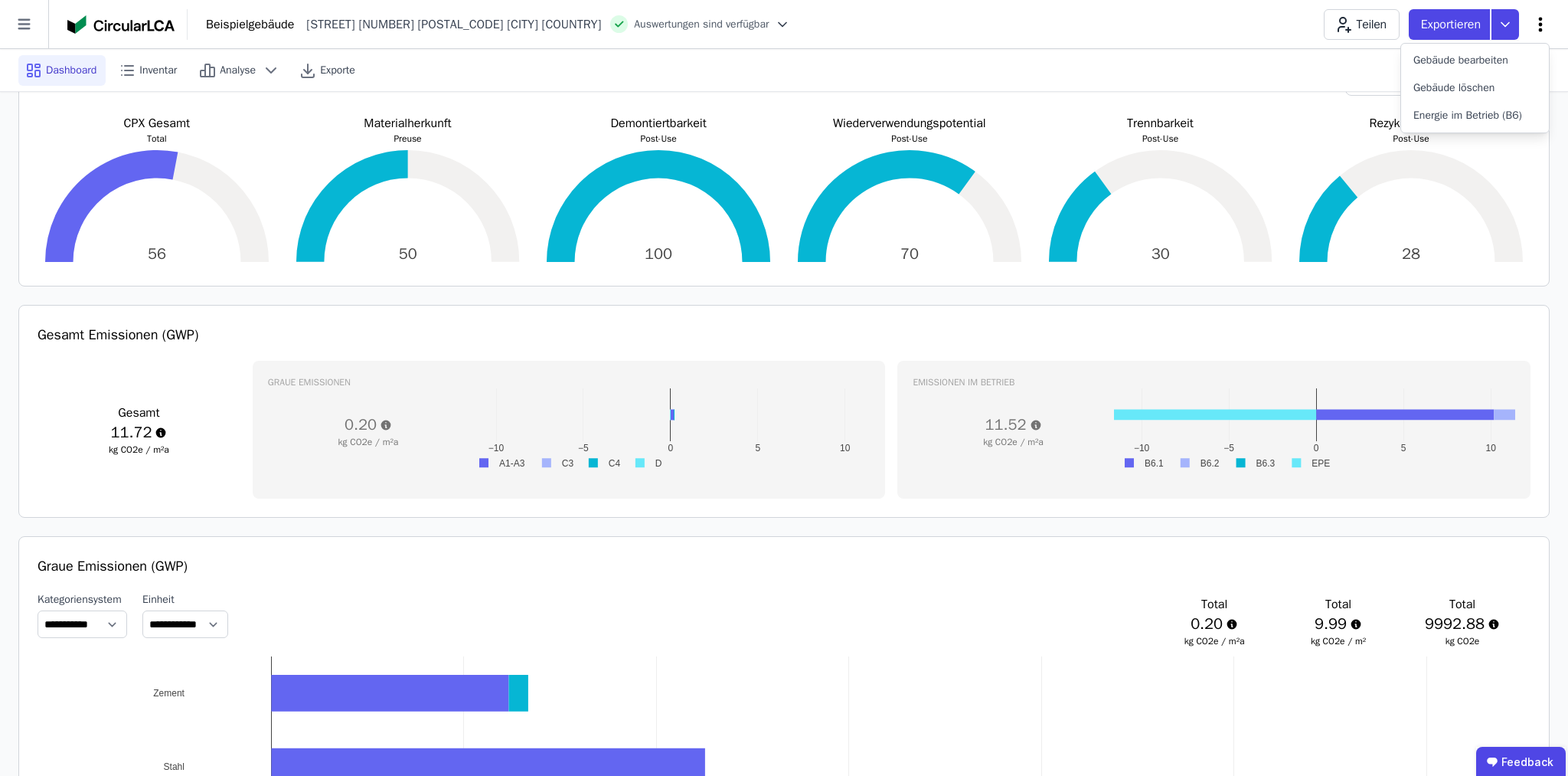 click 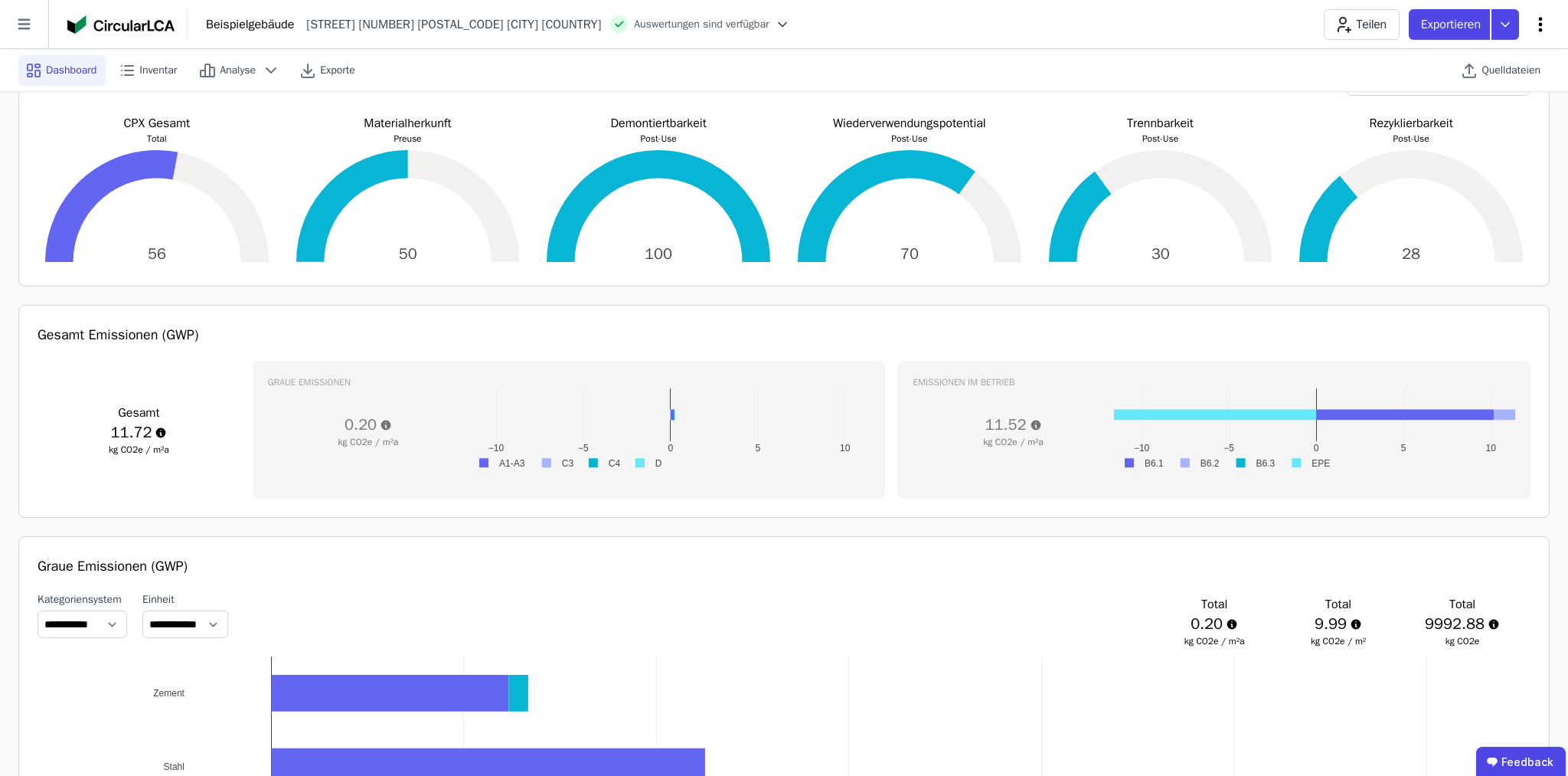 click 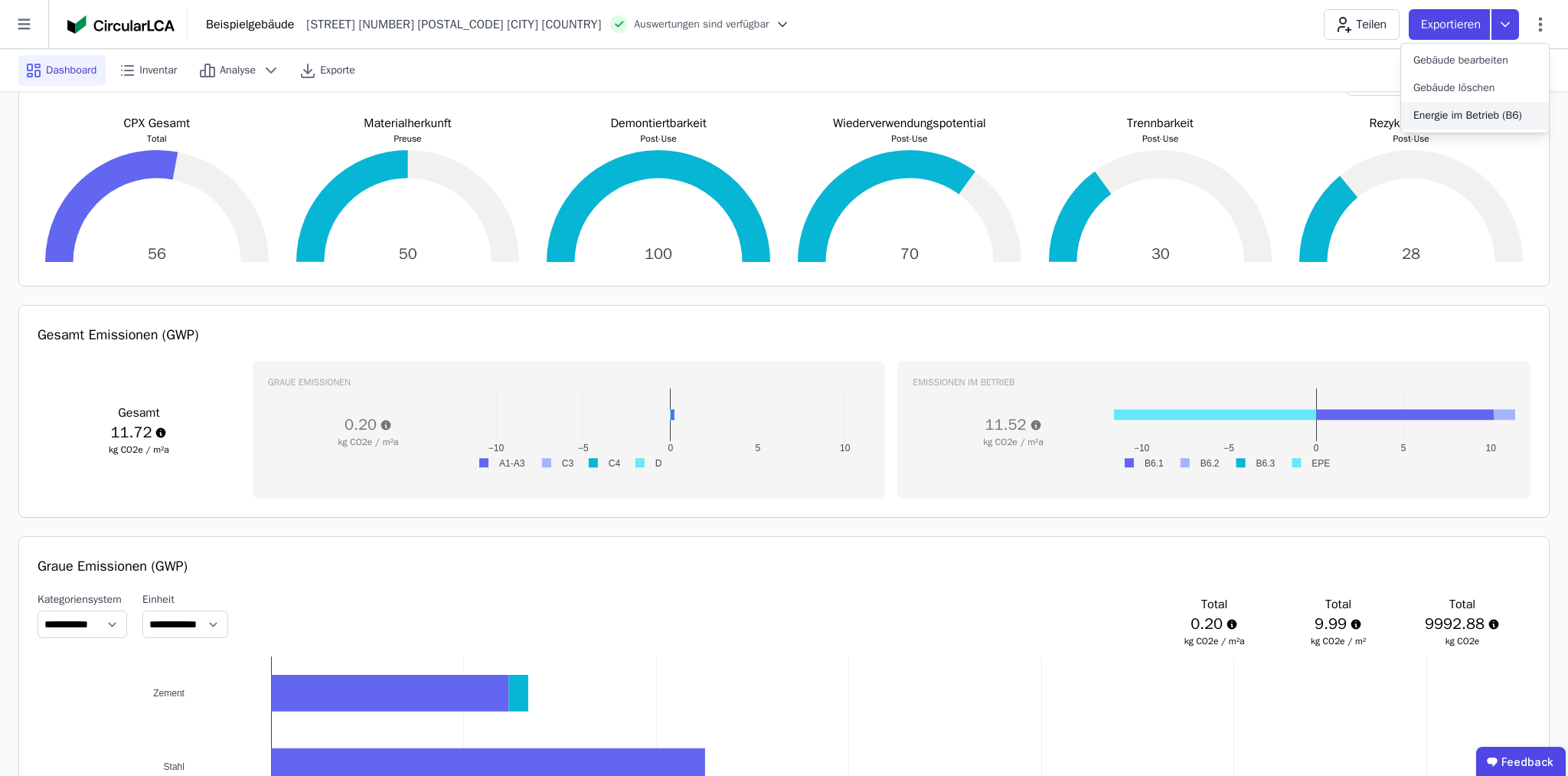 click on "Energie im Betrieb (B6)" at bounding box center [1468, 116] 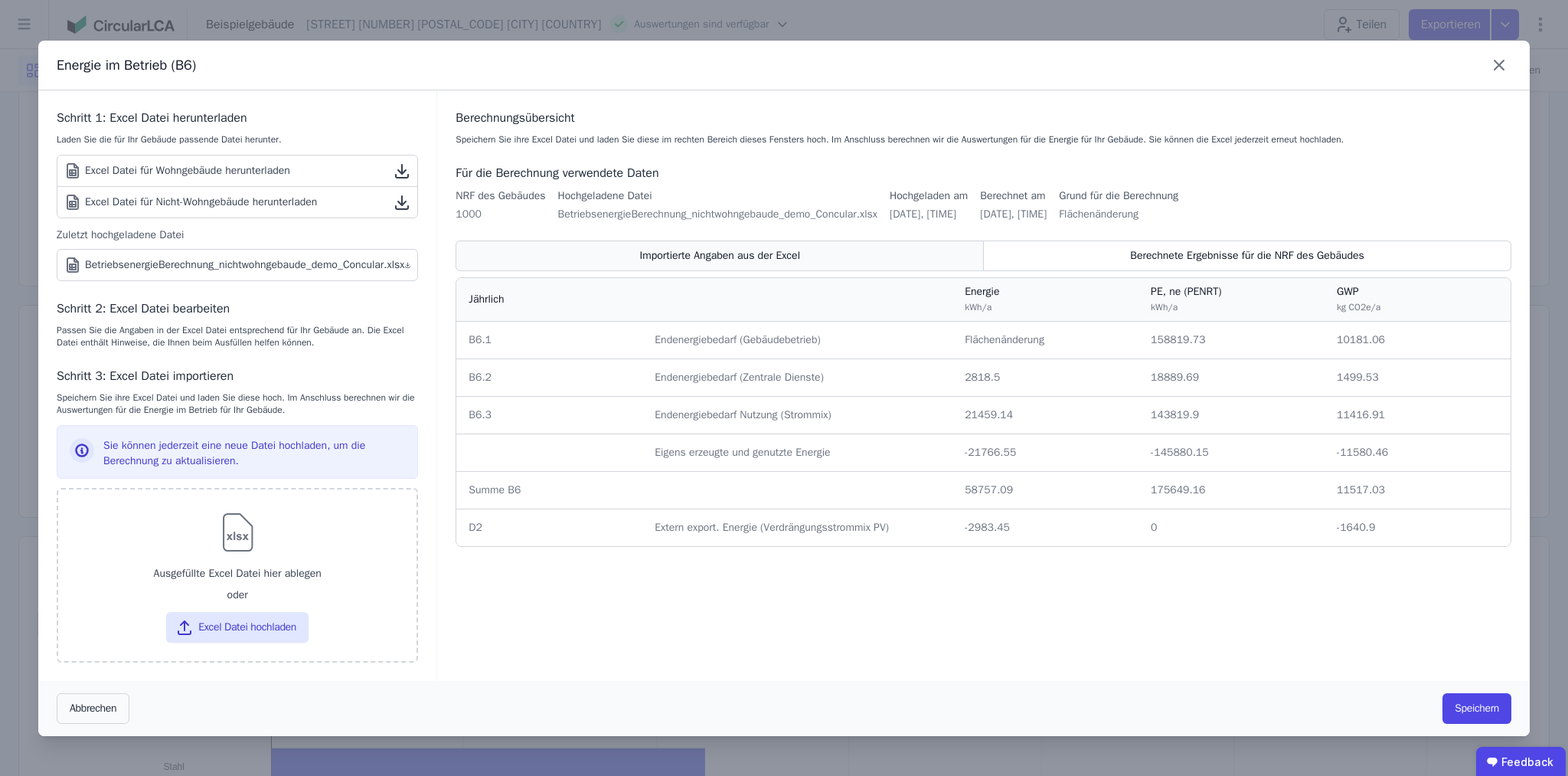 click on "Importierte Angaben aus der Excel" at bounding box center [720, 256] 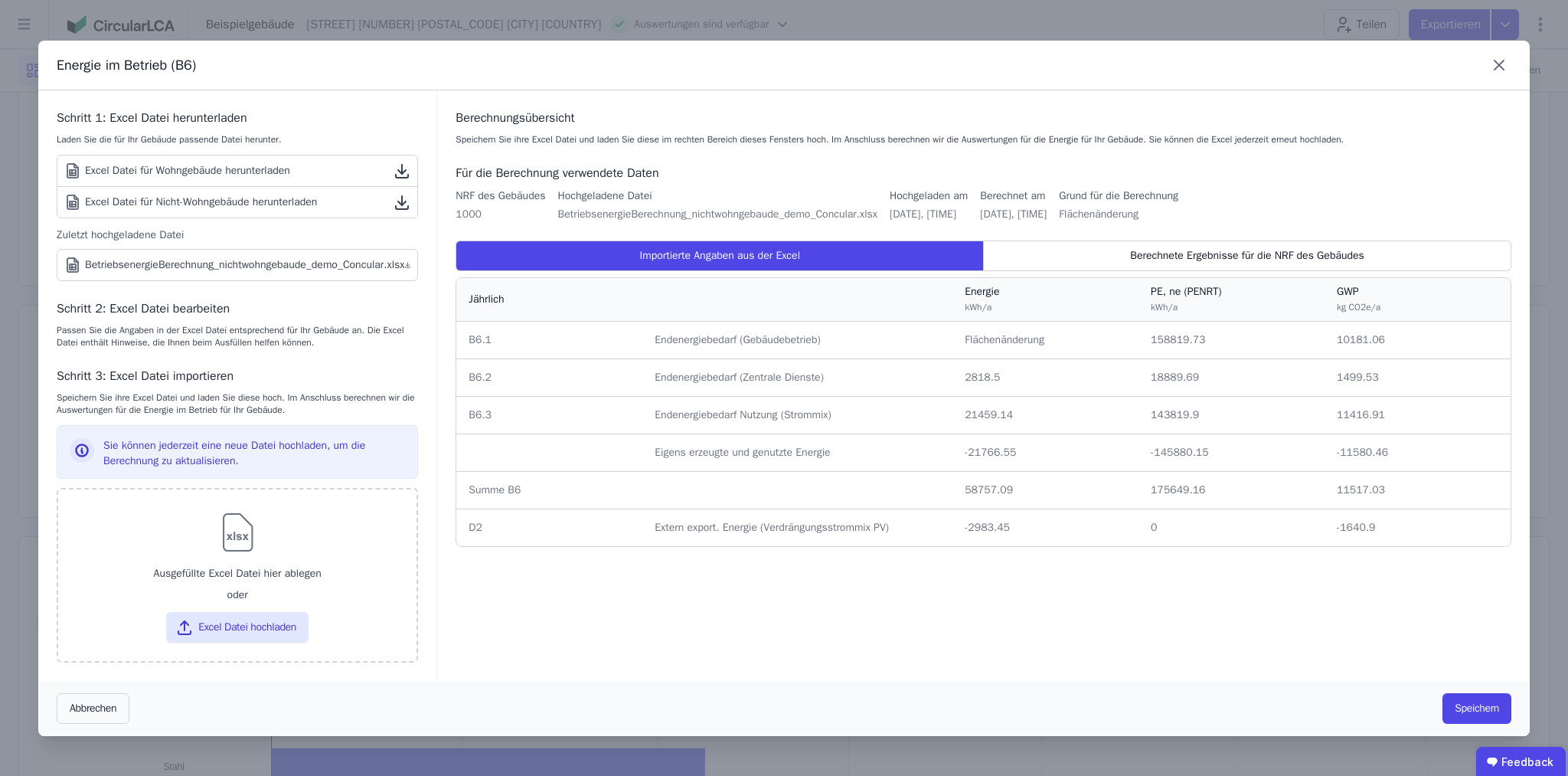 click on "Laden Sie die für Ihr Gebäude passende Datei herunter." at bounding box center (237, 139) 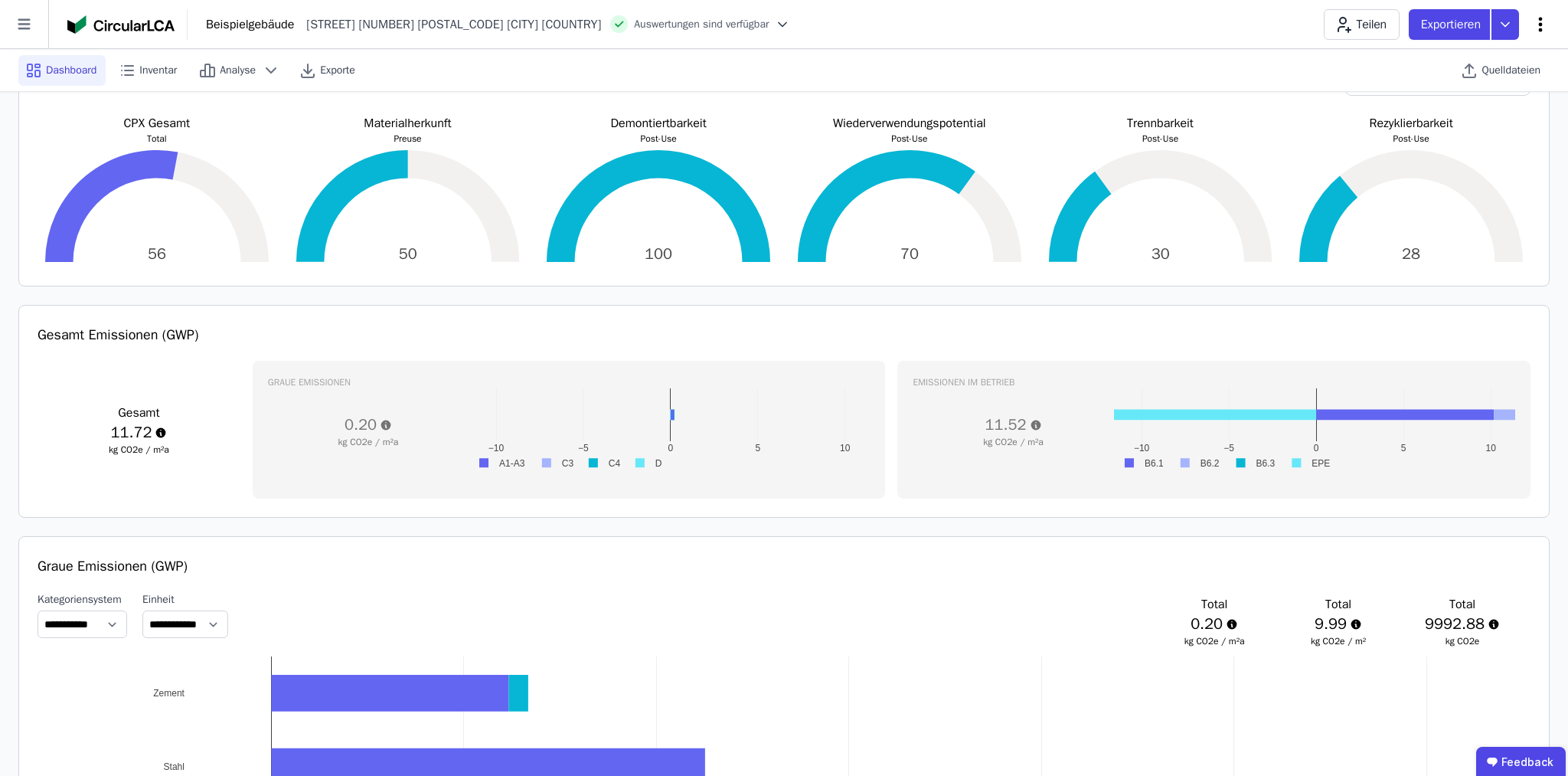 click 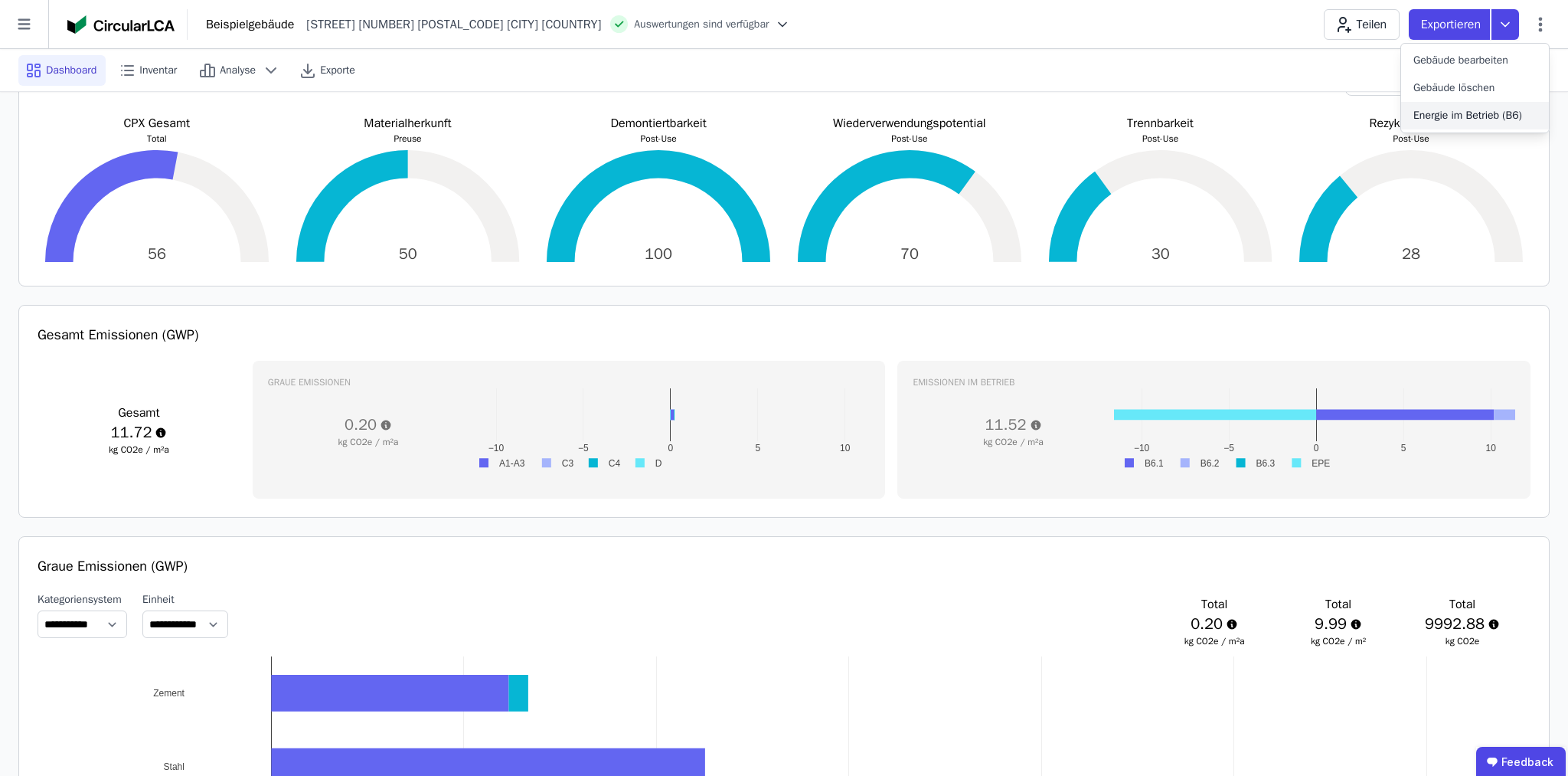 click on "Energie im Betrieb (B6)" at bounding box center [1468, 116] 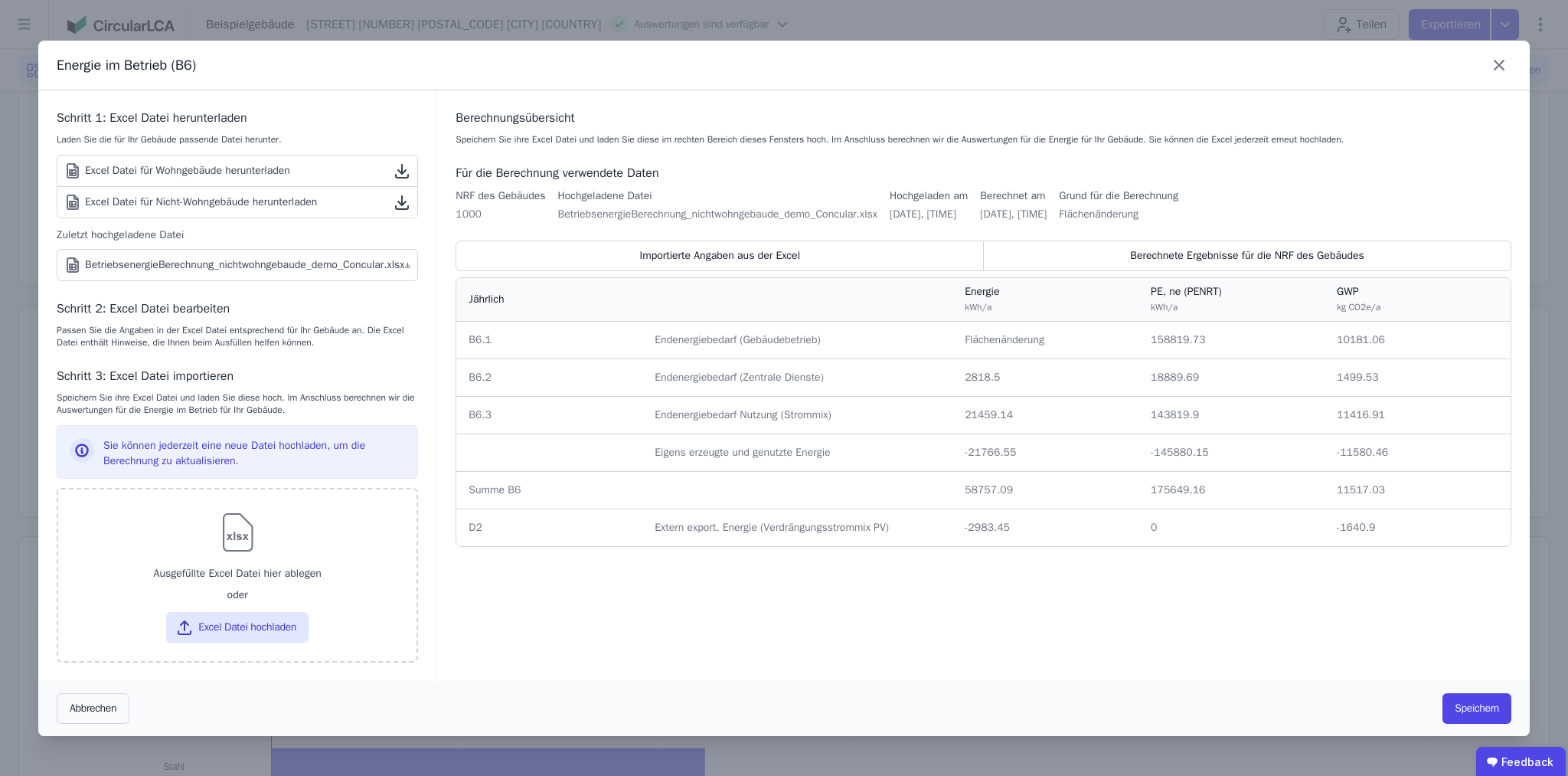 click 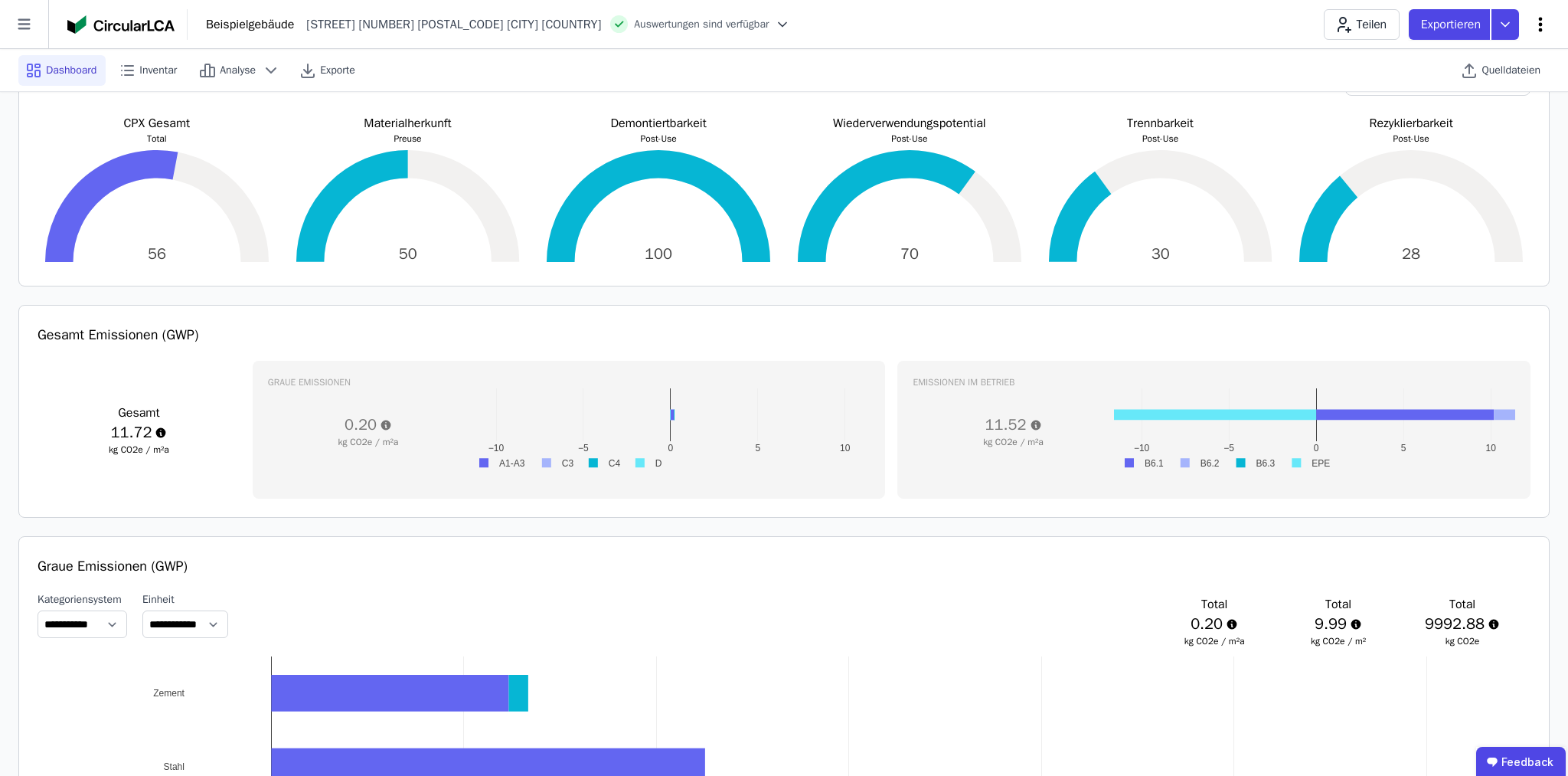 click 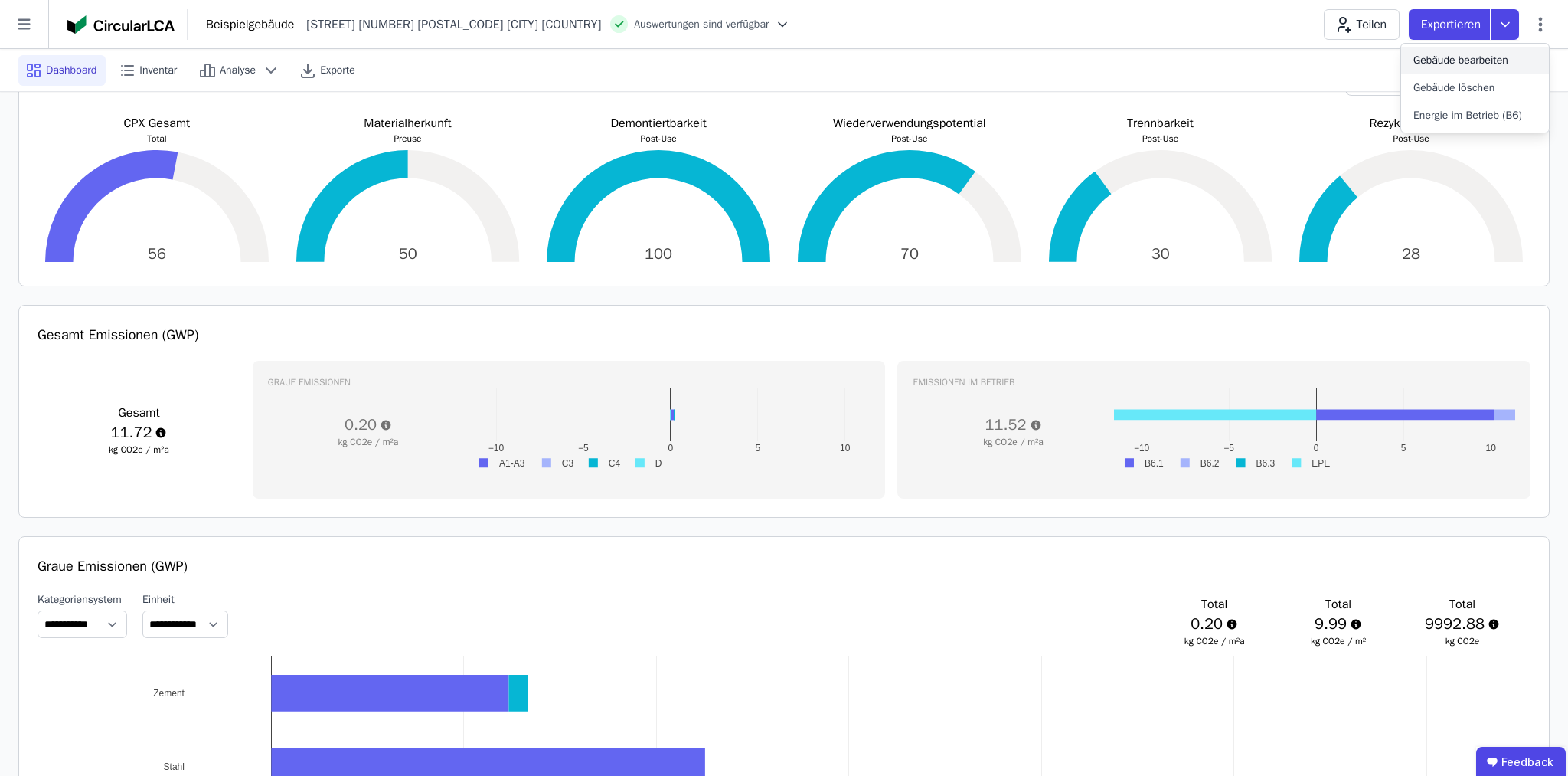 click on "Gebäude bearbeiten" at bounding box center (1461, 61) 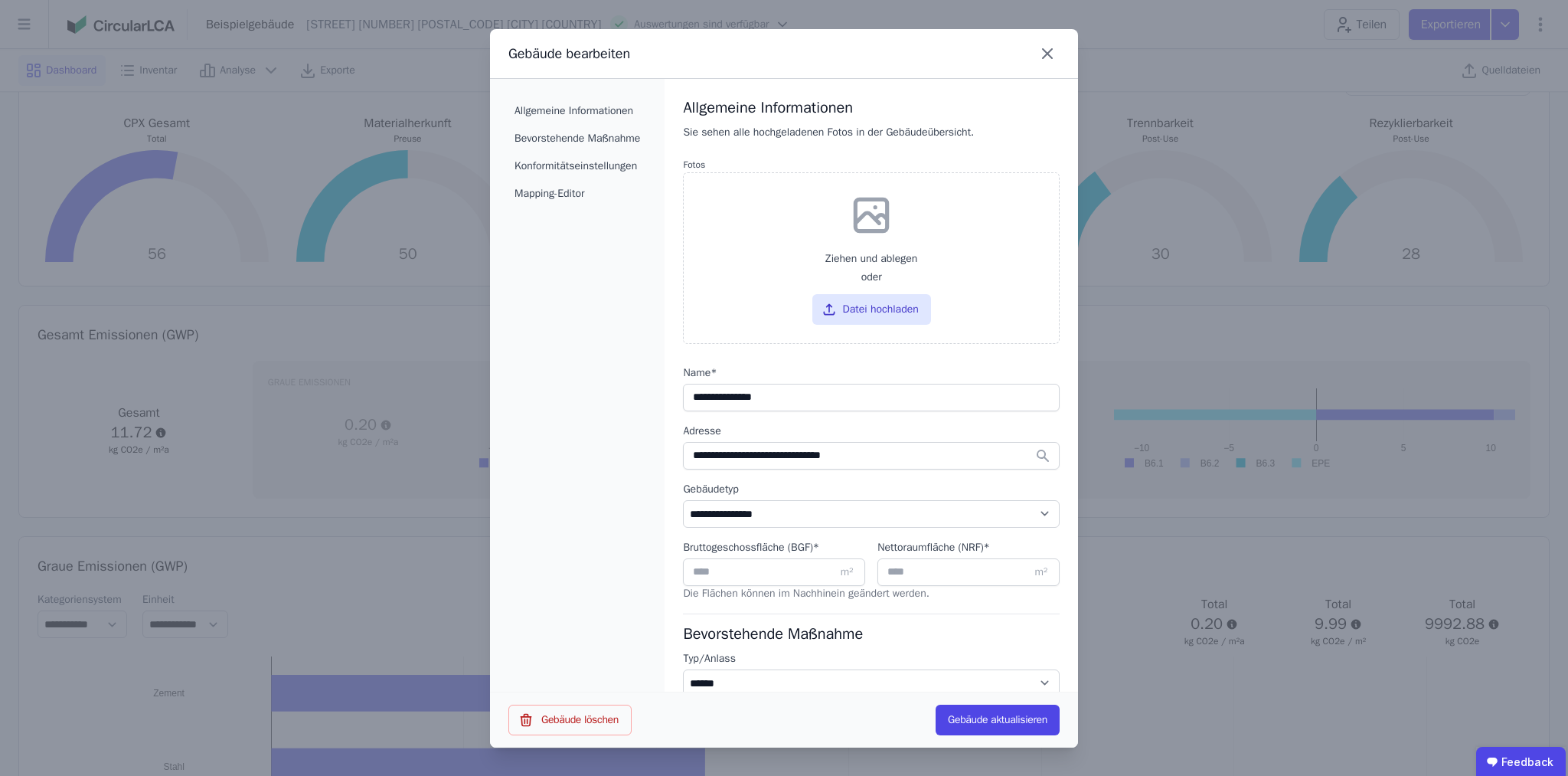 drag, startPoint x: 1057, startPoint y: 54, endPoint x: 1331, endPoint y: 62, distance: 274.1168 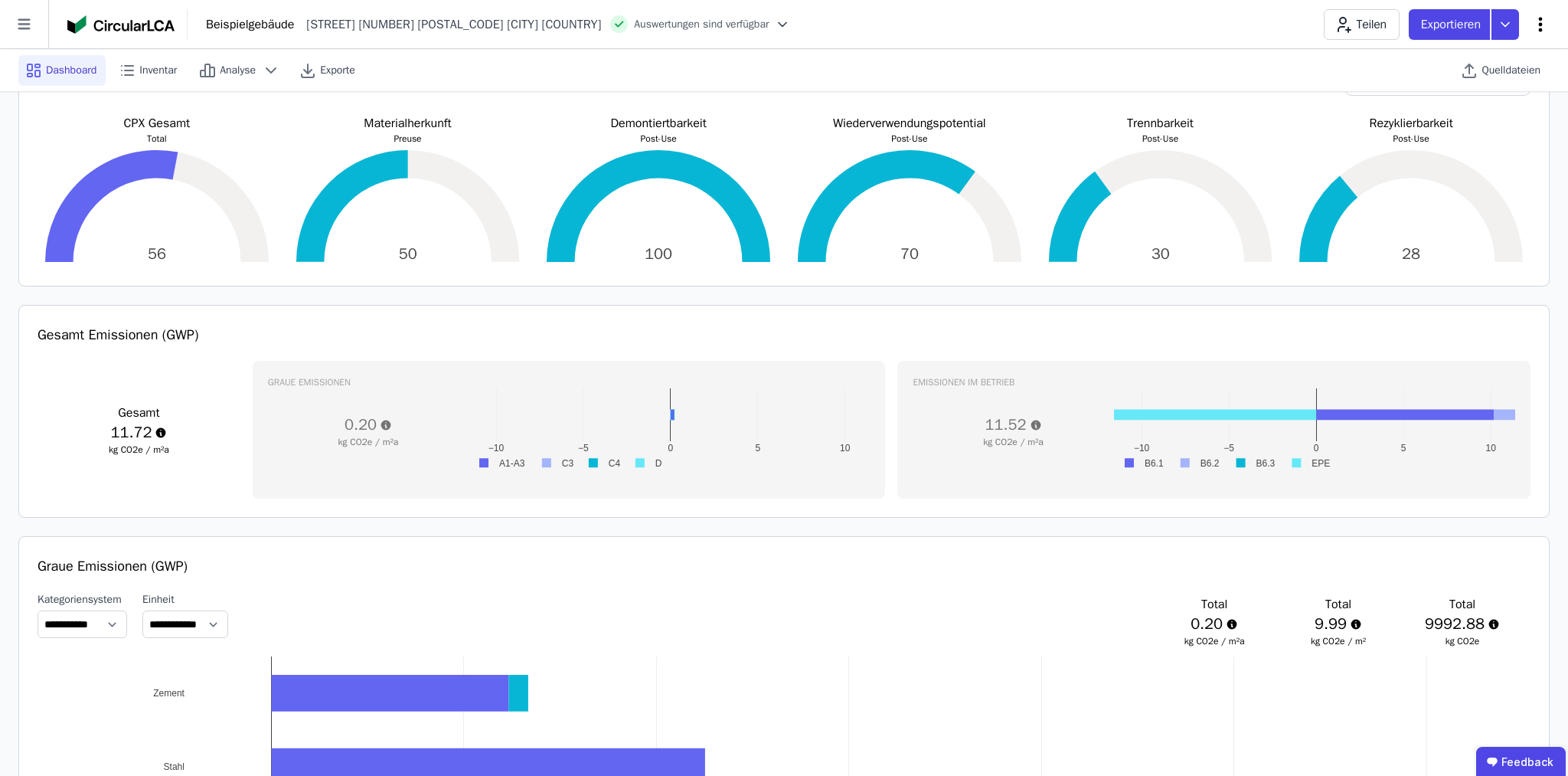 drag, startPoint x: 1543, startPoint y: 27, endPoint x: 1533, endPoint y: 32, distance: 11.18034 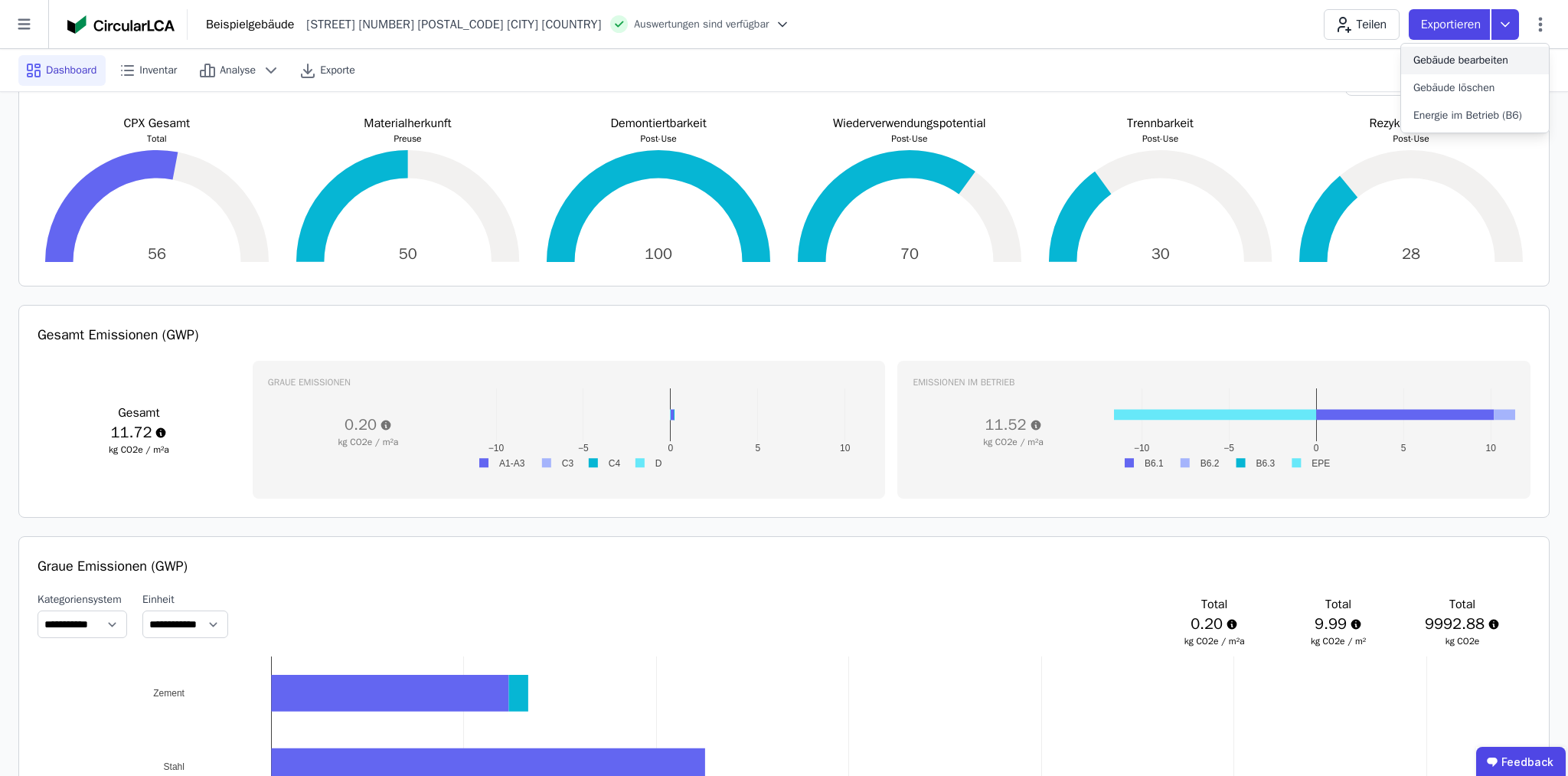 click on "Gebäude bearbeiten" at bounding box center (1461, 61) 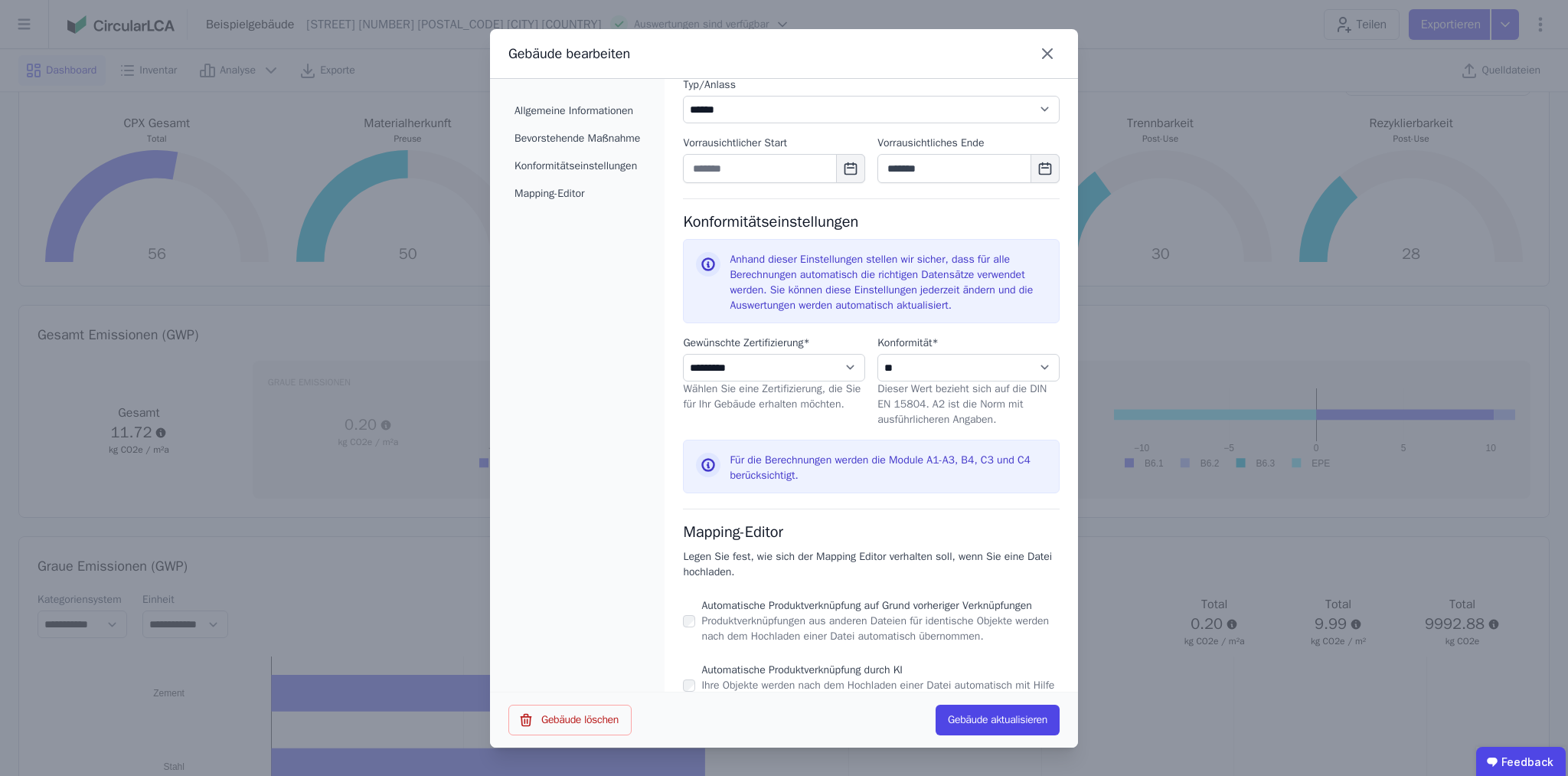 scroll, scrollTop: 581, scrollLeft: 0, axis: vertical 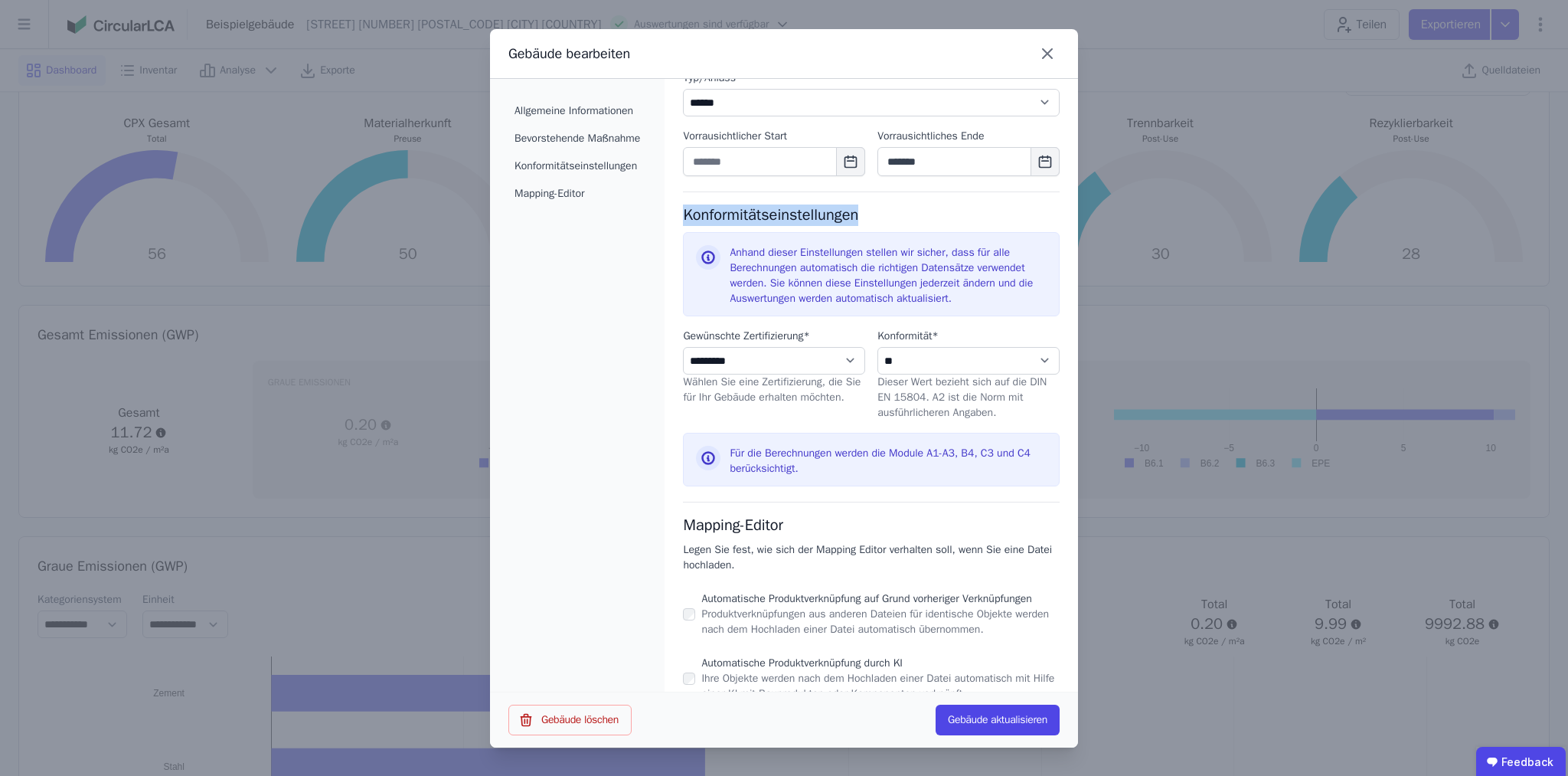 drag, startPoint x: 689, startPoint y: 212, endPoint x: 905, endPoint y: 211, distance: 216.00231 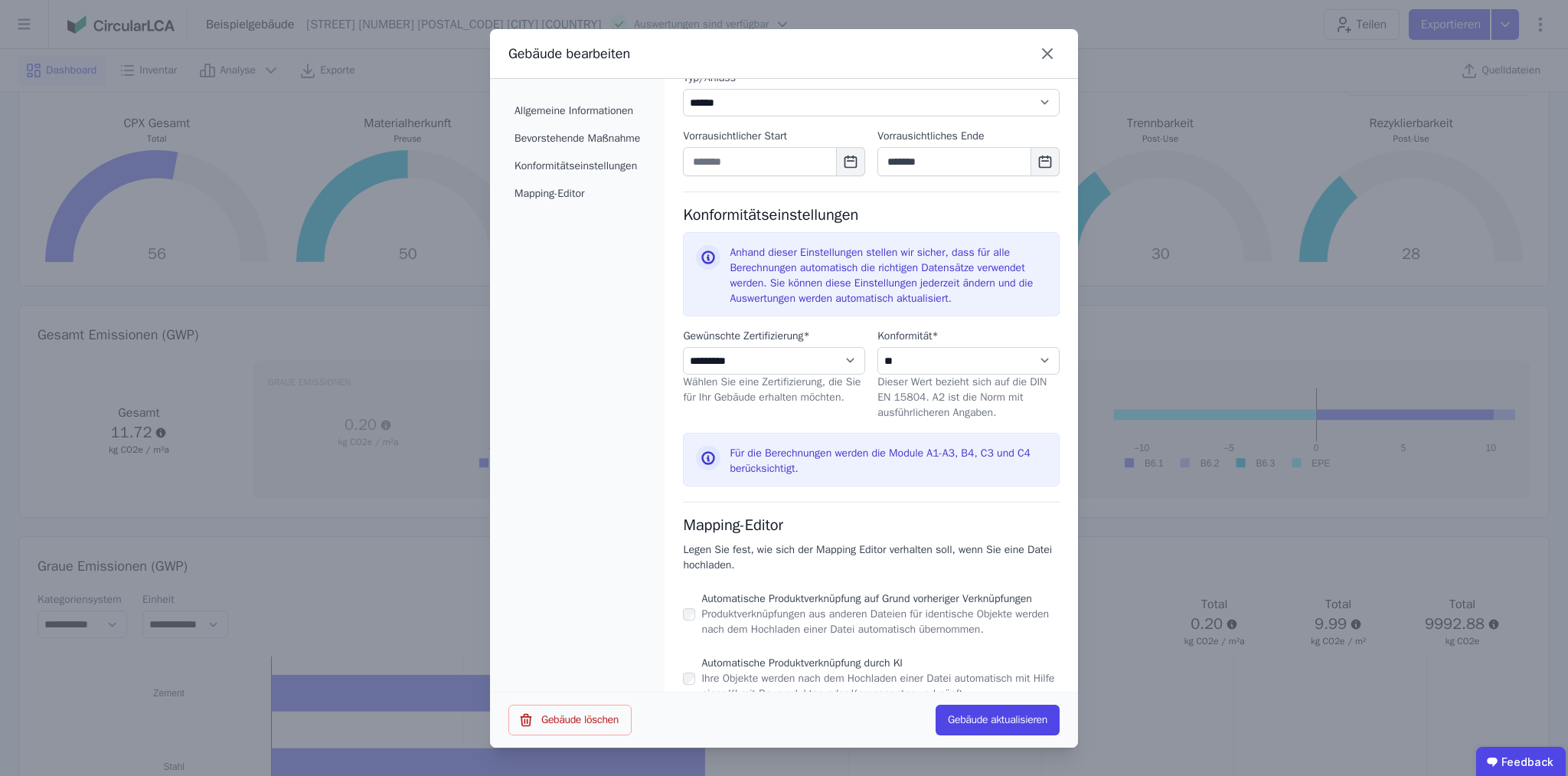 click on "Konformitätseinstellungen" at bounding box center (871, 208) 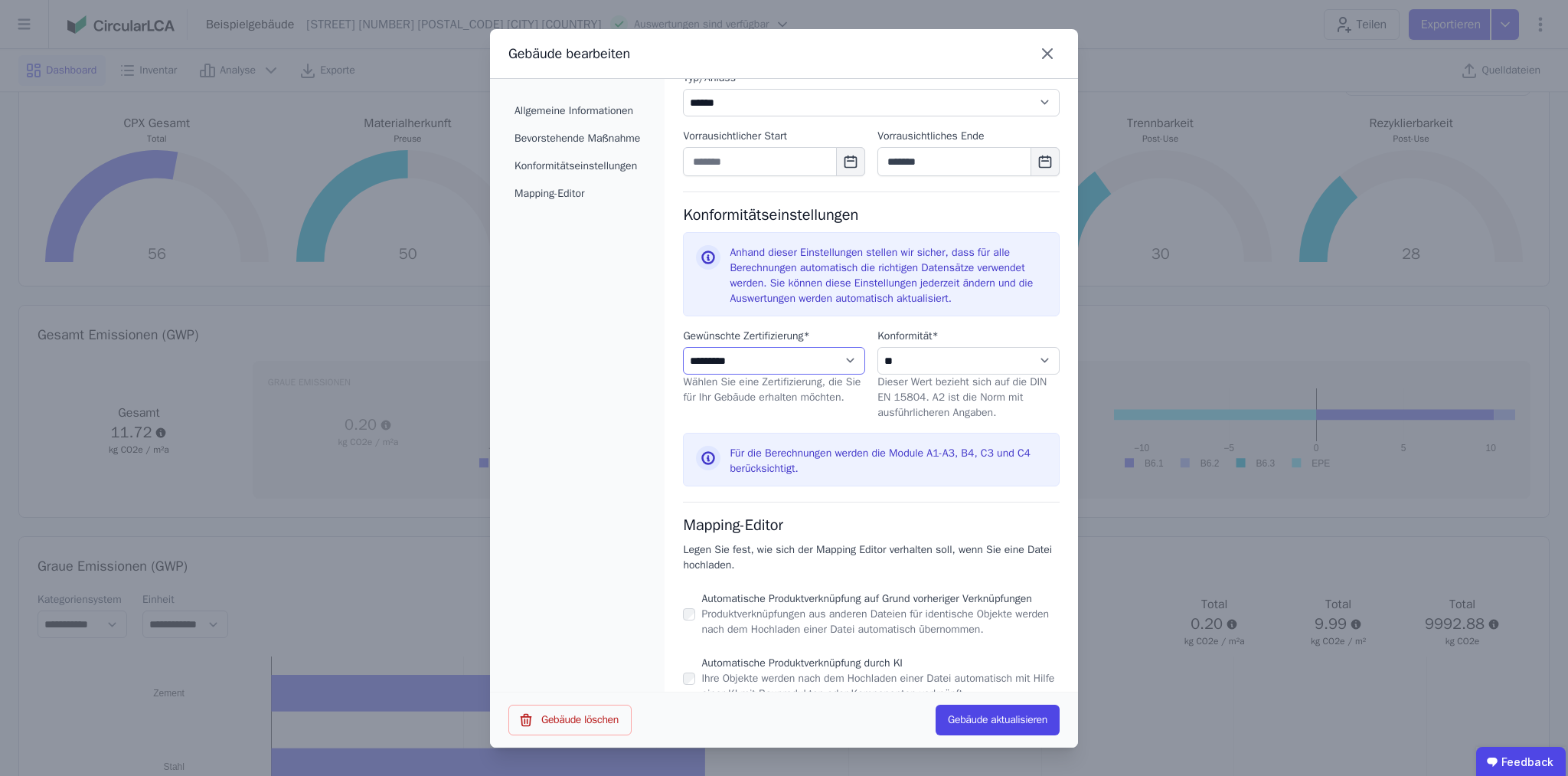 click on "**********" at bounding box center [774, 361] 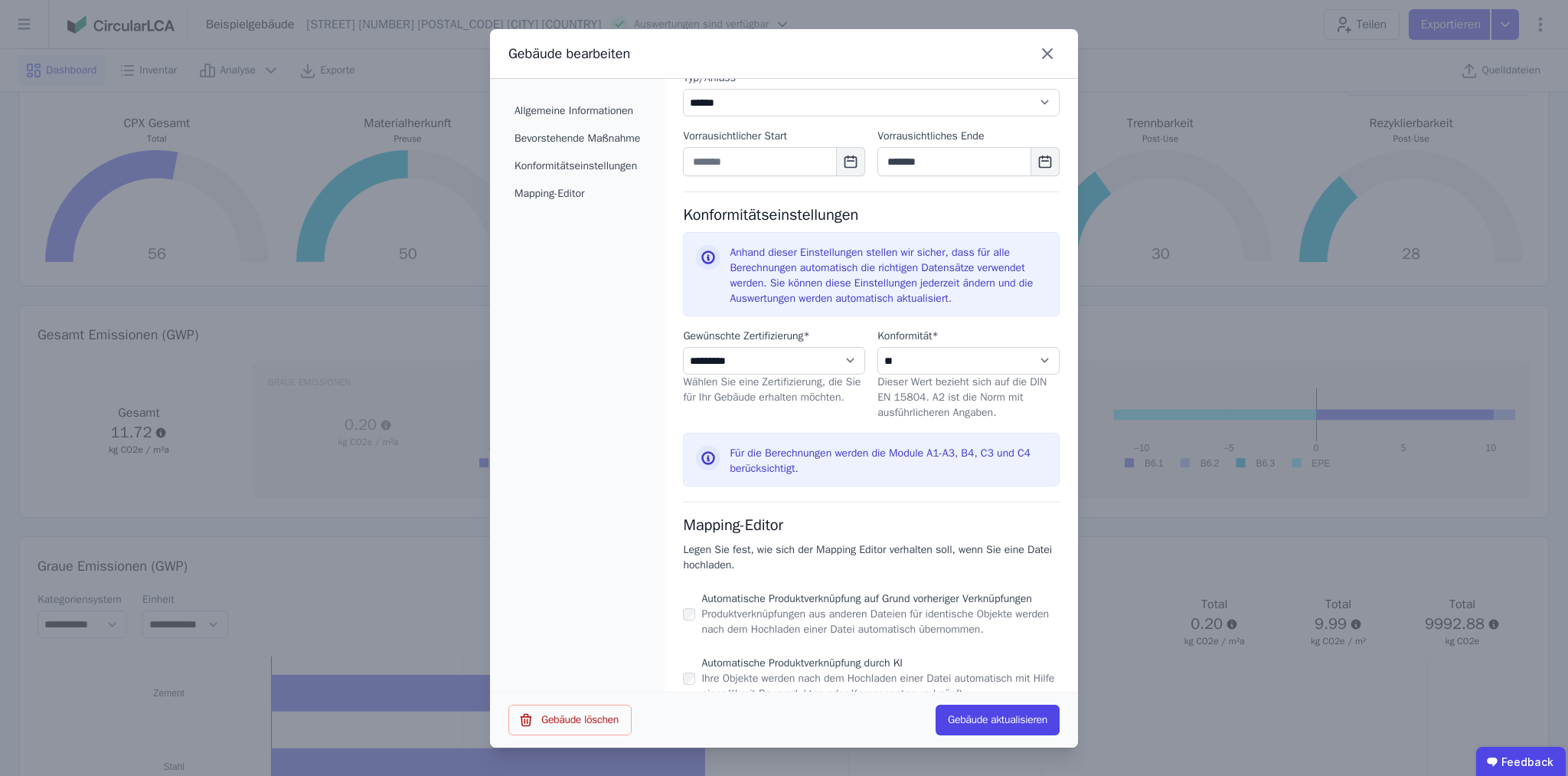 click 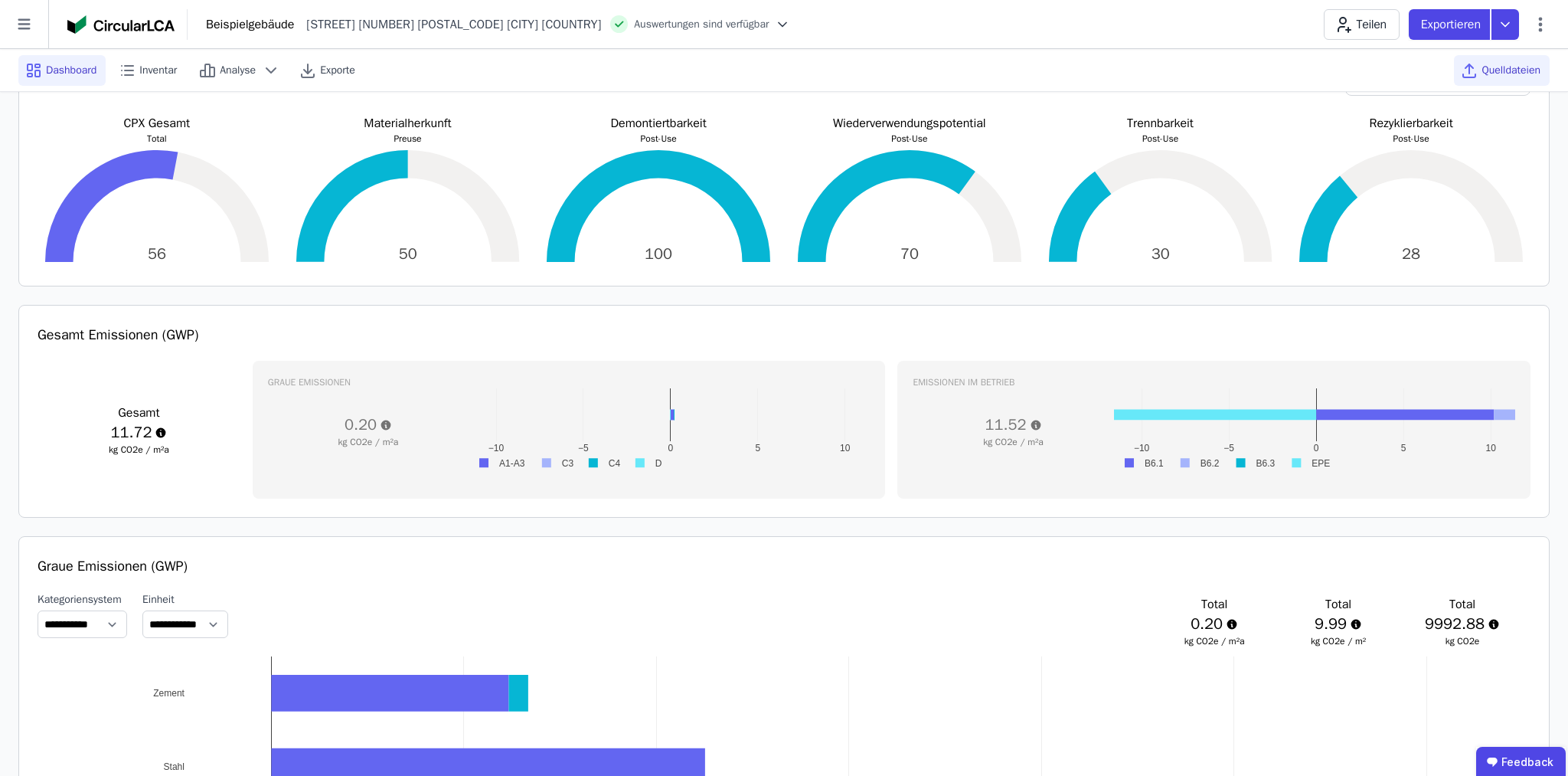 click 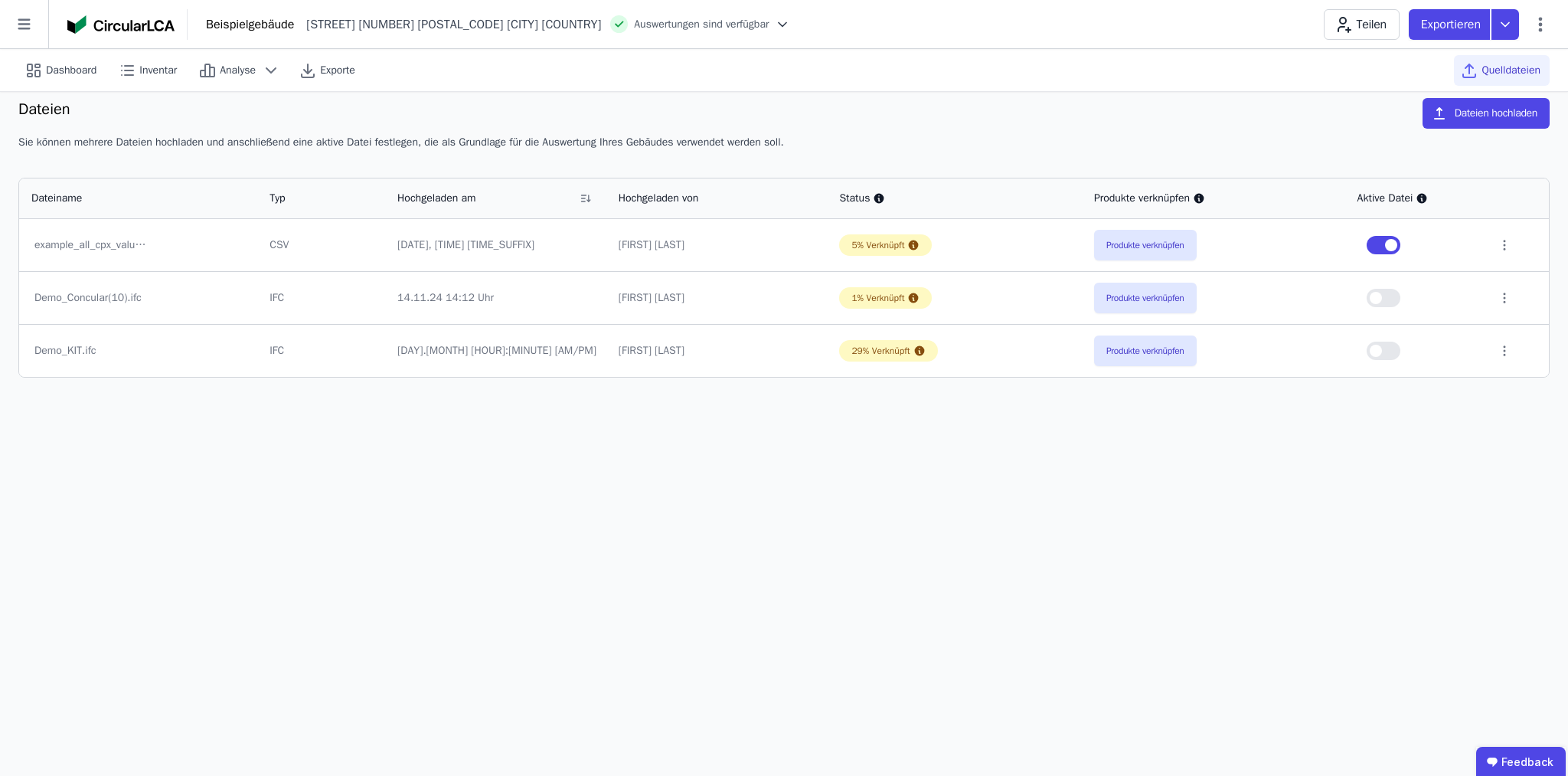 scroll, scrollTop: 12, scrollLeft: 0, axis: vertical 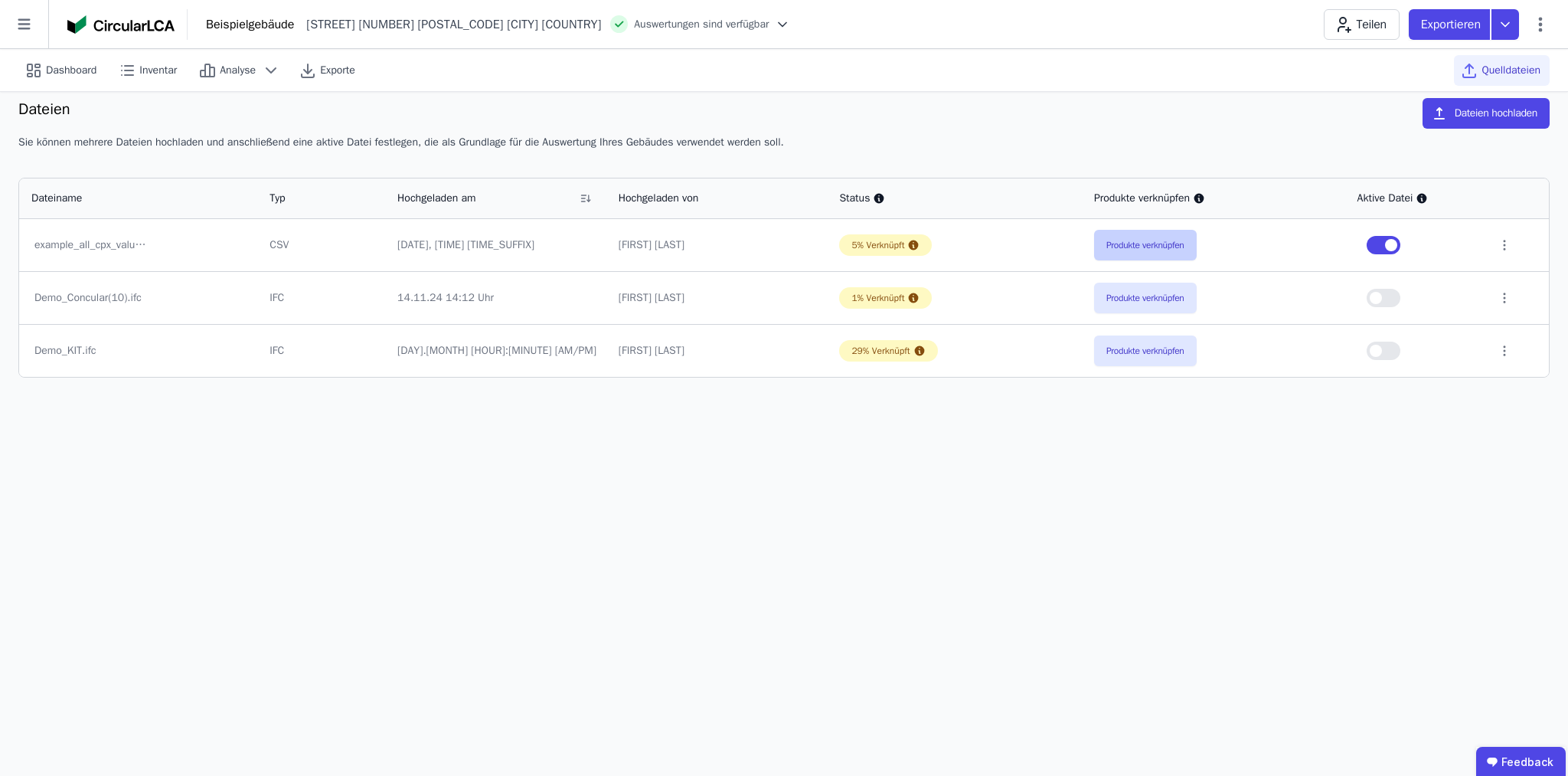 click on "Produkte verknüpfen" at bounding box center [1145, 245] 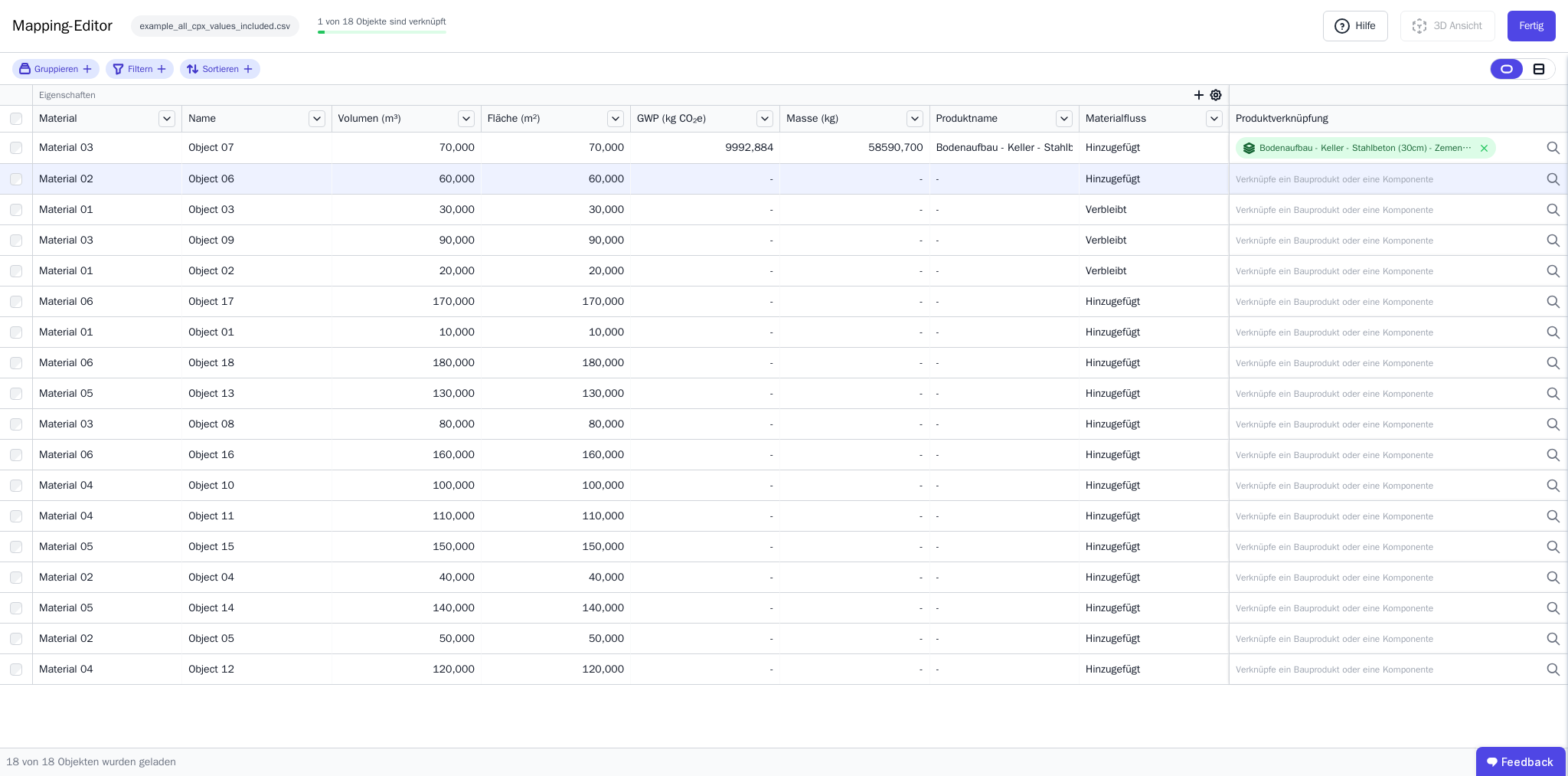 click on "Verknüpfe ein Bauprodukt oder eine Komponente" at bounding box center [1334, 179] 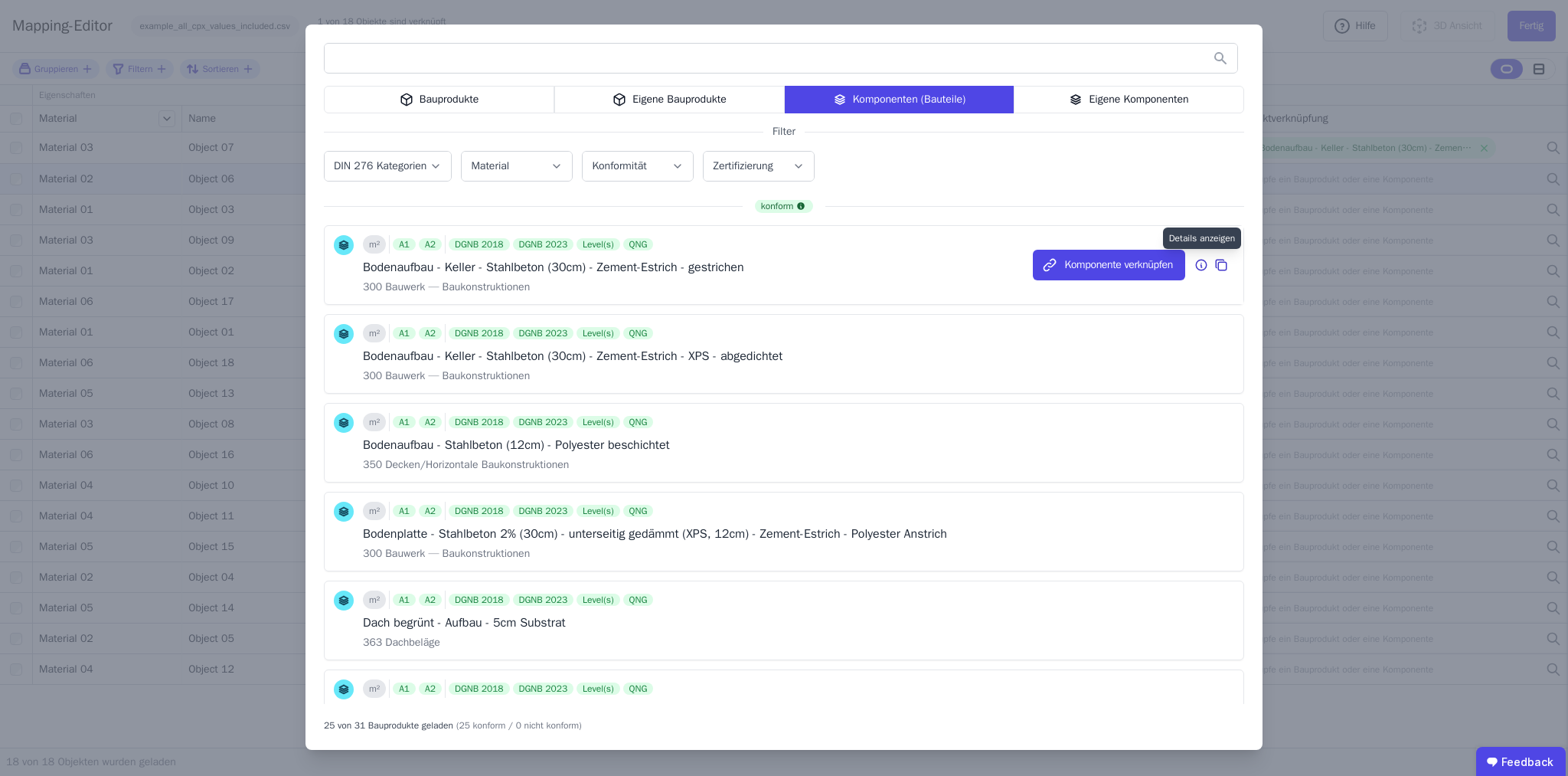 click 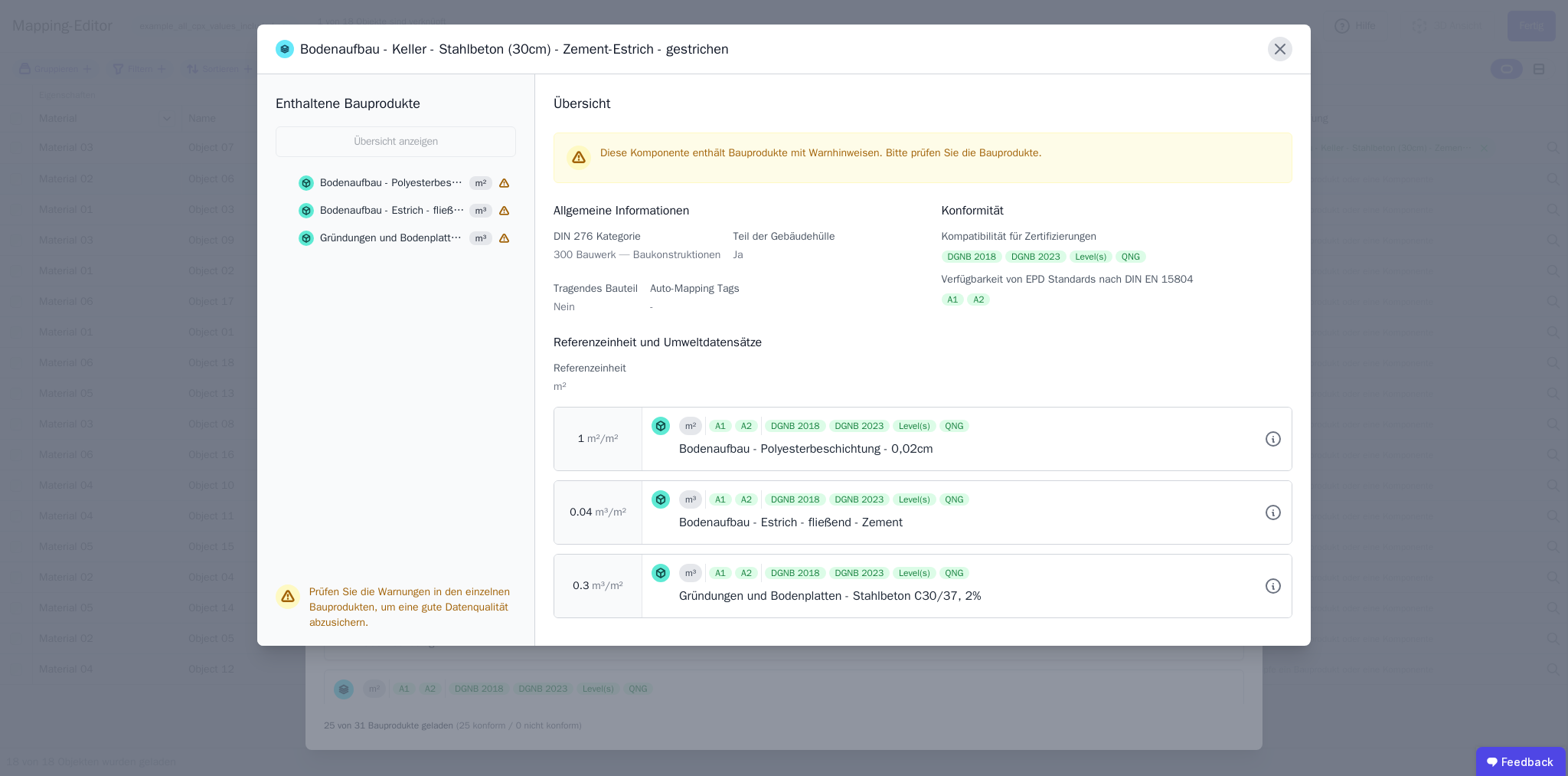 click 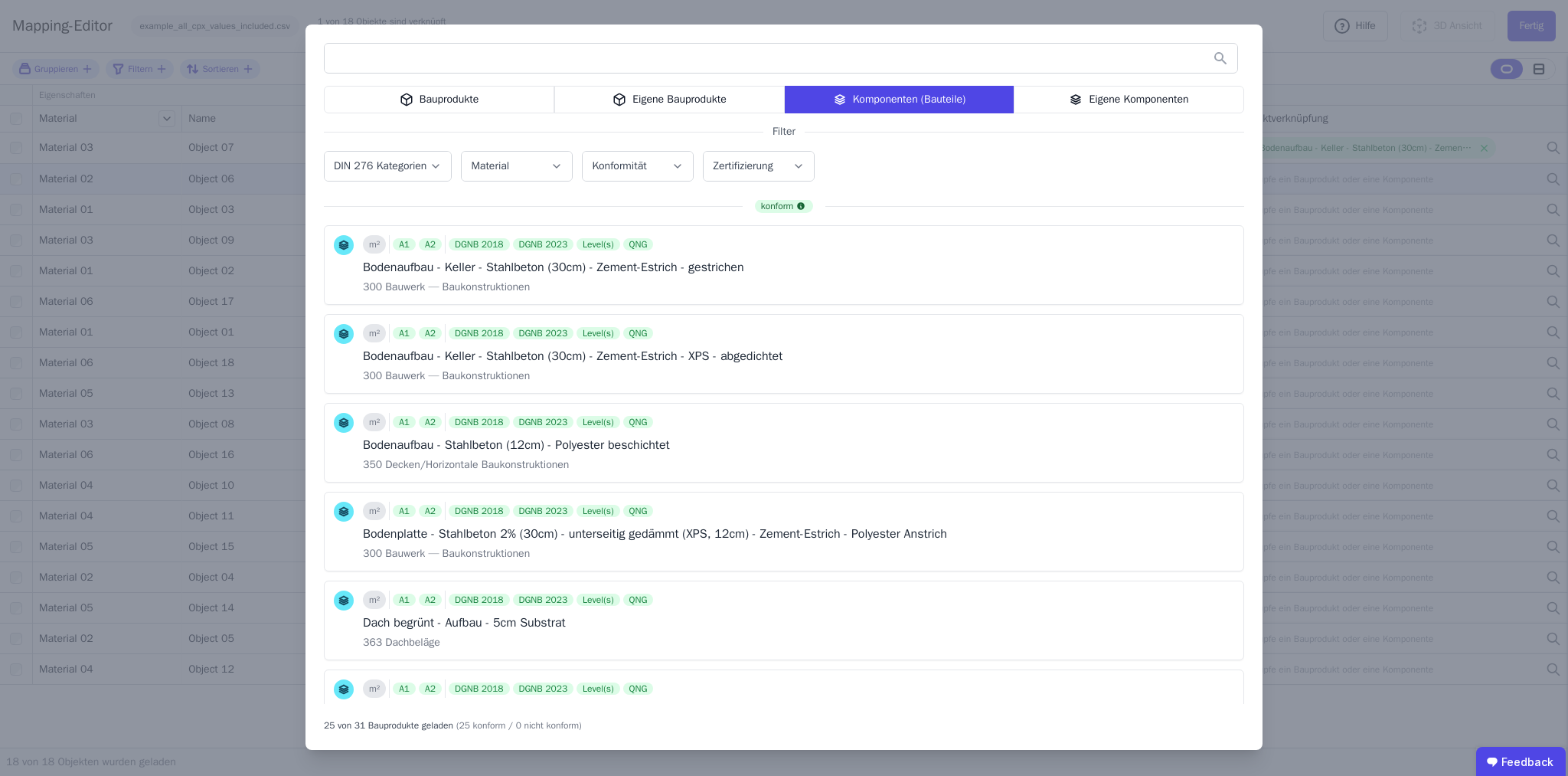 click on "Bauprodukte" at bounding box center (439, 100) 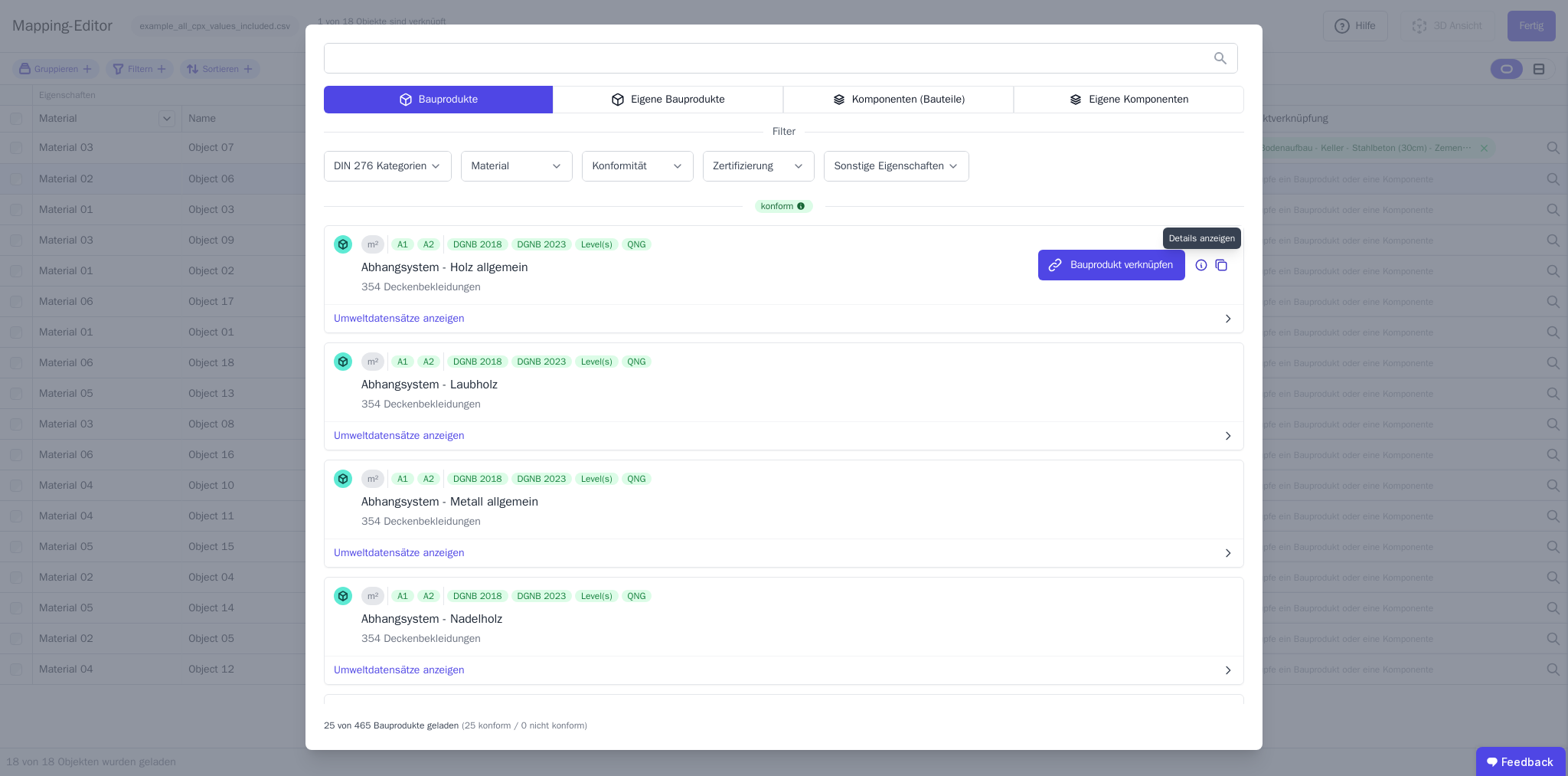 click 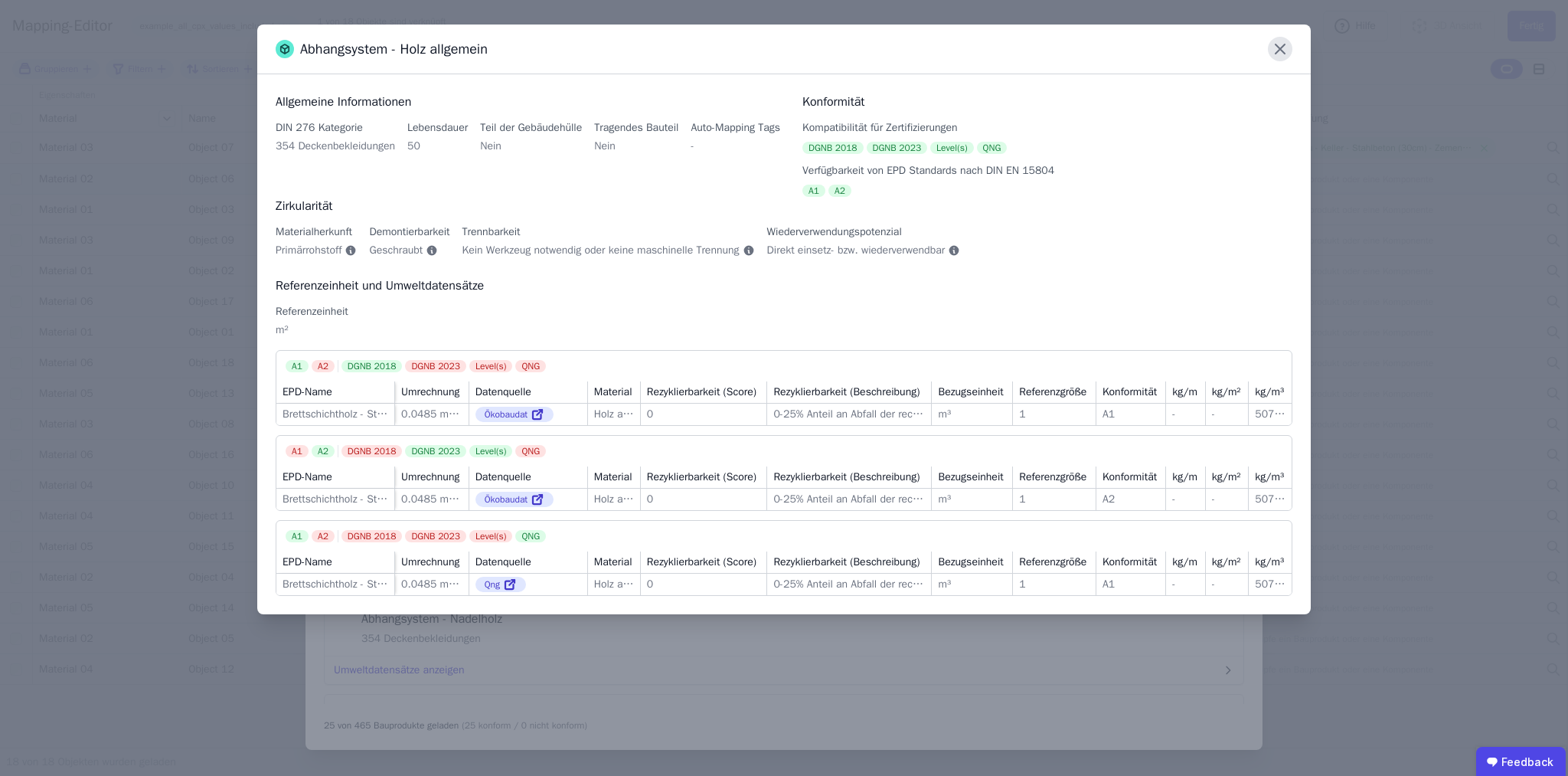 click 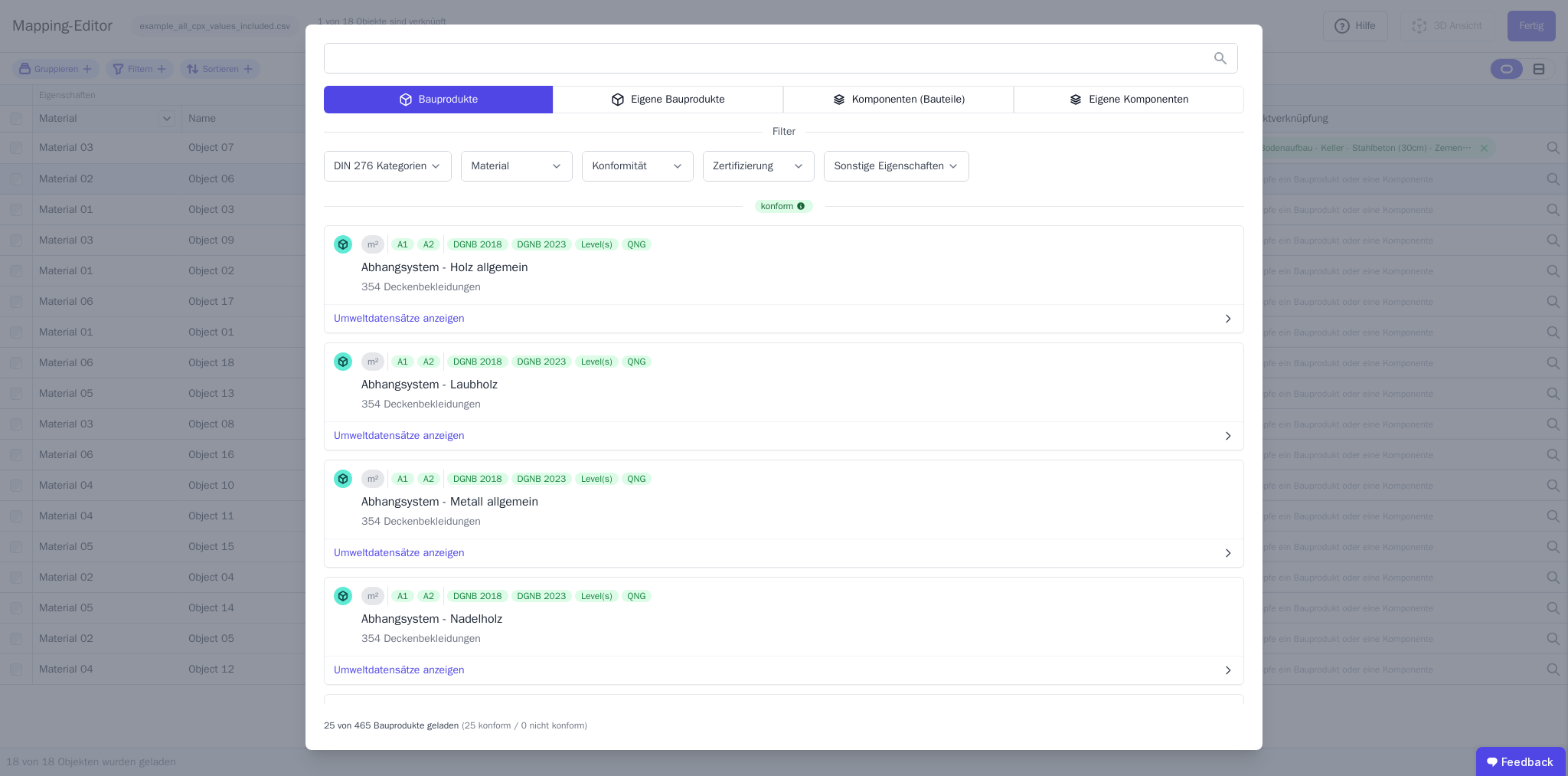 click on "Filter DIN 276 Kategorien Material Konformität Zertifizierung Sonstige Eigenschaften konform m² A1 A2 DGNB 2018 DGNB 2023 Level(s) QNG Abhangsystem - Holz allgemein 354 Deckenbekleidungen Bauprodukt verknüpfen Umweltdatensätze anzeigen m² A1 A2 DGNB 2018 DGNB 2023 Level(s) QNG Abhangsystem - Laubholz 354 Deckenbekleidungen Bauprodukt verknüpfen Umweltdatensätze anzeigen m² A1 A2 DGNB 2018 DGNB 2023 Level(s) QNG Abhangsystem - Metall allgemein 354 Deckenbekleidungen Bauprodukt verknüpfen Umweltdatensätze anzeigen m² A1 A2 DGNB 2018 DGNB 2023 Level(s) QNG Abhangsystem - Nadelholz 354 Deckenbekleidungen Bauprodukt verknüpfen Umweltdatensätze anzeigen m² A1 A2 DGNB 2018 DGNB 2023 Level(s) QNG Angemörtelte Außenwandbekleidung - Keramik 335 Außenwandbekleidungen, außen Bauprodukt verknüpfen Umweltdatensätze anzeigen m³ A1 A2 DGNB 2018 DGNB 2023 Level(s) QNG Angemörtelte Außenwandbekleidung - Klinker 335 m² A1 A2 QNG 335" at bounding box center (784, 388) 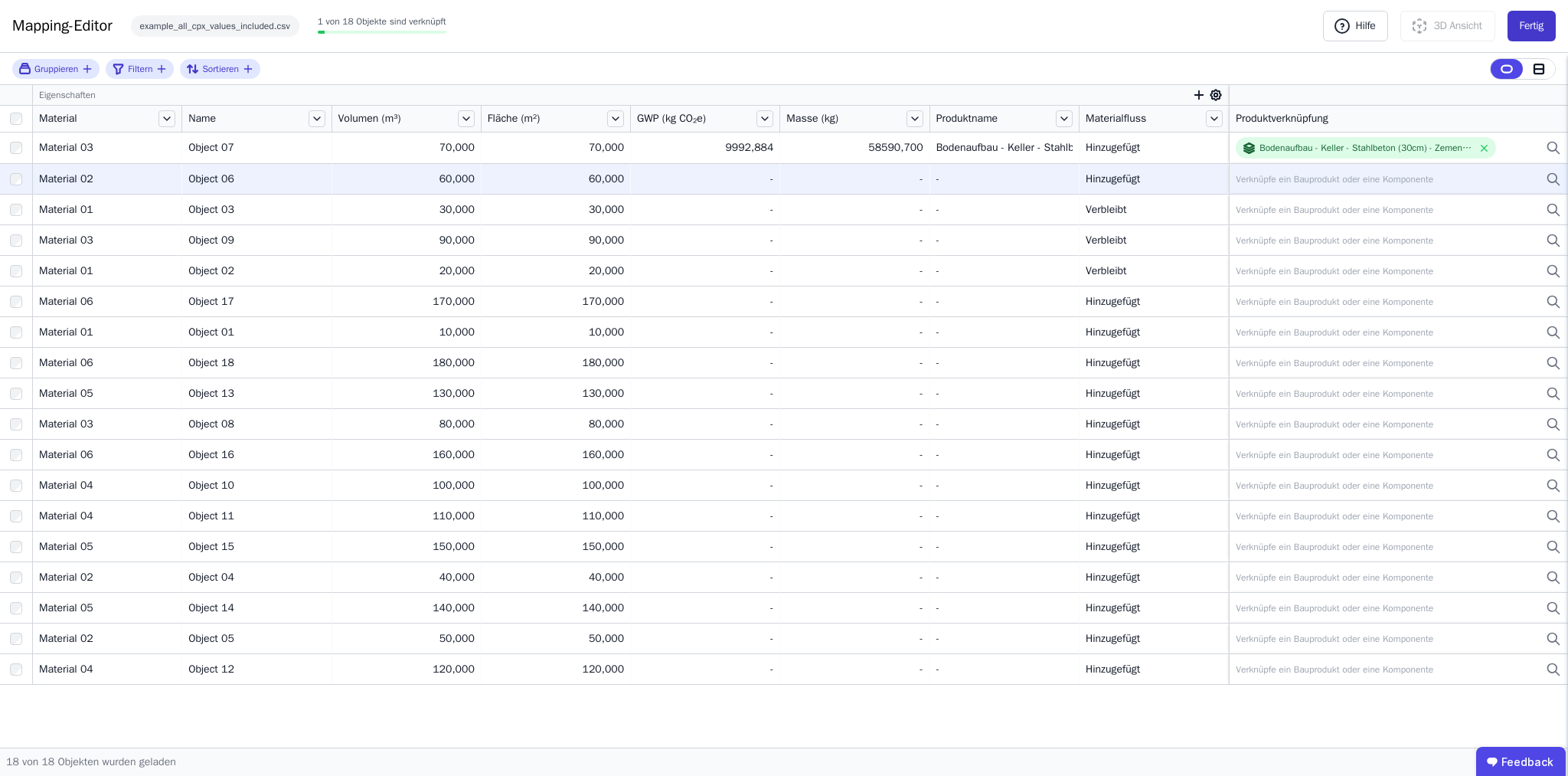 click on "Fertig" at bounding box center [1531, 26] 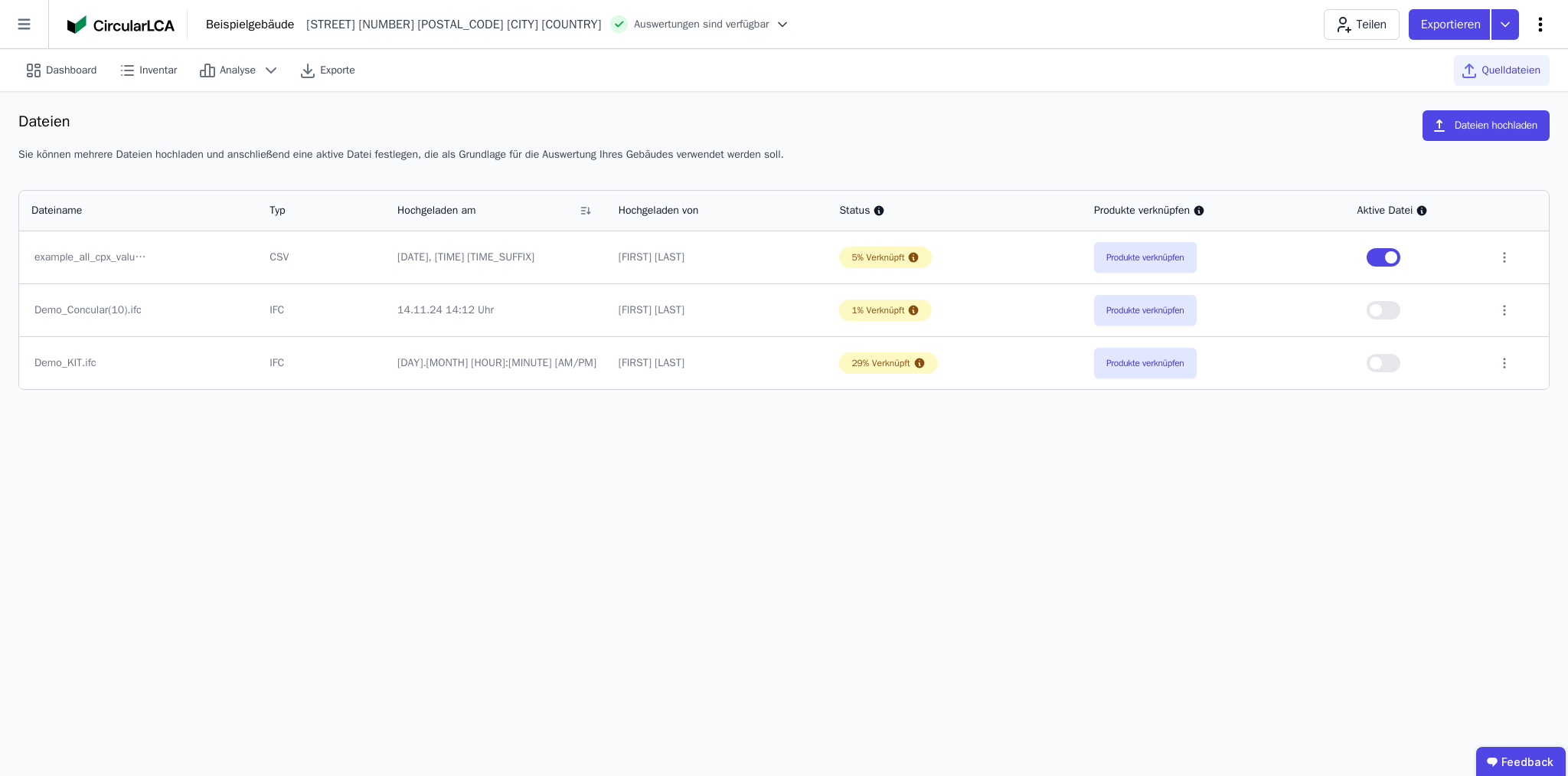 click 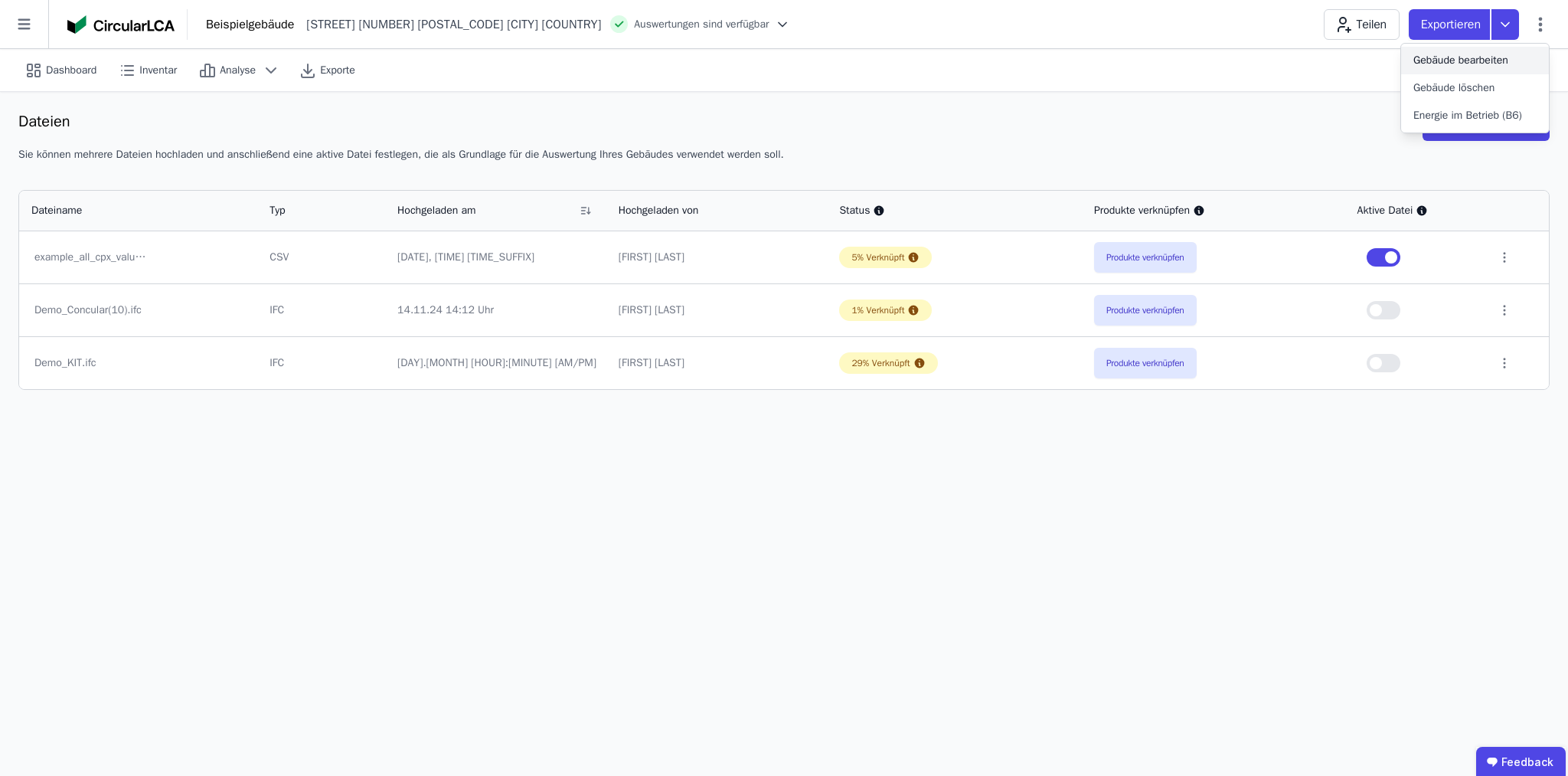 click on "Gebäude bearbeiten" at bounding box center (1475, 61) 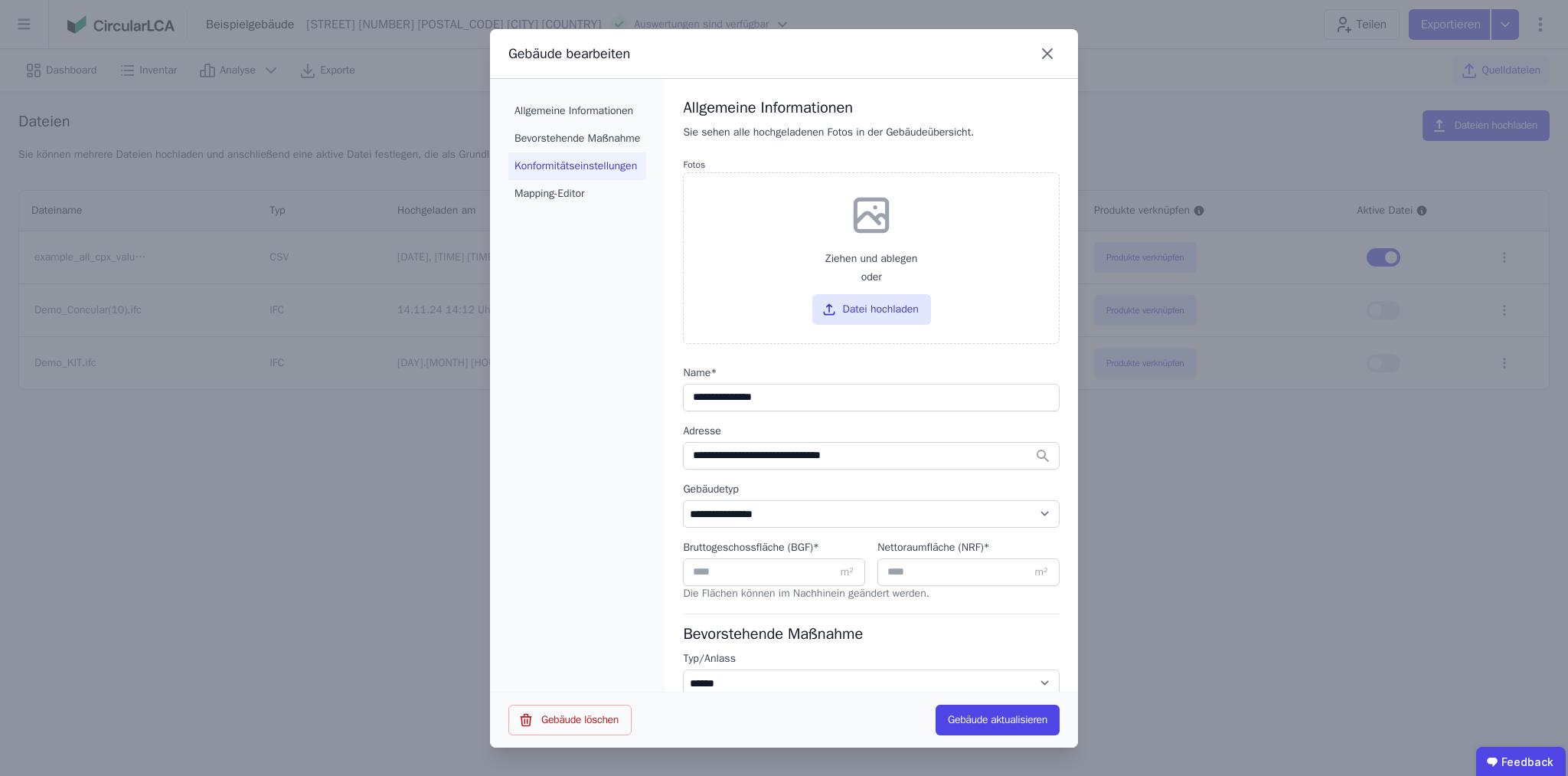 click on "Konformitätseinstellungen" at bounding box center (577, 166) 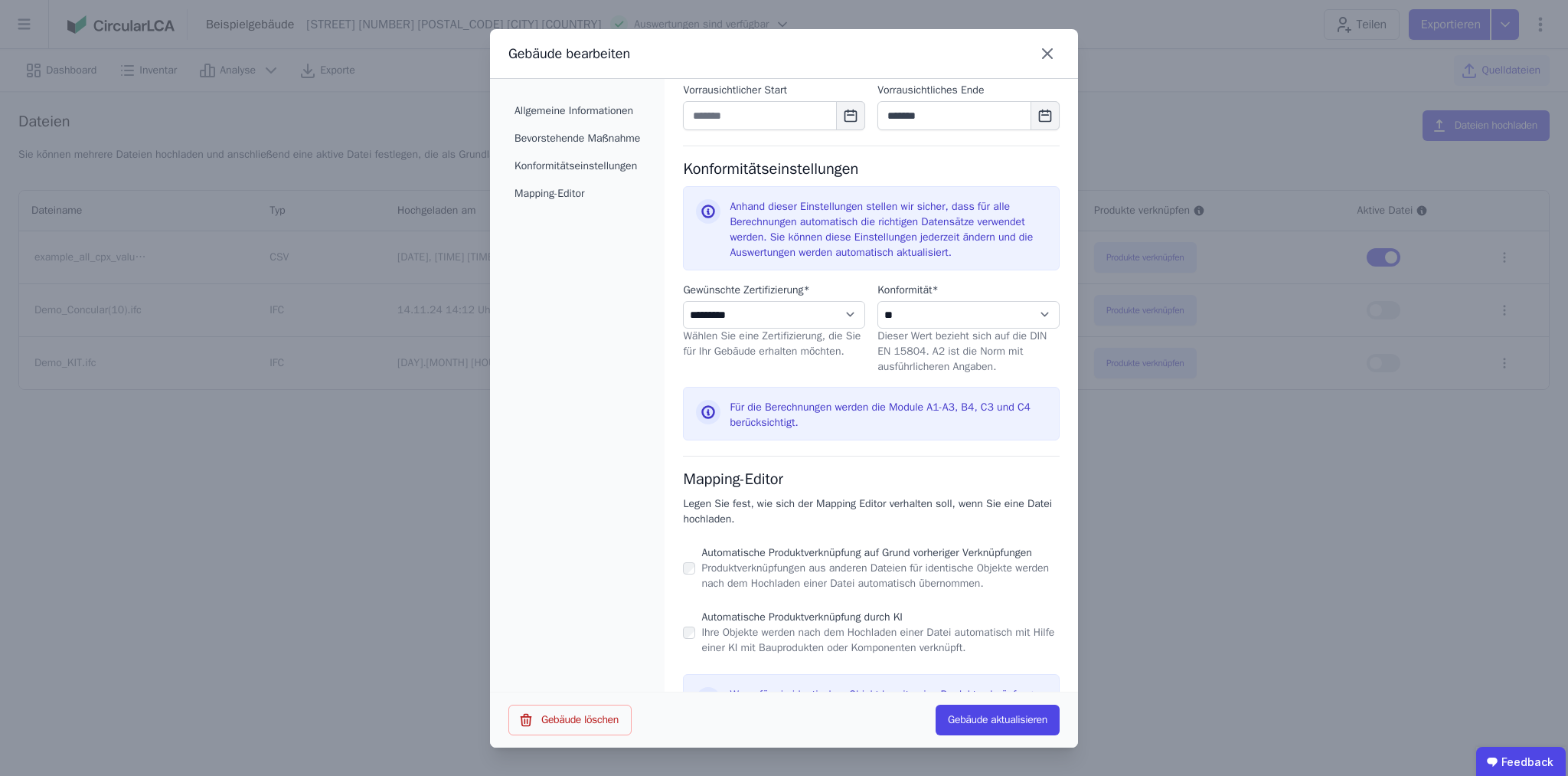 scroll, scrollTop: 673, scrollLeft: 0, axis: vertical 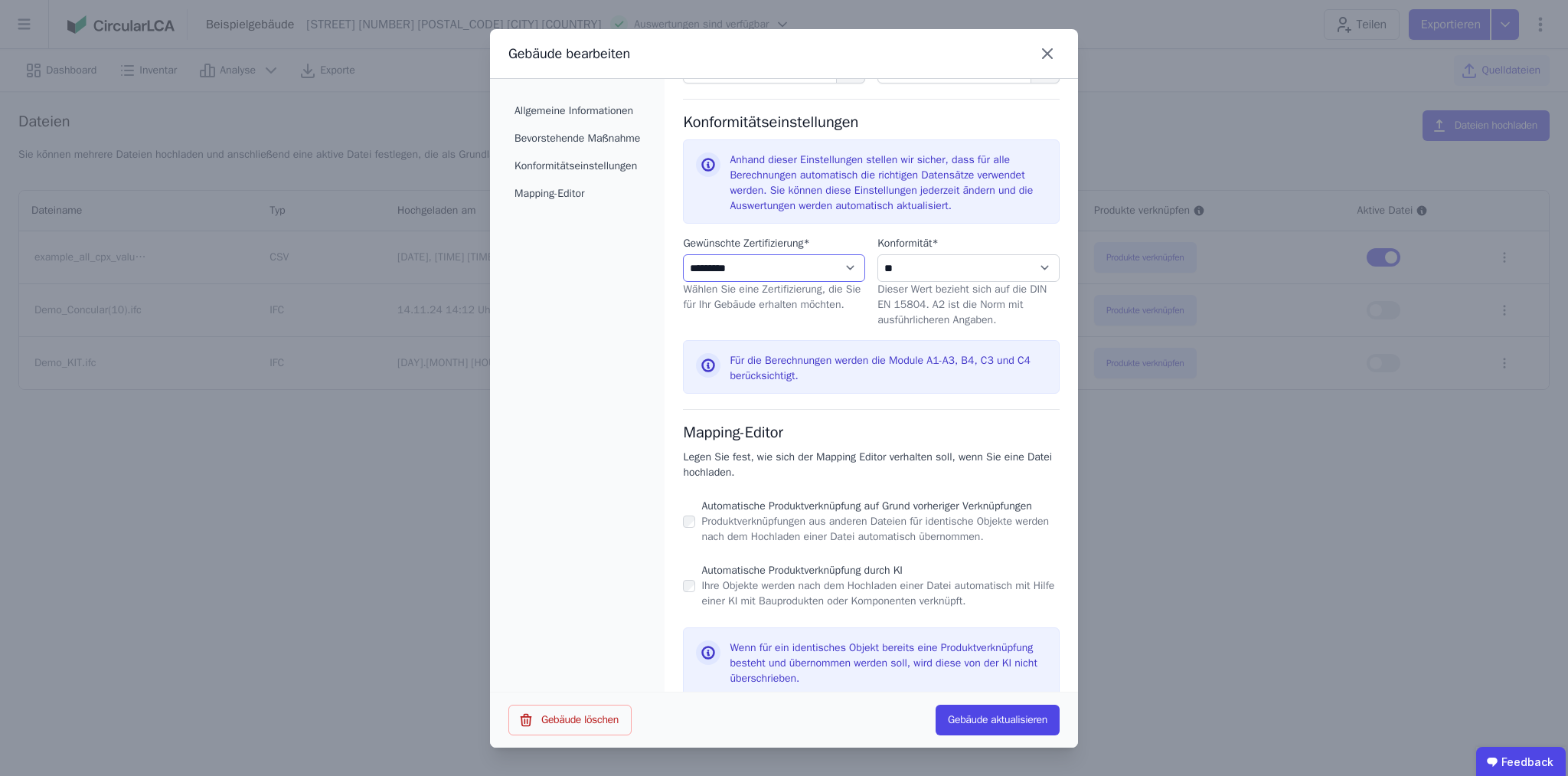 click on "**********" at bounding box center (774, 268) 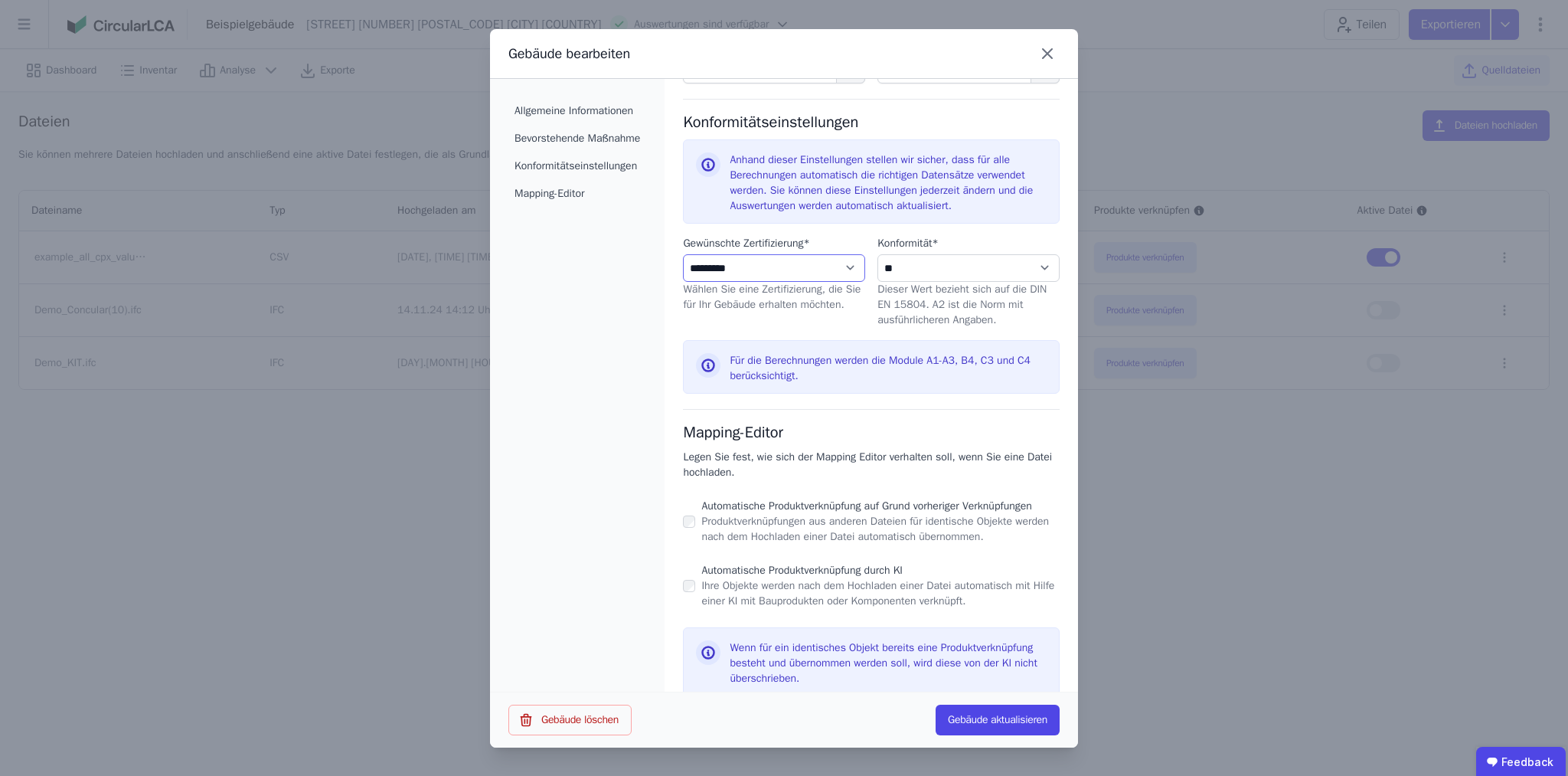 select on "**********" 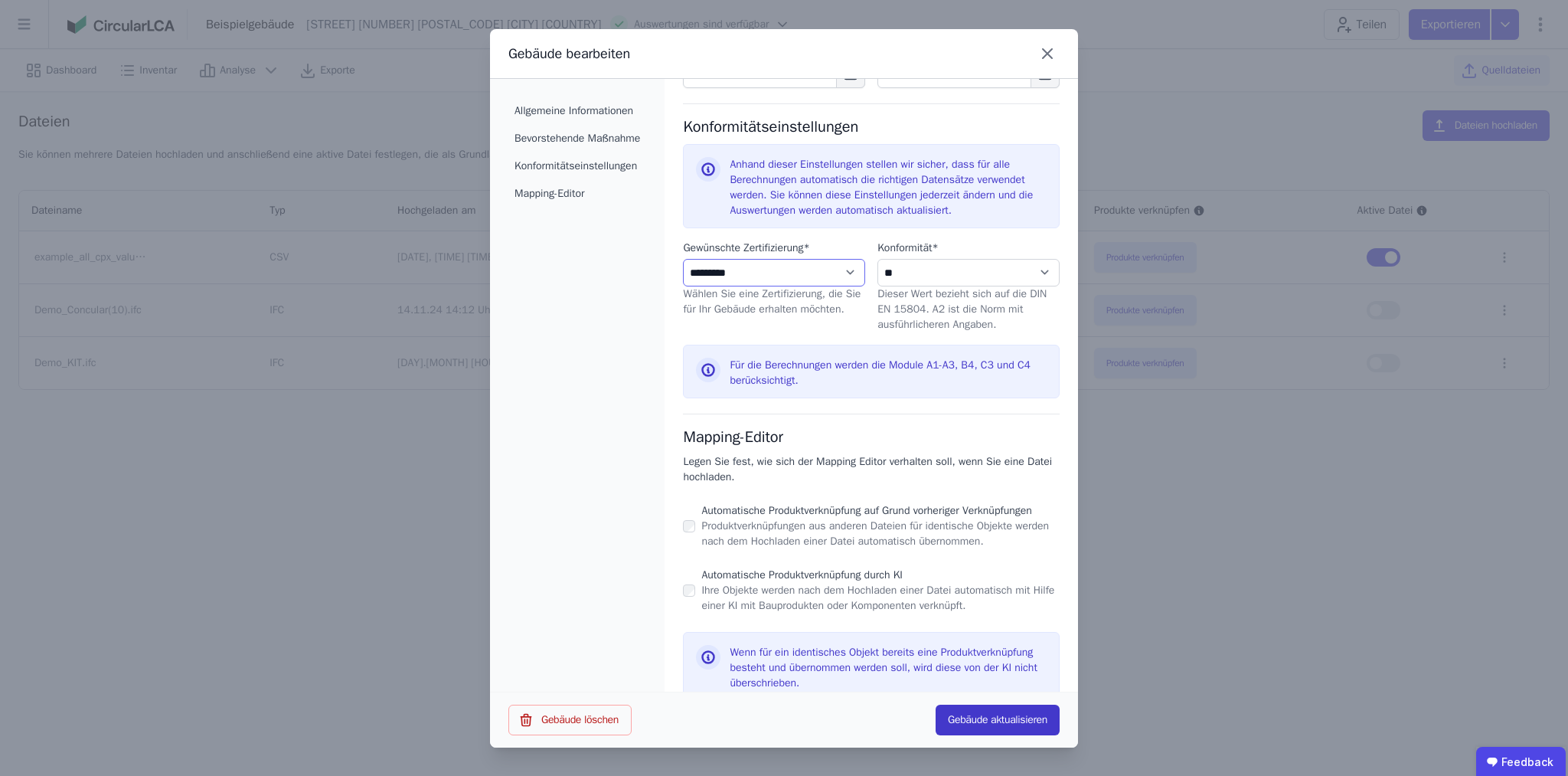 scroll, scrollTop: 670, scrollLeft: 0, axis: vertical 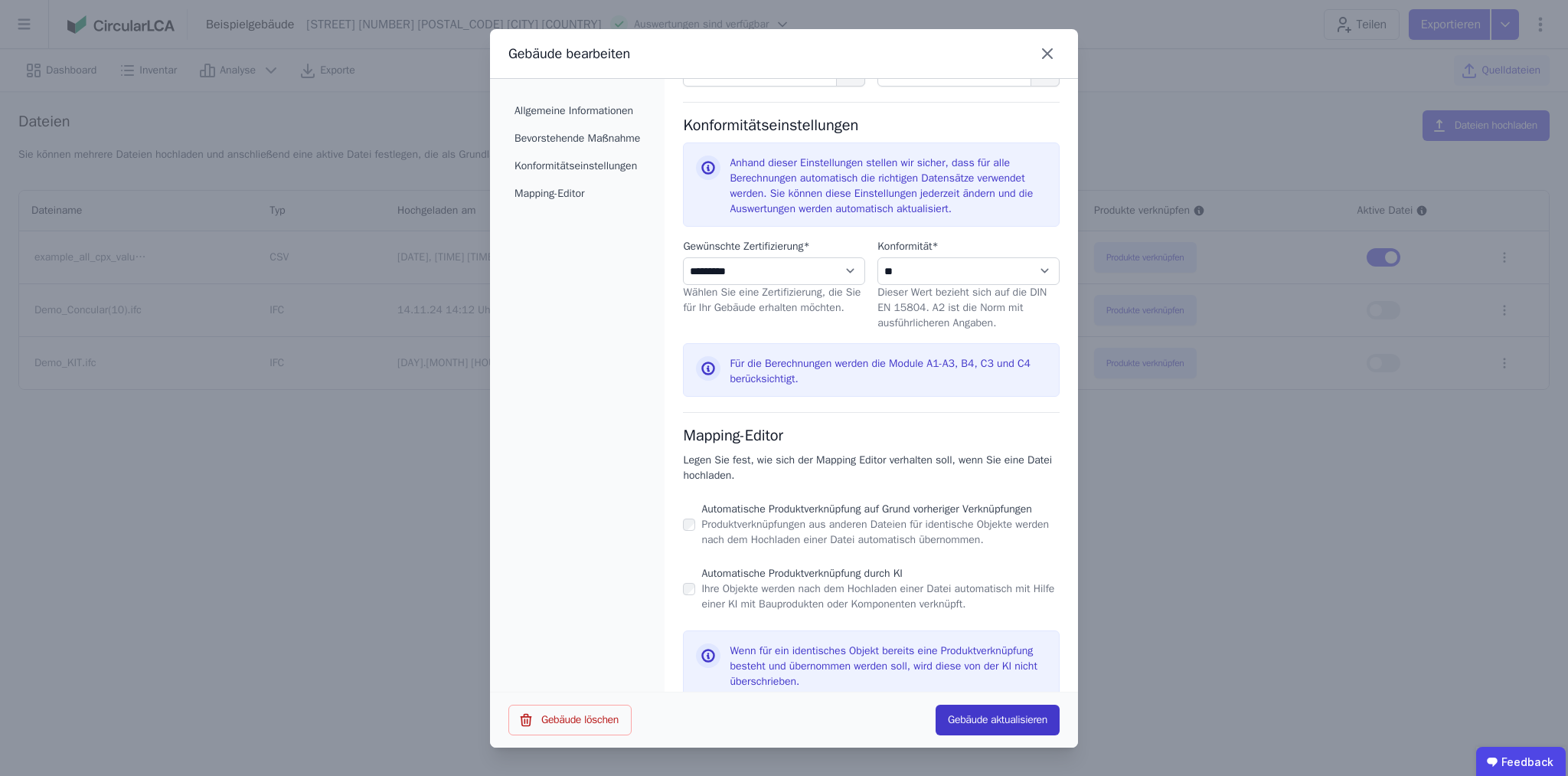 click on "Gebäude aktualisieren" at bounding box center (998, 720) 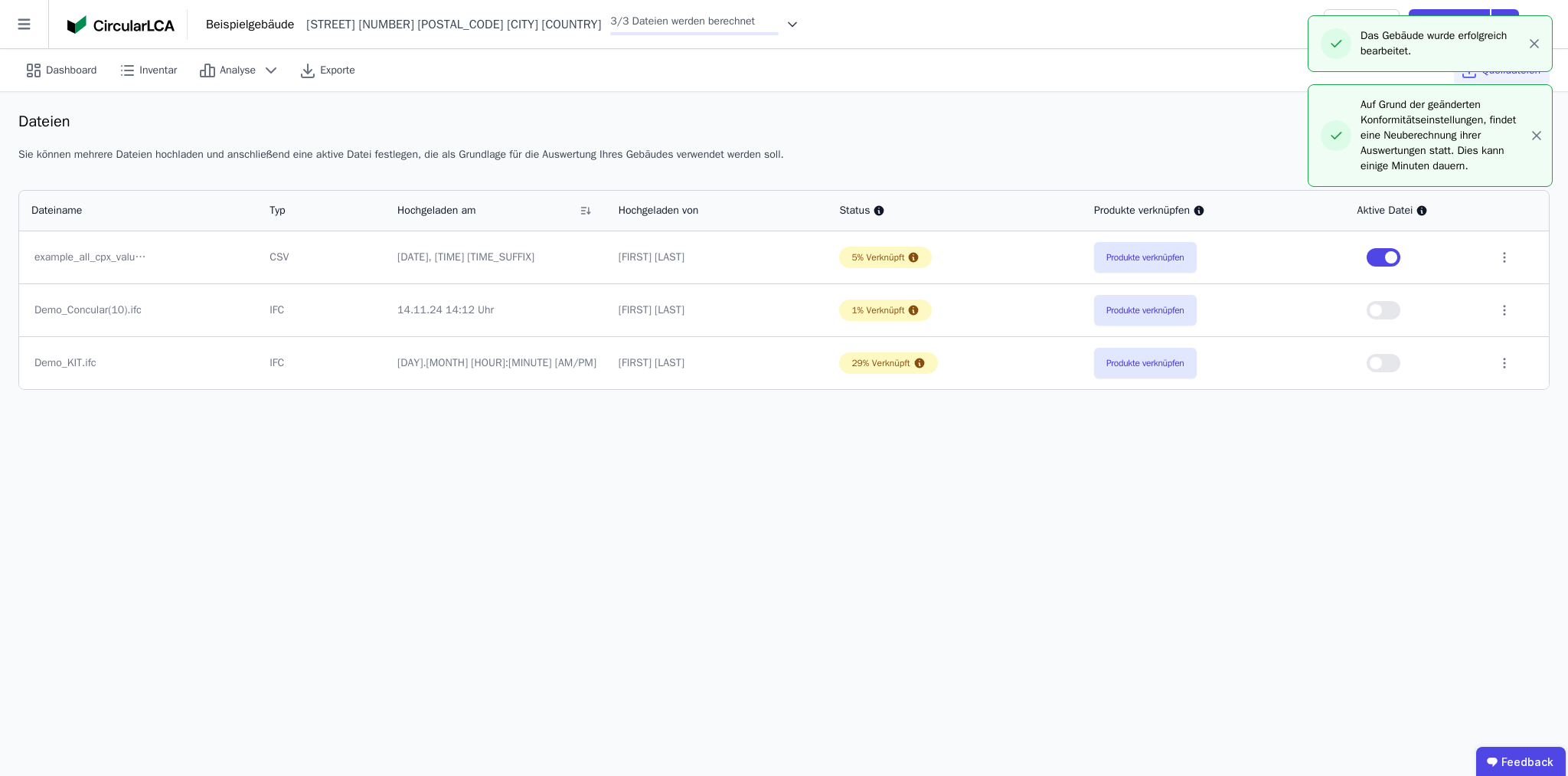 scroll, scrollTop: 2, scrollLeft: 0, axis: vertical 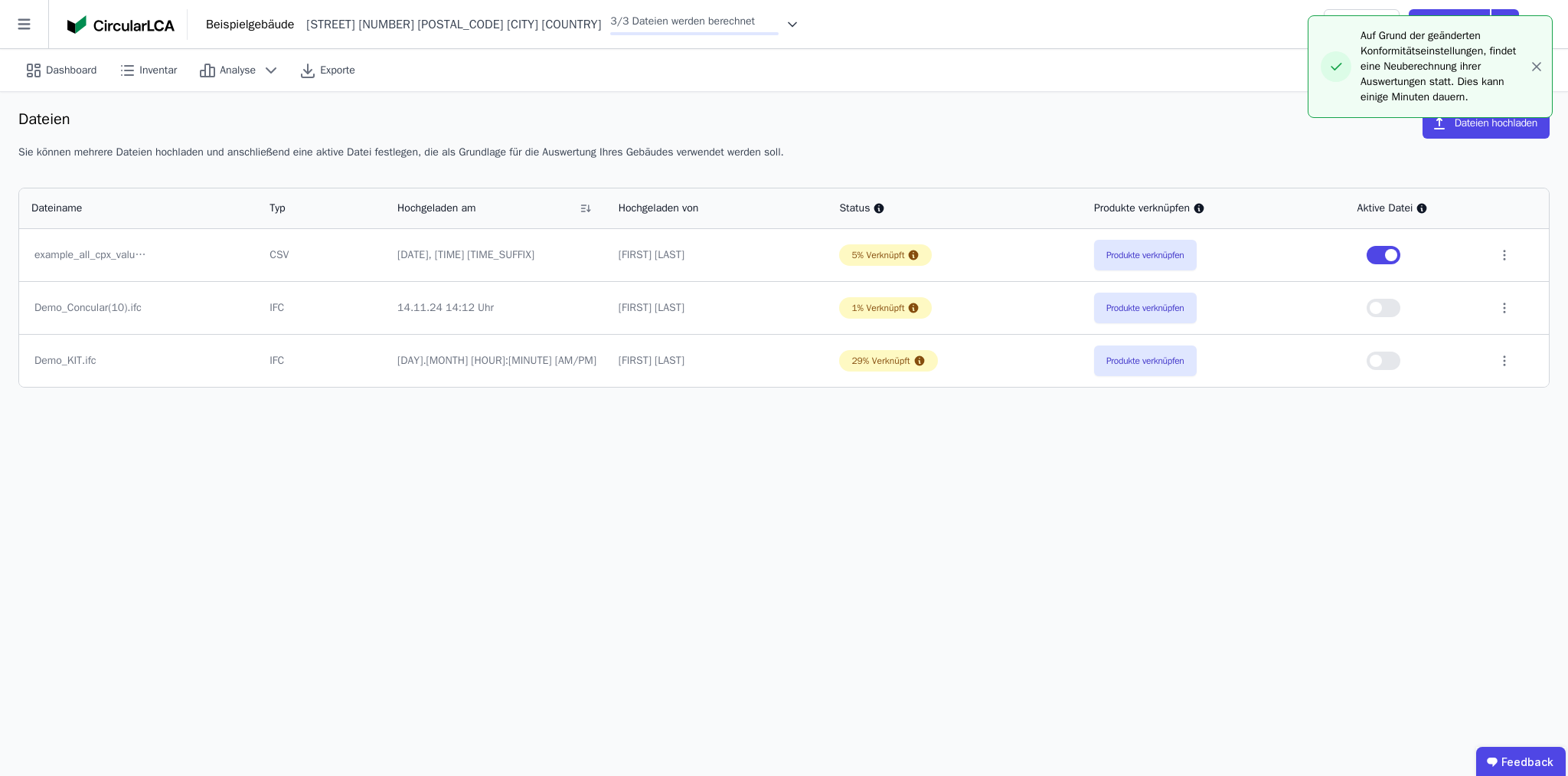 click 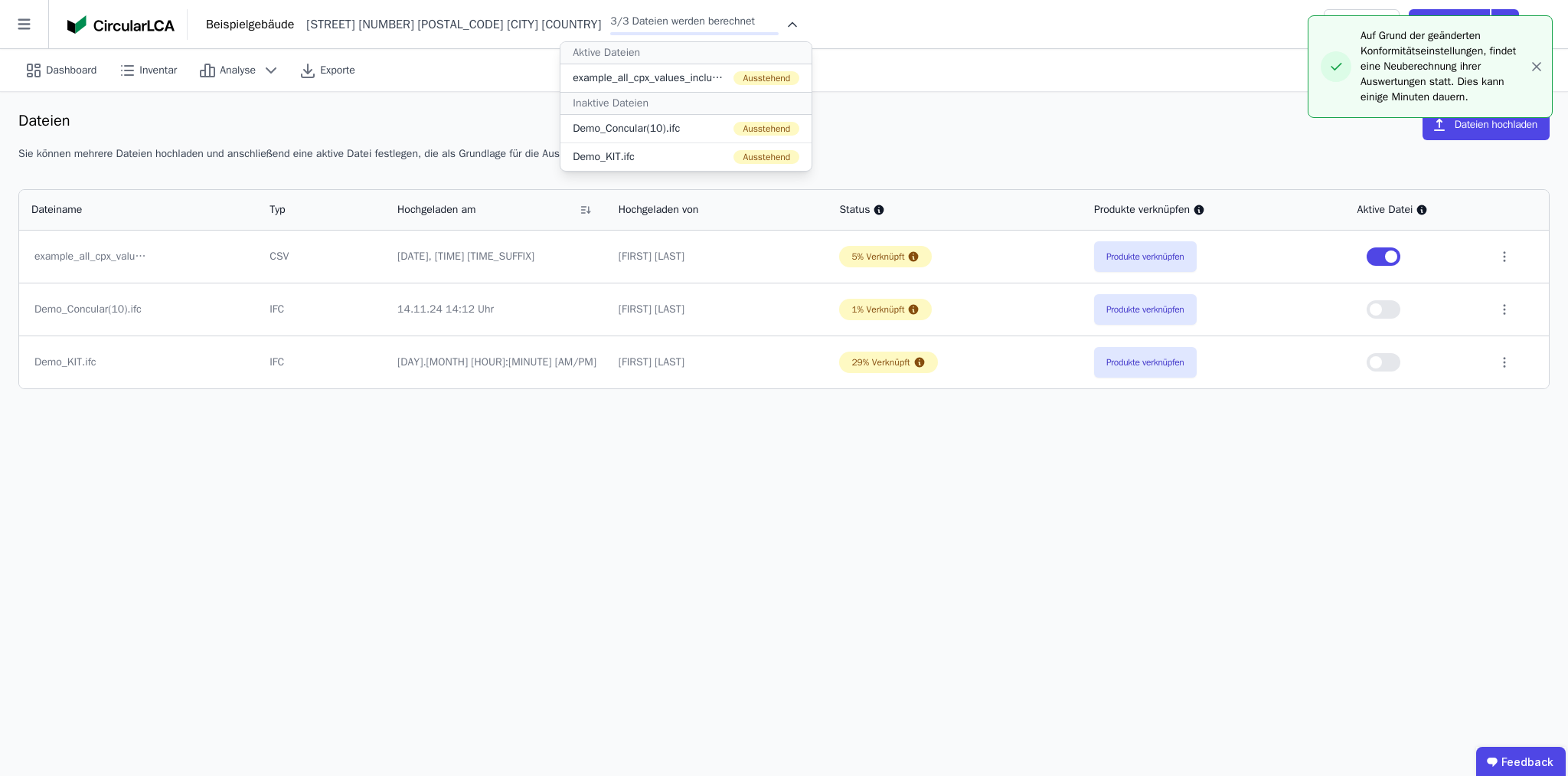 scroll, scrollTop: 0, scrollLeft: 0, axis: both 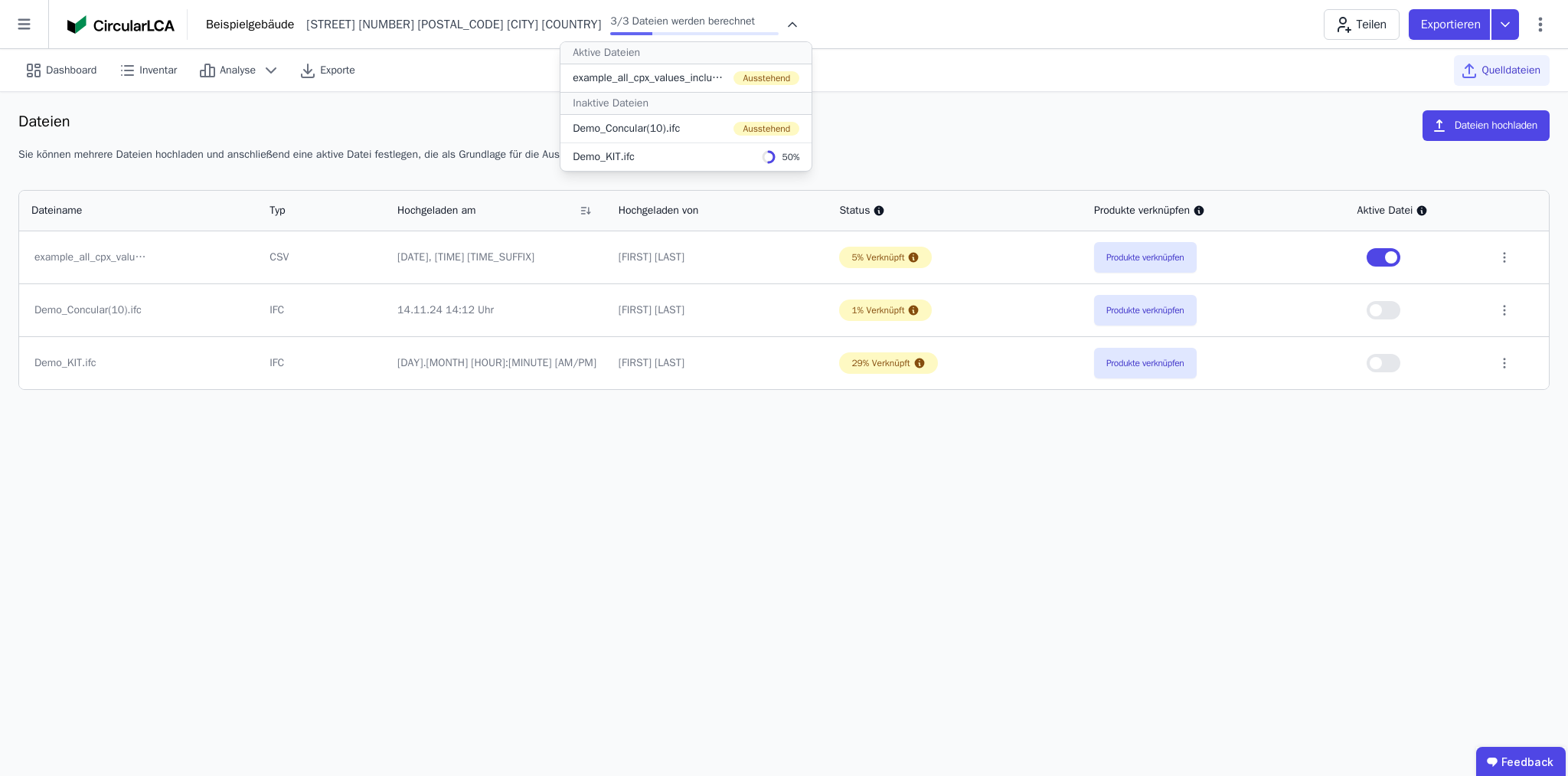 click 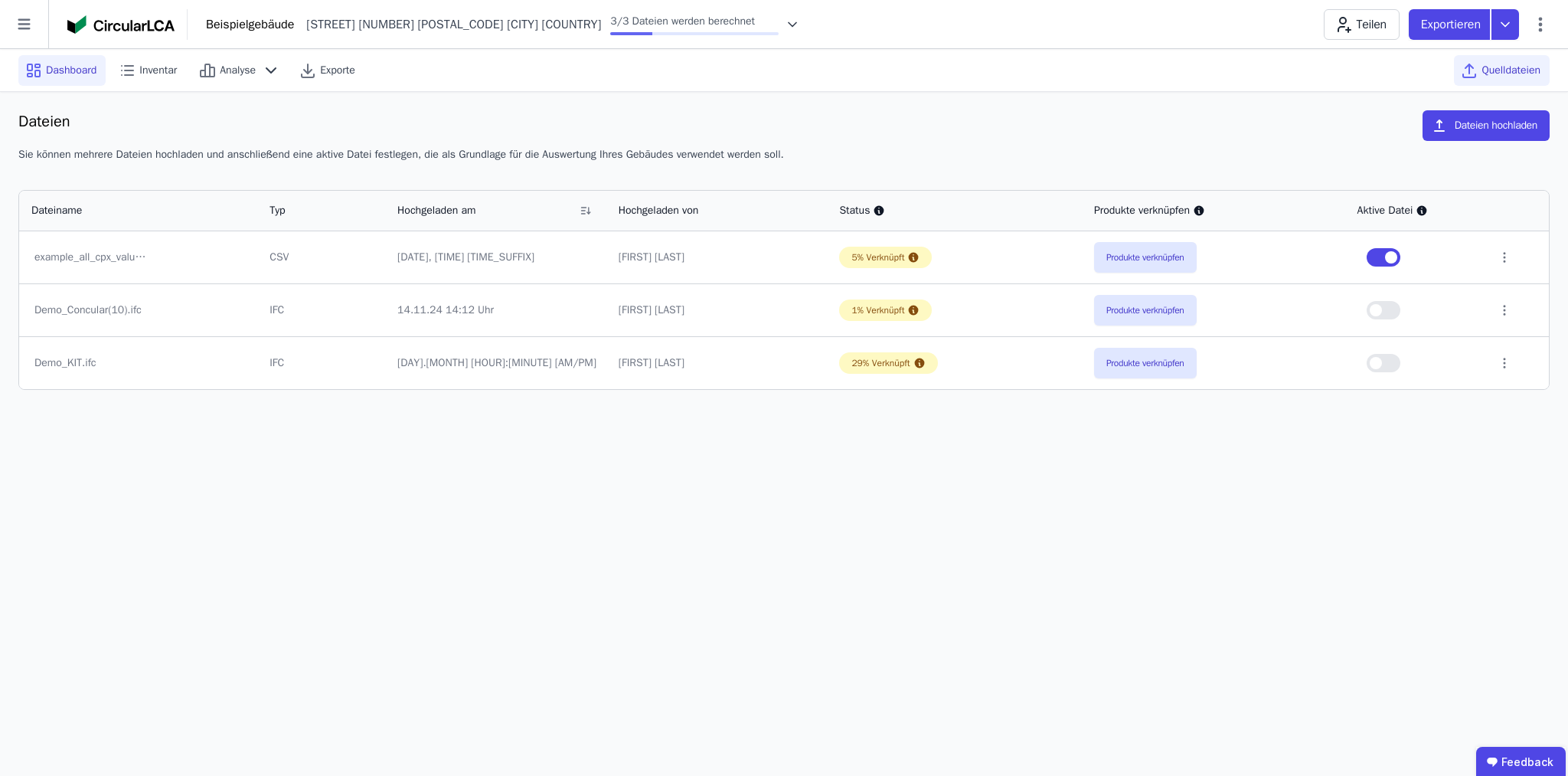 click 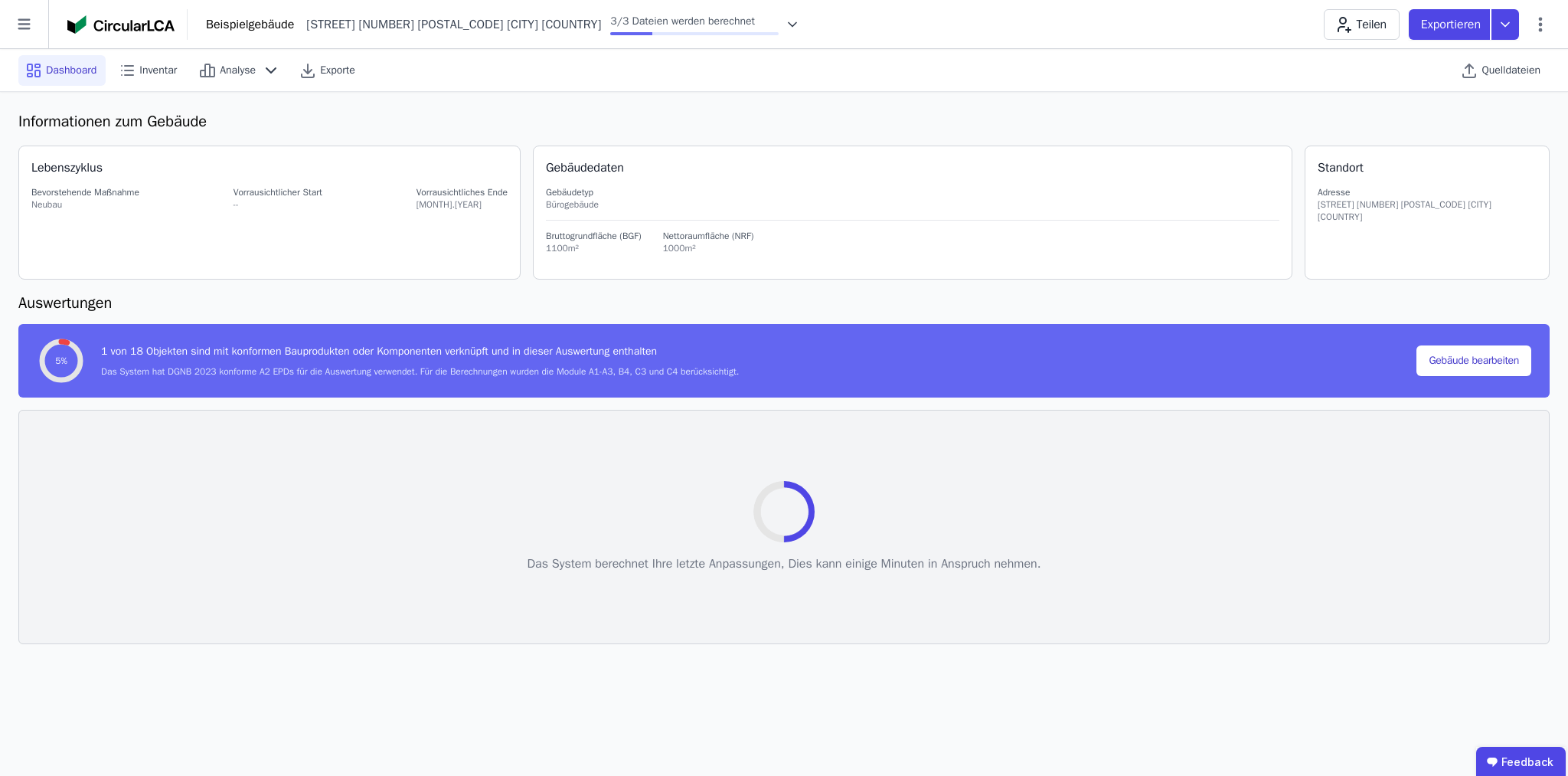 select on "*" 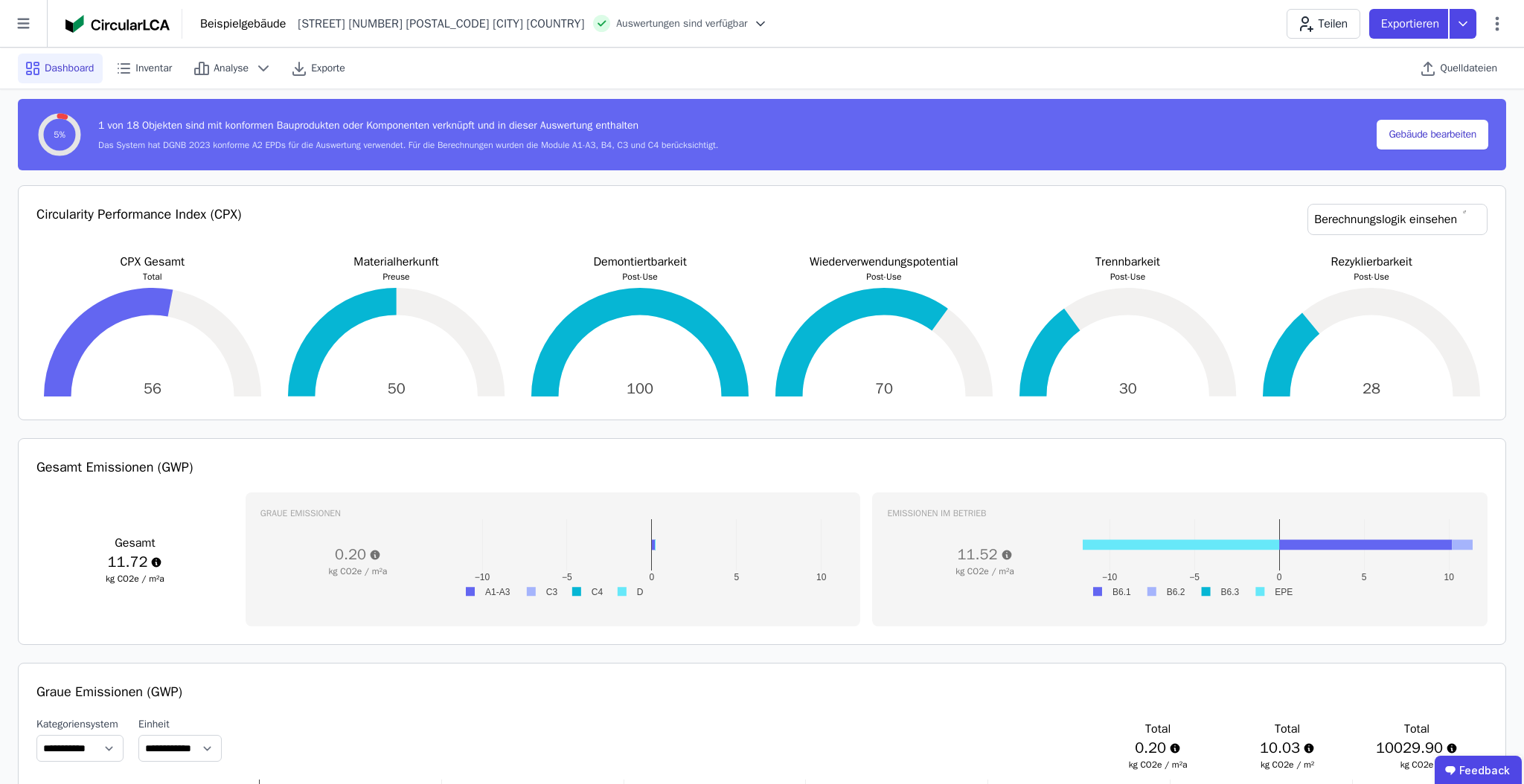scroll, scrollTop: 218, scrollLeft: 0, axis: vertical 